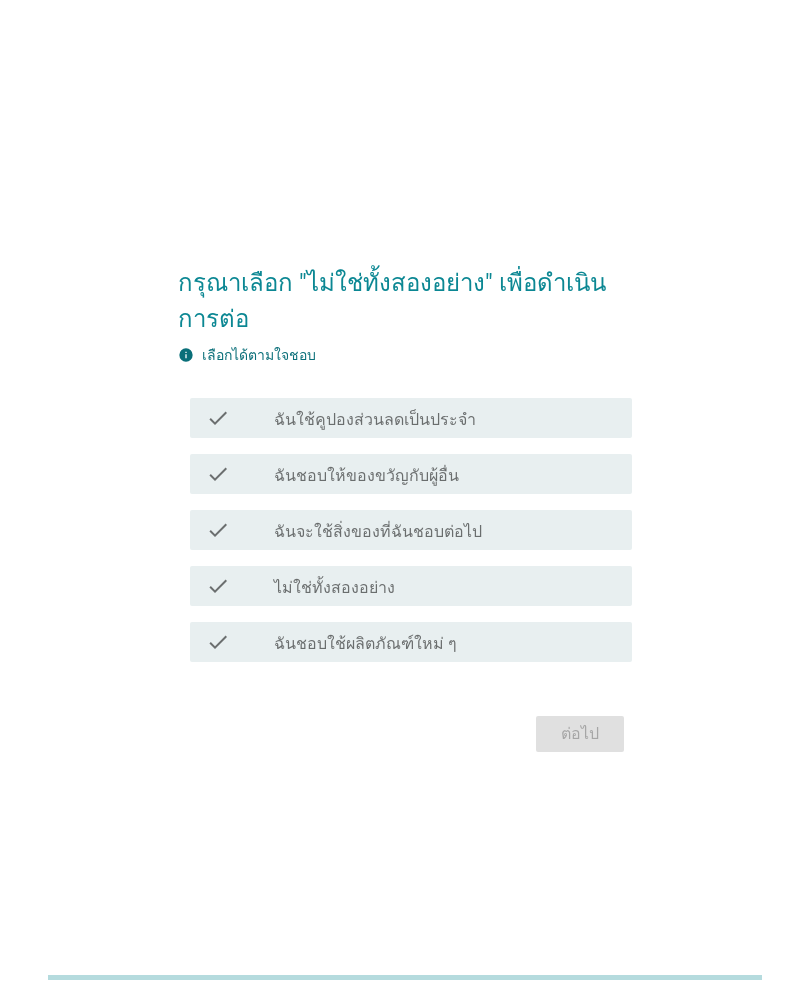 scroll, scrollTop: 0, scrollLeft: 0, axis: both 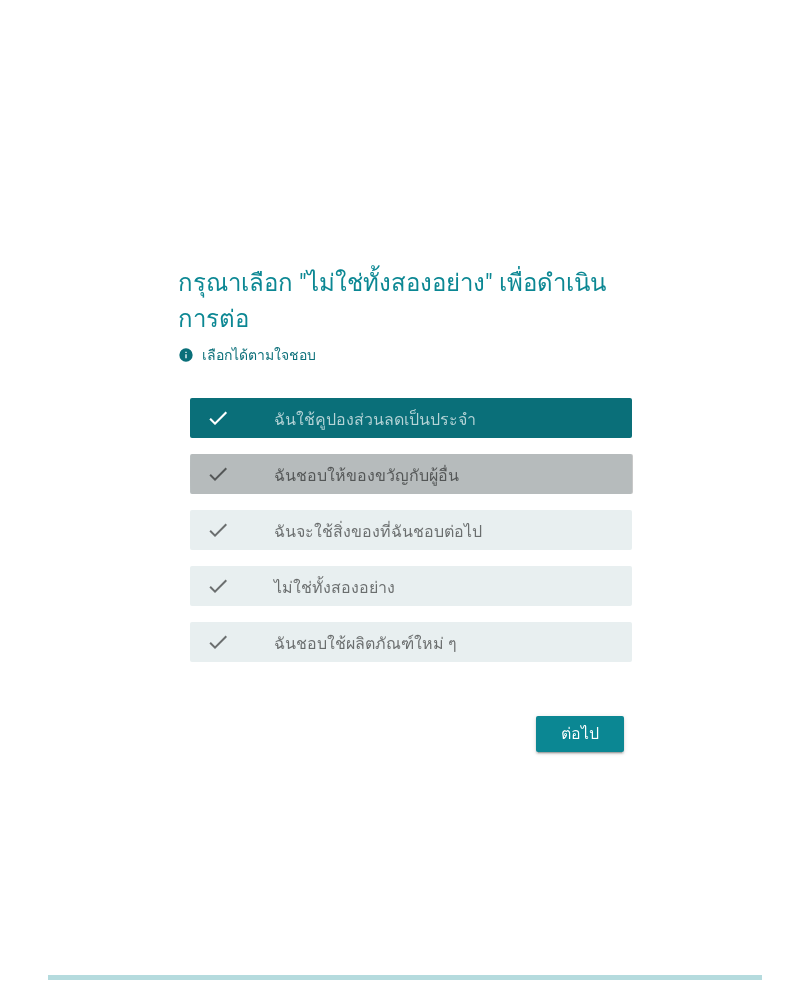 click on "check" at bounding box center [218, 474] 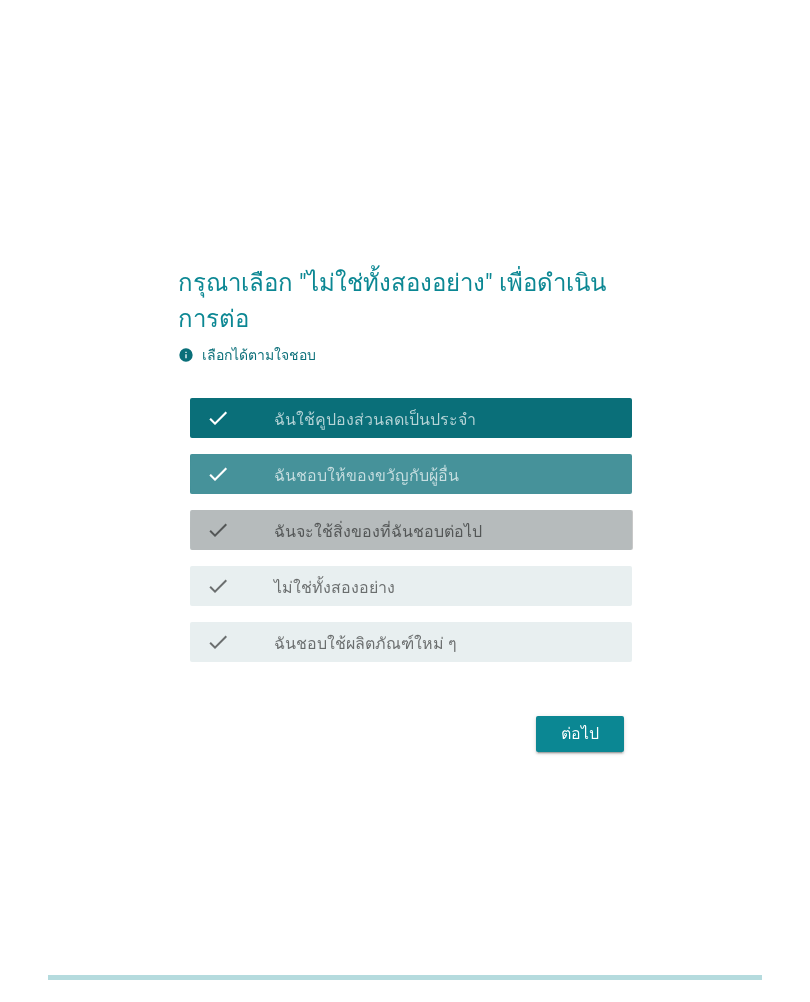 click on "check" at bounding box center [218, 530] 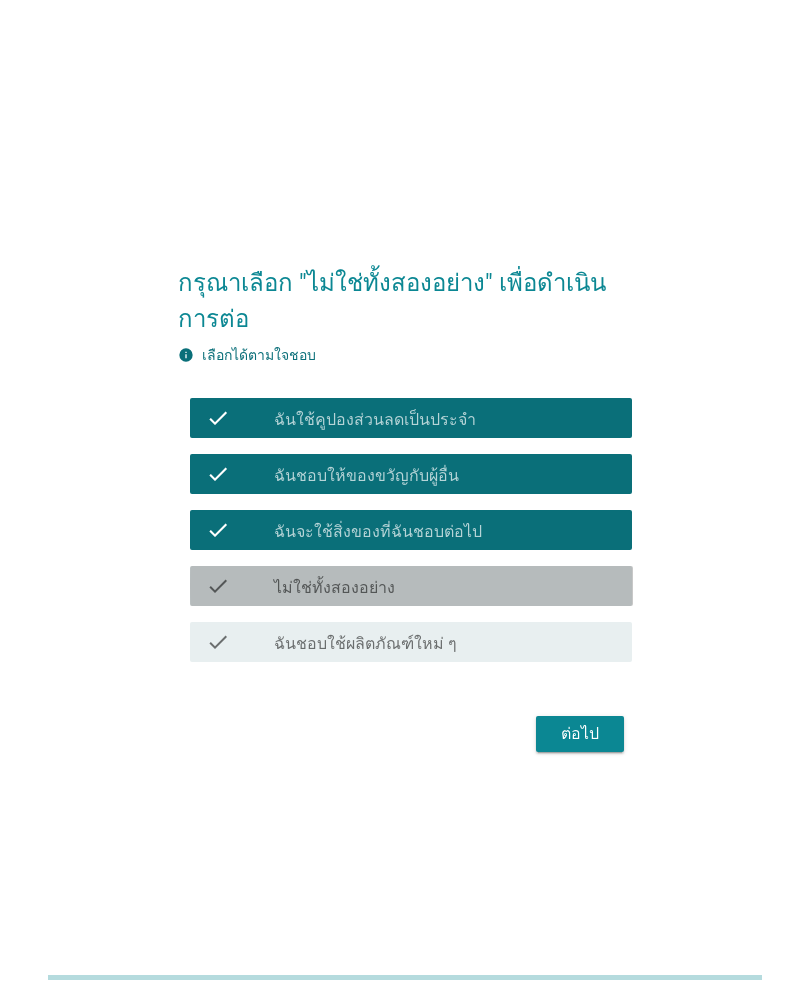 click on "check" at bounding box center [218, 586] 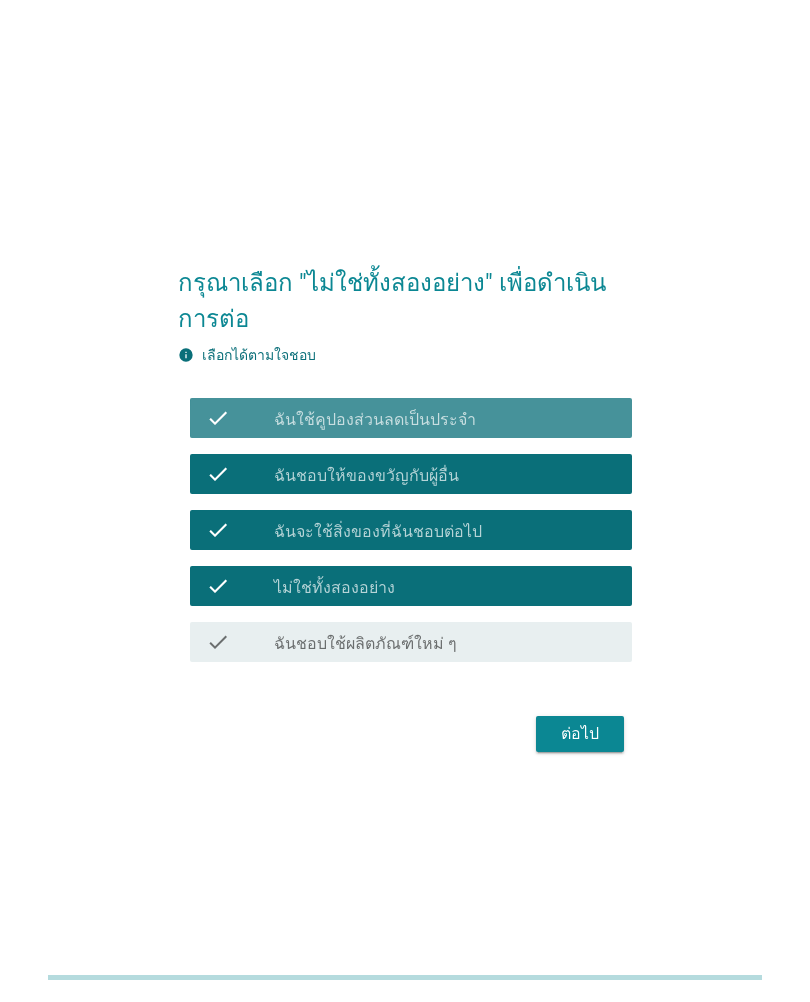 click on "check     check_box_outline_blank ฉันใช้คูปองส่วนลดเป็นประจำ" at bounding box center [411, 418] 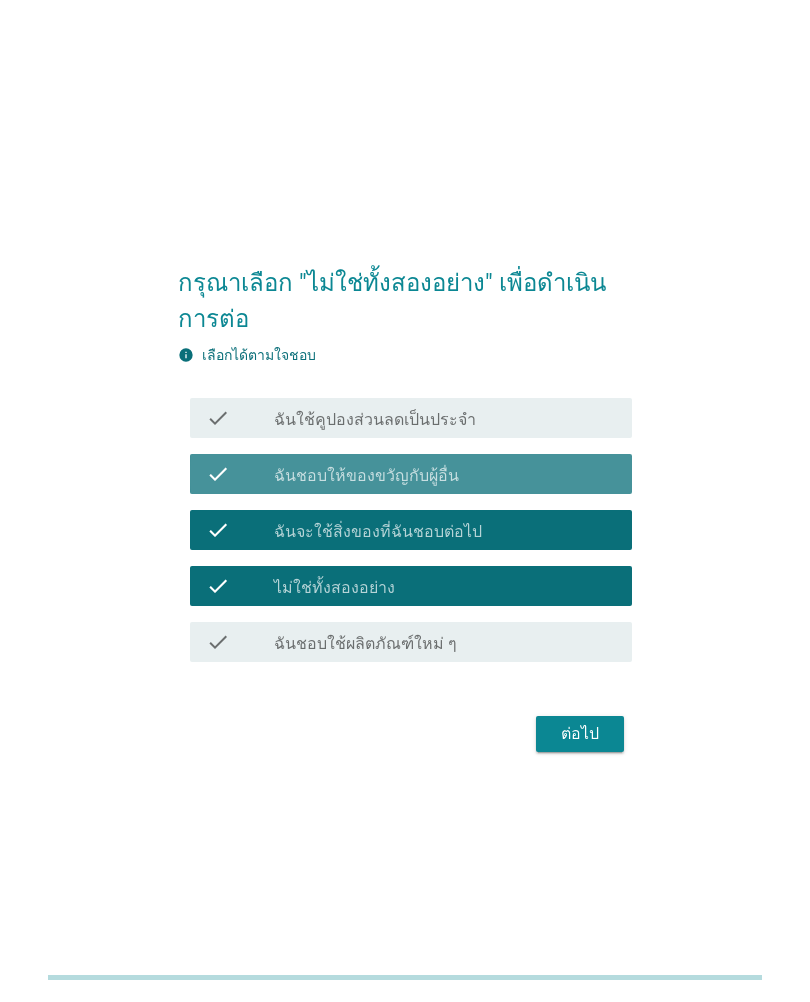 click on "check" at bounding box center [218, 474] 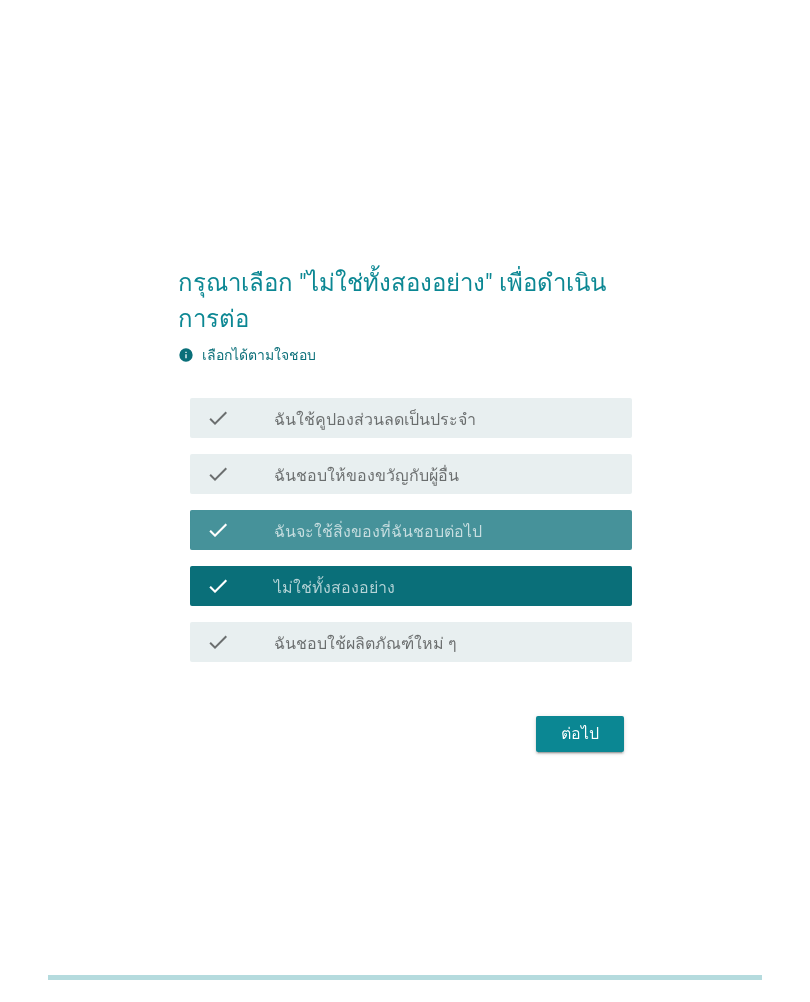 click on "check" at bounding box center [218, 530] 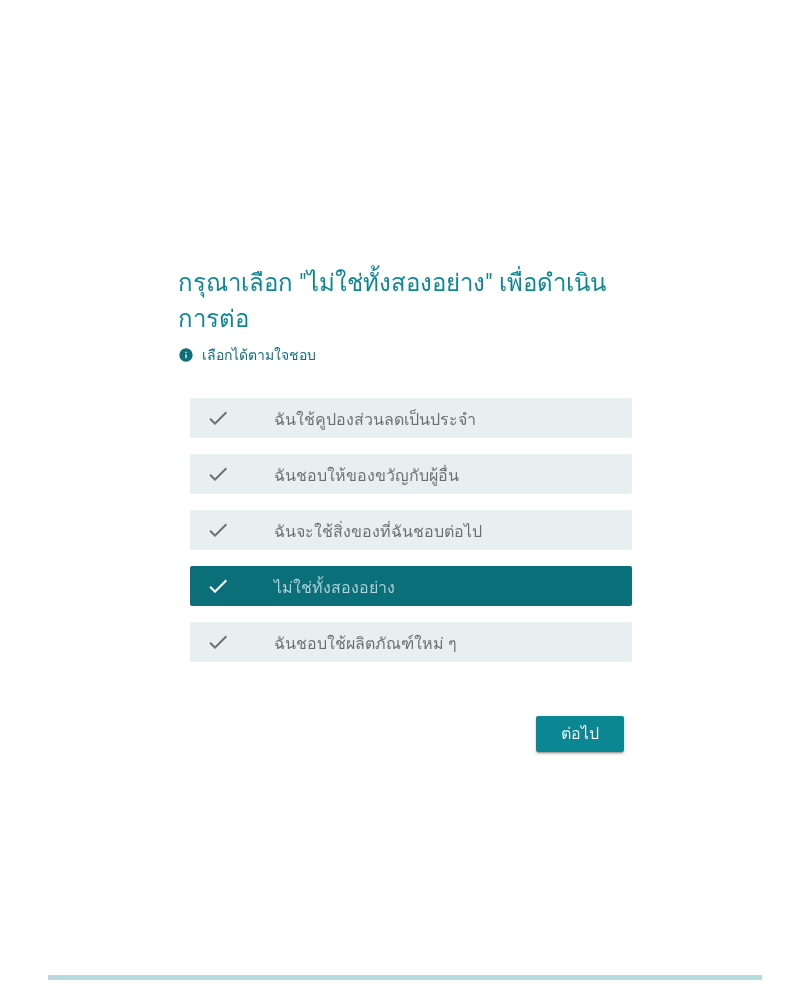 click on "ต่อไป" at bounding box center (580, 734) 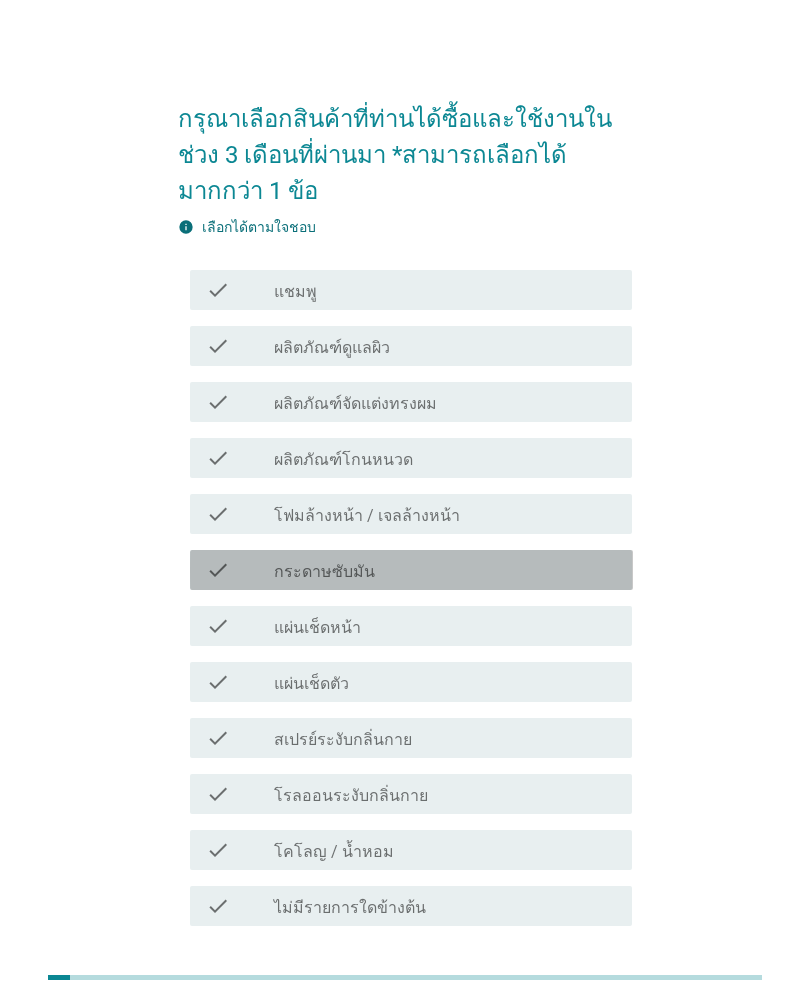 click on "check" at bounding box center (240, 570) 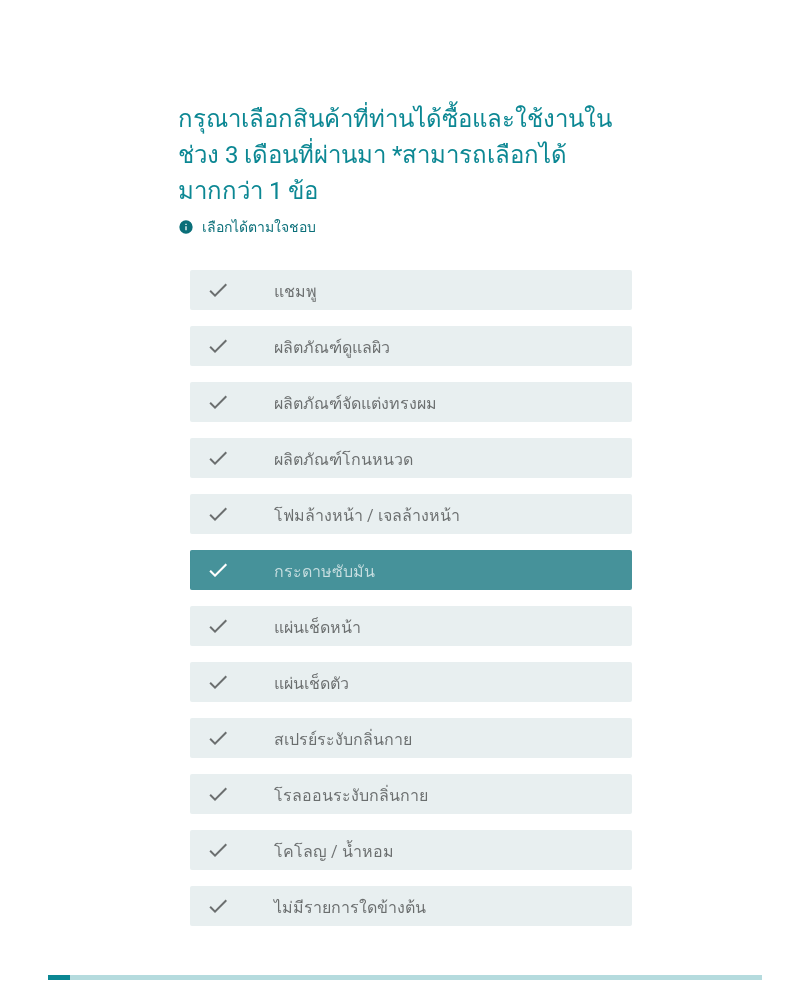 click on "check" at bounding box center [218, 402] 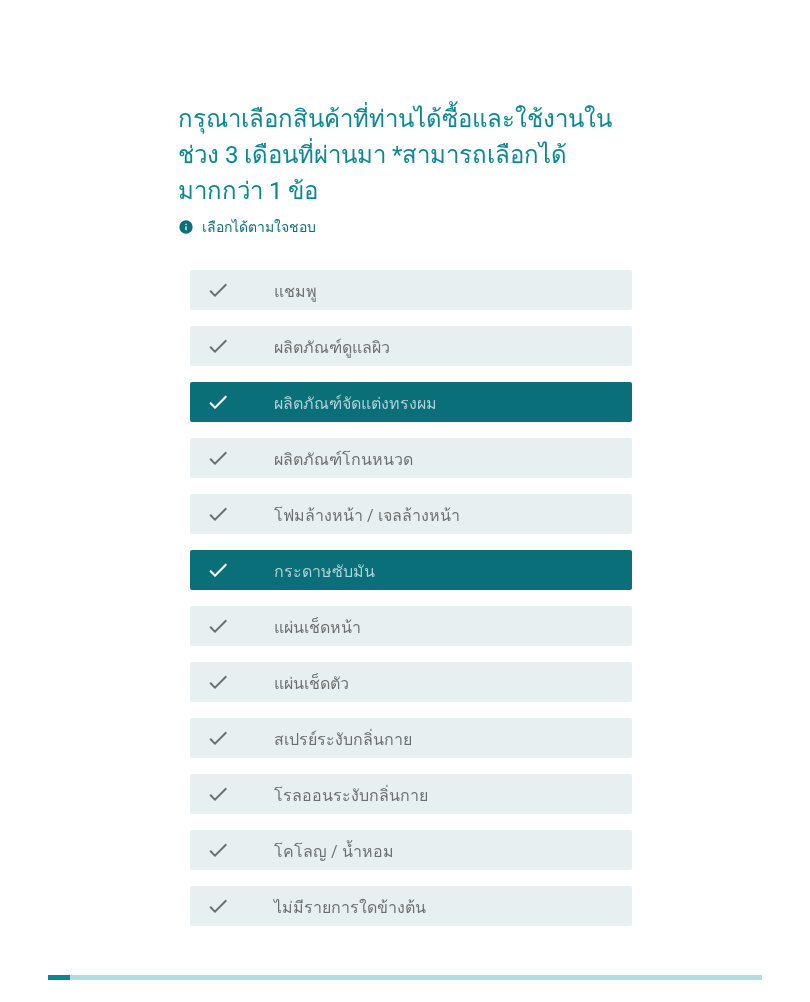 click on "check     check_box_outline_blank ผลิตภัณฑ์โกนหนวด" at bounding box center (411, 458) 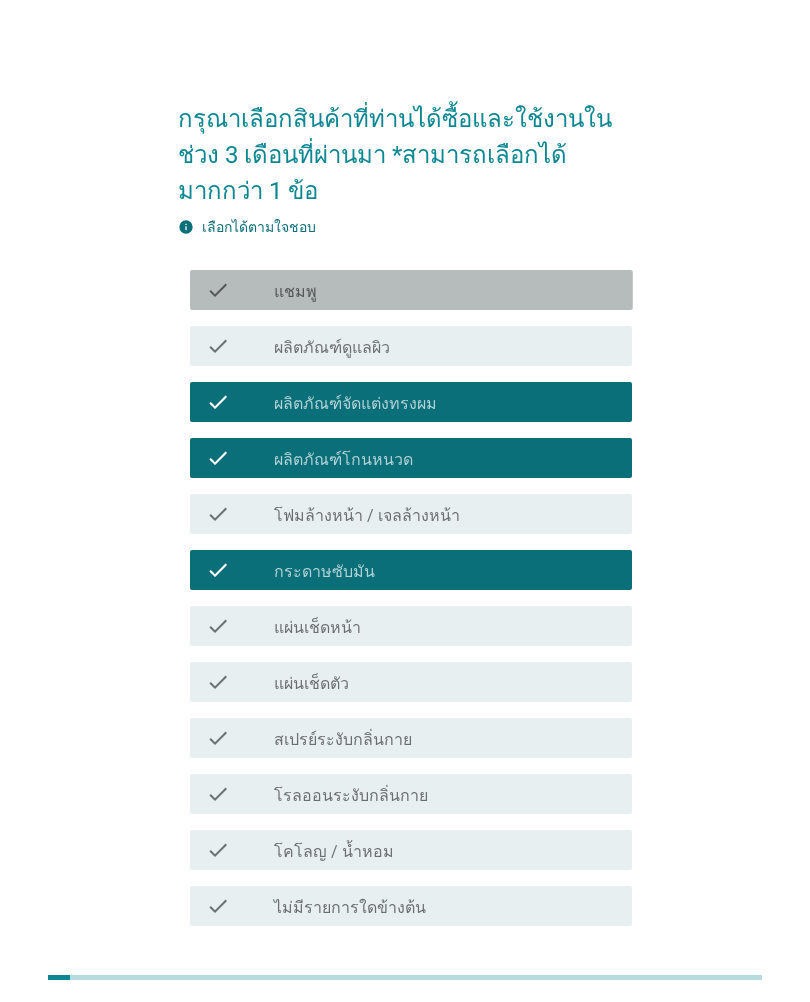 click on "check     check_box_outline_blank แชมพู" at bounding box center (411, 290) 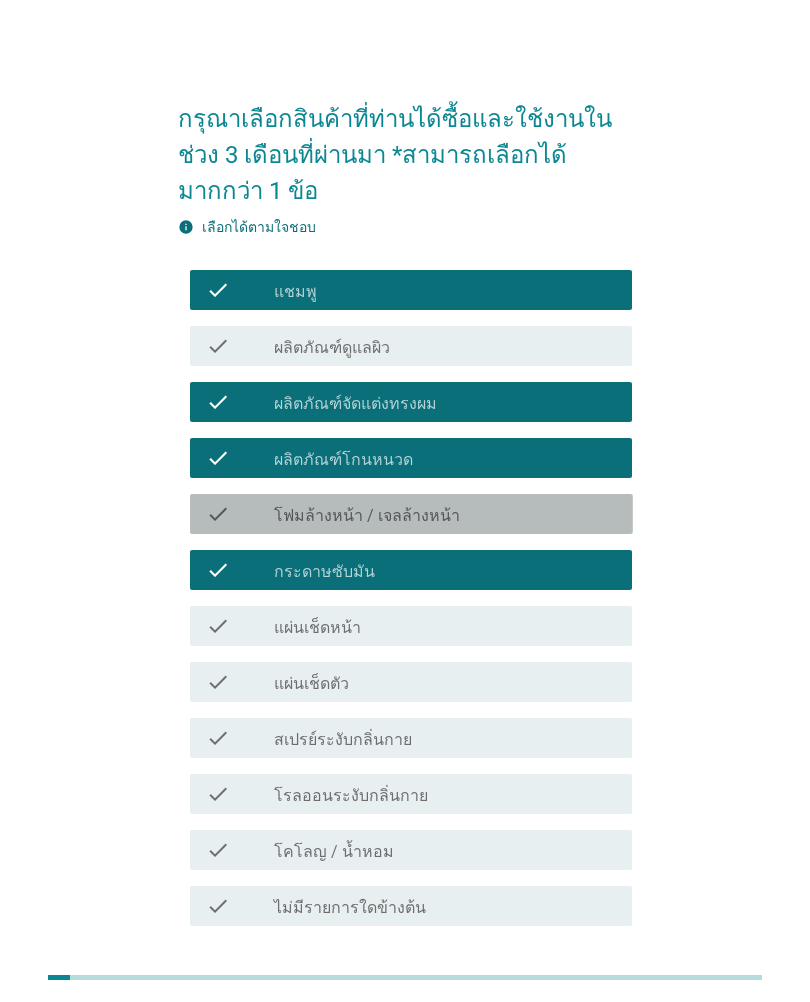 click on "check" at bounding box center (218, 514) 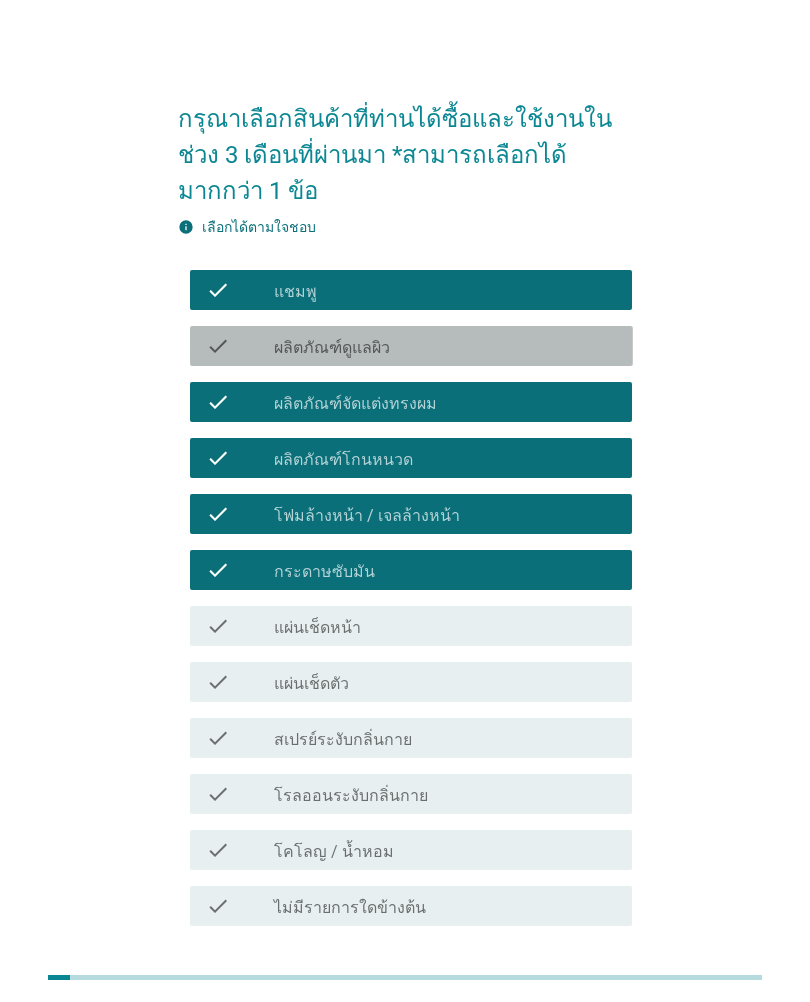 click on "check" at bounding box center [240, 346] 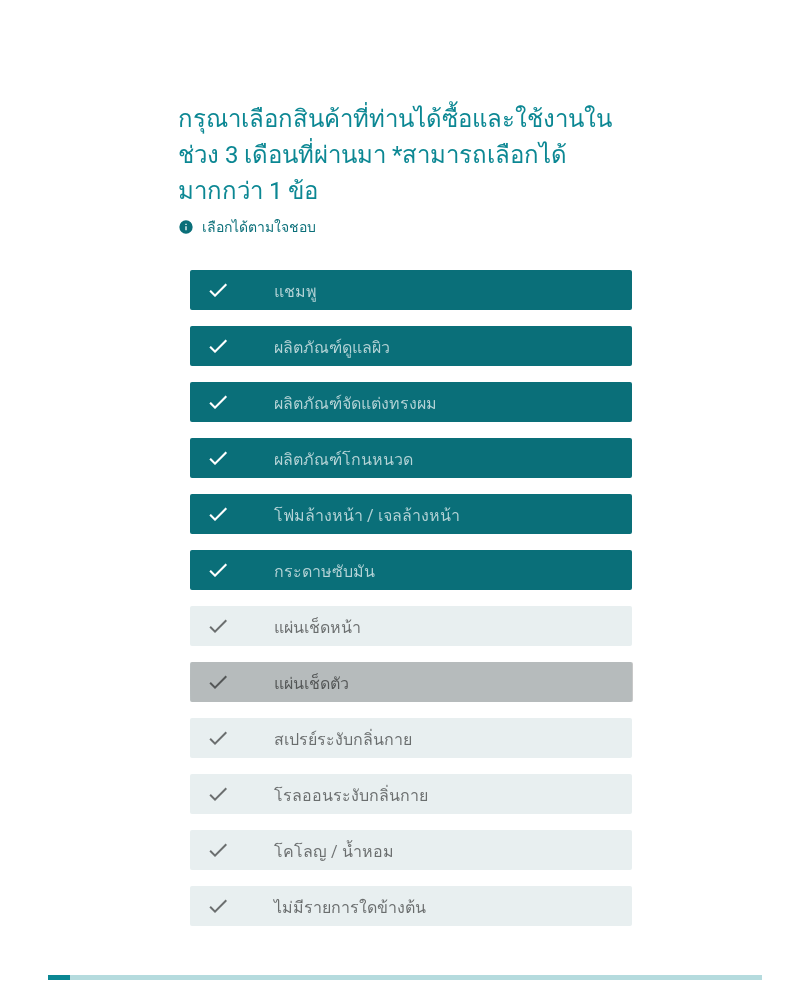 click on "check     check_box_outline_blank แผ่นเช็ดตัว" at bounding box center (411, 682) 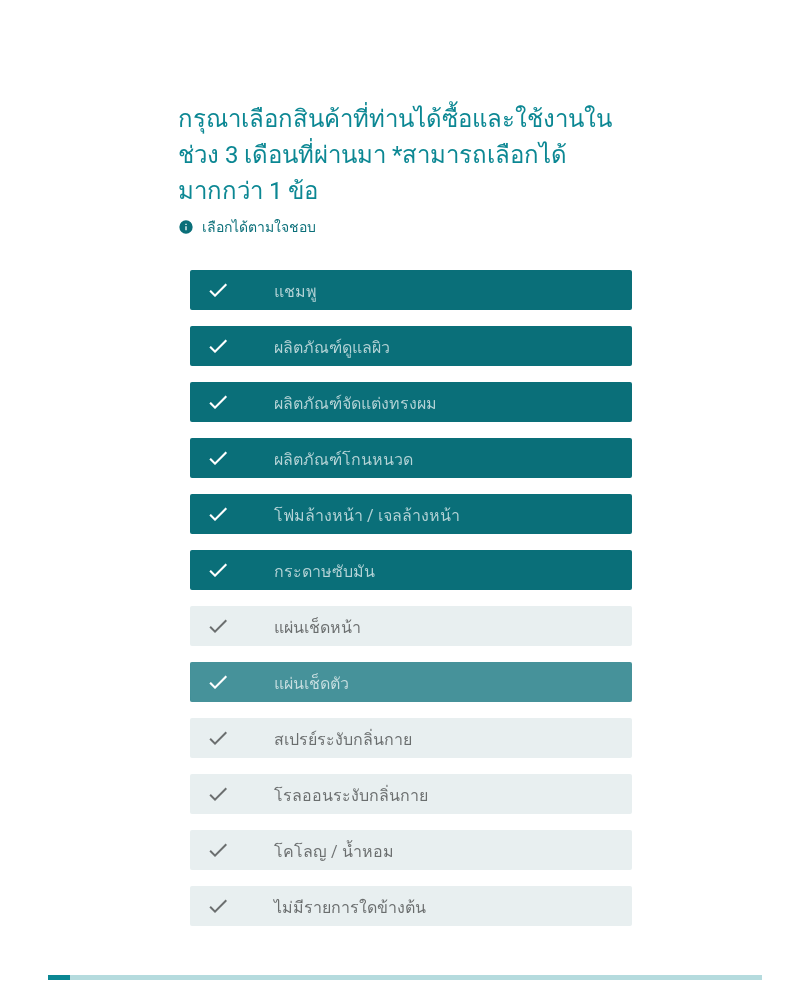 click on "check     check_box_outline_blank สเปรย์ระงับกลิ่นกาย" at bounding box center [411, 738] 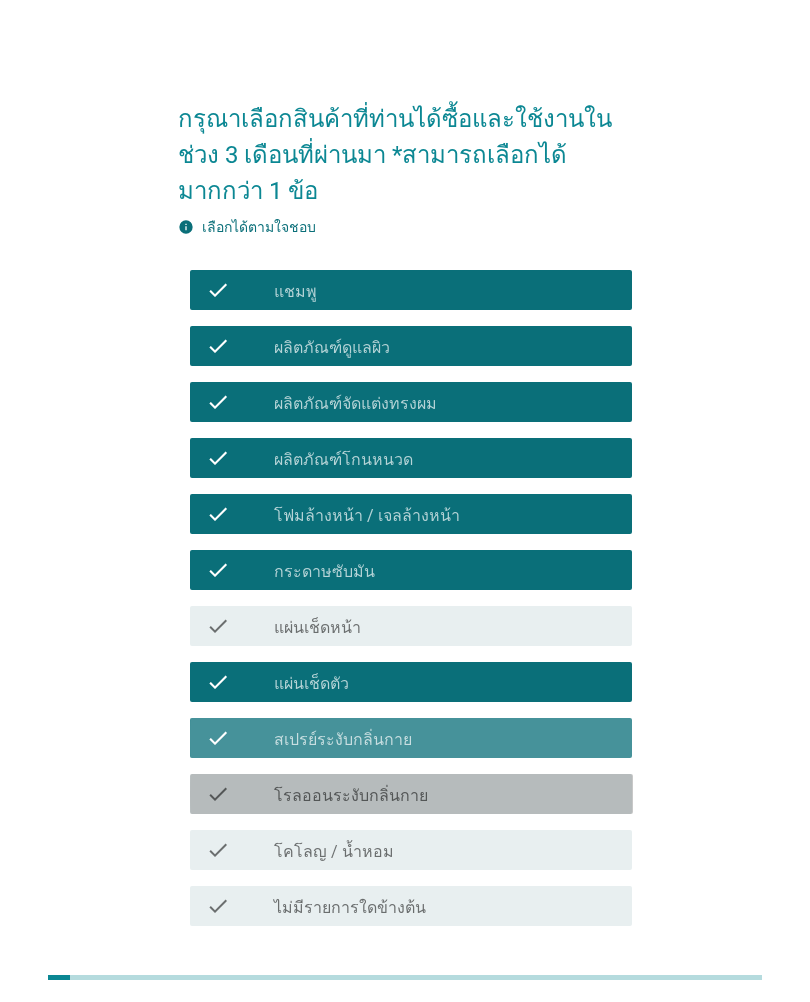 click on "check     check_box_outline_blank โรลออนระงับกลิ่นกาย" at bounding box center (411, 794) 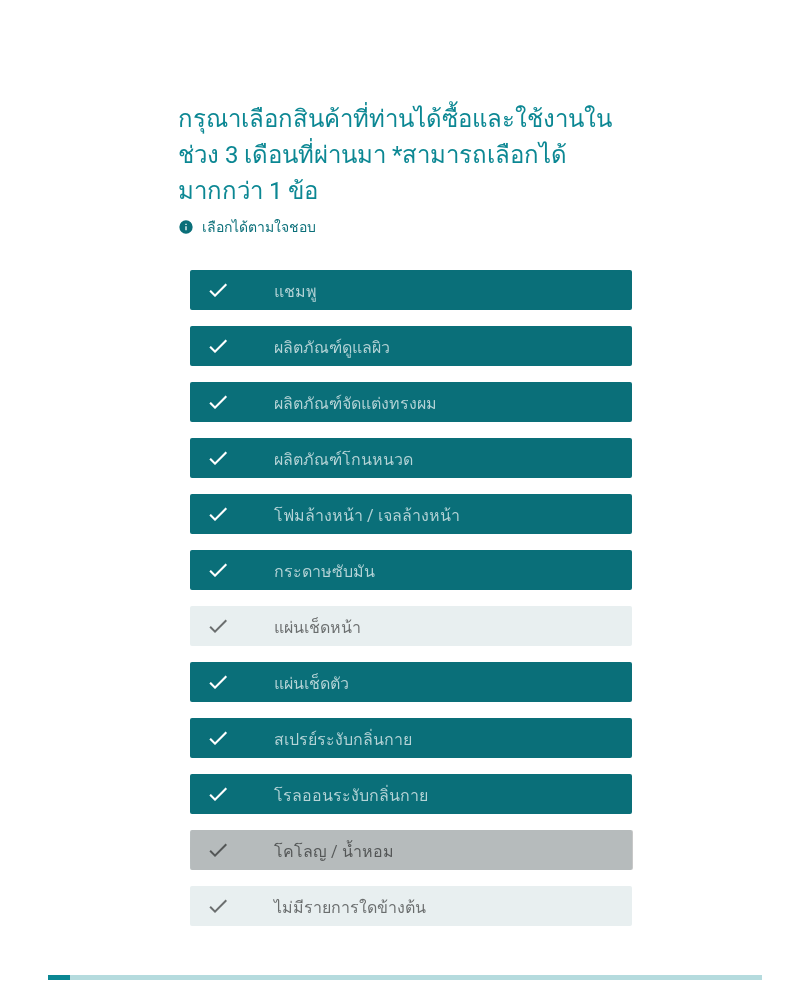 click on "check" at bounding box center [218, 850] 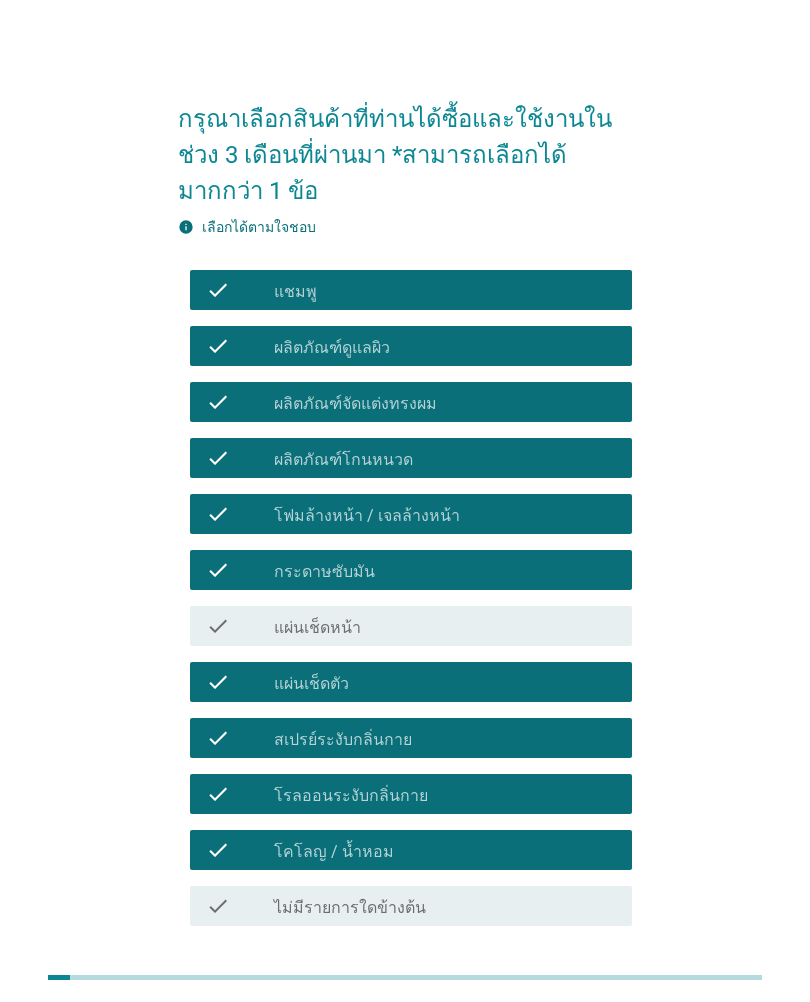 click on "check     check_box_outline_blank กระดาษซับมัน" at bounding box center (411, 570) 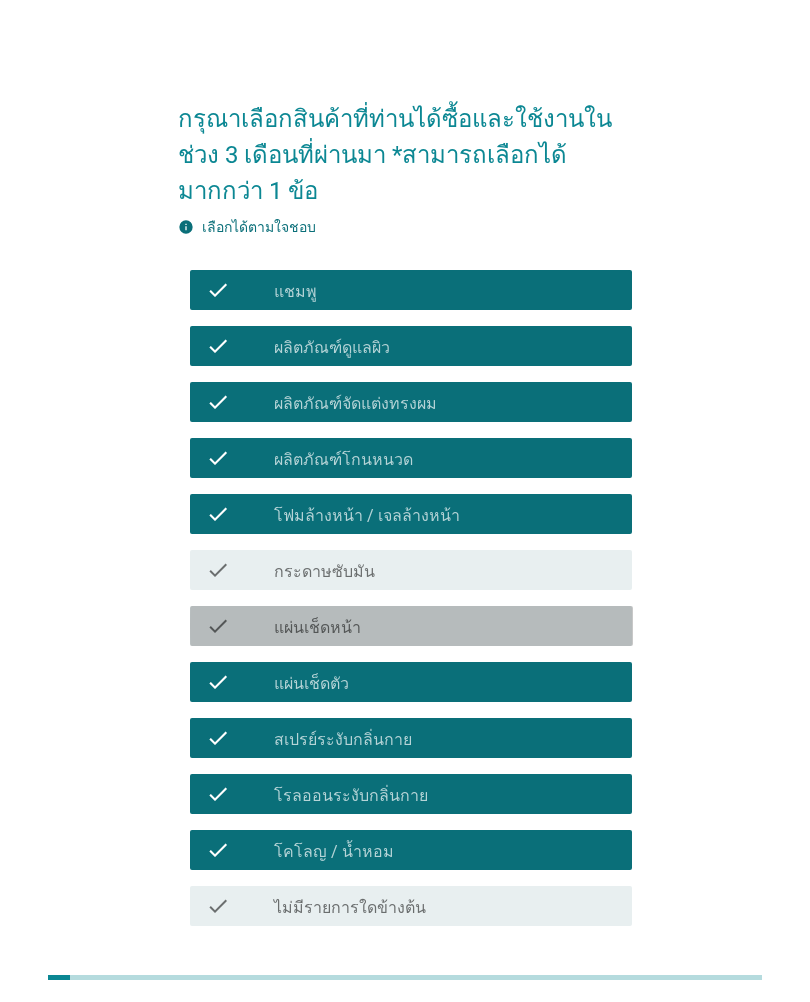 click on "check" at bounding box center [240, 626] 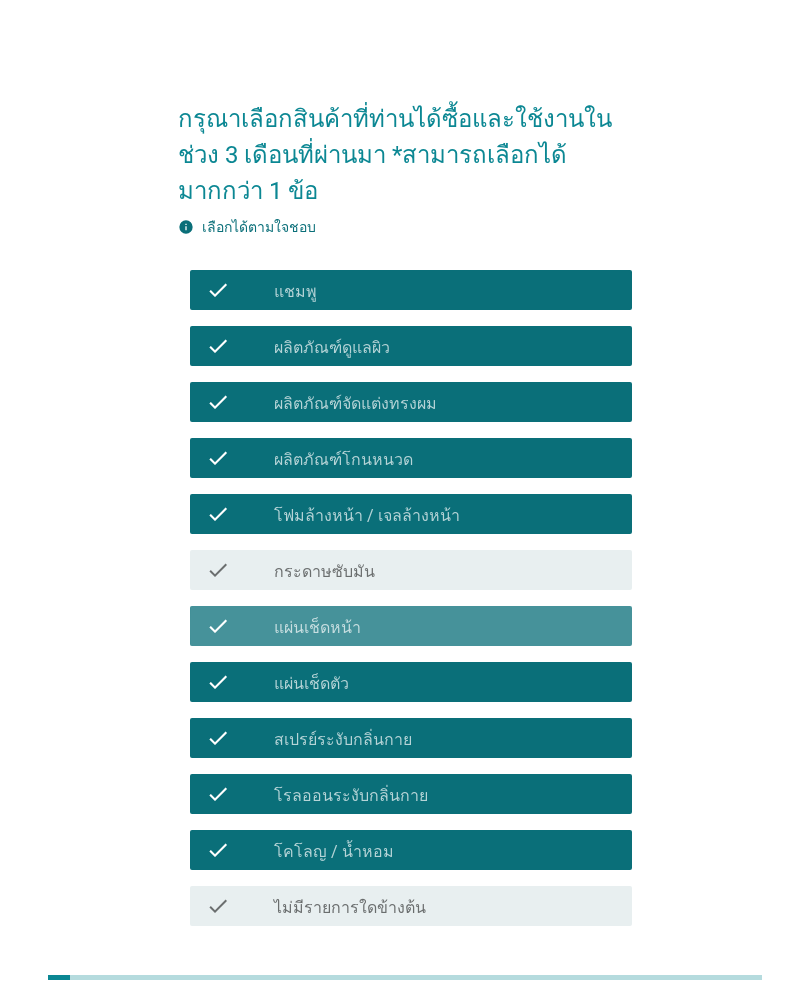 click on "check     check_box_outline_blank กระดาษซับมัน" at bounding box center [411, 570] 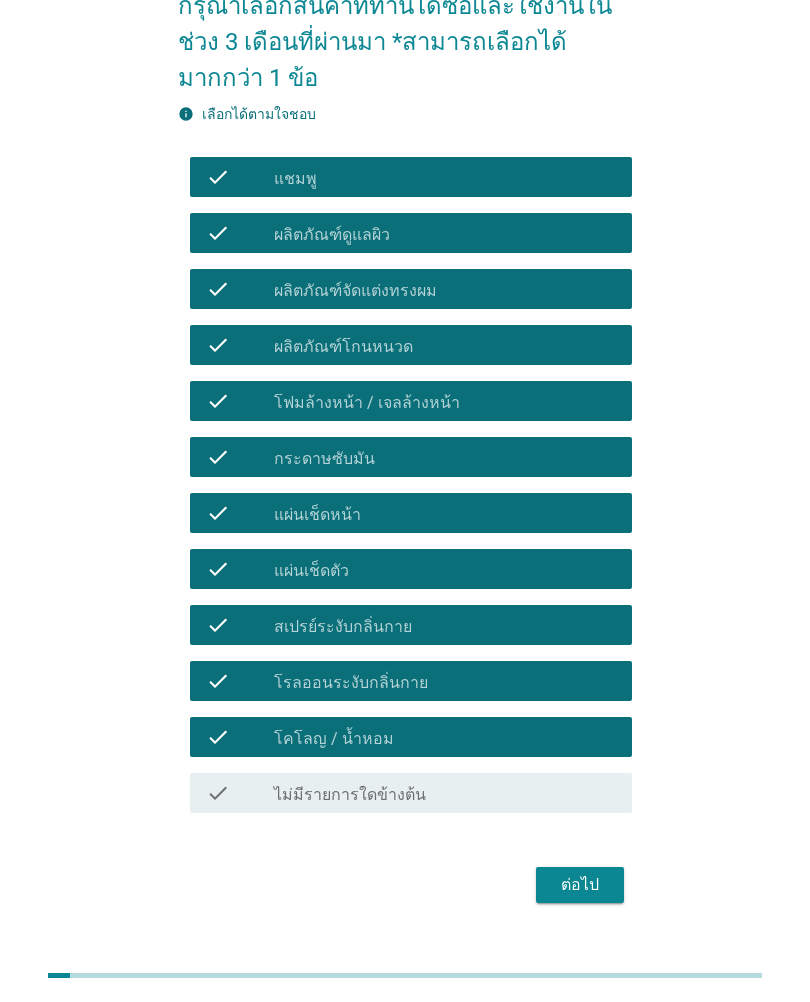 scroll, scrollTop: 111, scrollLeft: 0, axis: vertical 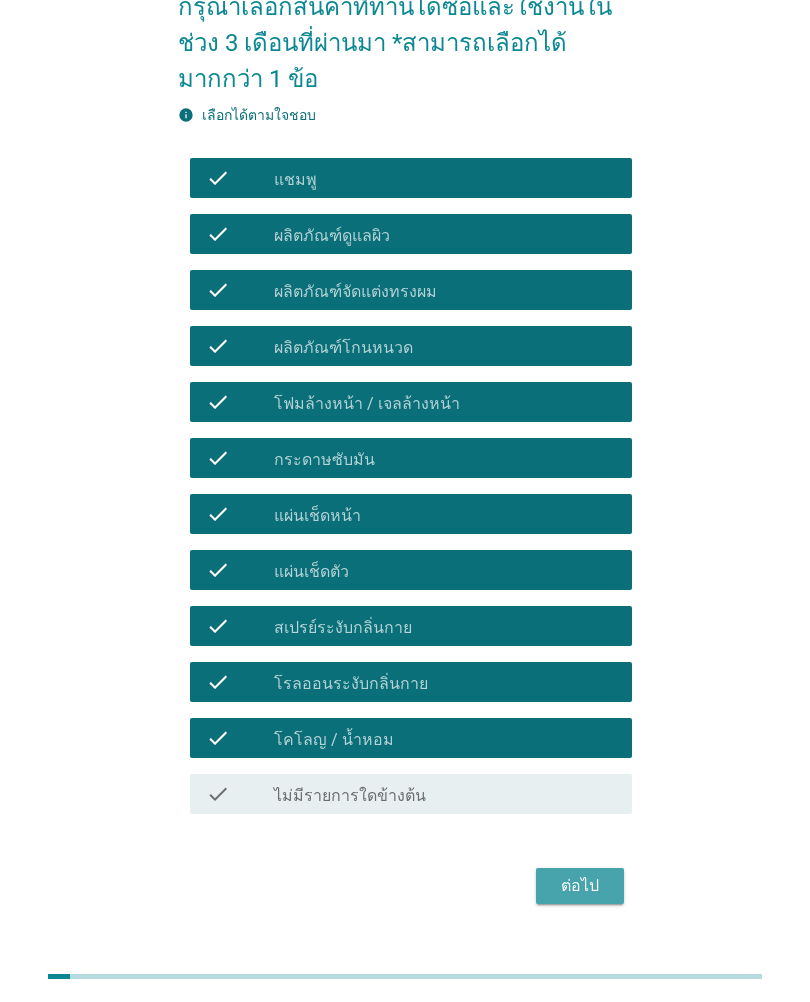 click on "ต่อไป" at bounding box center [580, 887] 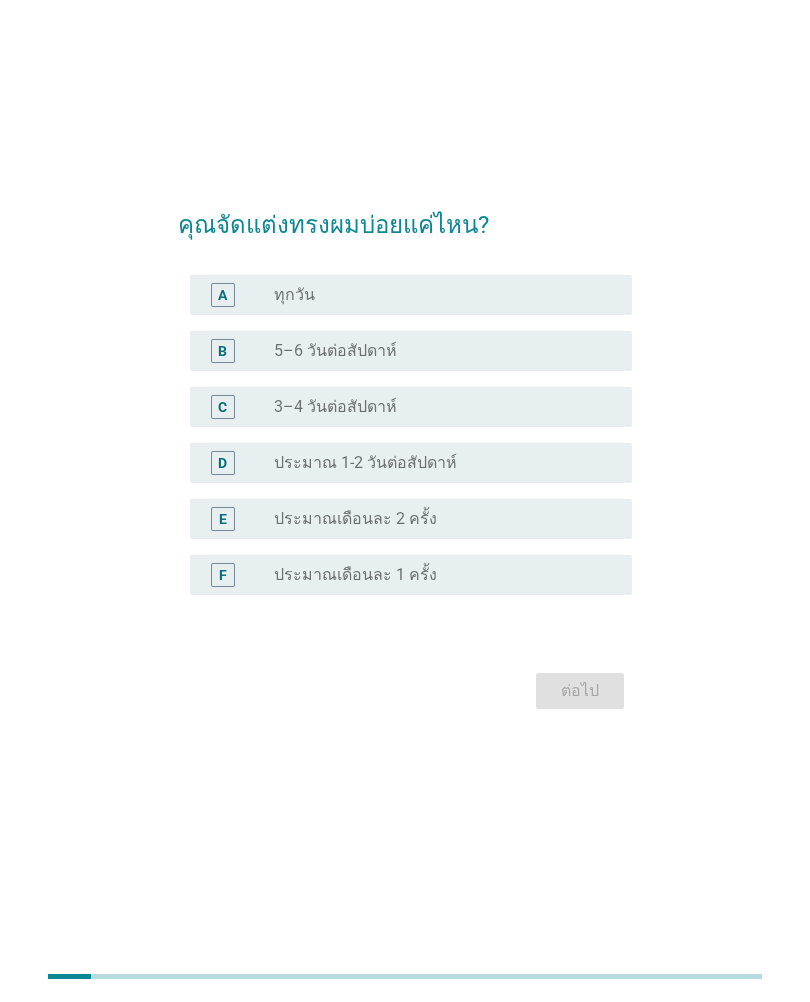scroll, scrollTop: 0, scrollLeft: 0, axis: both 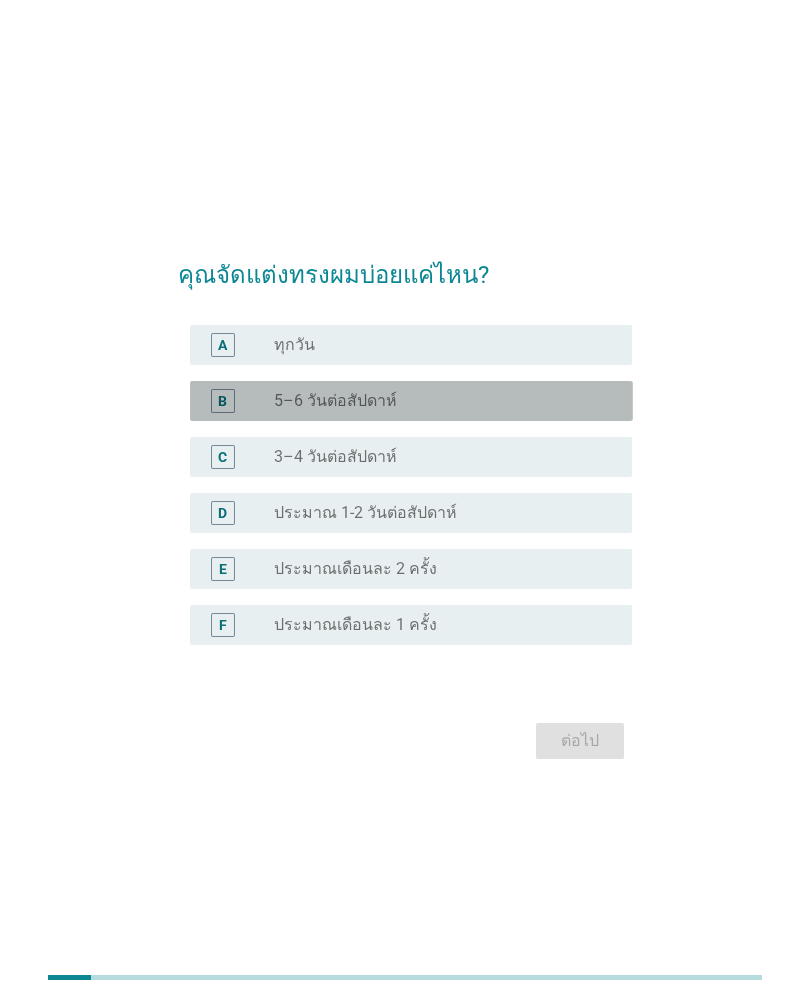 click on "B" at bounding box center [223, 401] 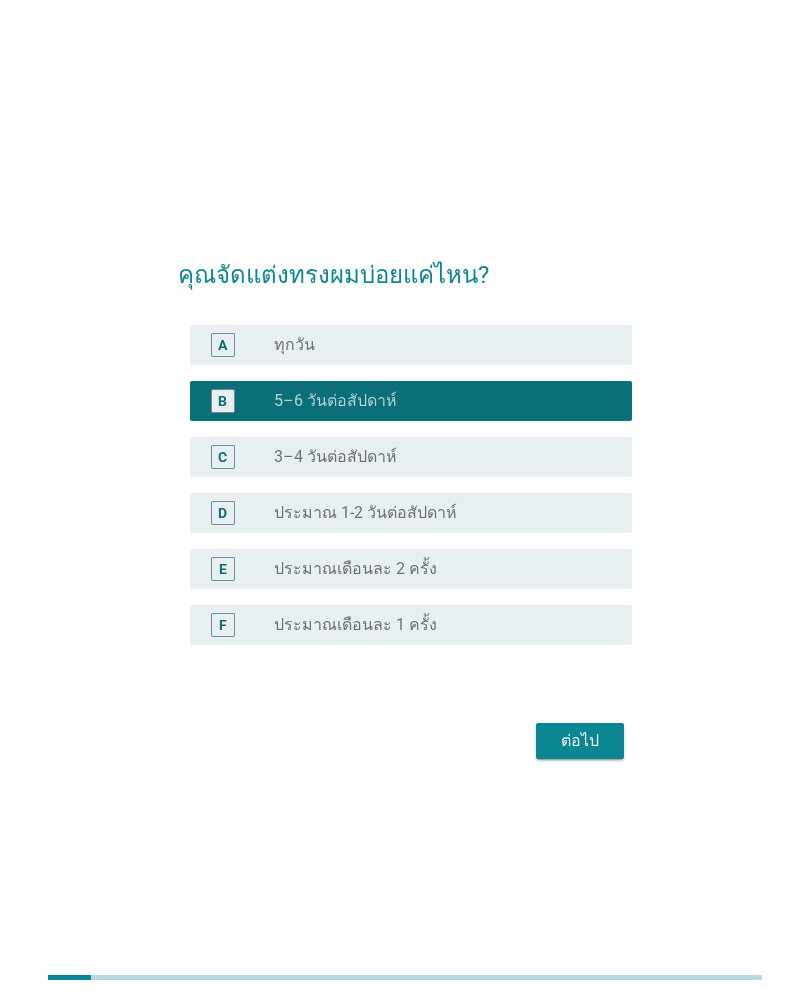 click on "A     radio_button_unchecked ทุกวัน" at bounding box center (411, 345) 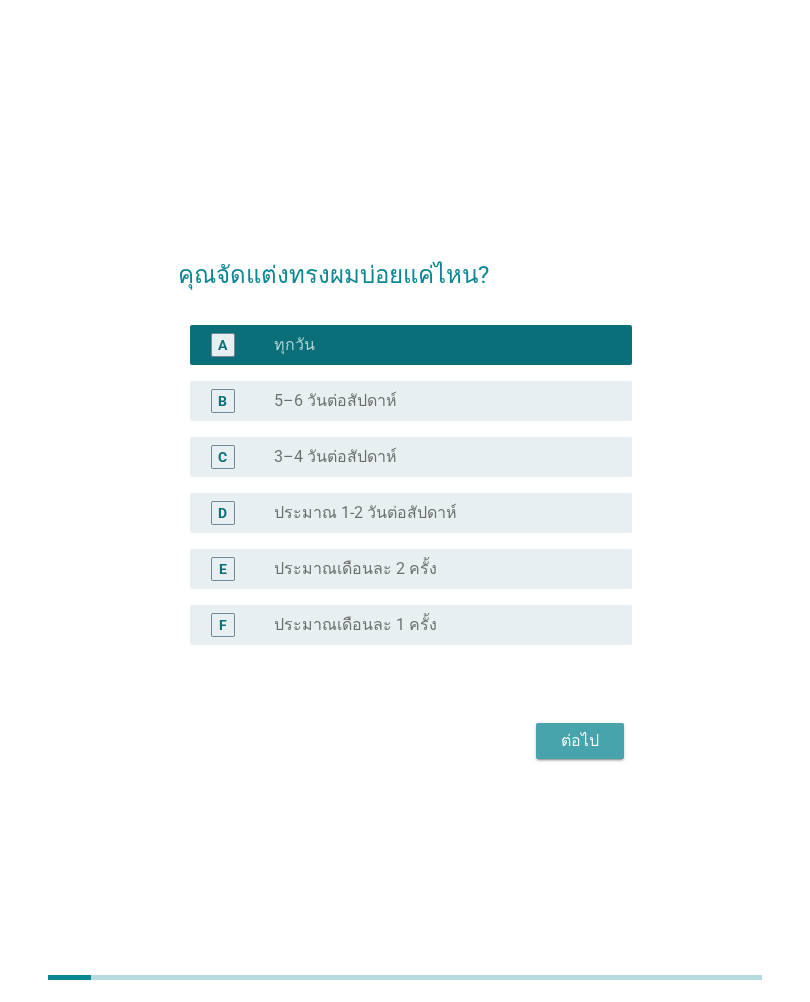 click on "ต่อไป" at bounding box center [580, 741] 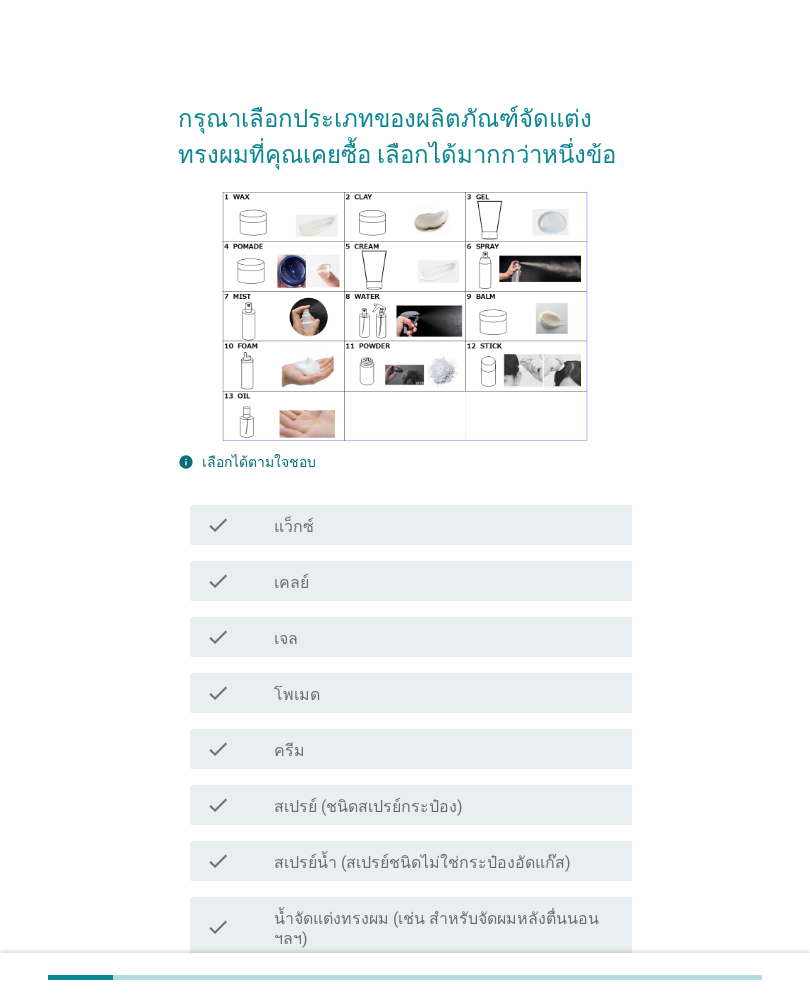 click on "check" at bounding box center [218, 525] 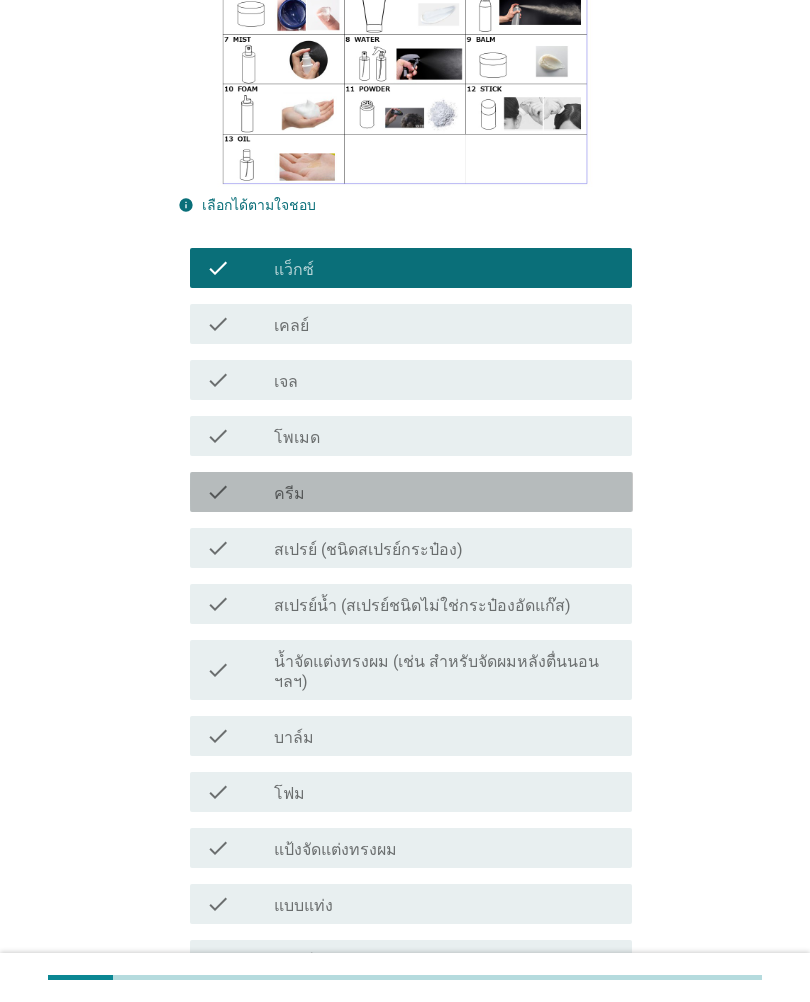 scroll, scrollTop: 270, scrollLeft: 0, axis: vertical 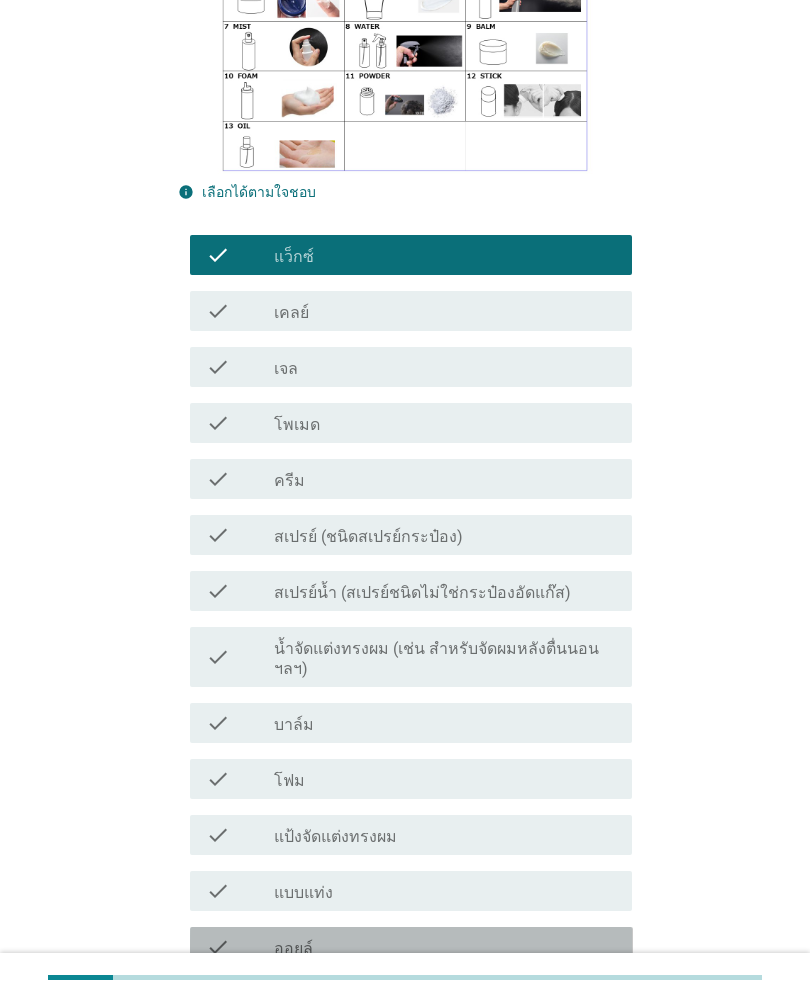 click on "check     check_box_outline_blank ออยล์" at bounding box center [411, 947] 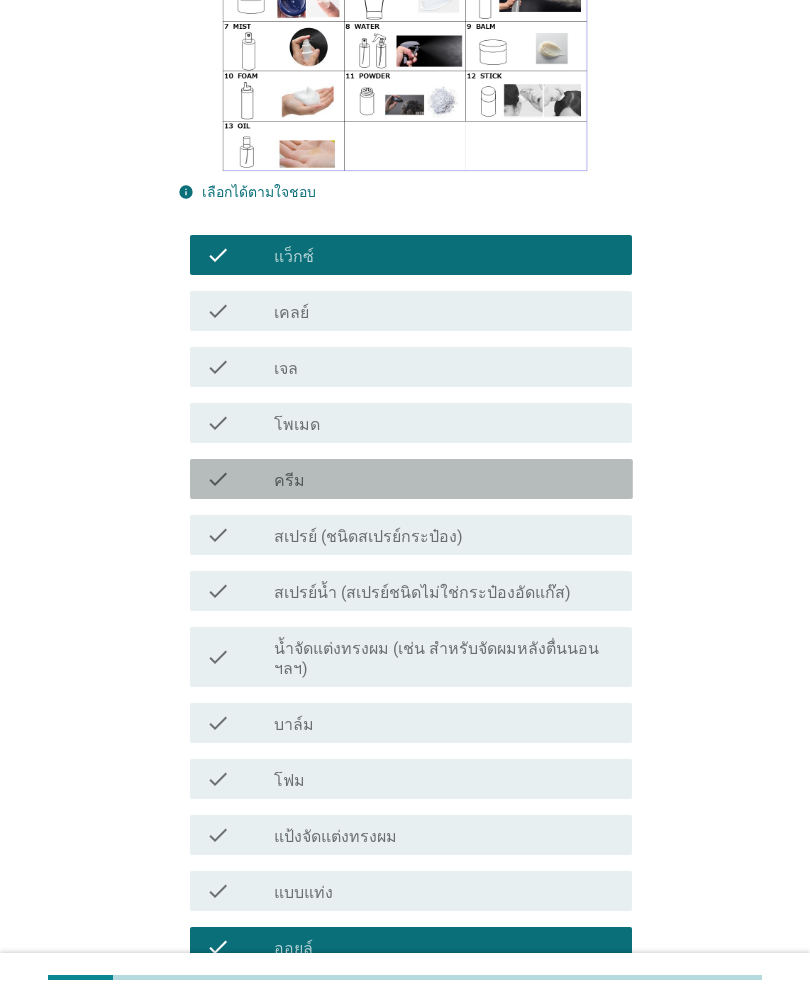click on "check" at bounding box center (240, 479) 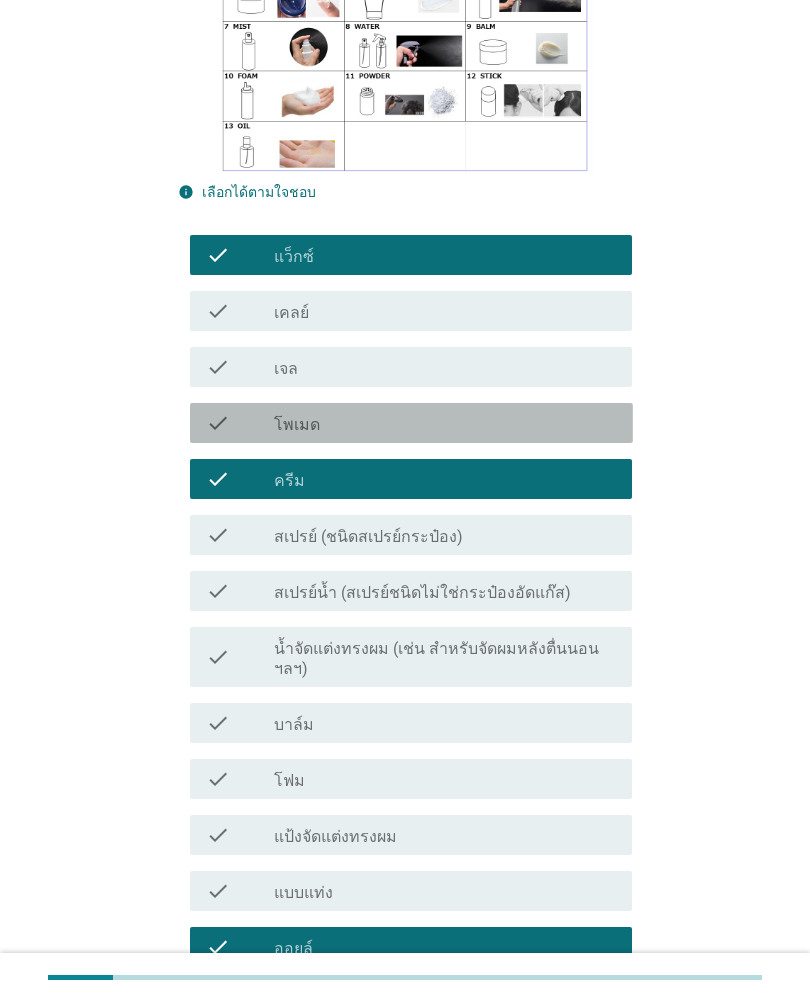 click on "check" at bounding box center (218, 423) 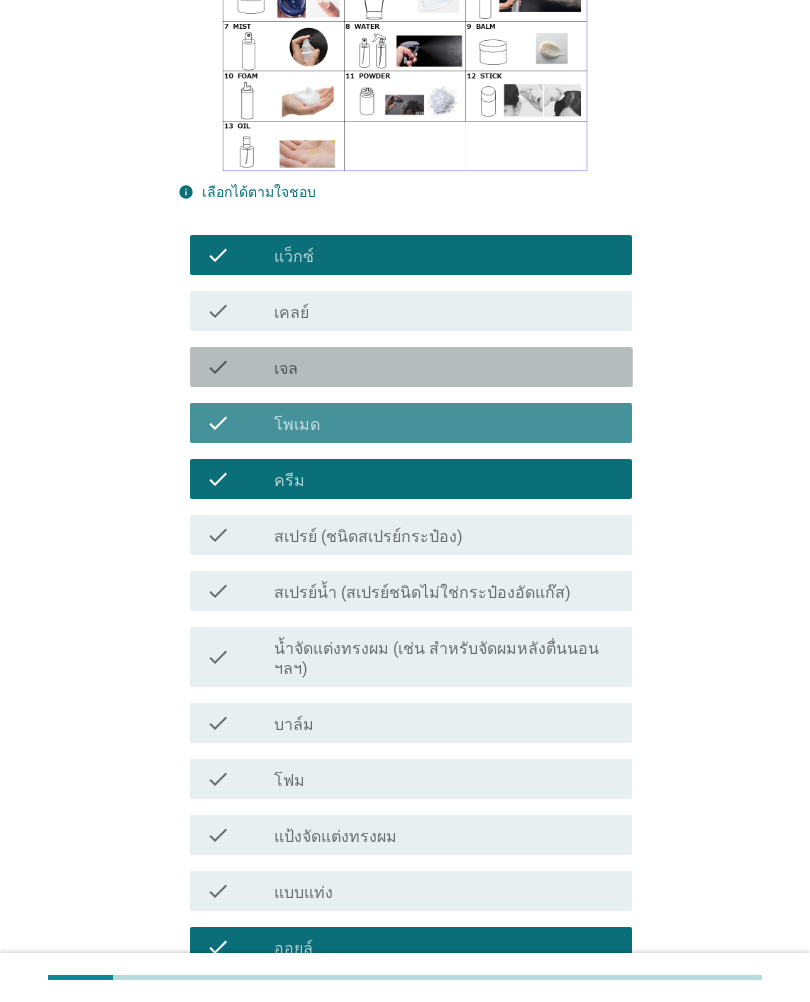 click on "check" at bounding box center (240, 367) 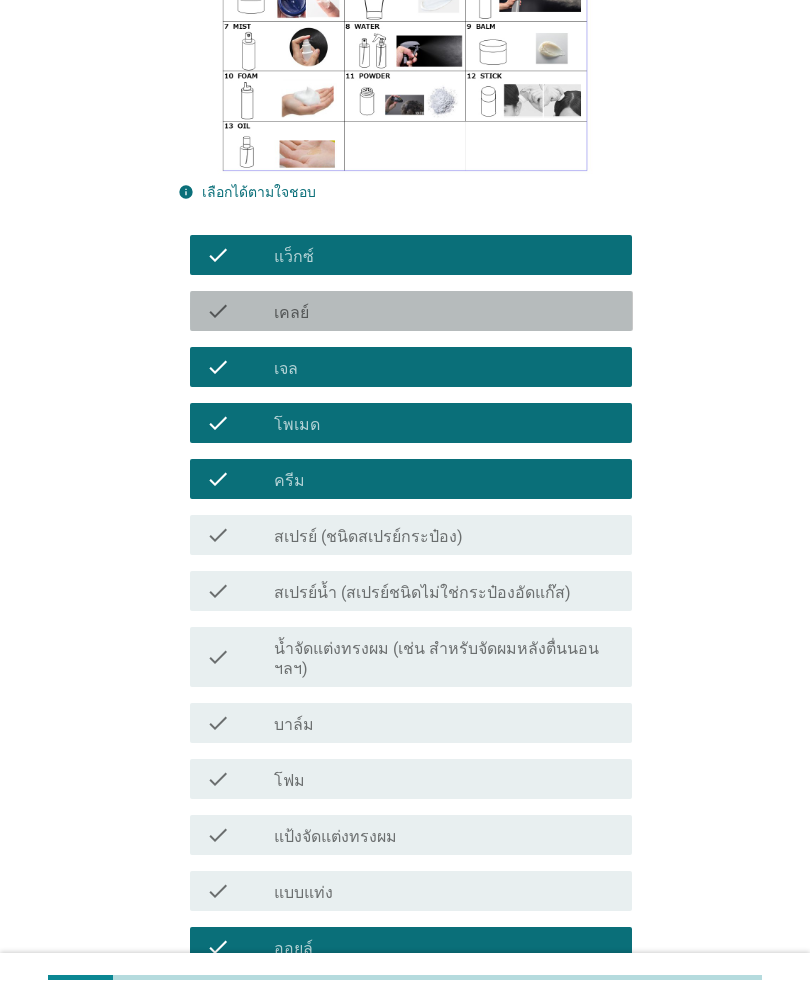 click on "check" at bounding box center (218, 311) 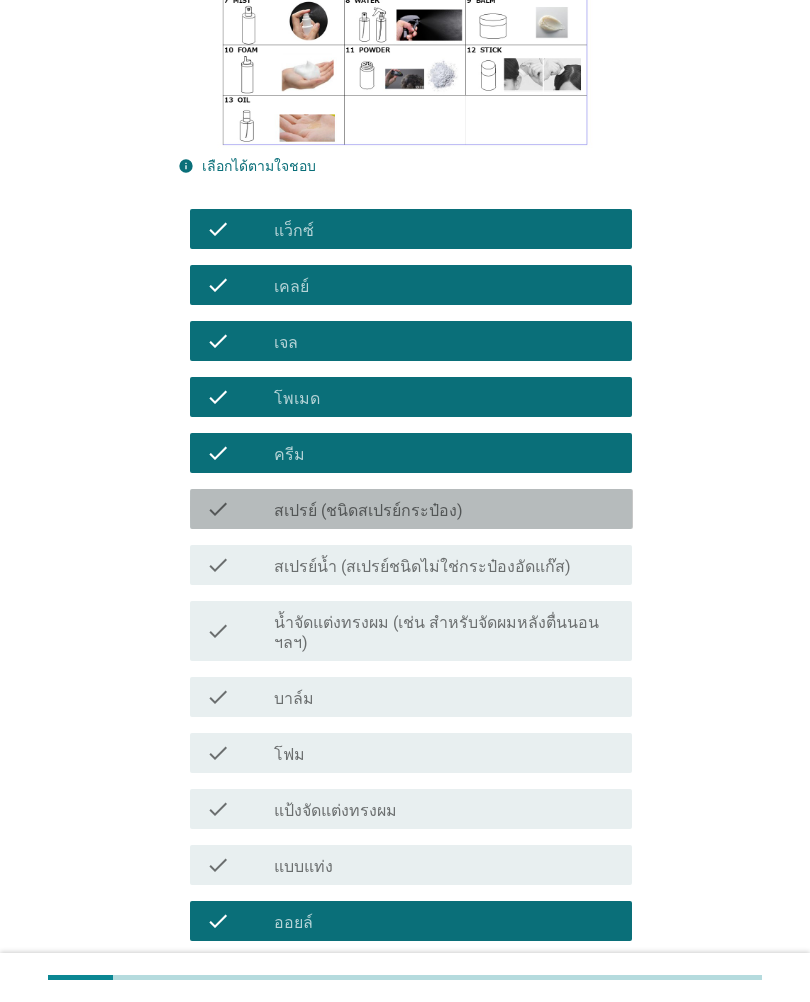 scroll, scrollTop: 297, scrollLeft: 0, axis: vertical 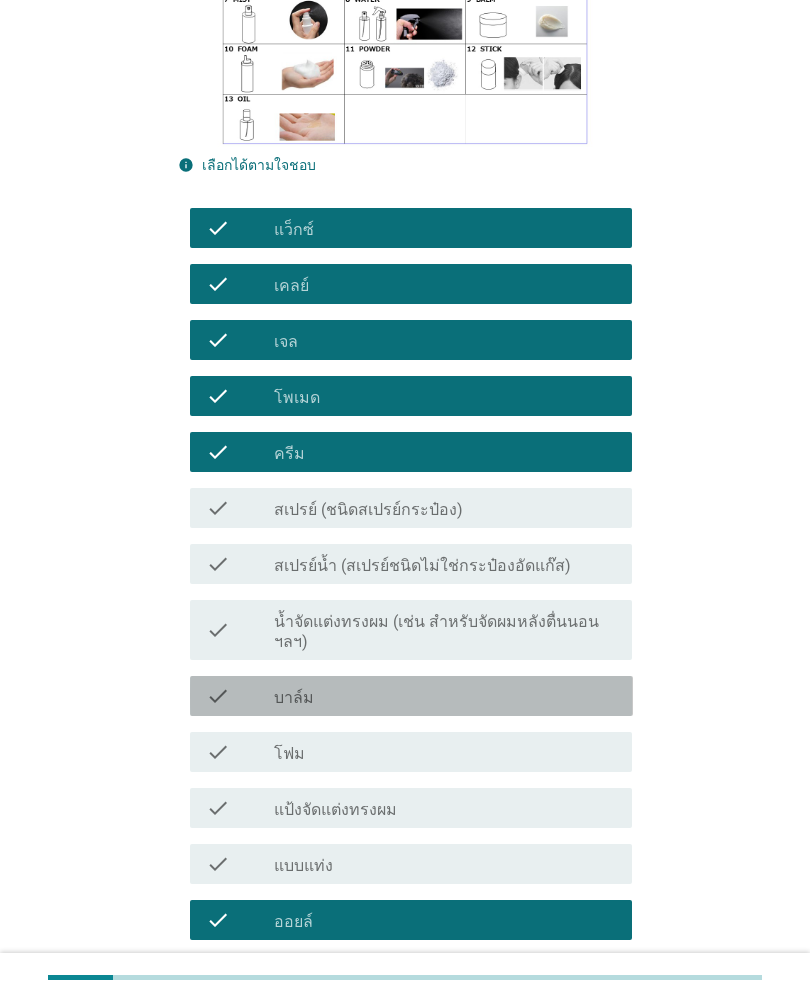 click on "check     check_box_outline_blank บาล์ม" at bounding box center (411, 696) 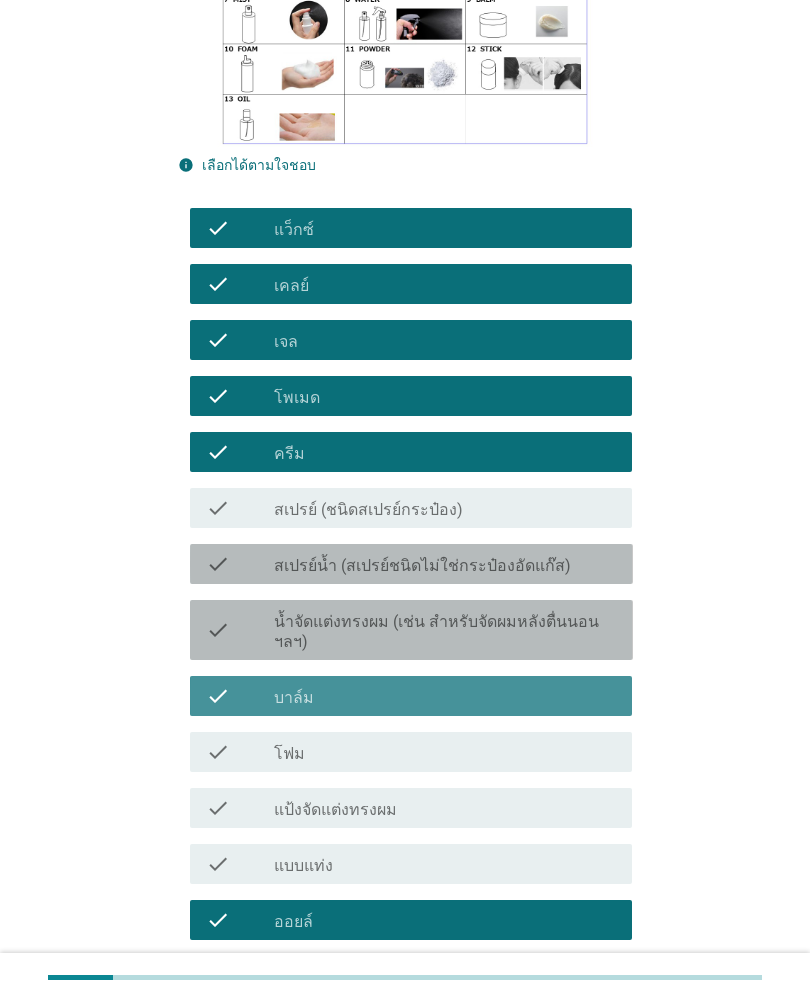 click on "check" at bounding box center [240, 564] 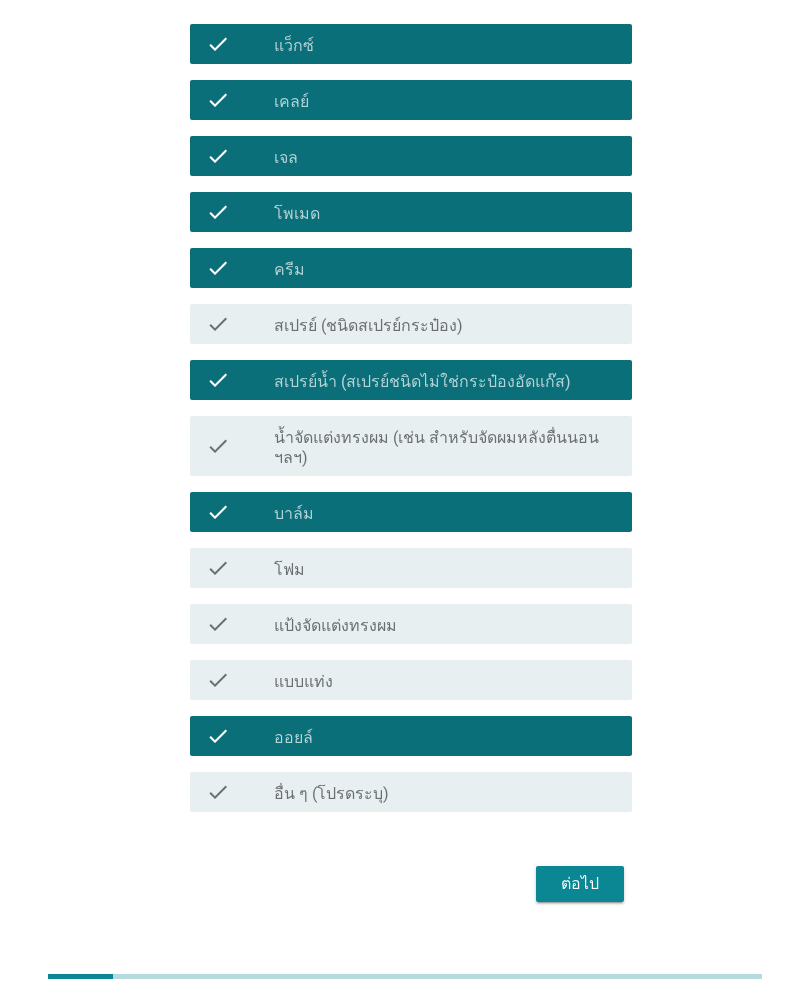 scroll, scrollTop: 479, scrollLeft: 0, axis: vertical 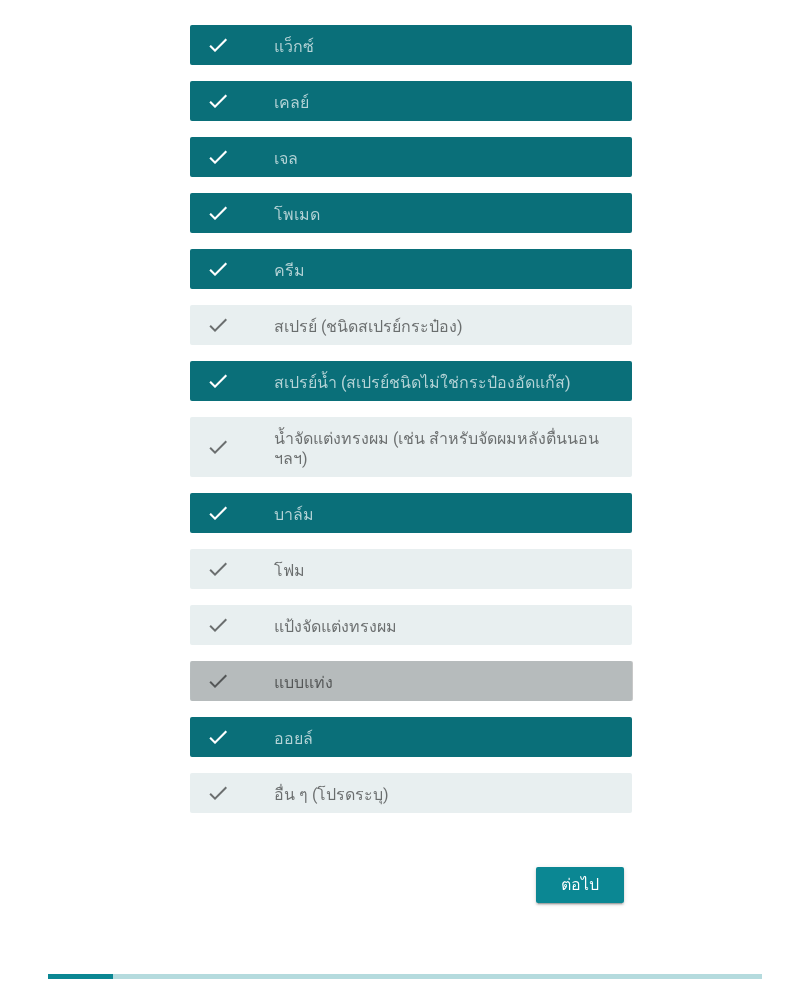 click on "check" at bounding box center (240, 682) 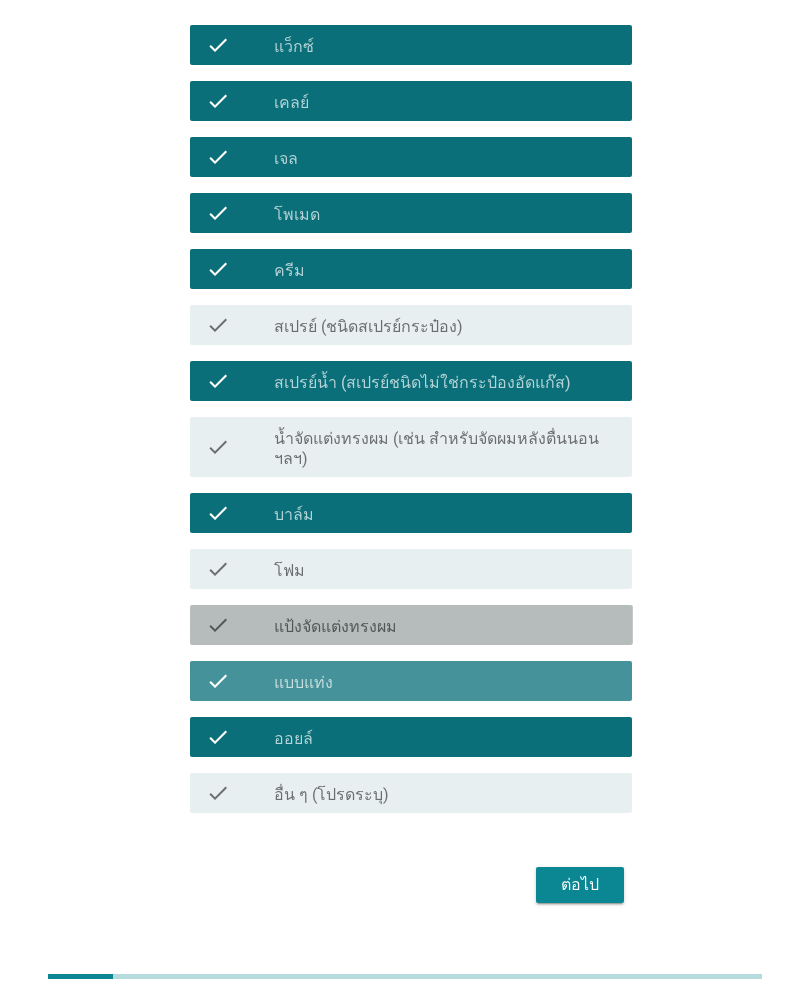 click on "check" at bounding box center [240, 626] 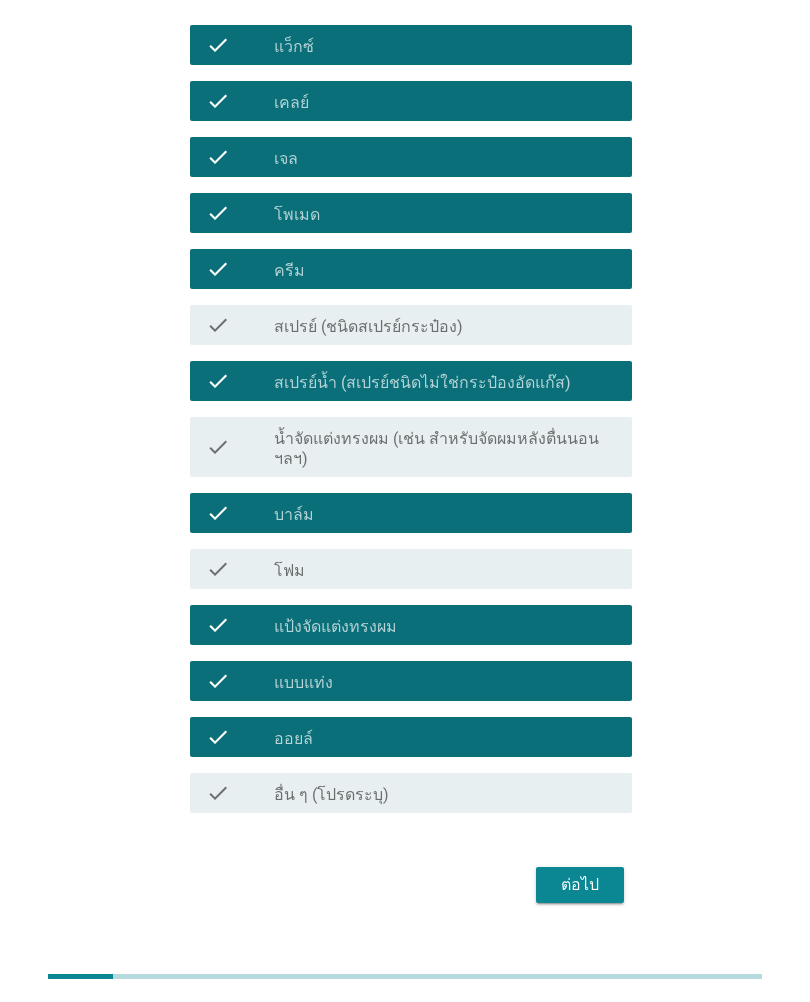 click on "กรุณาเลือกประเภทของผลิตภัณฑ์จัดแต่งทรงผมที่คุณเคยซื้อ เลือกได้มากกว่าหนึ่งข้อ         info   เลือกได้ตามใจชอบ   check     check_box_outline_blank แว็กซ์   check     check_box_outline_blank เคลย์   check     check_box_outline_blank เจล   check     check_box_outline_blank โพเมด   check     check_box_outline_blank ครีม   check     check_box_outline_blank สเปรย์ (ชนิดสเปรย์กระป๋อง)   check     check_box_outline_blank สเปรย์น้ำ (สเปรย์ชนิดไม่ใช่กระป๋องอัดแก๊ส)   check     check_box_outline_blank น้ำจัดแต่งทรงผม (เช่น สำหรับจัดผมหลังตื่นนอน ฯลฯ)   check     check_box_outline_blank" at bounding box center [405, 256] 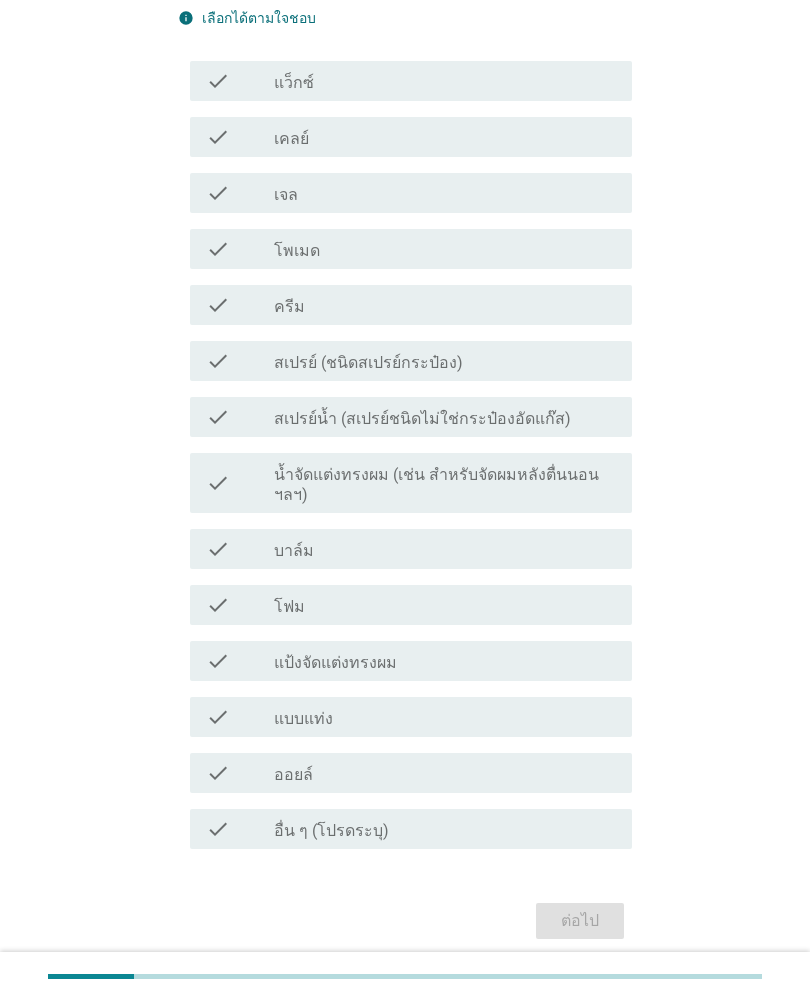 scroll, scrollTop: 0, scrollLeft: 0, axis: both 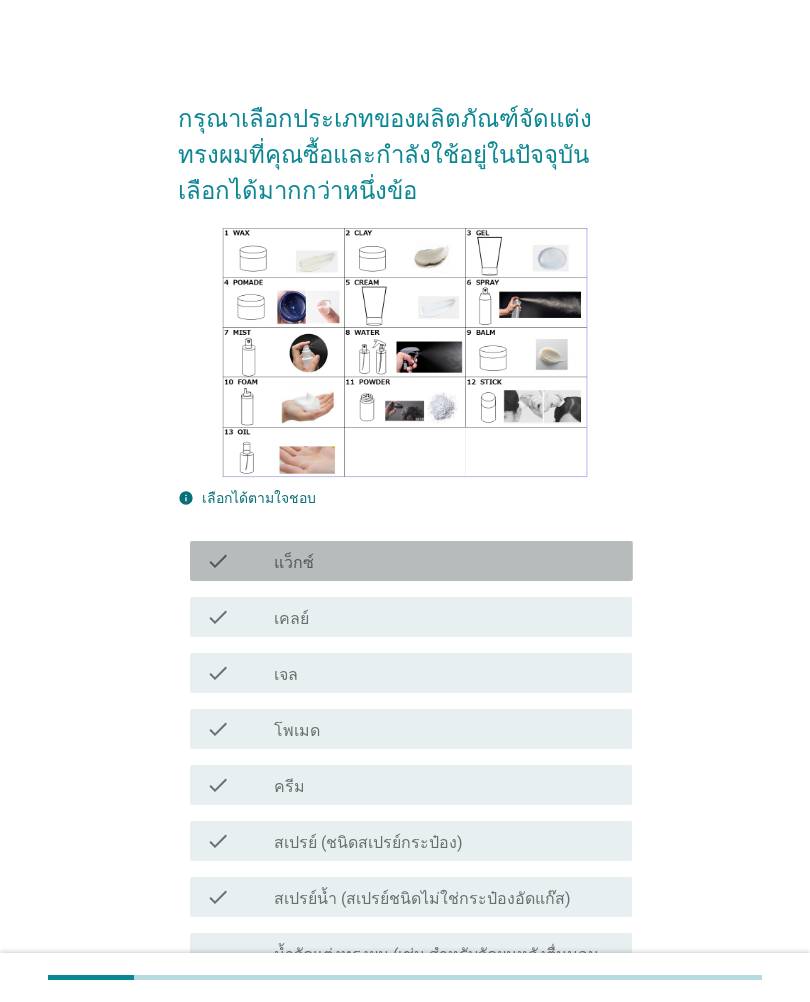 click on "check     check_box_outline_blank แว็กซ์" at bounding box center [411, 561] 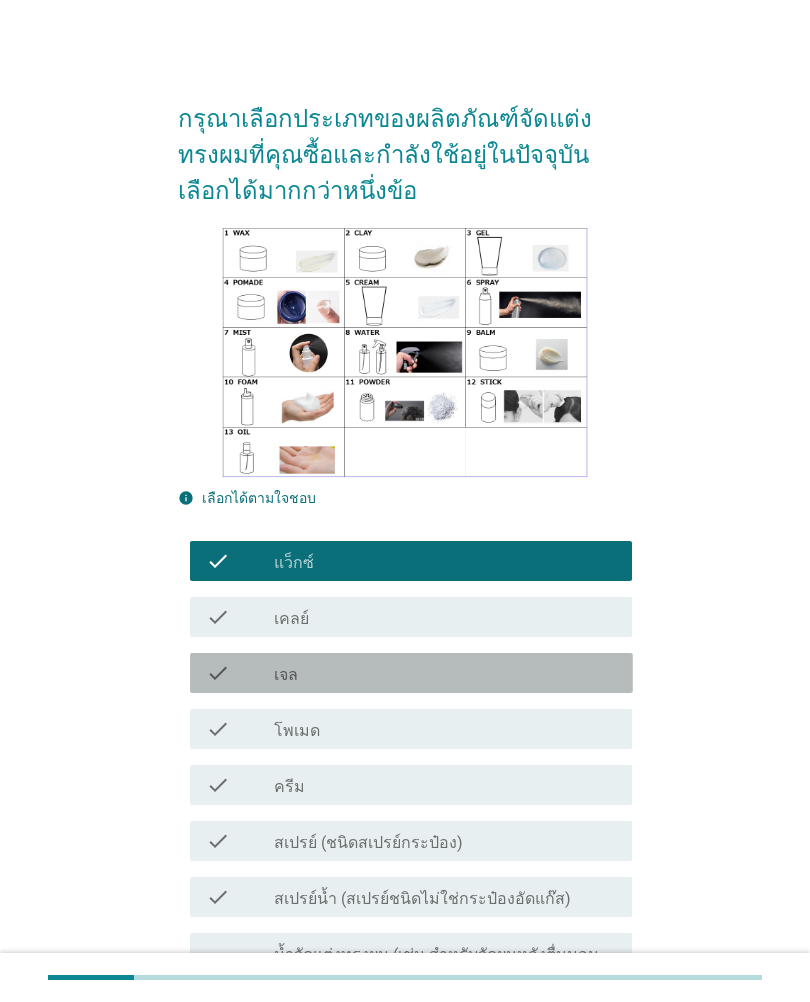 click on "check" at bounding box center (240, 673) 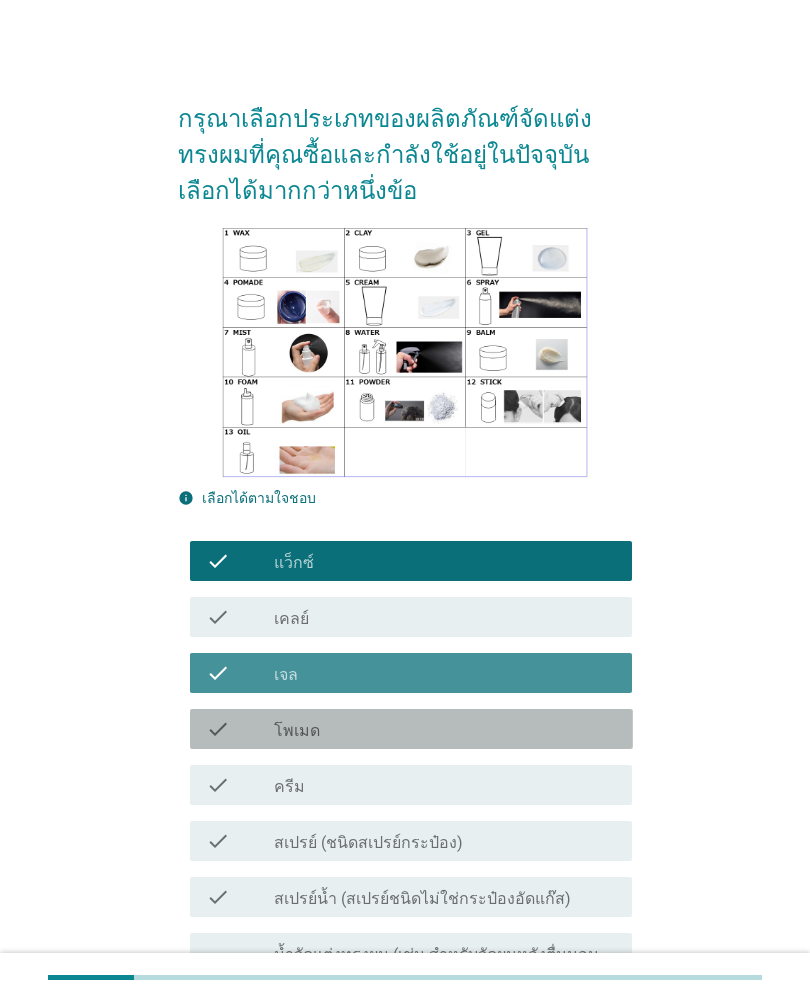 click on "check     check_box_outline_blank โพเมด" at bounding box center [411, 729] 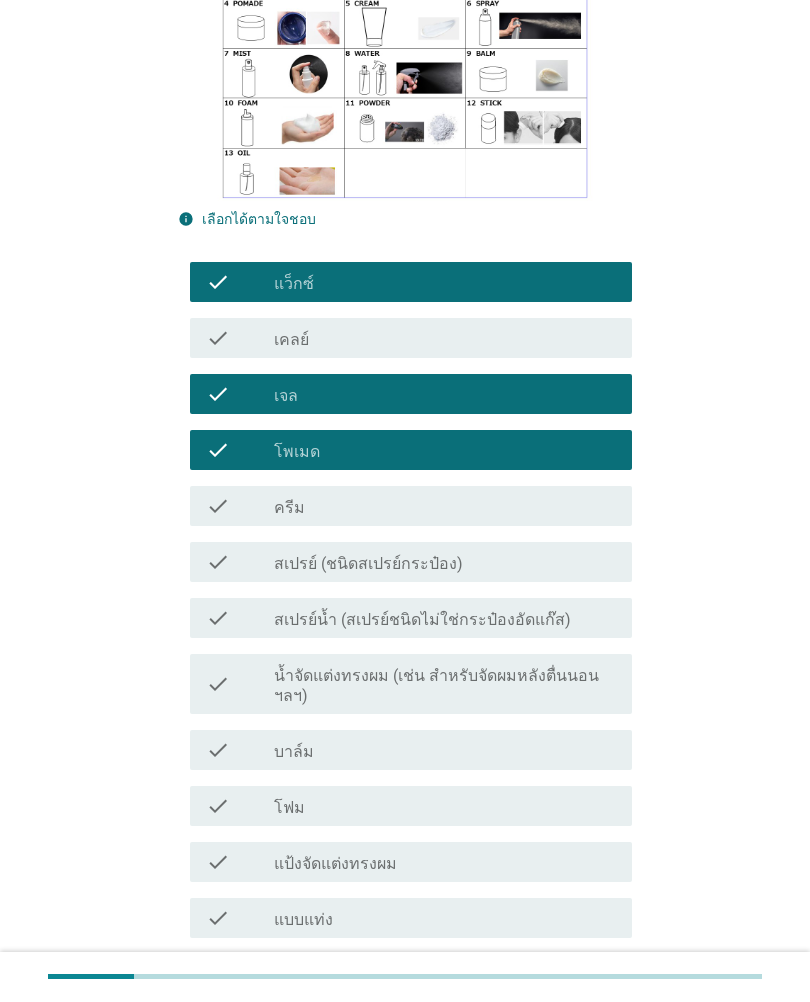 scroll, scrollTop: 279, scrollLeft: 0, axis: vertical 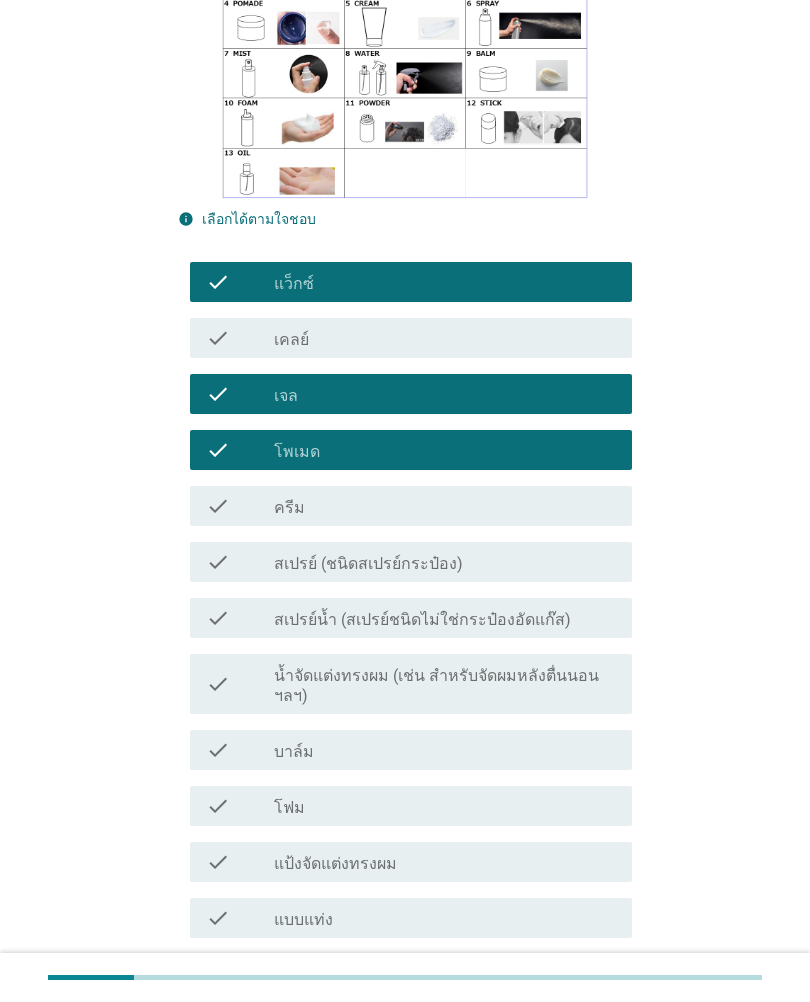click on "check" at bounding box center [218, 618] 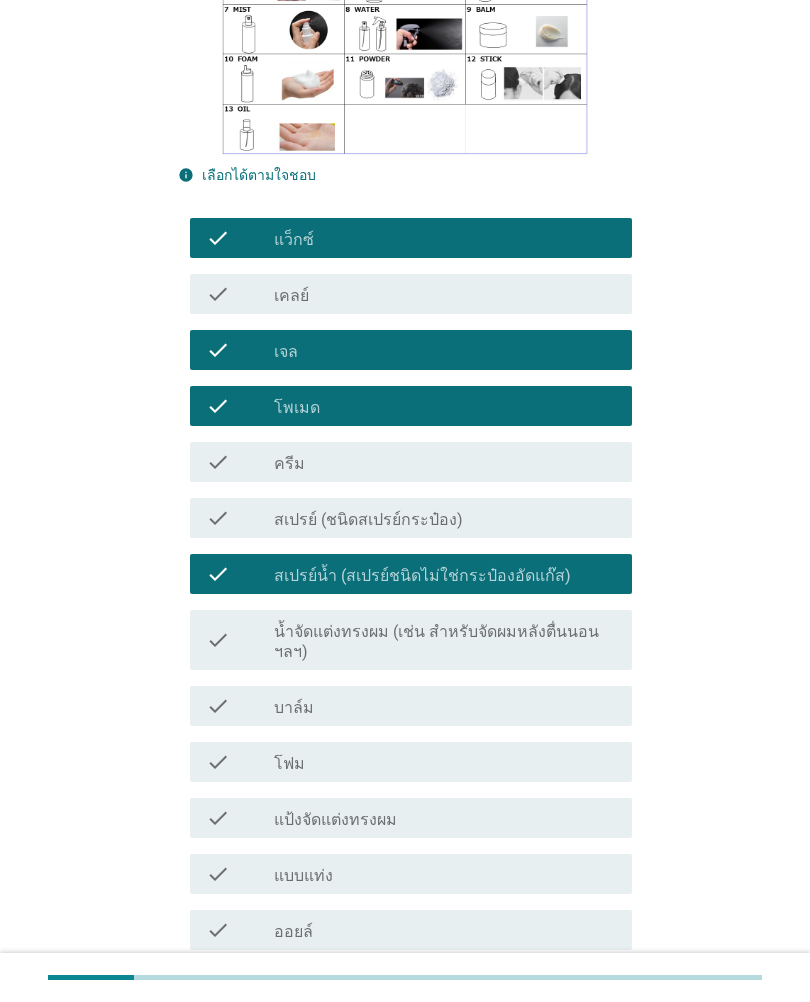 scroll, scrollTop: 323, scrollLeft: 0, axis: vertical 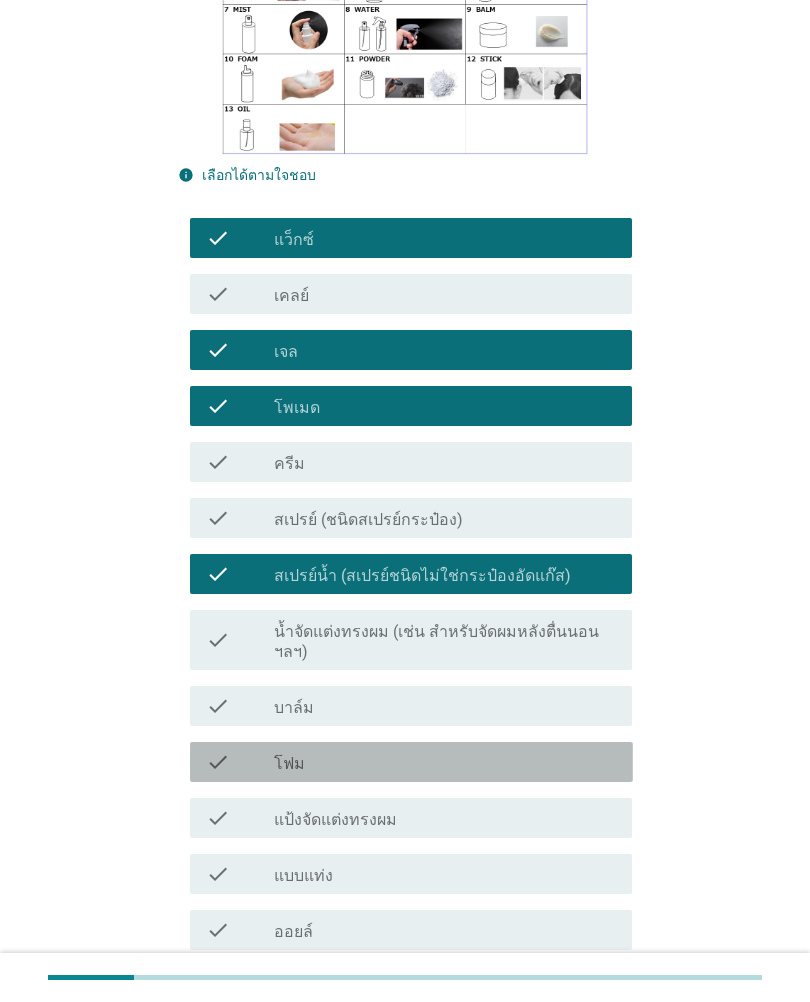 click on "check" at bounding box center [240, 762] 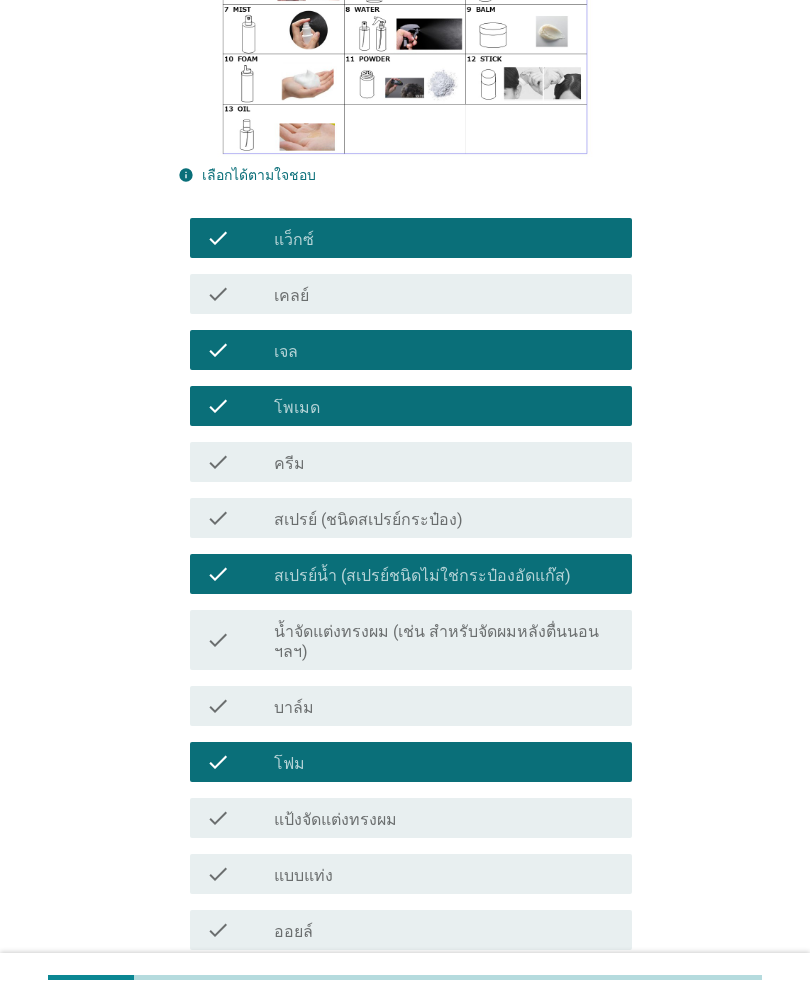 click on "check     check_box_outline_blank แป้งจัดแต่งทรงผม" at bounding box center (411, 818) 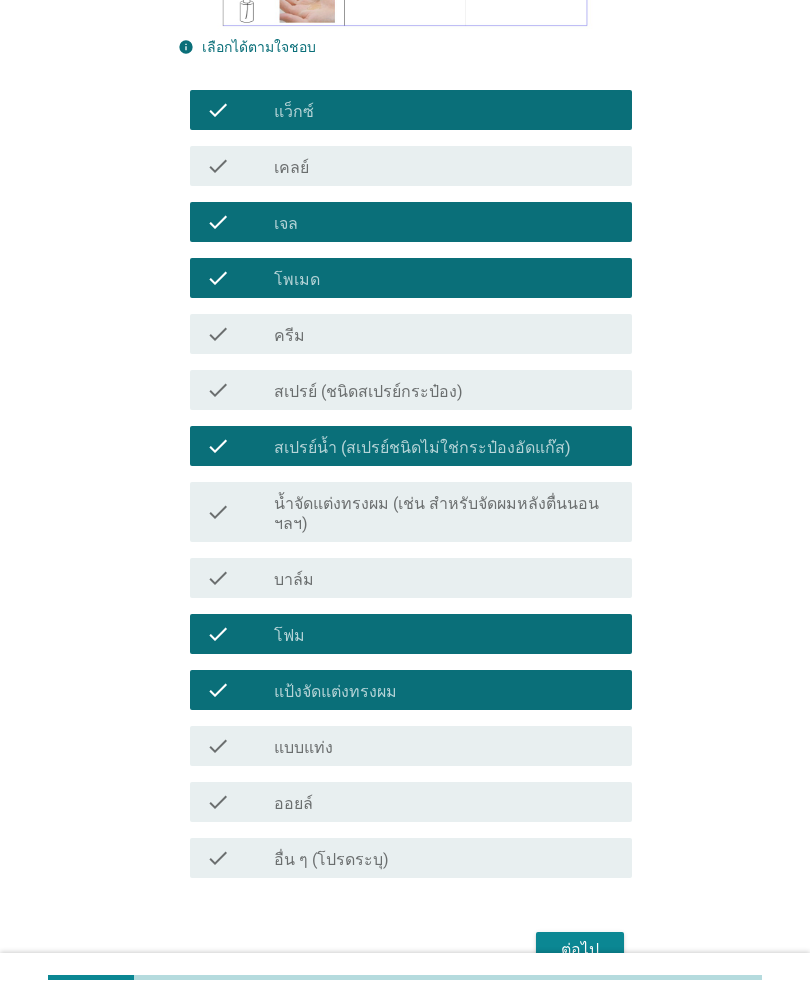 scroll, scrollTop: 451, scrollLeft: 0, axis: vertical 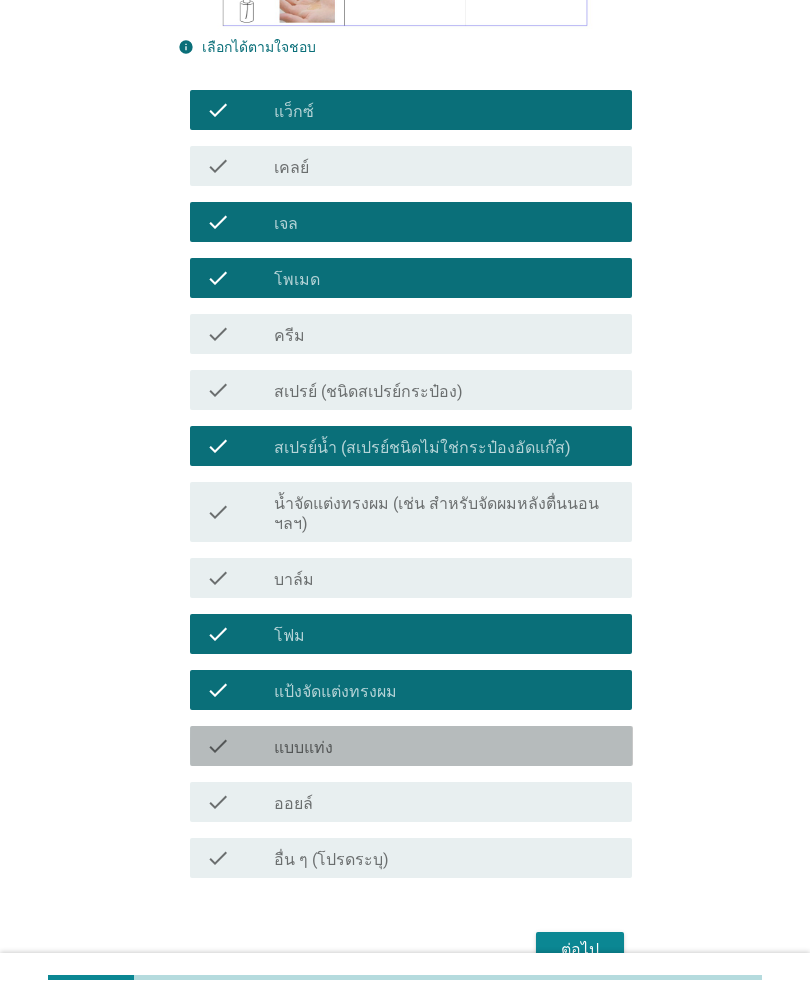click on "check" at bounding box center (240, 746) 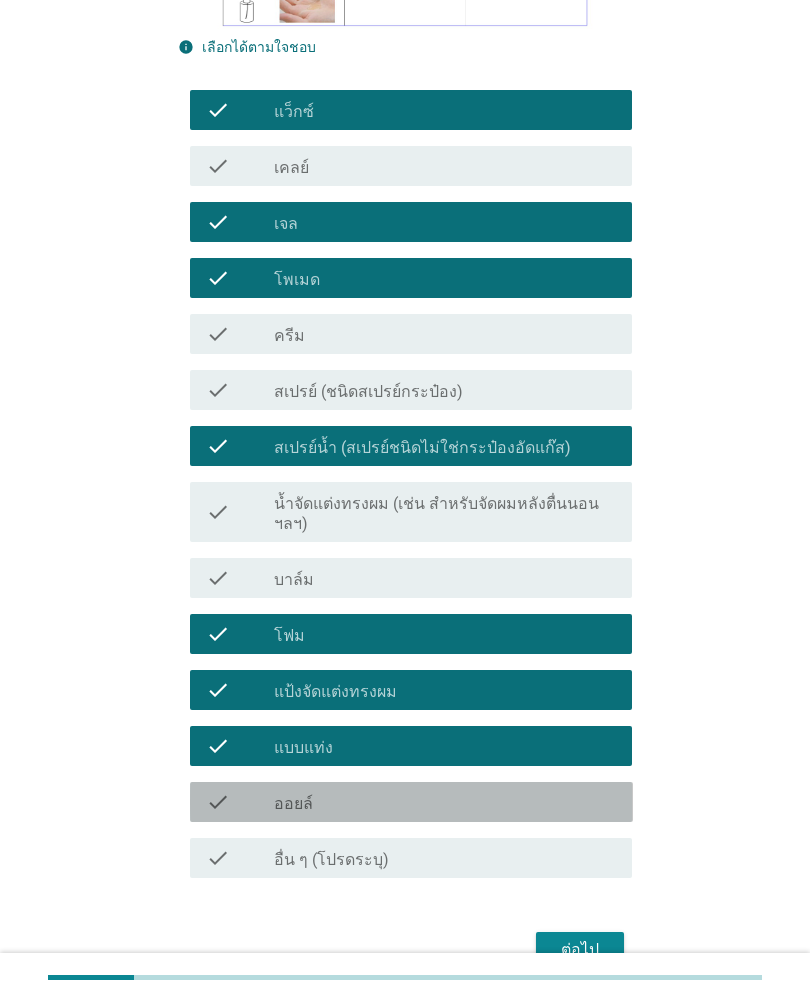click on "check" at bounding box center [240, 802] 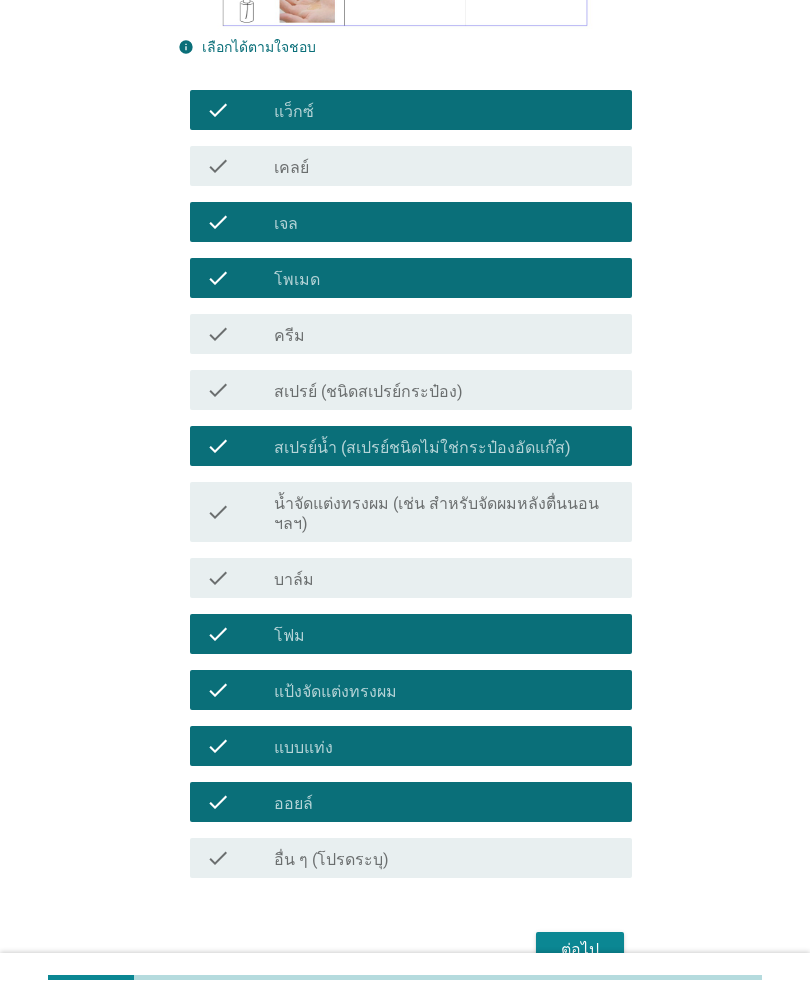 click on "ต่อไป" at bounding box center (580, 950) 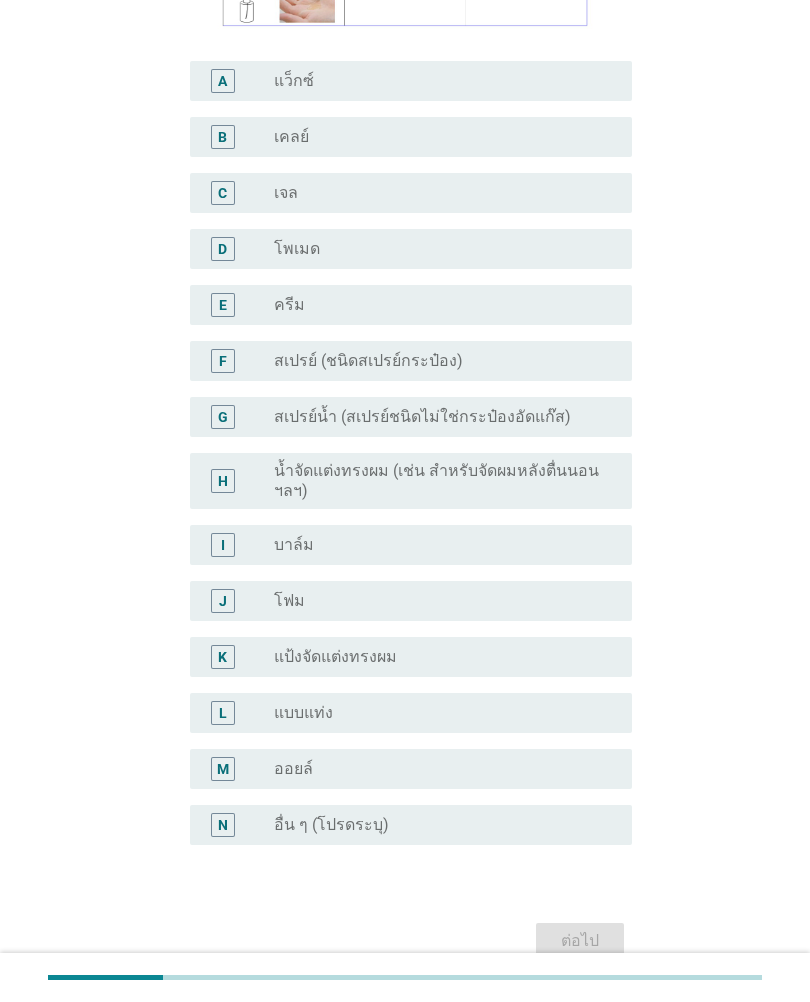 scroll, scrollTop: 0, scrollLeft: 0, axis: both 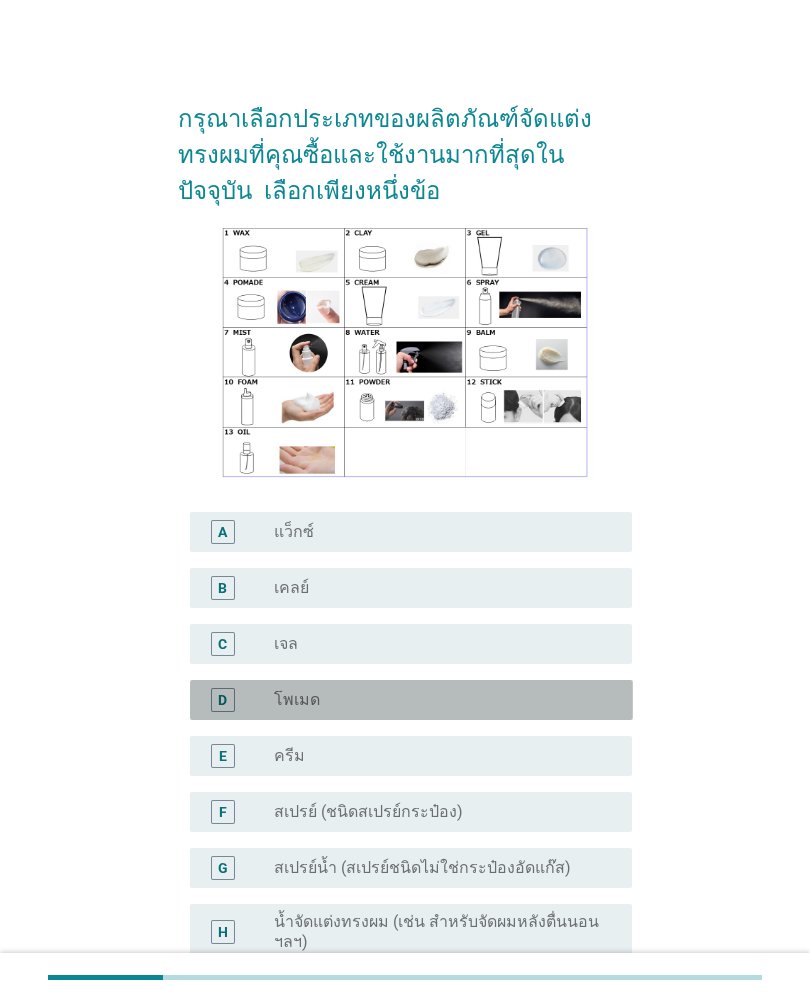 click on "D" at bounding box center (240, 700) 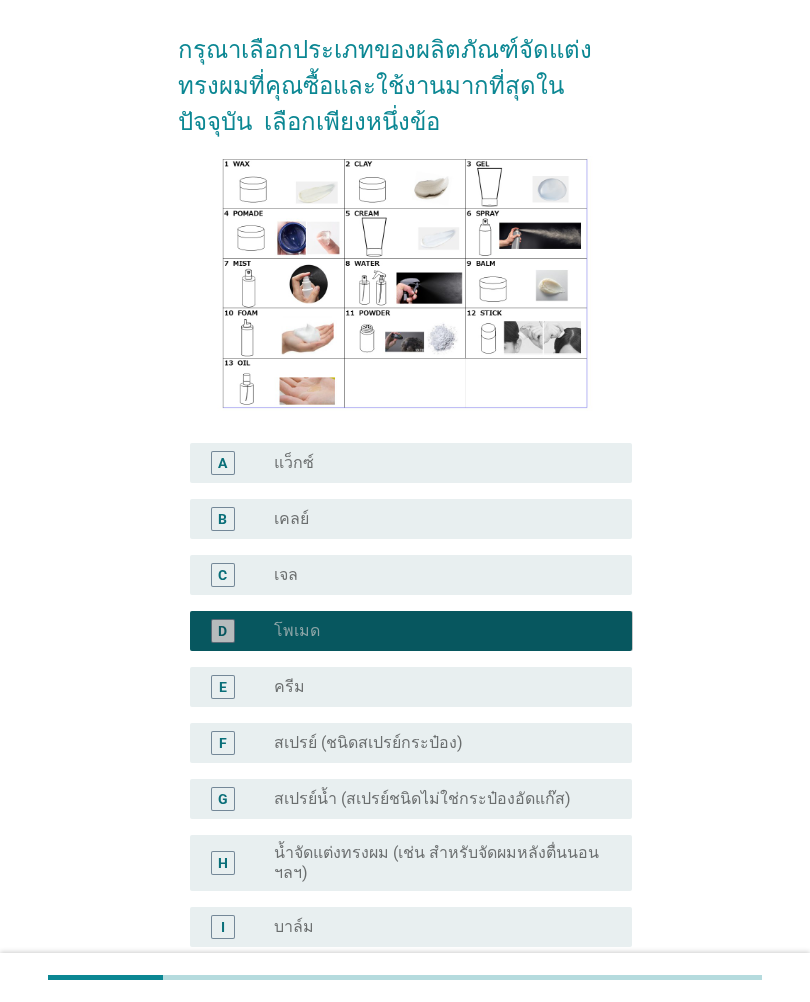 scroll, scrollTop: 69, scrollLeft: 0, axis: vertical 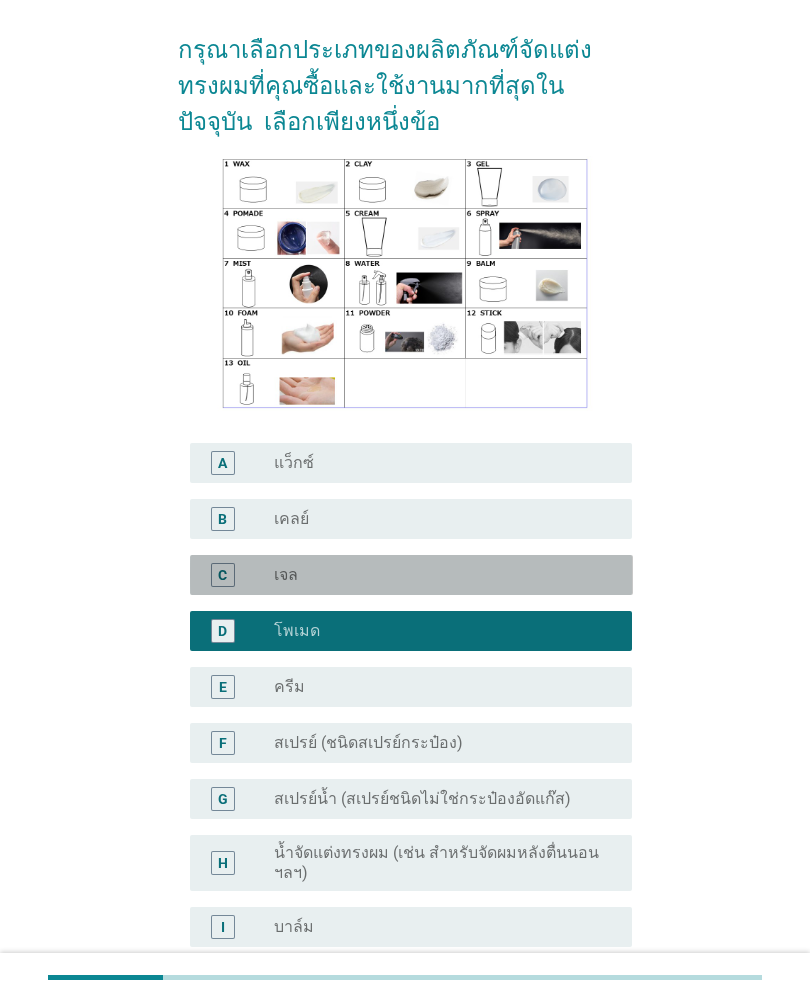 click on "C" at bounding box center (223, 575) 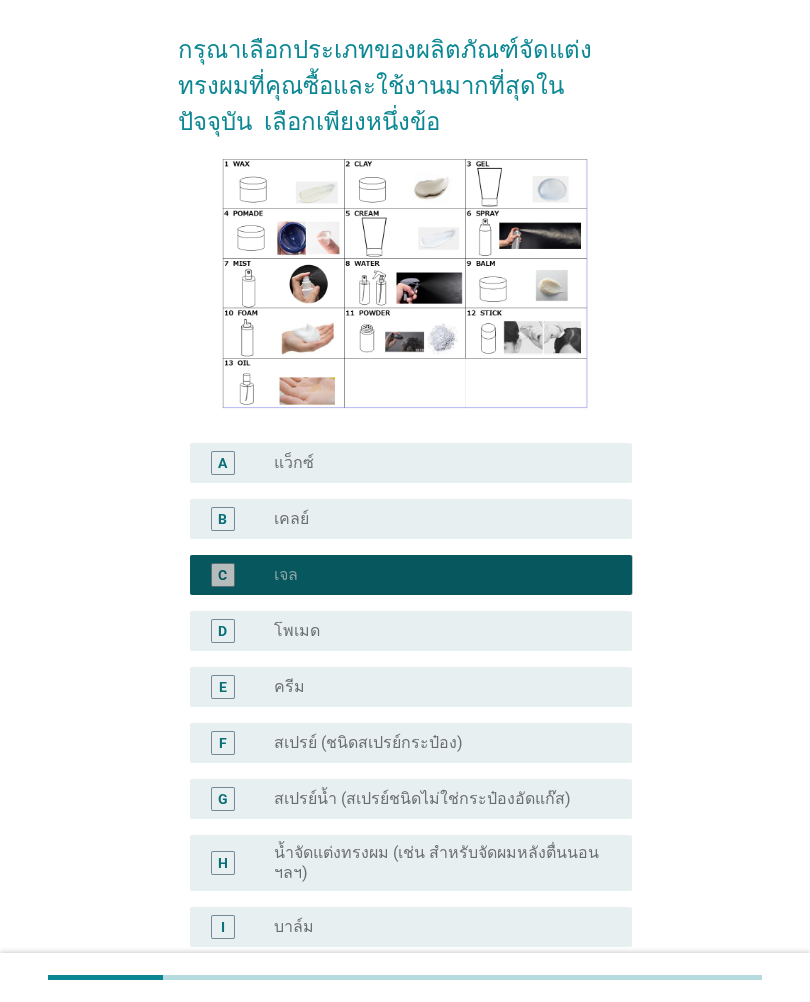 click on "A     radio_button_unchecked แว็กซ์" at bounding box center [411, 463] 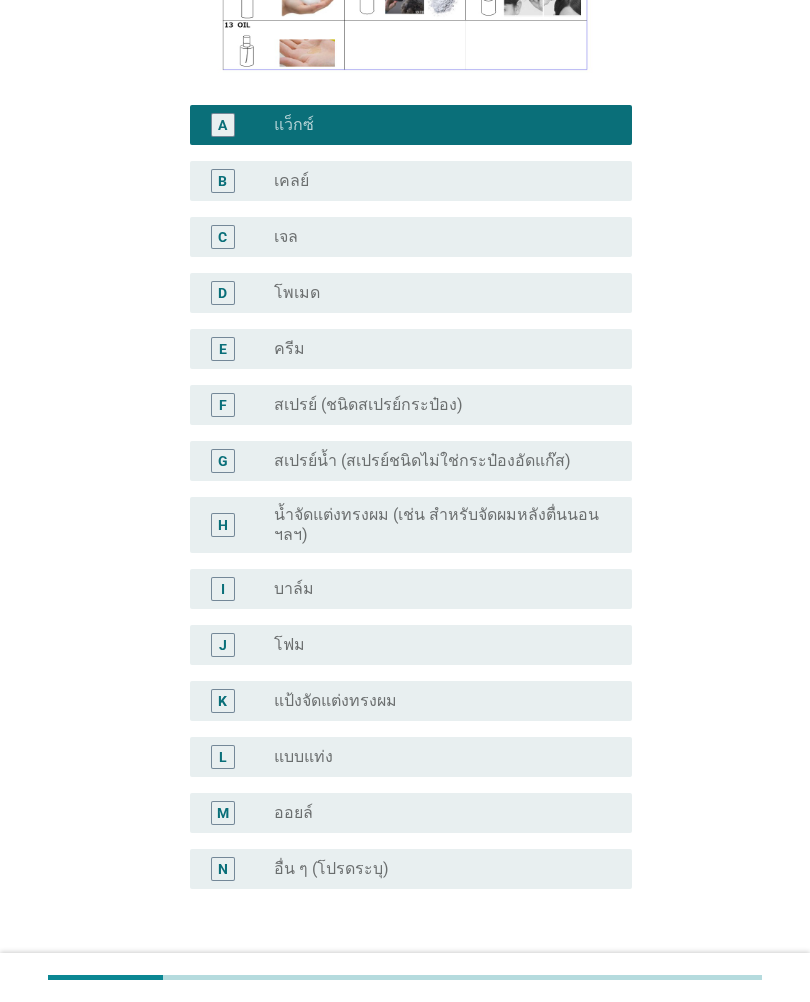 scroll, scrollTop: 429, scrollLeft: 0, axis: vertical 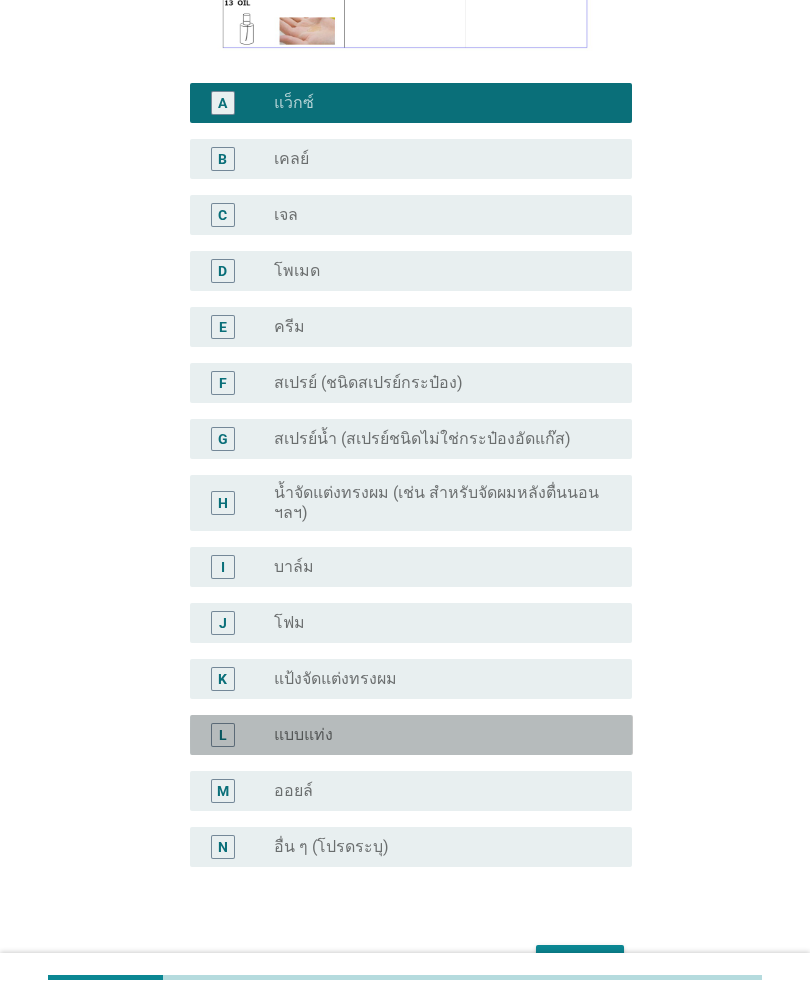 click on "L     radio_button_unchecked แบบแท่ง" at bounding box center [411, 735] 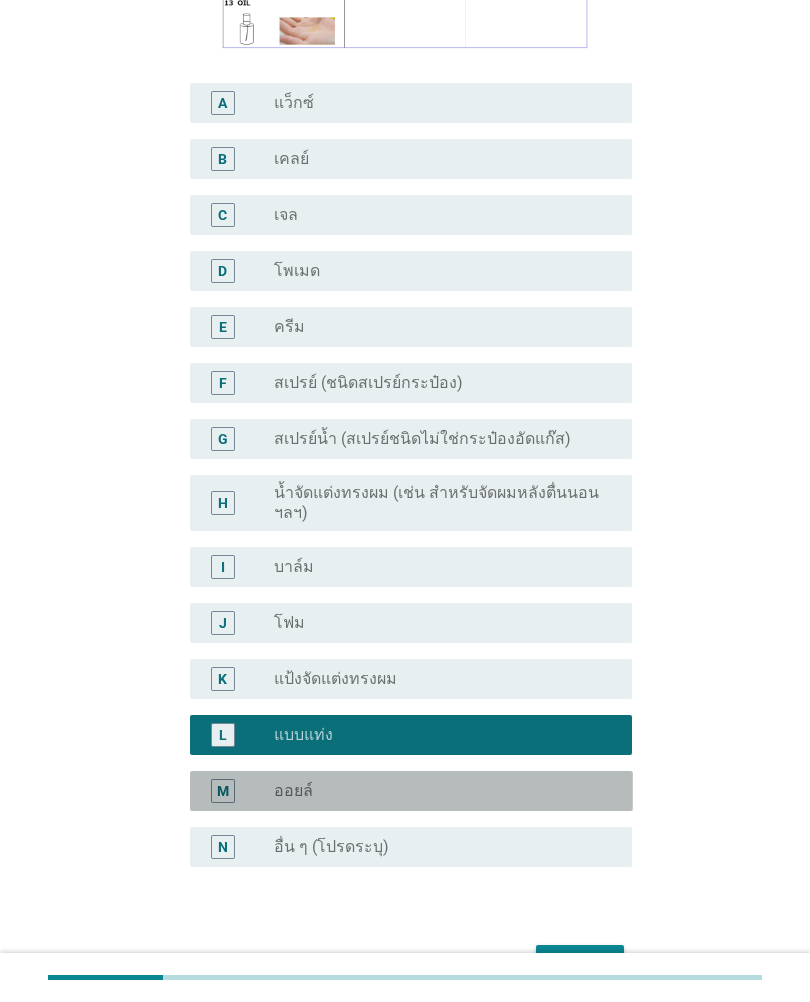 click on "M" at bounding box center (240, 791) 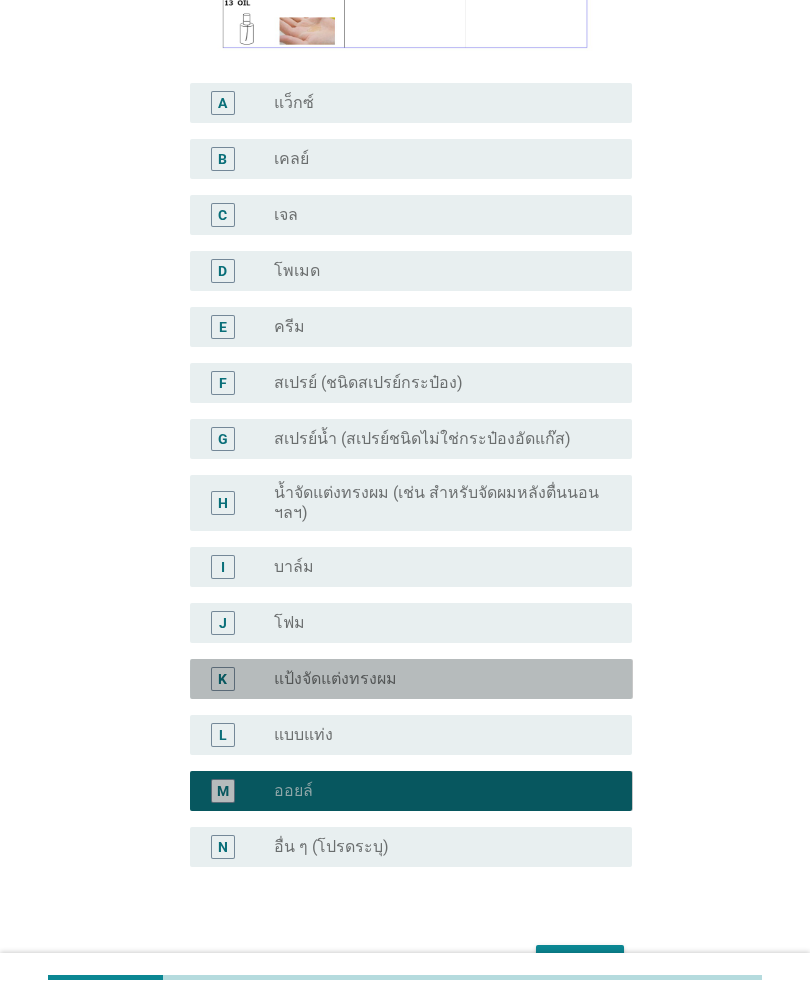click on "K" at bounding box center (240, 679) 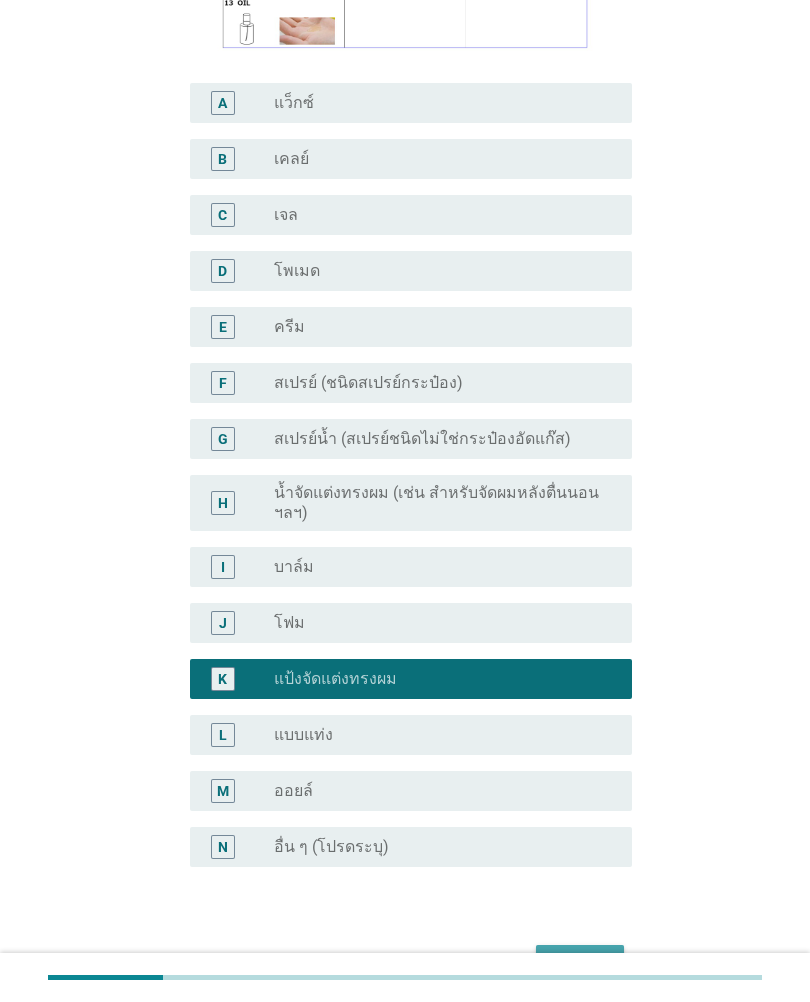 click on "ต่อไป" at bounding box center (580, 963) 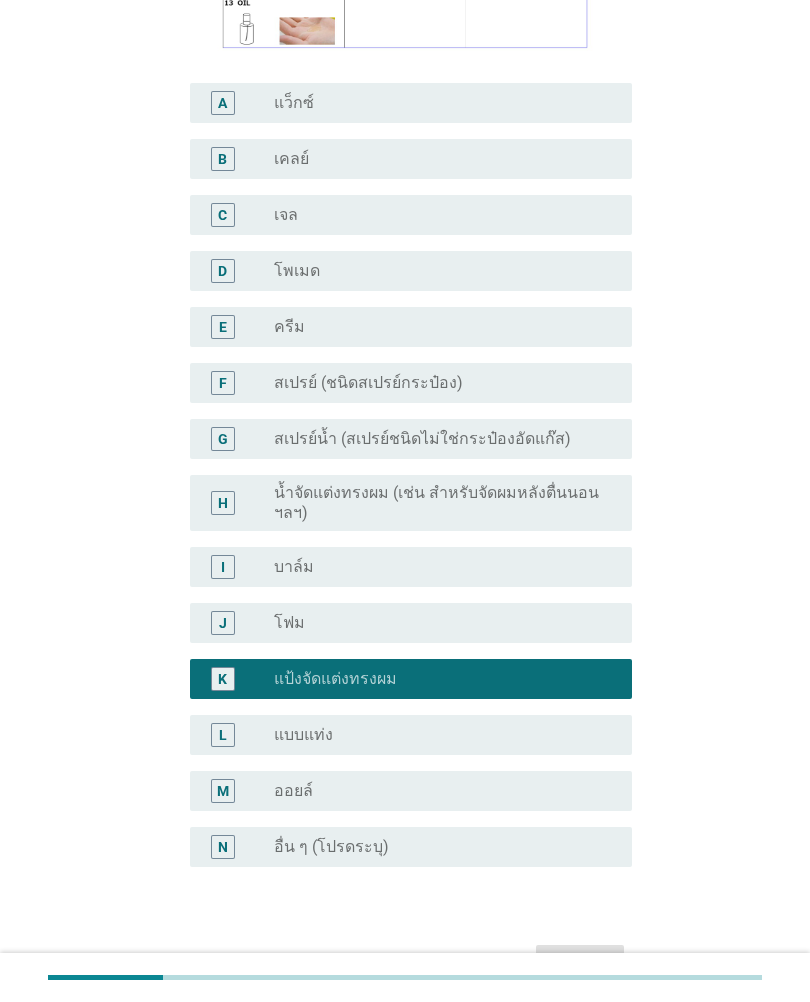 scroll, scrollTop: 0, scrollLeft: 0, axis: both 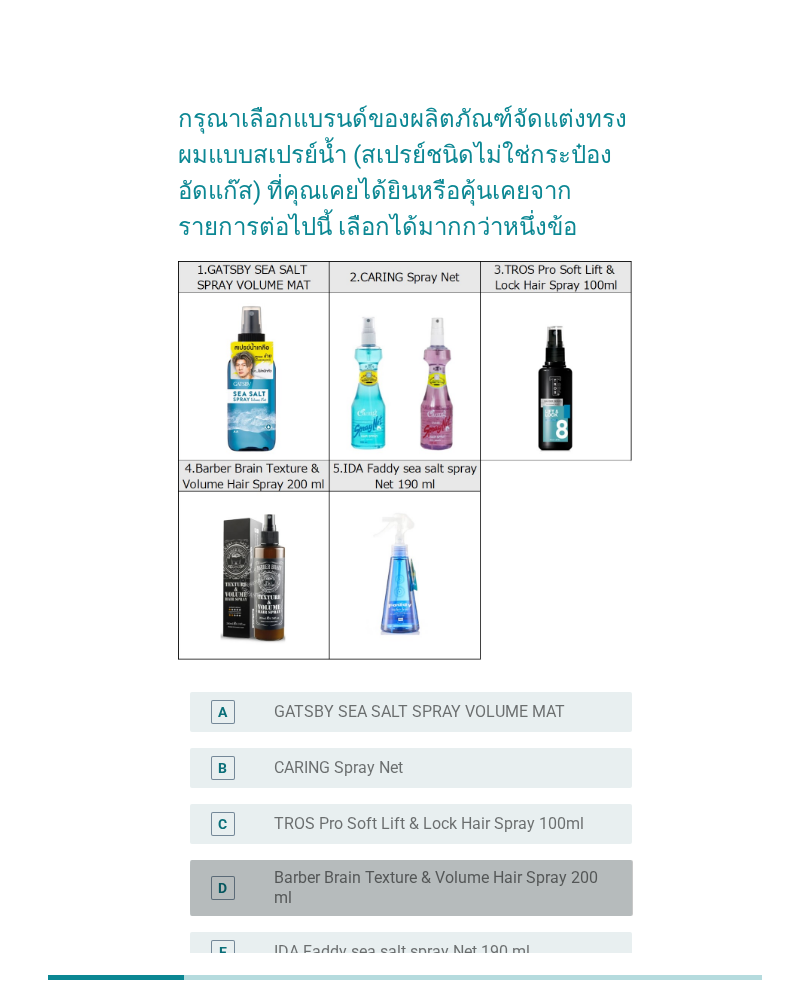 click on "Barber Brain Texture & Volume Hair Spray 200 ml" at bounding box center (437, 888) 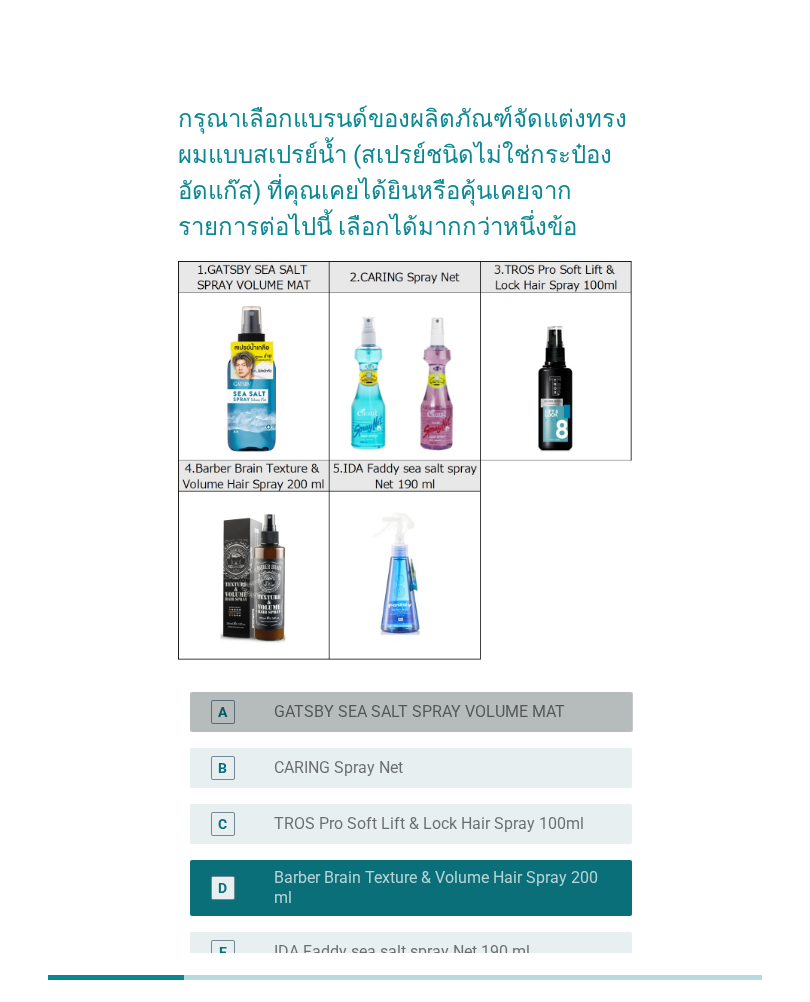 click on "GATSBY SEA SALT SPRAY VOLUME MAT" at bounding box center (419, 712) 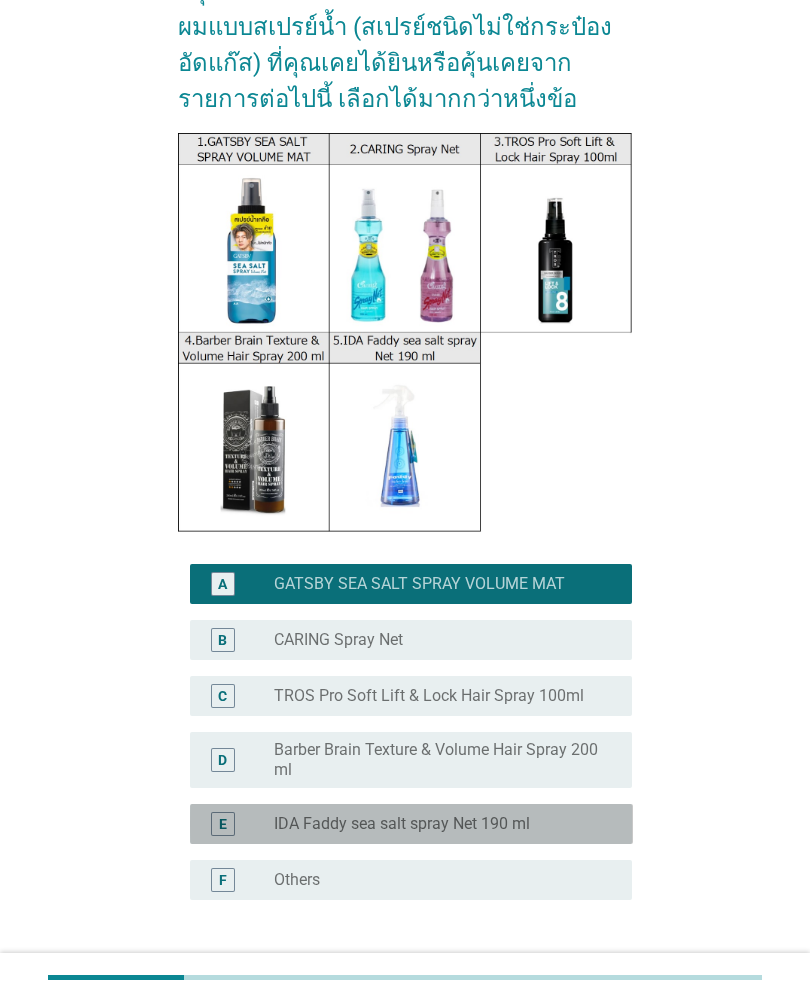 scroll, scrollTop: 130, scrollLeft: 0, axis: vertical 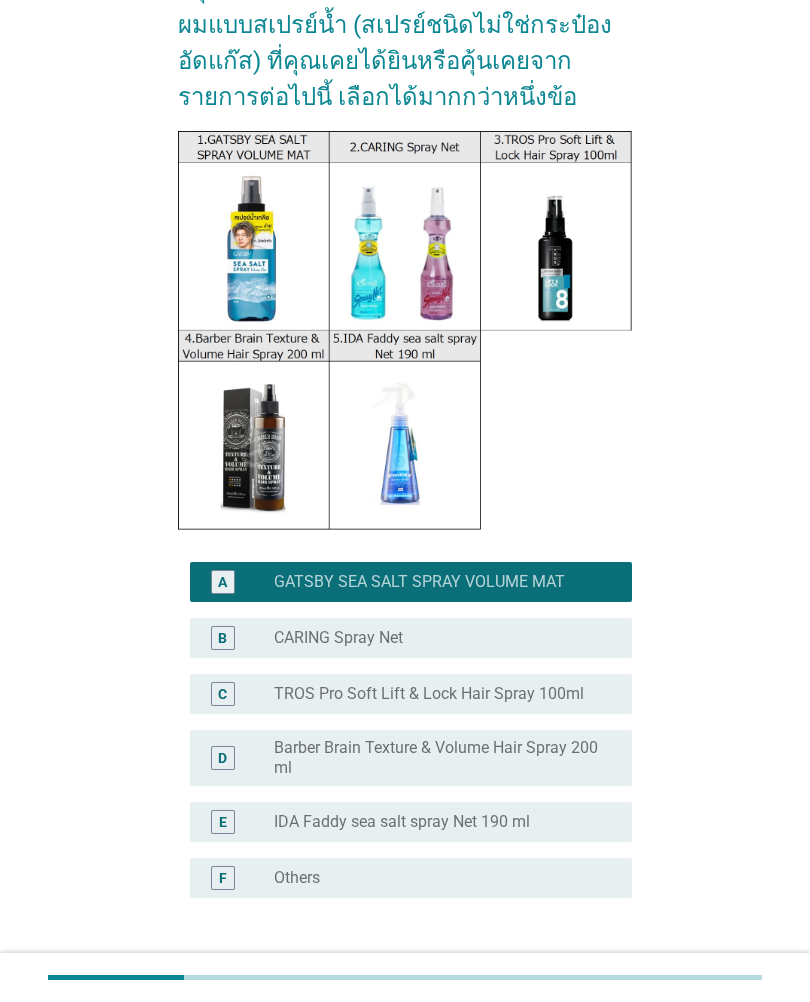 click on "Barber Brain Texture & Volume Hair Spray 200 ml" at bounding box center (437, 758) 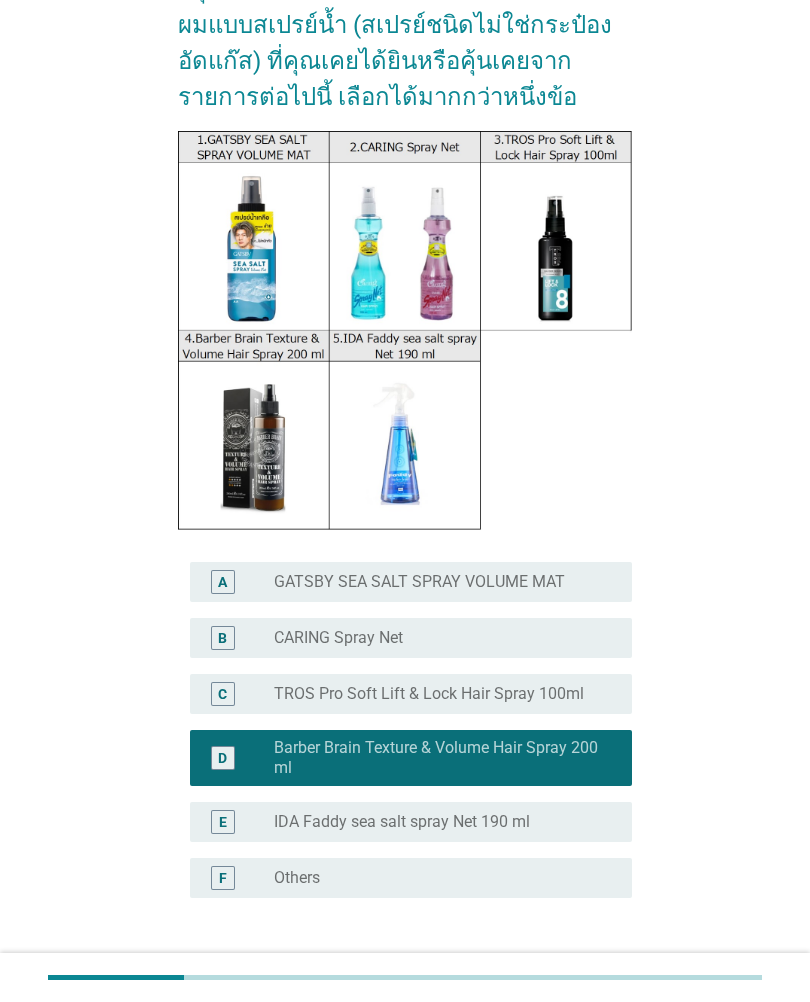 click on "ต่อไป" at bounding box center (580, 994) 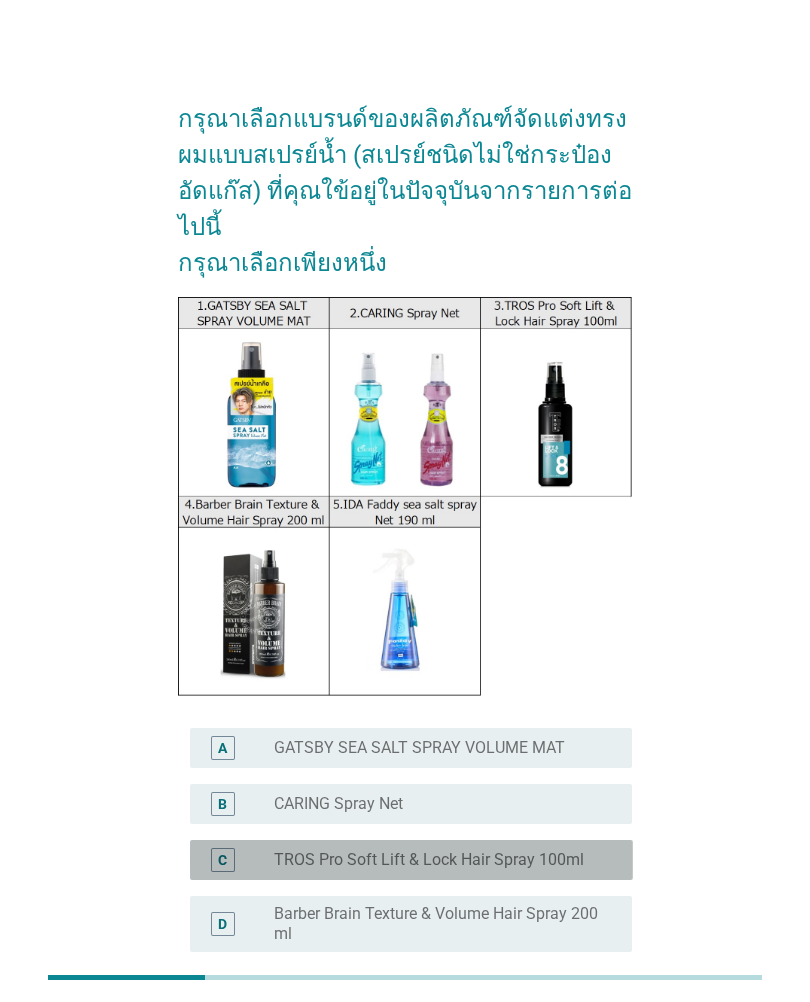 click on "C" at bounding box center (240, 860) 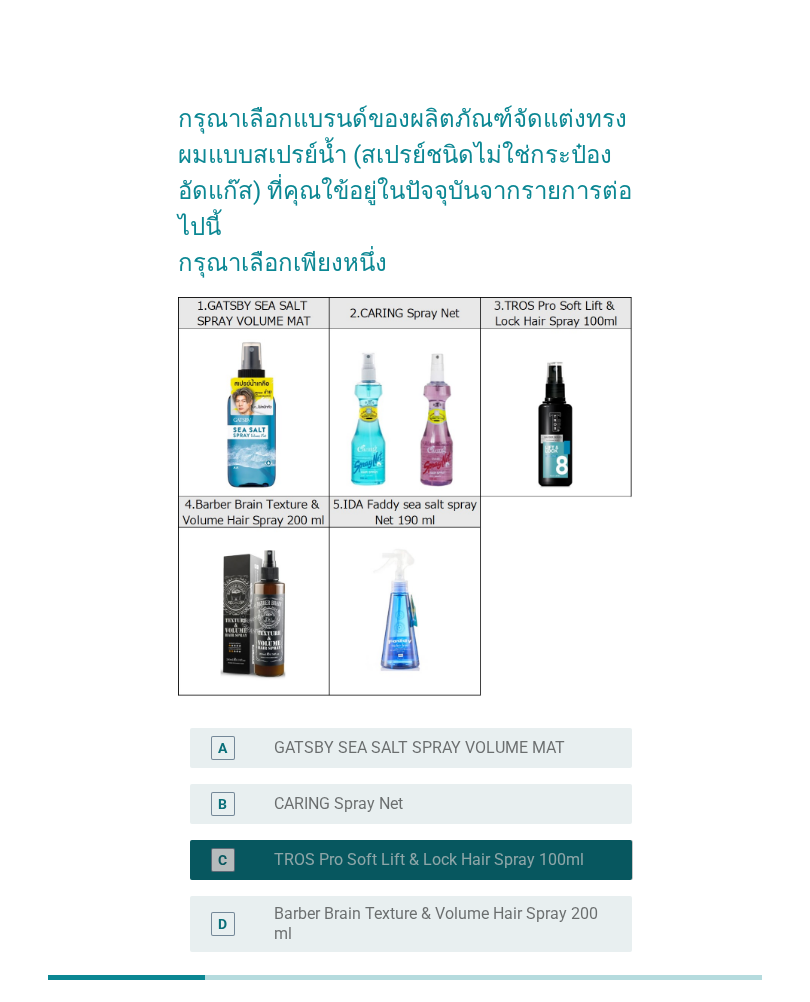 click on "C     radio_button_checked [BRAND] Pro Soft Lift & Lock Hair Spray 100ml" at bounding box center [411, 860] 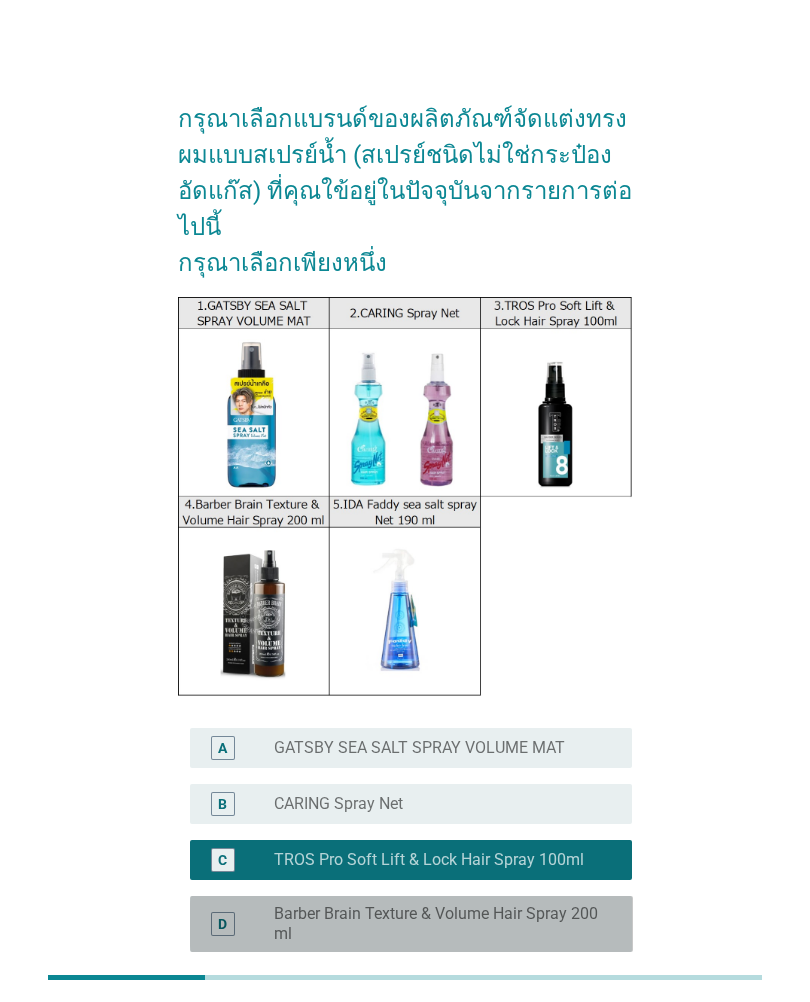 click on "D" at bounding box center [240, 924] 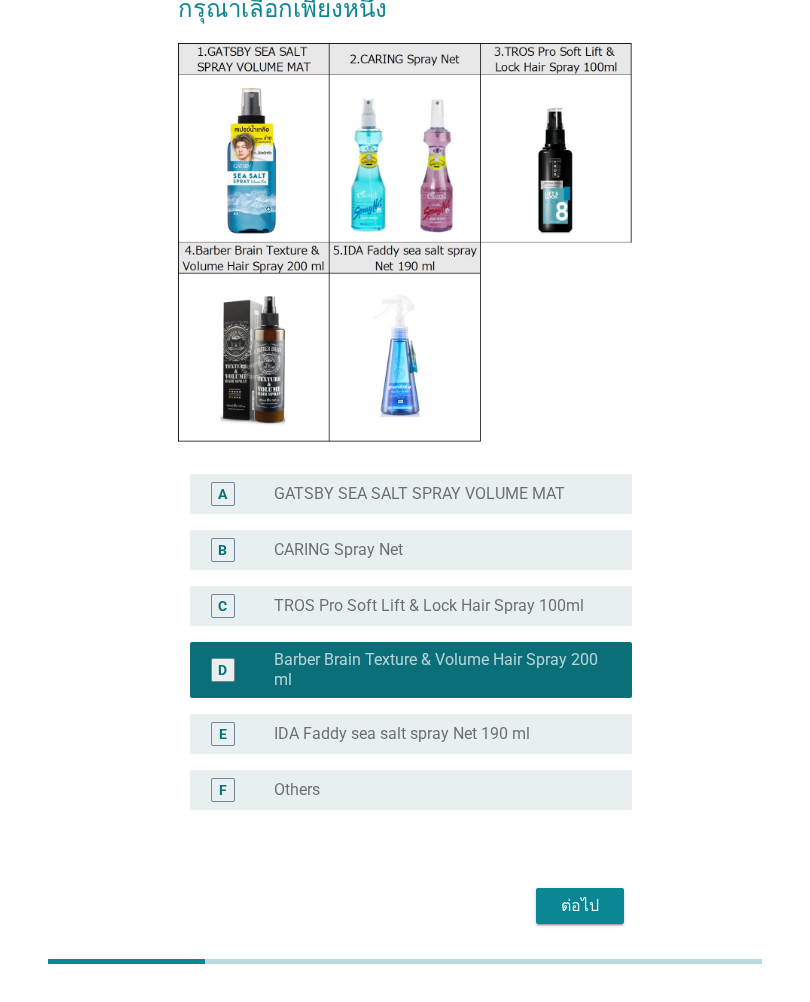scroll, scrollTop: 238, scrollLeft: 0, axis: vertical 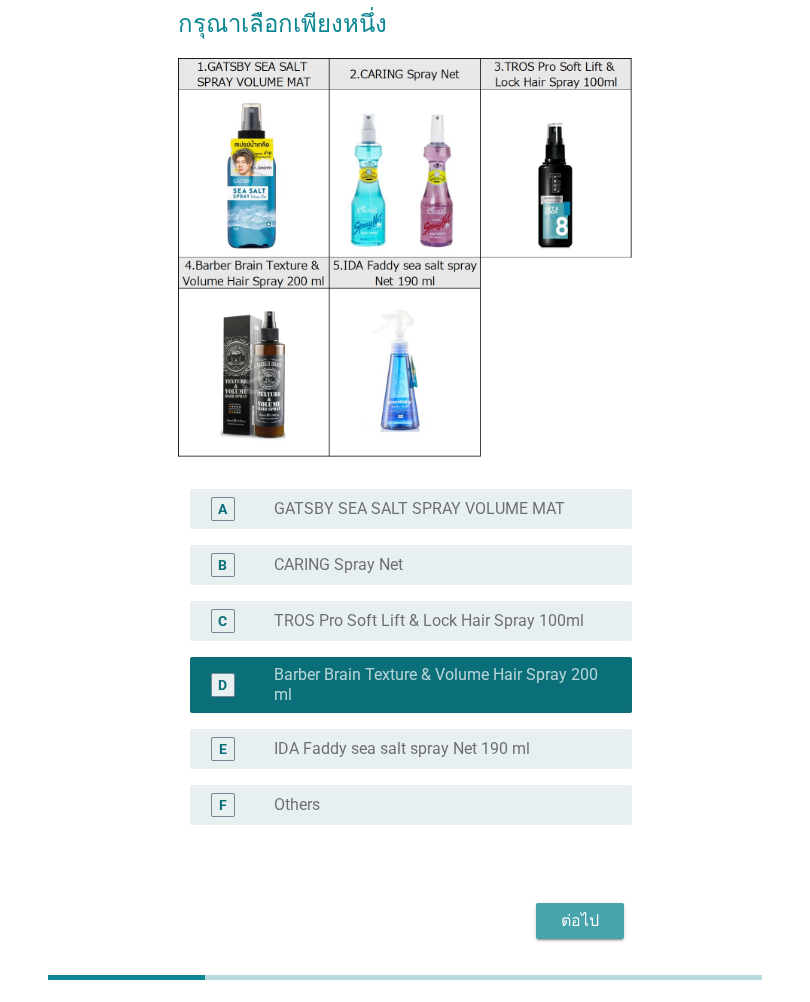 click on "ต่อไป" at bounding box center [580, 922] 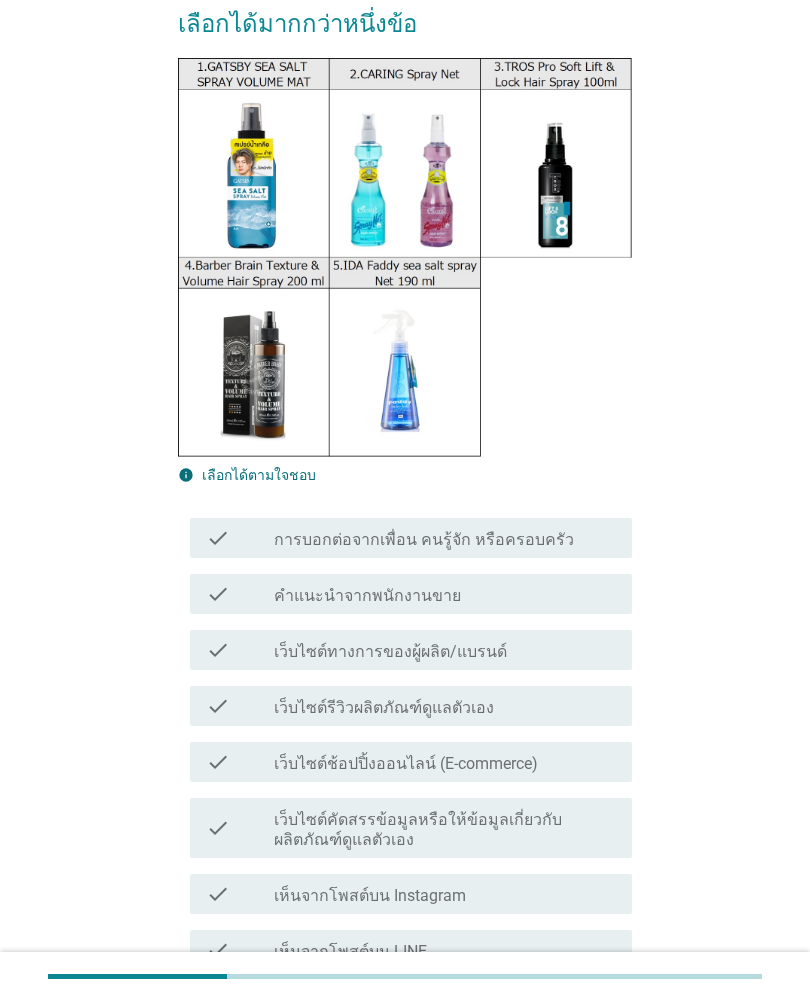 scroll, scrollTop: 0, scrollLeft: 0, axis: both 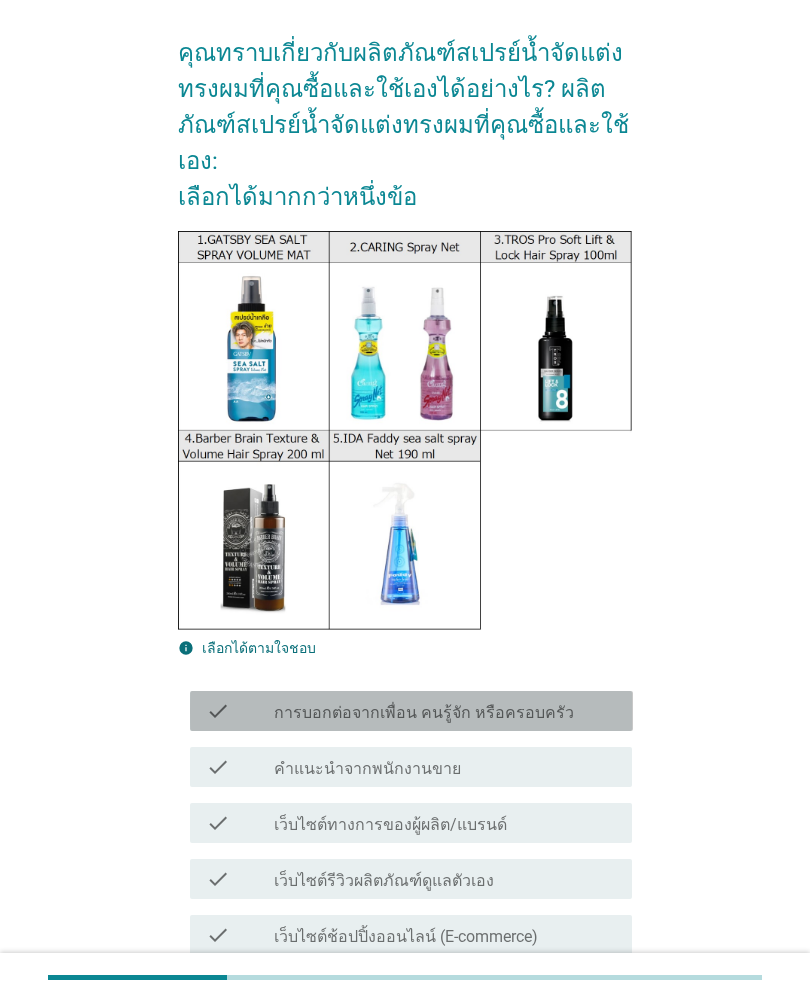 click on "check" at bounding box center [240, 711] 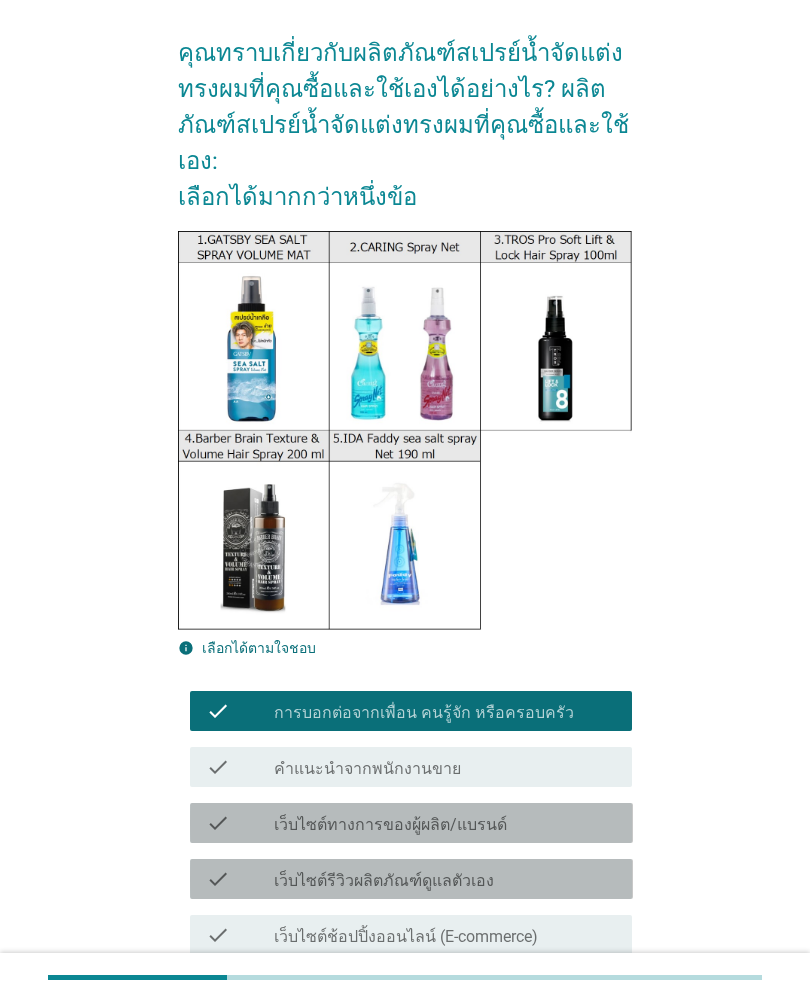 click on "เว็บไซต์รีวิวผลิตภัณฑ์ดูแลตัวเอง" at bounding box center [384, 881] 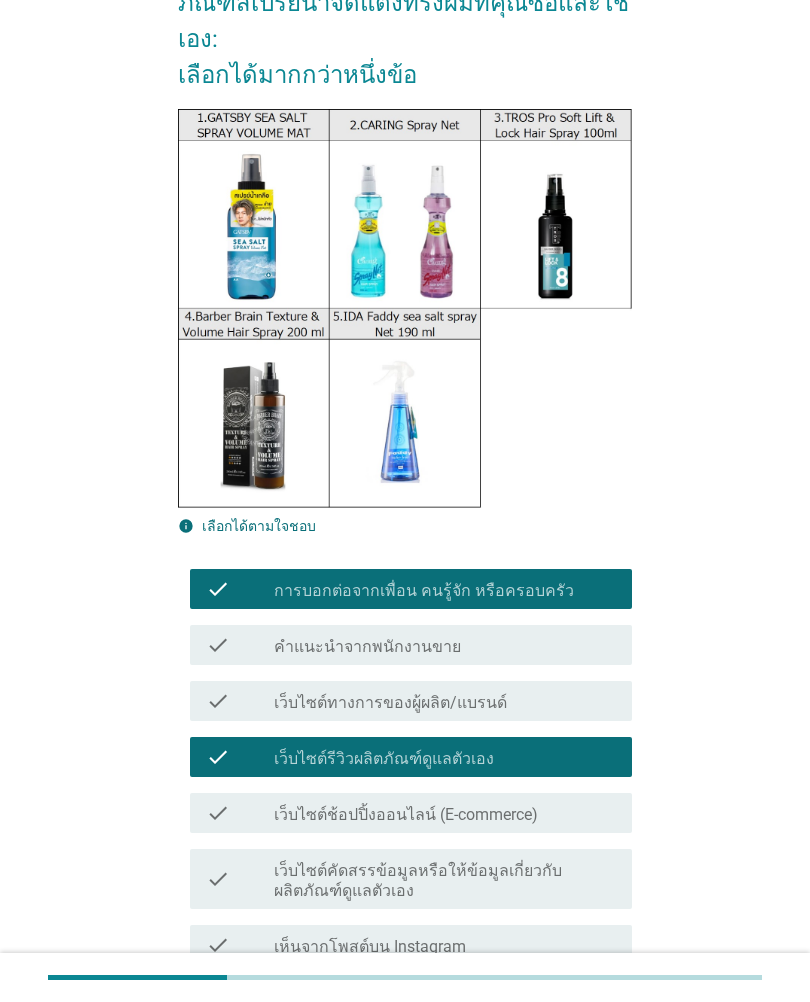 scroll, scrollTop: 188, scrollLeft: 0, axis: vertical 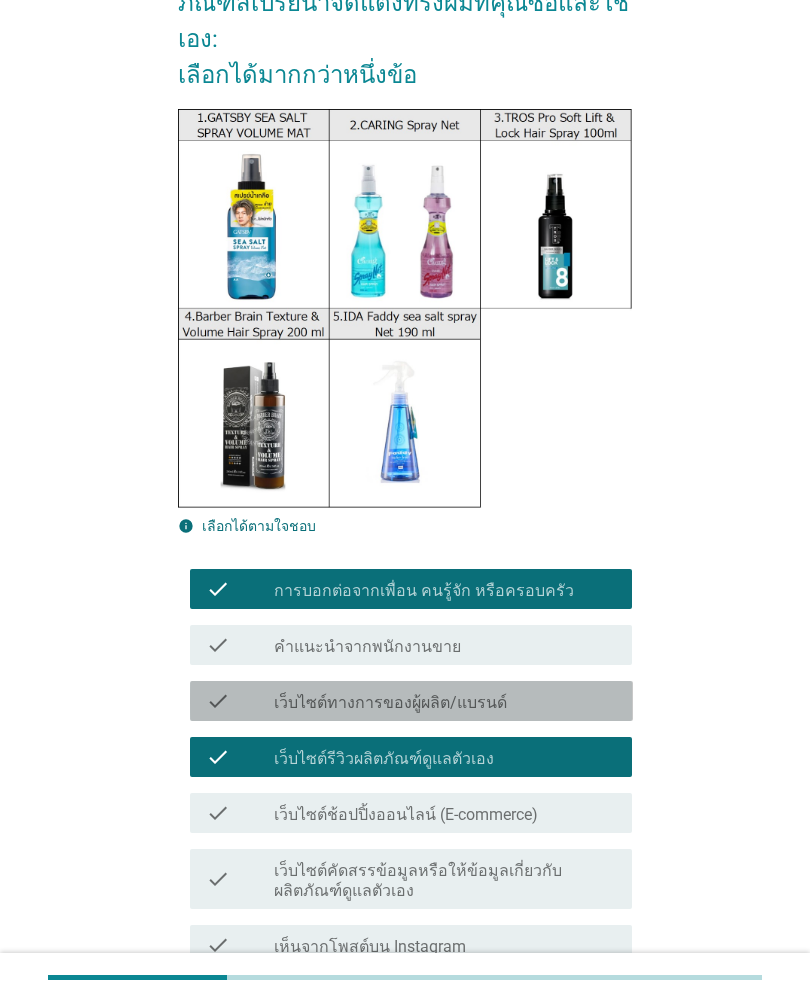 click on "check" at bounding box center [240, 701] 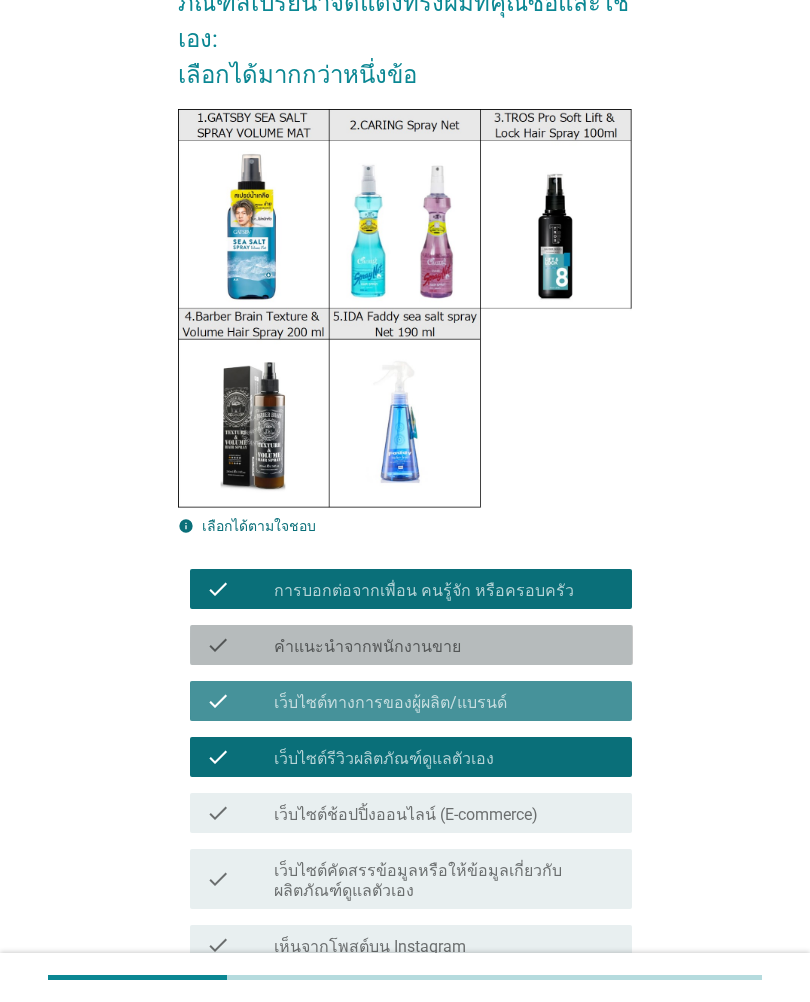 click on "check" at bounding box center [240, 645] 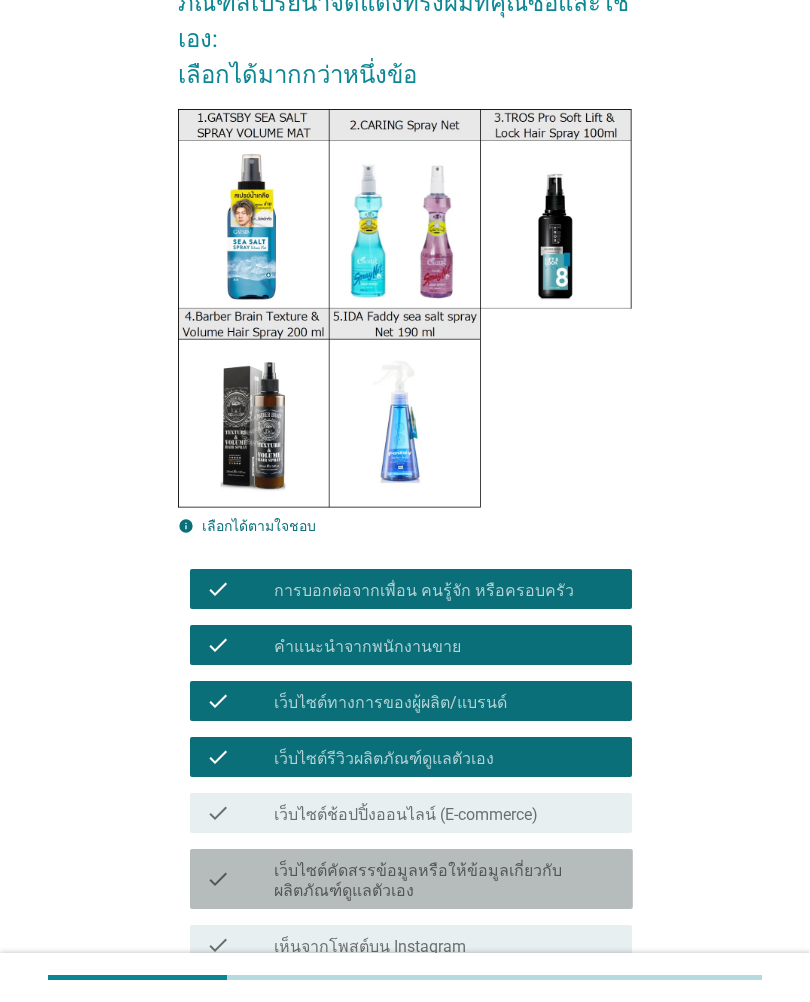 click on "เว็บไซต์คัดสรรข้อมูลหรือให้ข้อมูลเกี่ยวกับผลิตภัณฑ์ดูแลตัวเอง" at bounding box center (445, 881) 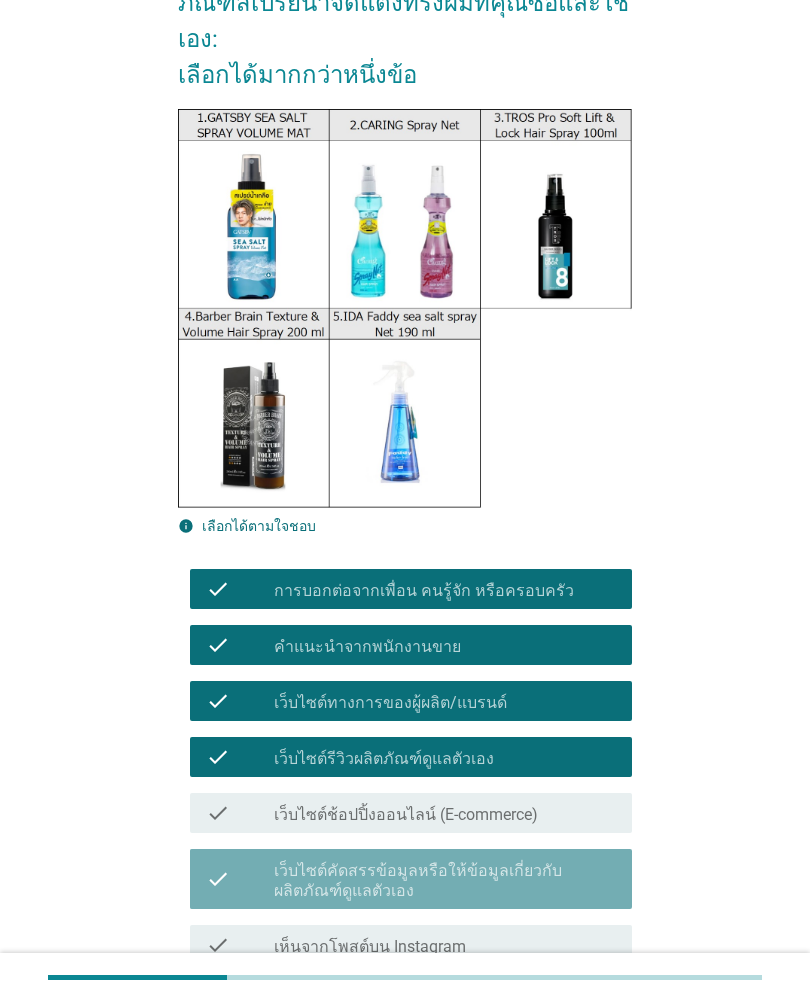 click on "เว็บไซต์คัดสรรข้อมูลหรือให้ข้อมูลเกี่ยวกับผลิตภัณฑ์ดูแลตัวเอง" at bounding box center (445, 881) 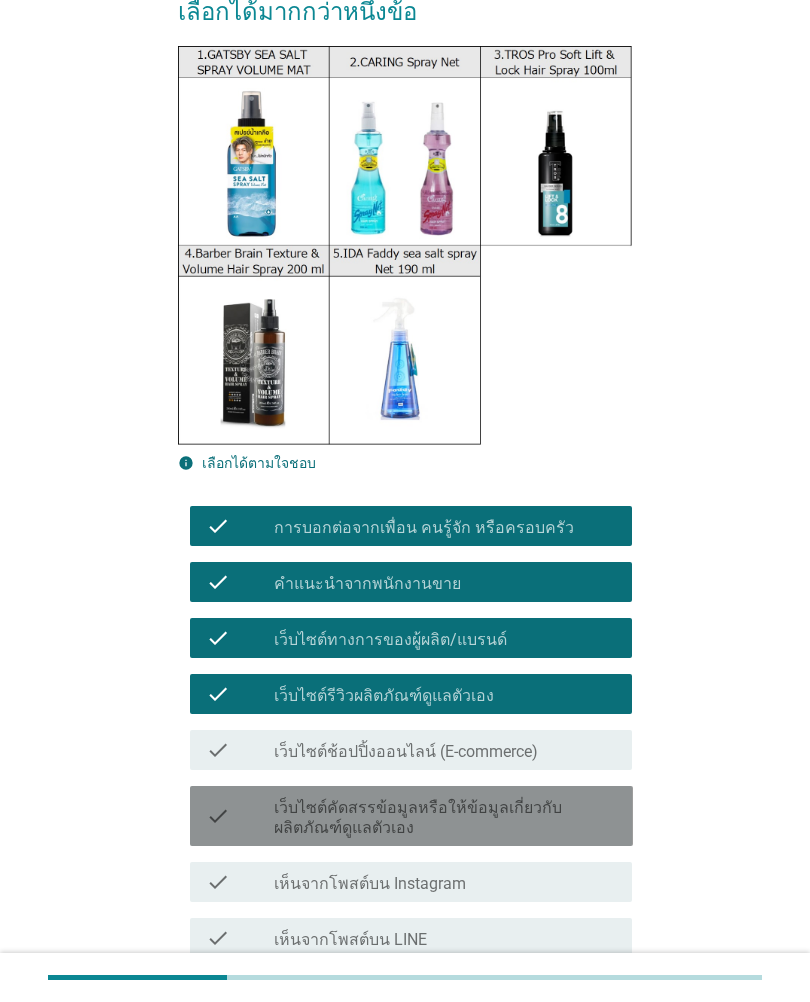 scroll, scrollTop: 312, scrollLeft: 0, axis: vertical 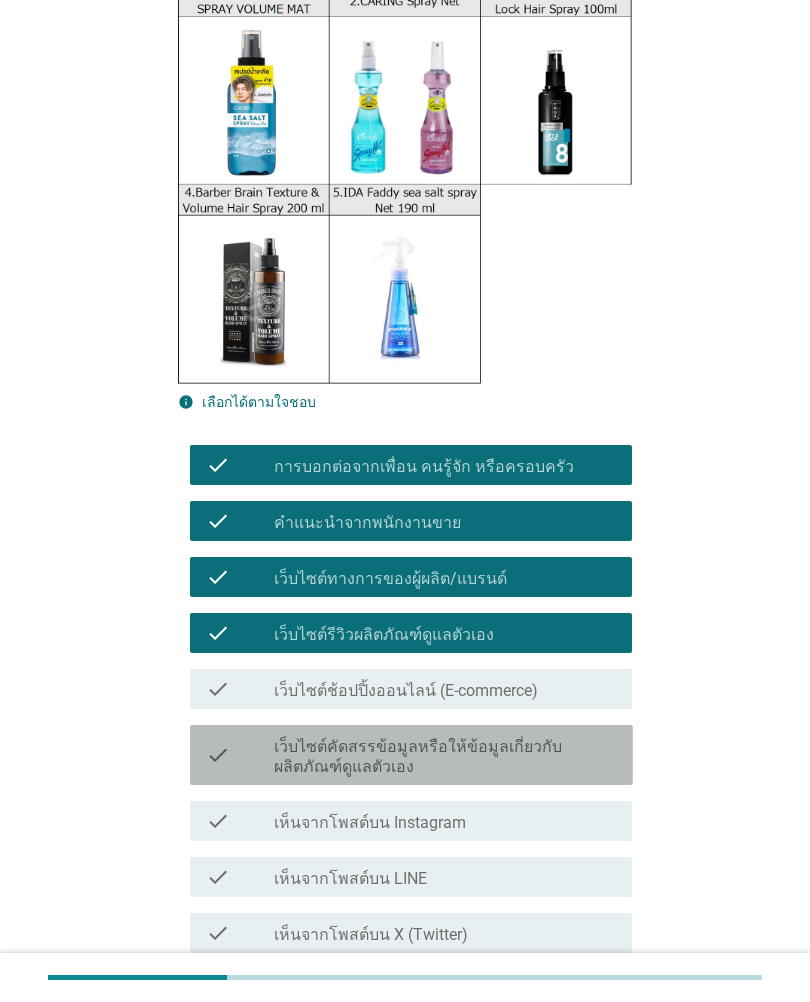 click on "check" at bounding box center (240, 689) 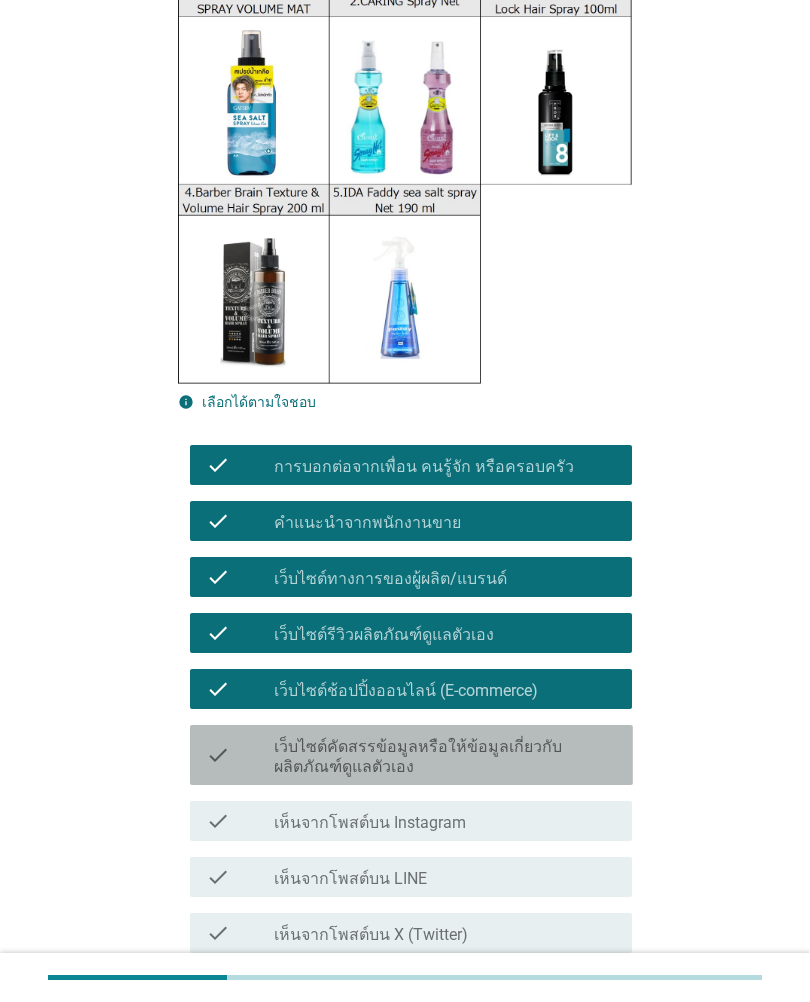 click on "check" at bounding box center [240, 755] 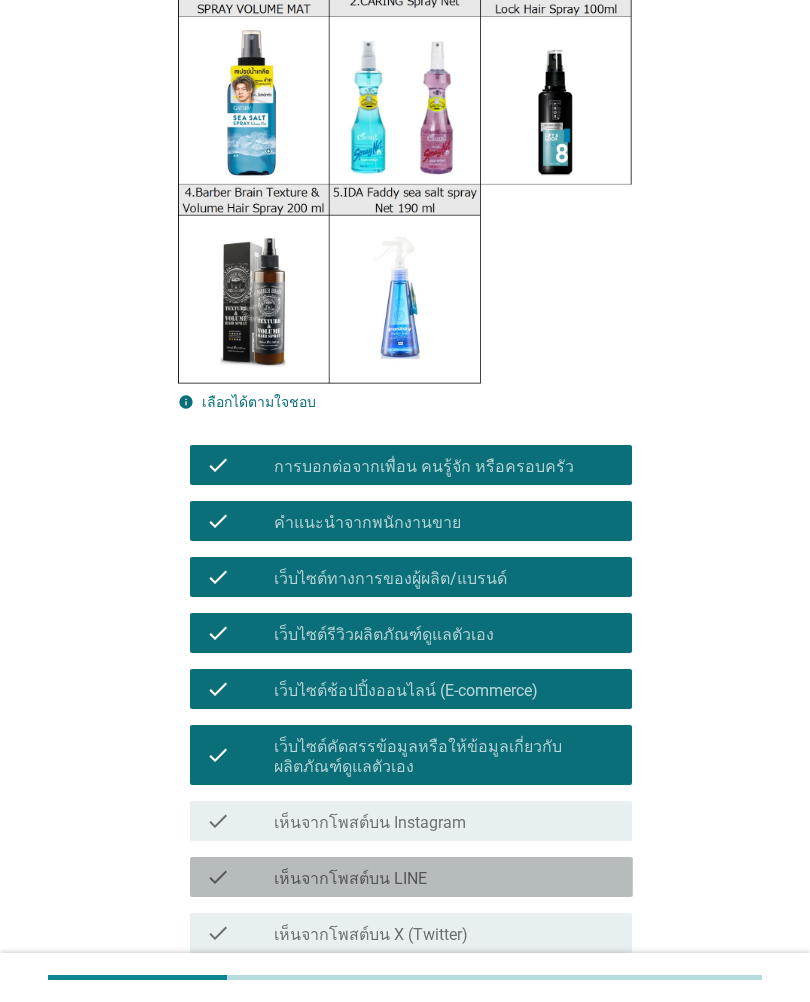 click on "เห็นจากโพสต์บน LINE" at bounding box center [350, 879] 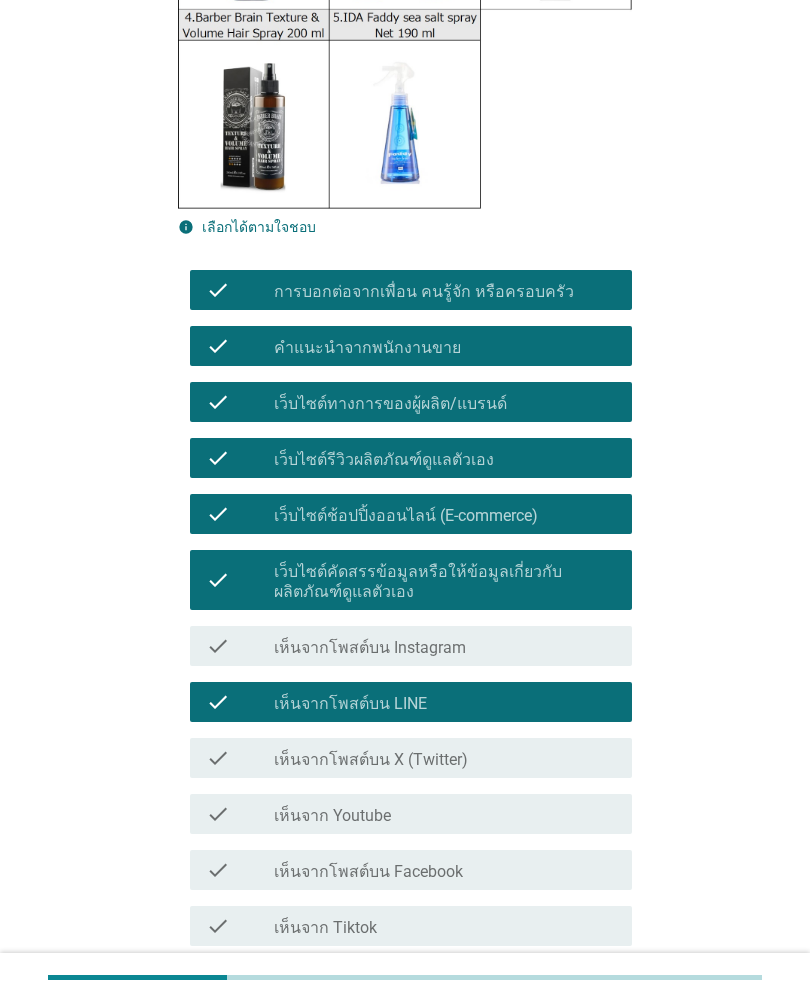 scroll, scrollTop: 487, scrollLeft: 0, axis: vertical 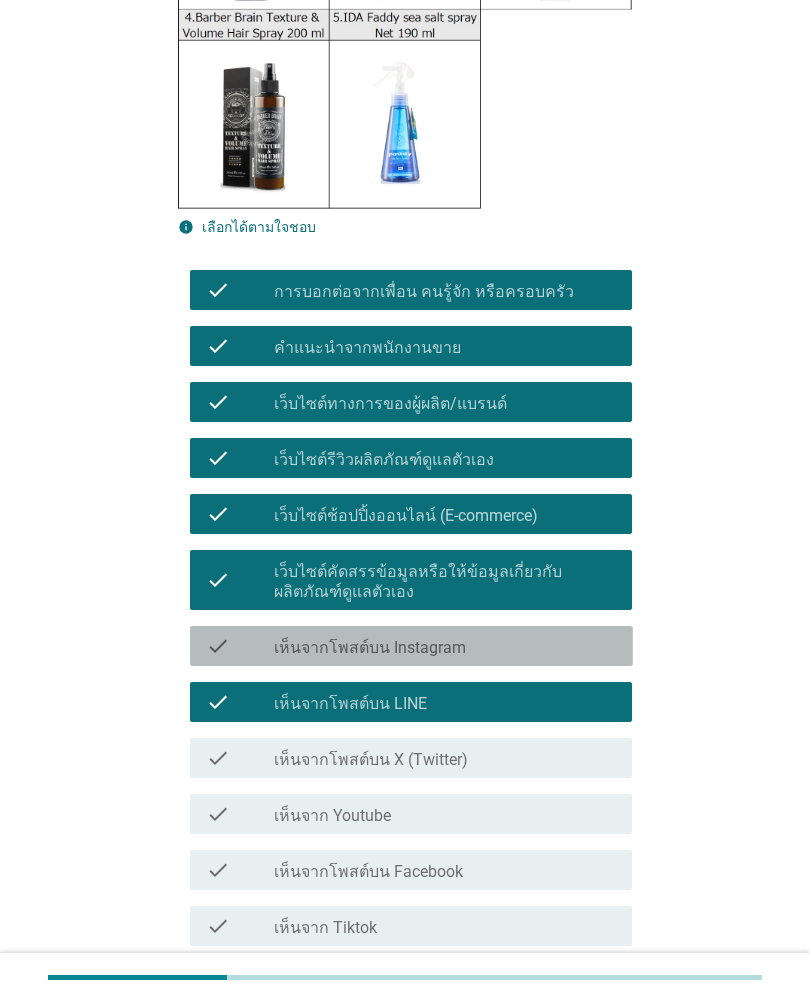 click on "check" at bounding box center [240, 646] 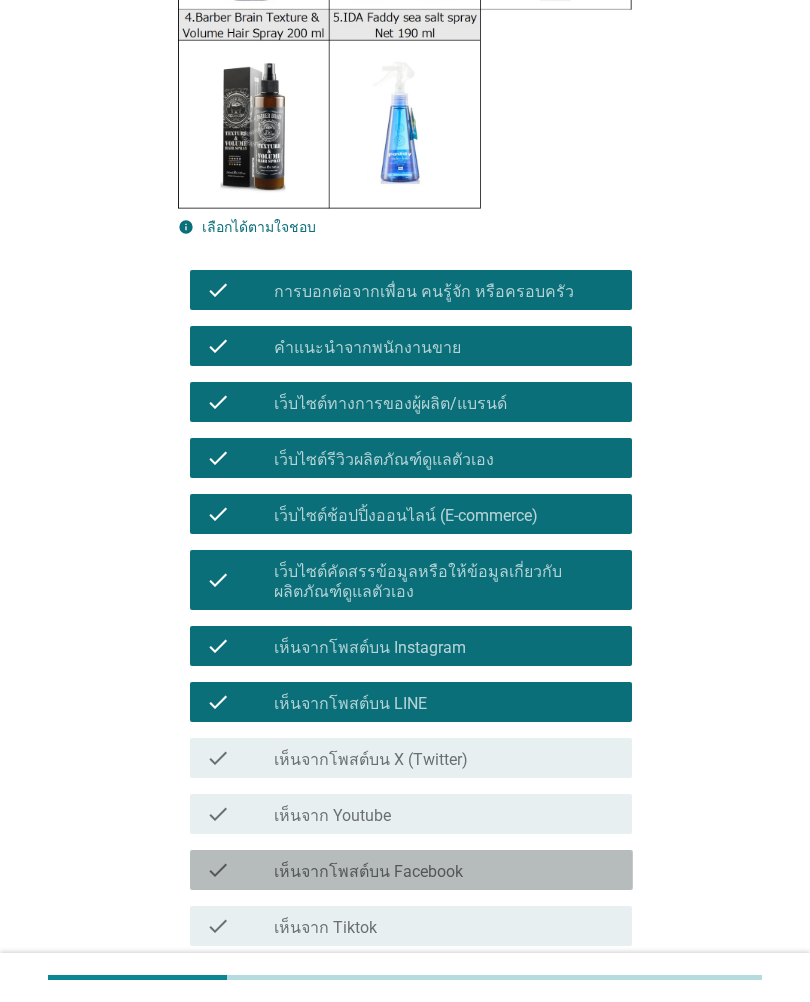 click on "check" at bounding box center (240, 870) 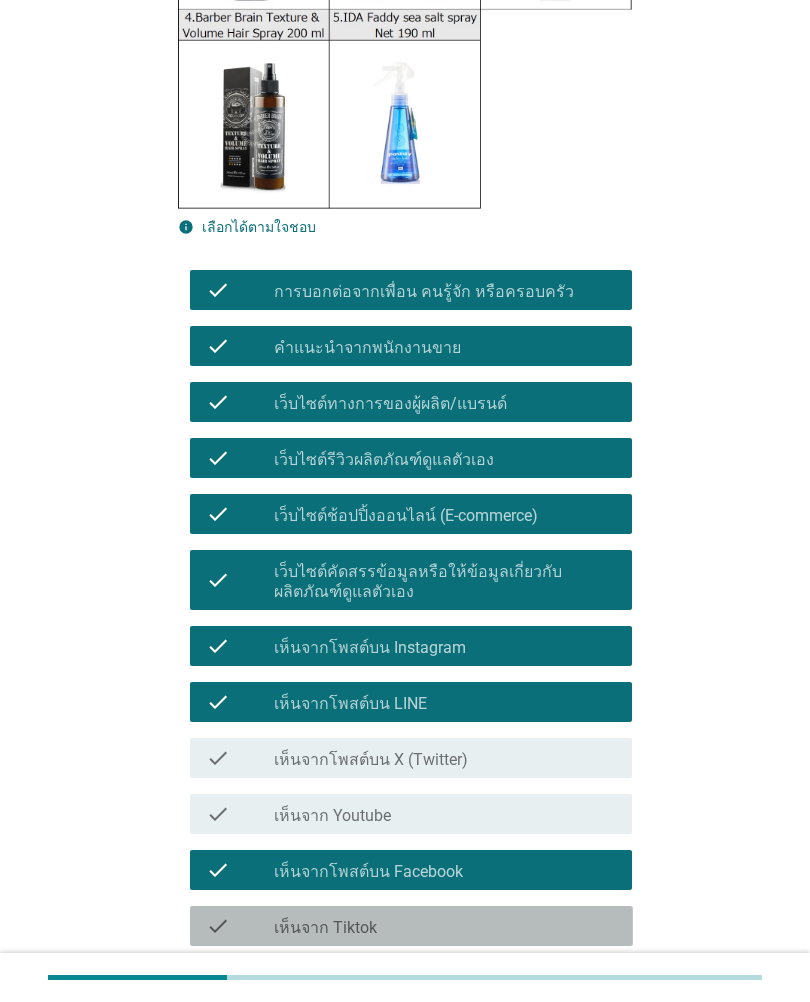click on "check     check_box_outline_blank เห็นจาก Tiktok" at bounding box center [411, 926] 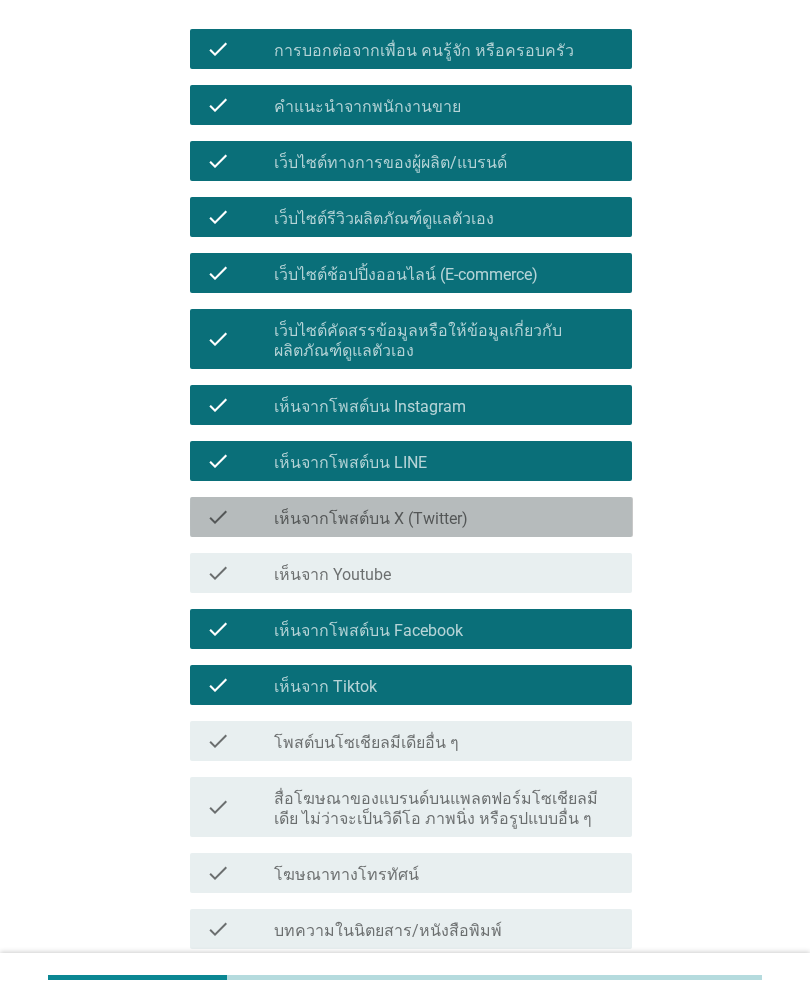 click on "check" at bounding box center [218, 517] 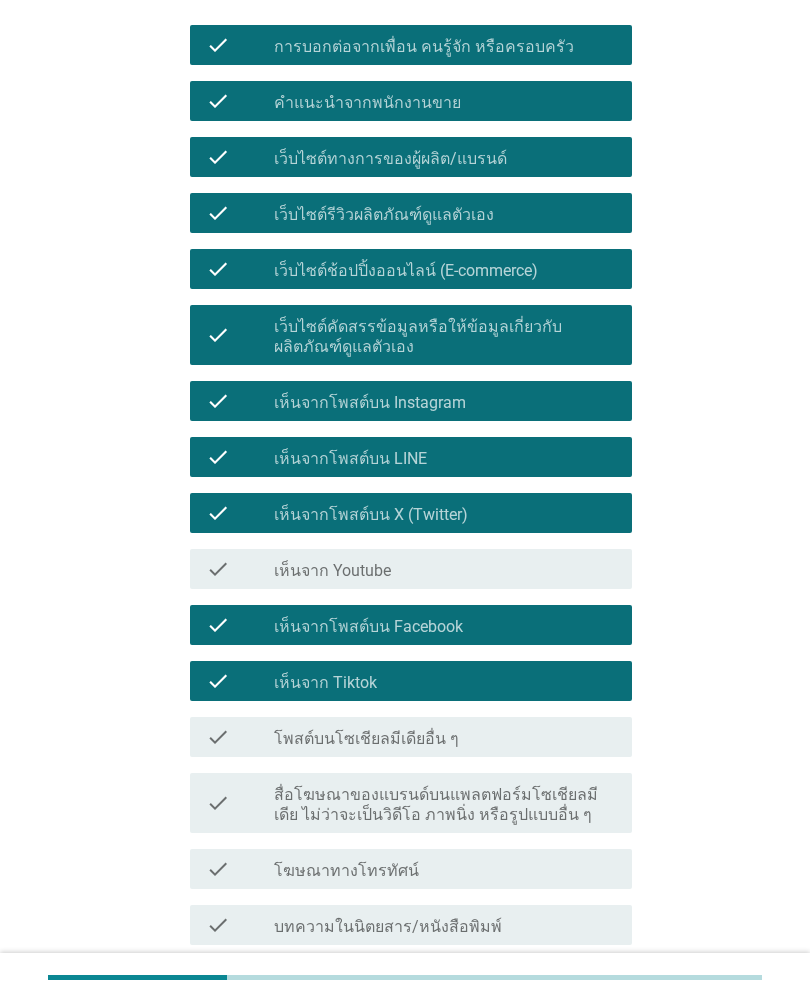 scroll, scrollTop: 732, scrollLeft: 0, axis: vertical 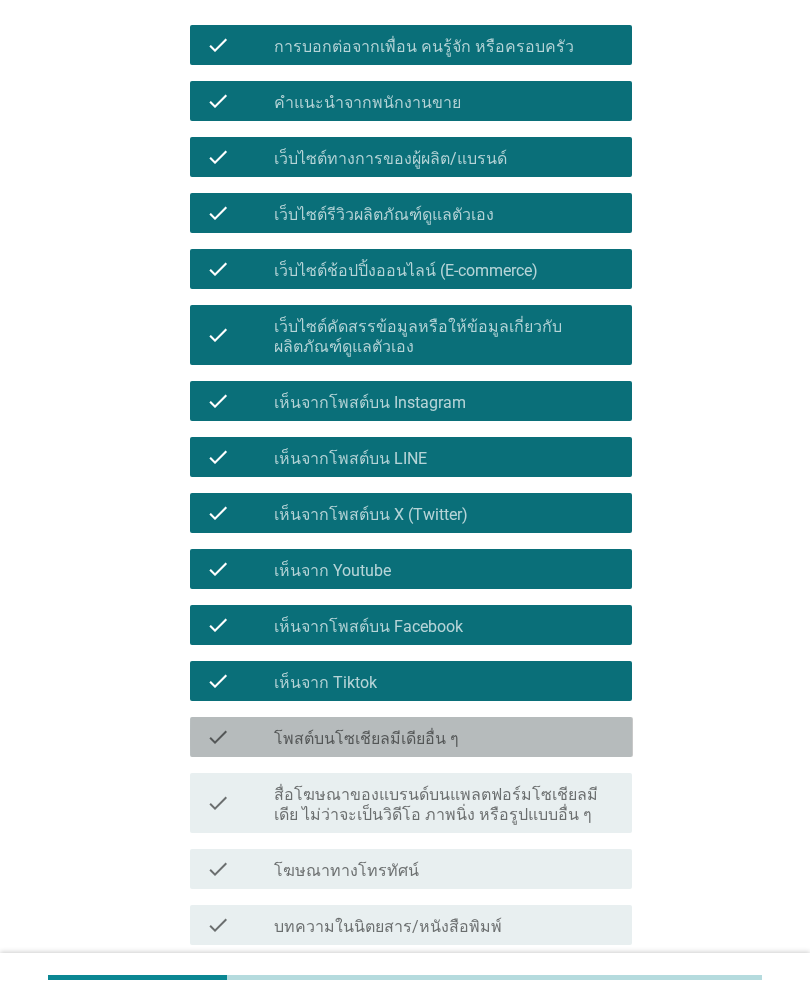click on "check     check_box_outline_blank โพสต์บนโซเชียลมีเดียอื่น ๆ" at bounding box center [411, 737] 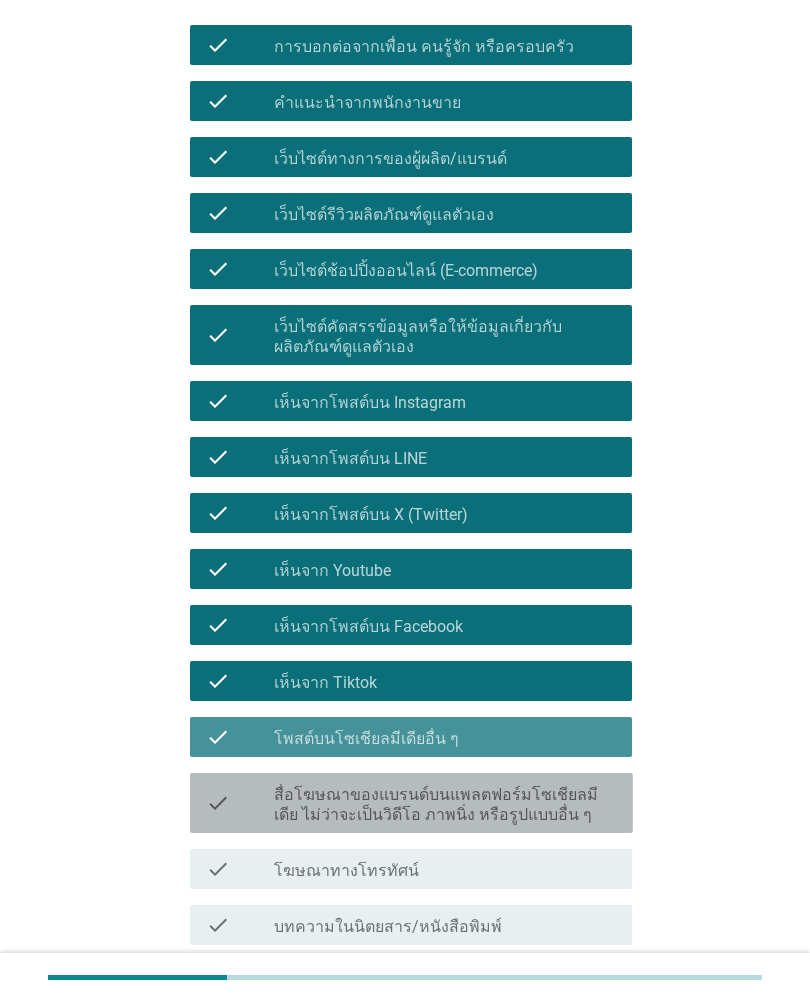 click on "สื่อโฆษณาของแบรนด์บนแพลตฟอร์มโซเชียลมีเดีย ไม่ว่าจะเป็นวิดีโอ ภาพนิ่ง หรือรูปแบบอื่น ๆ" at bounding box center (445, 805) 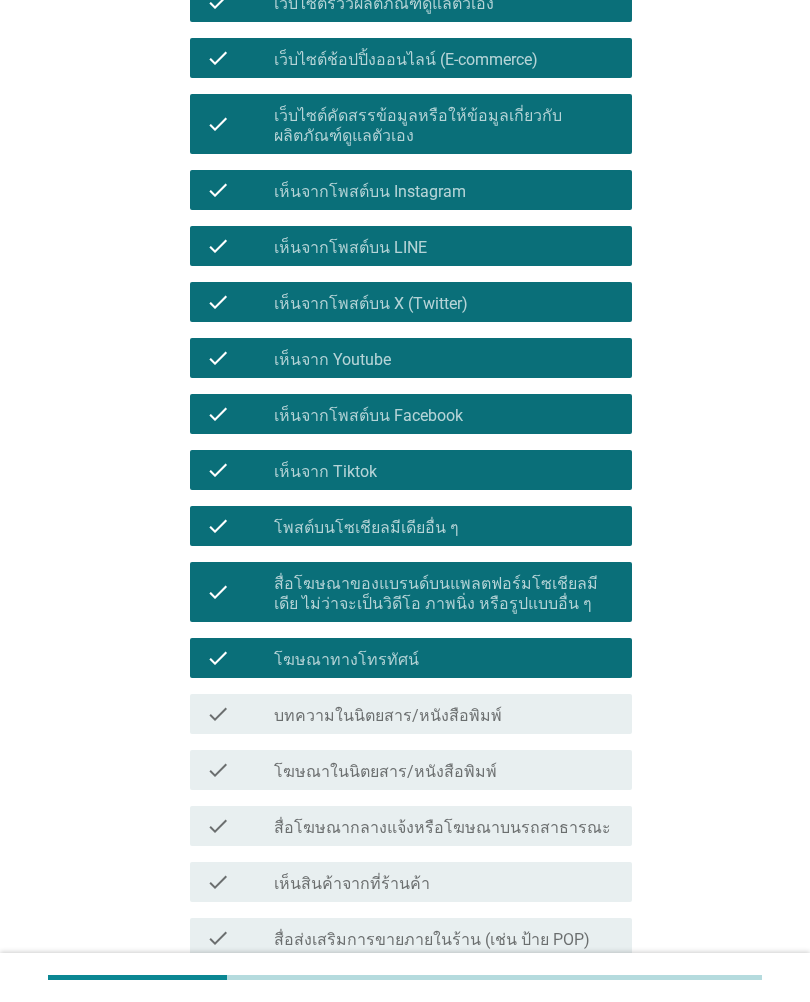 scroll, scrollTop: 943, scrollLeft: 0, axis: vertical 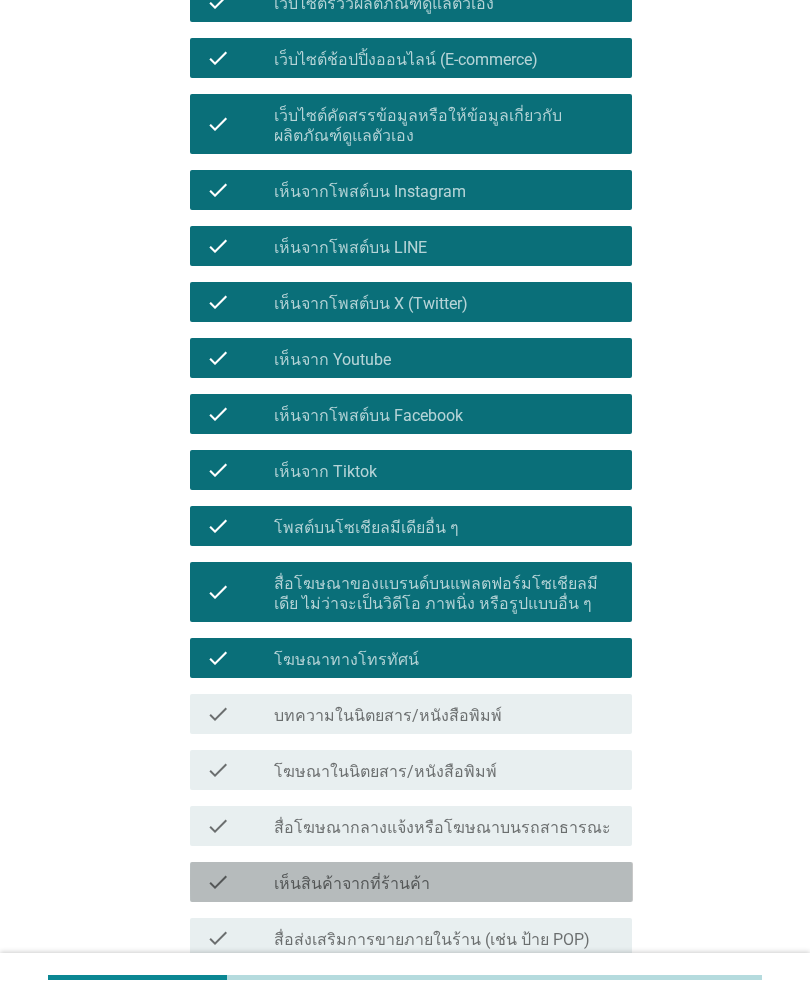 click on "check" at bounding box center [240, 882] 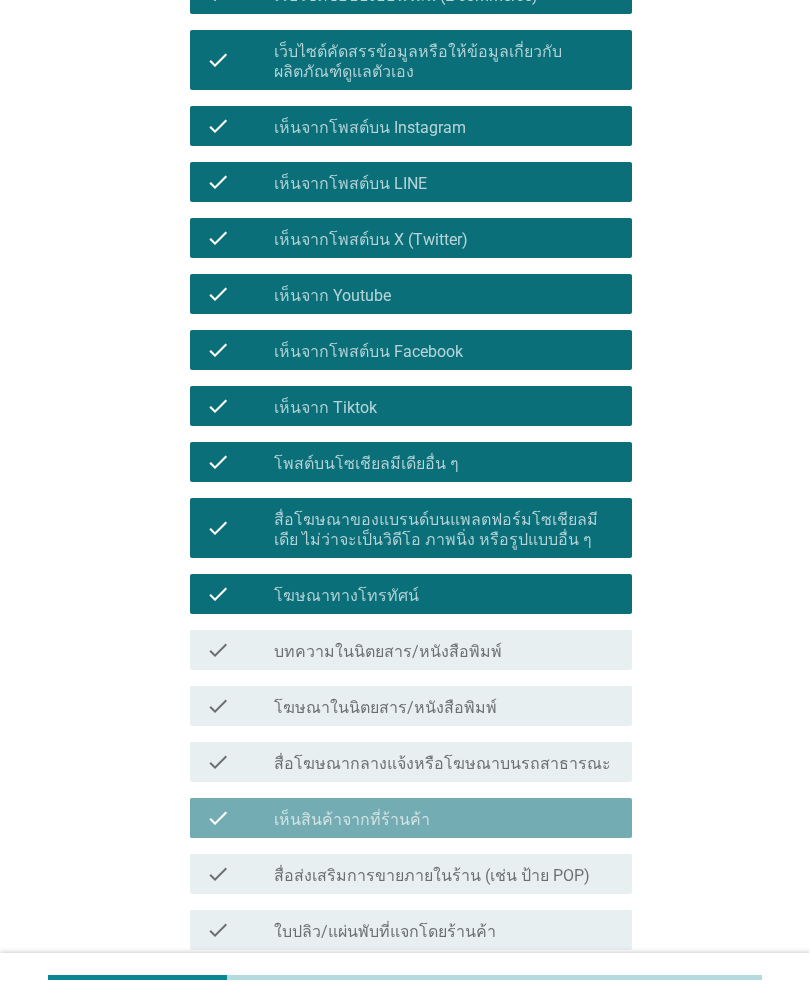 scroll, scrollTop: 1027, scrollLeft: 0, axis: vertical 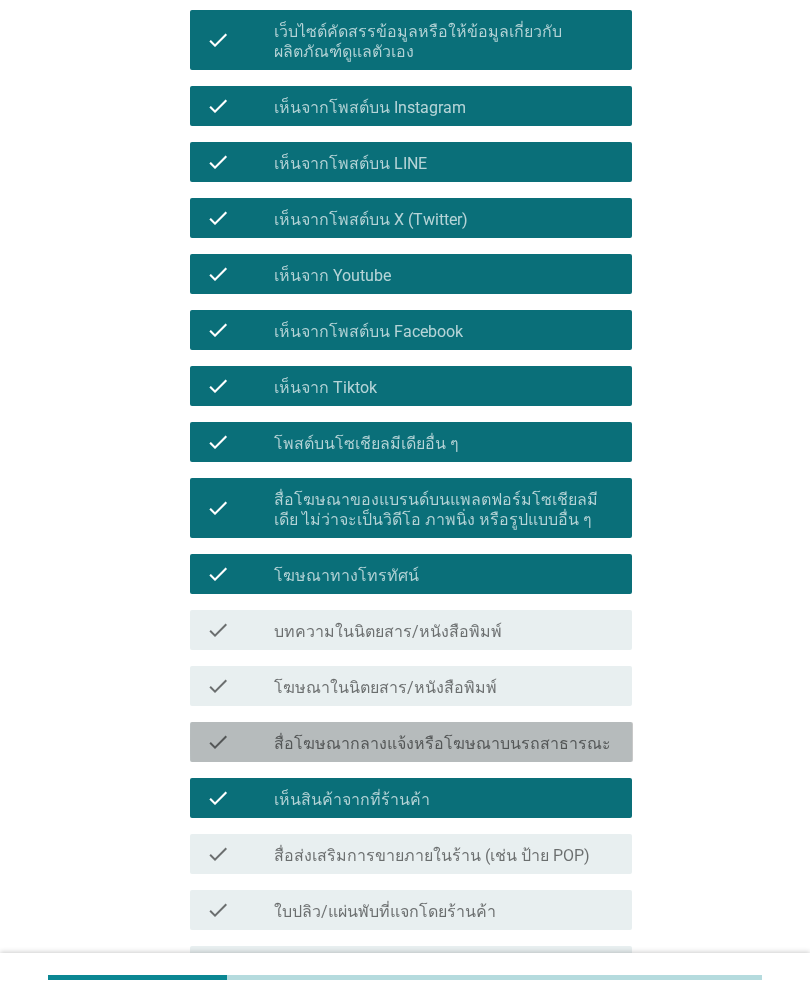click on "check" at bounding box center [240, 742] 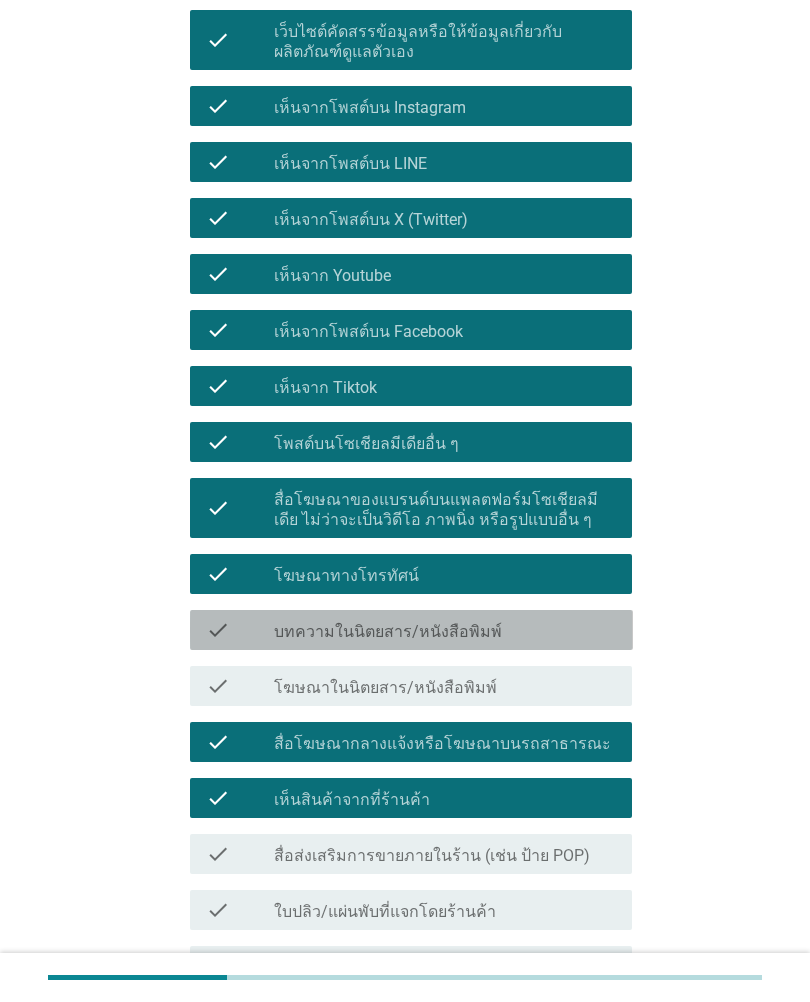 click on "check" at bounding box center [240, 630] 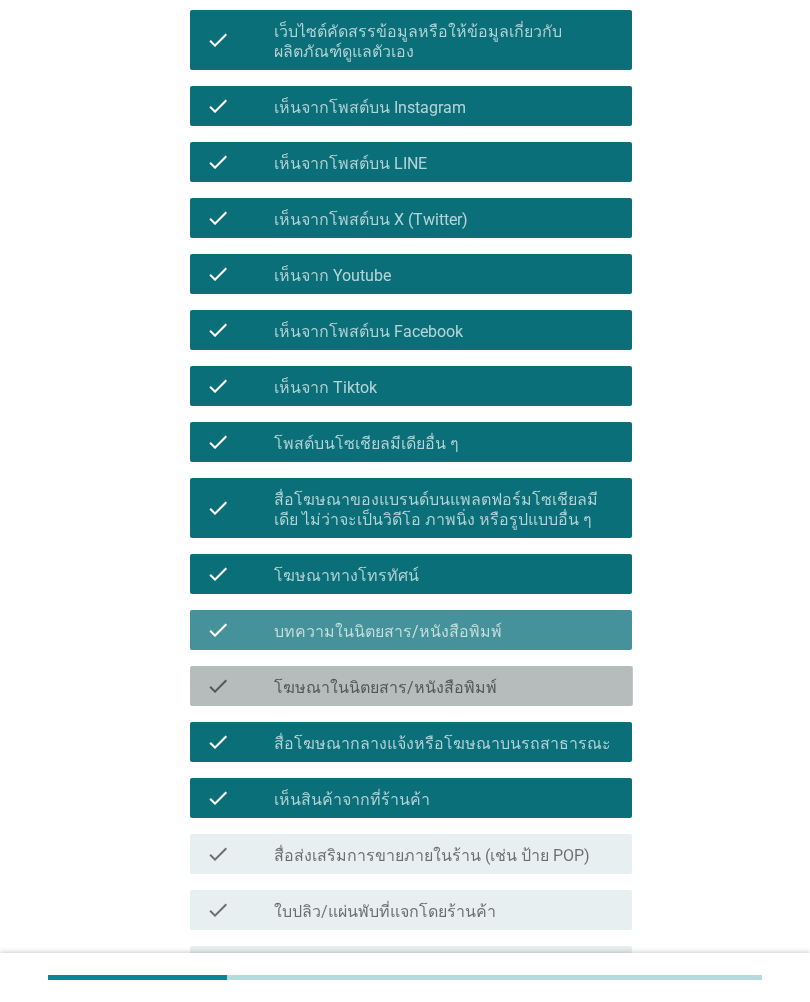 click on "check" at bounding box center (240, 686) 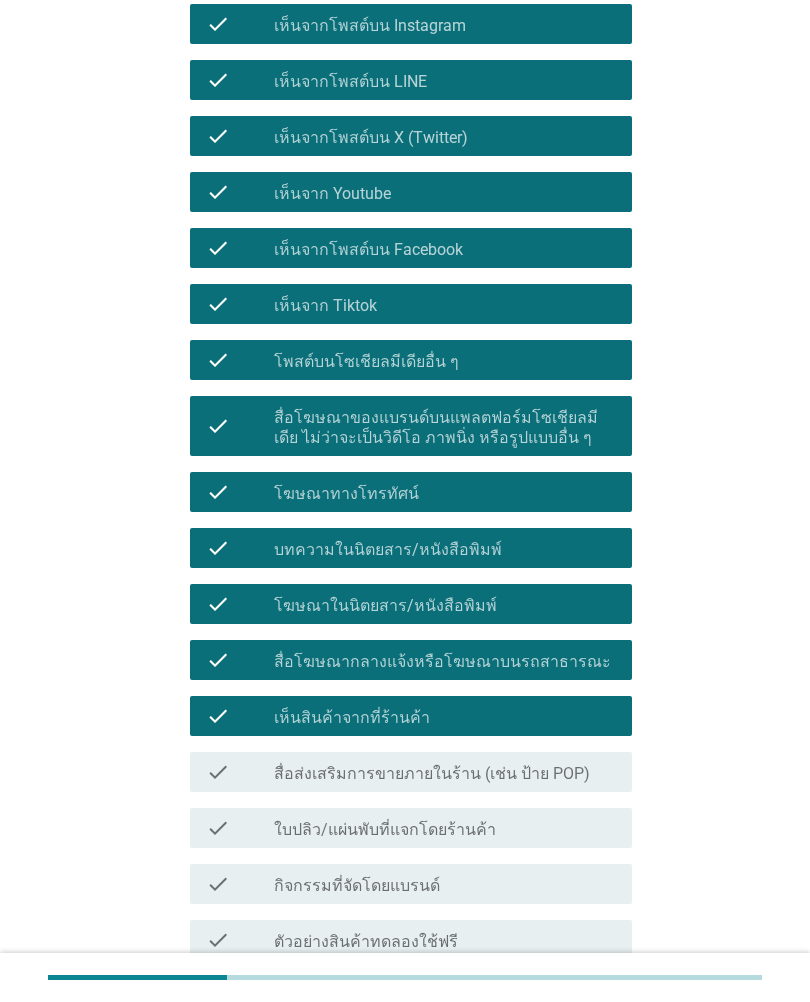 click on "check" at bounding box center (240, 772) 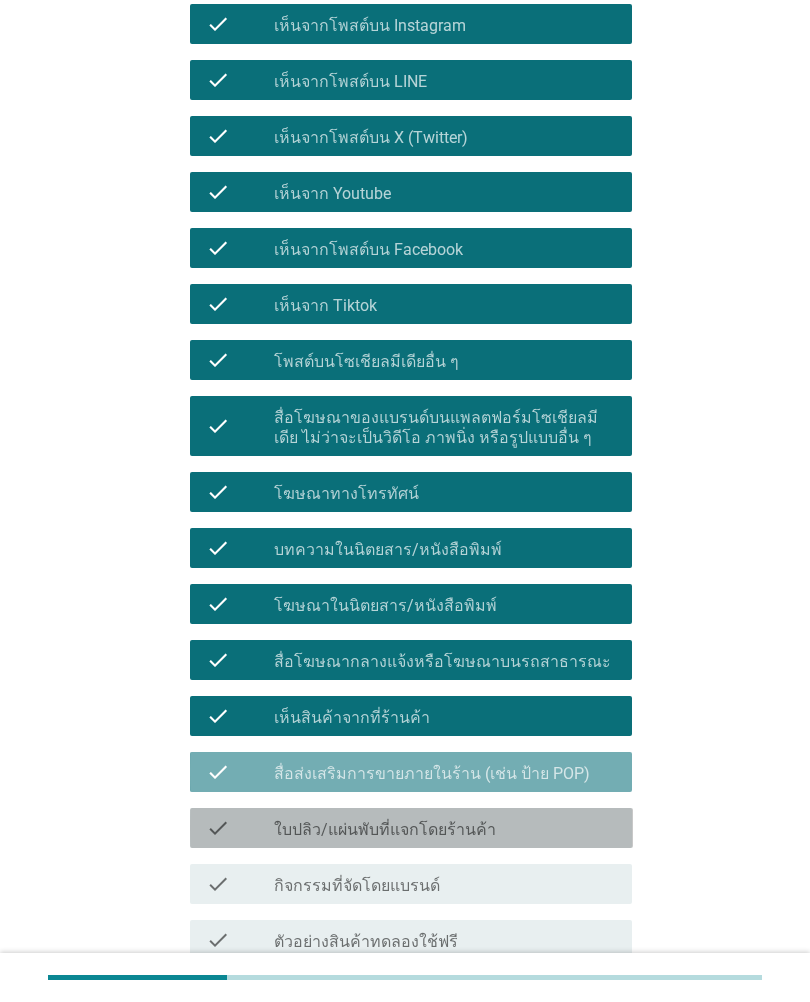 click on "check" at bounding box center [240, 828] 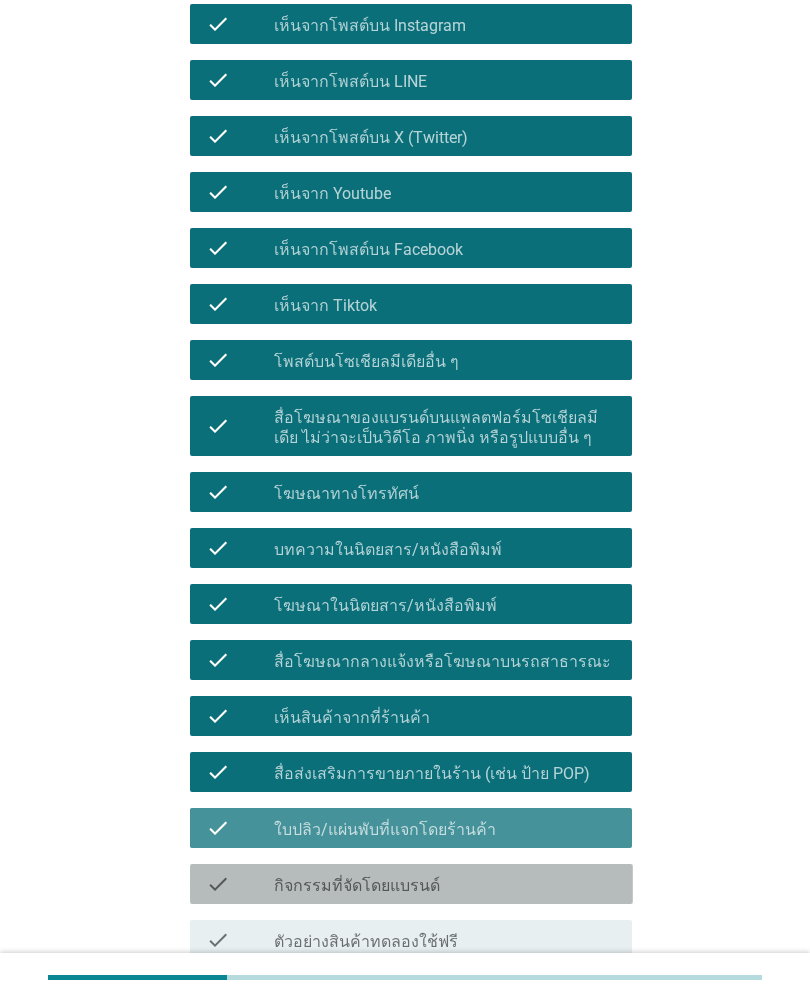 click on "check" at bounding box center [240, 884] 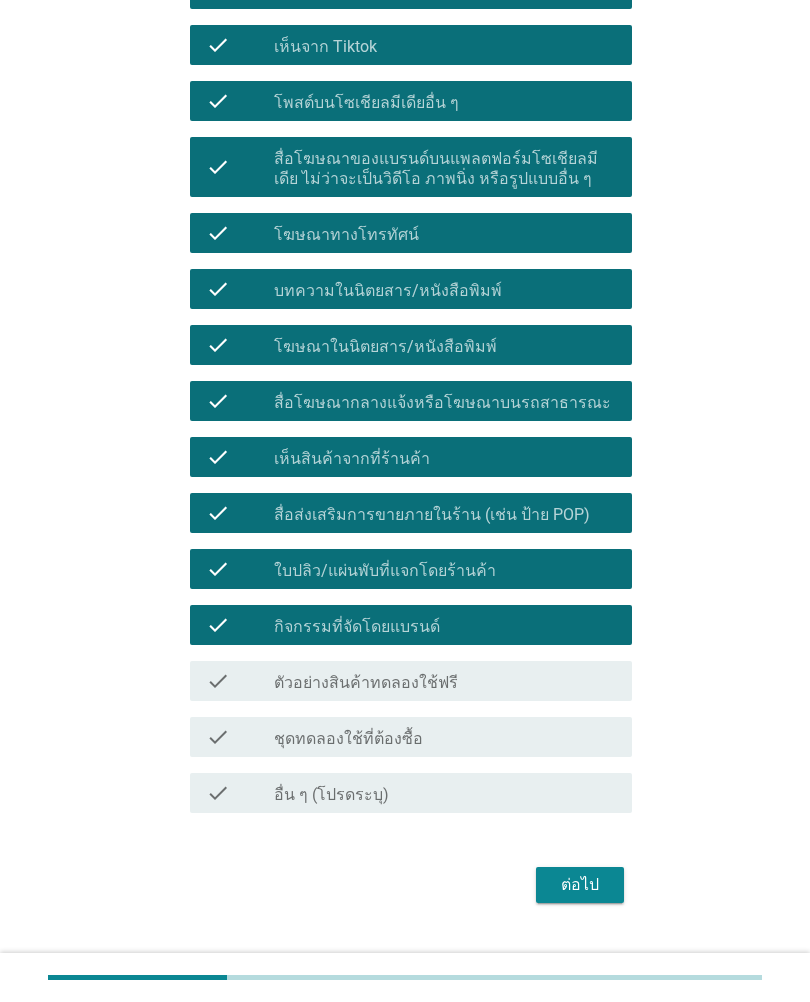 scroll, scrollTop: 1367, scrollLeft: 0, axis: vertical 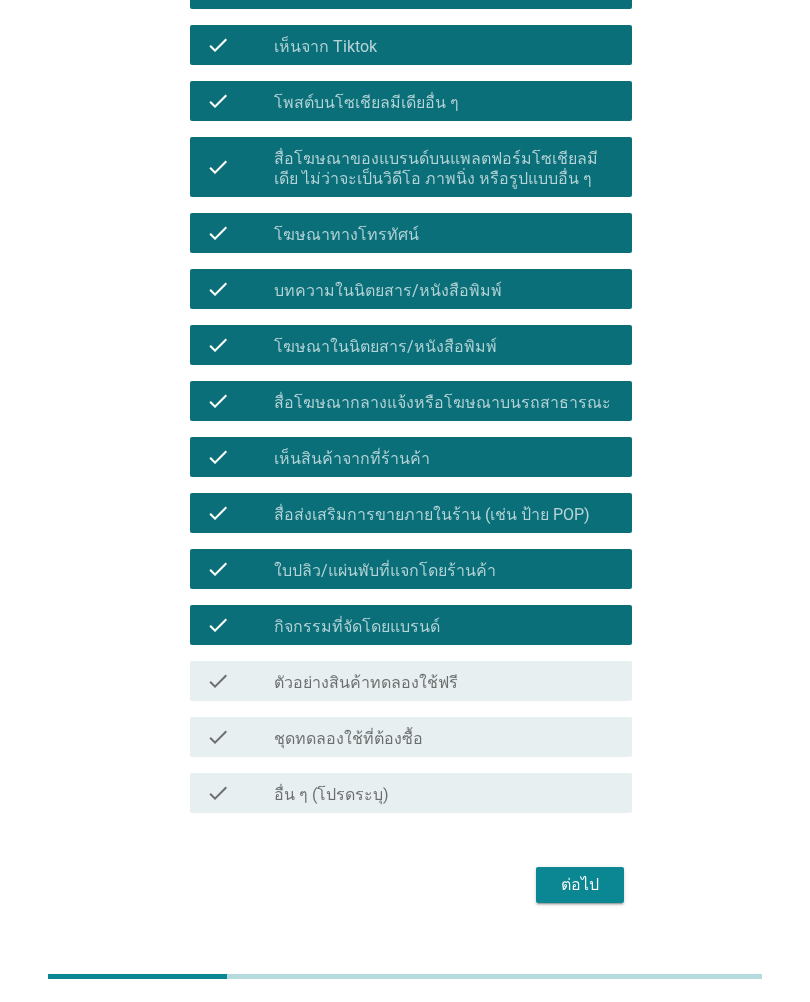 click on "ต่อไป" at bounding box center [580, 886] 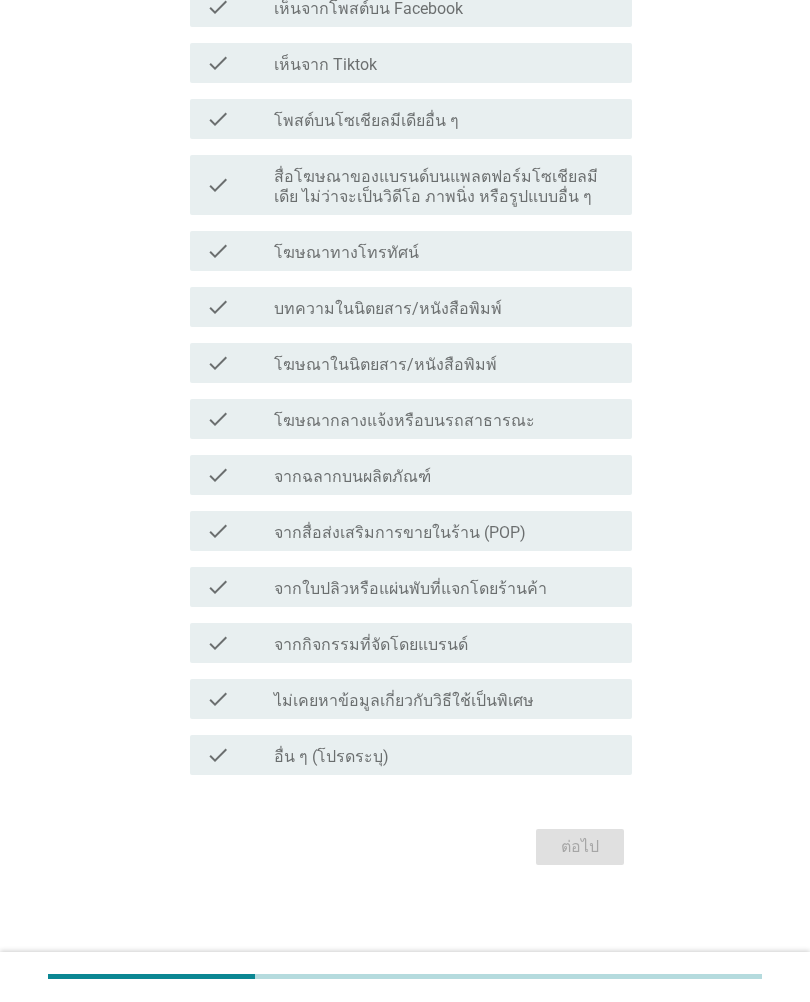 scroll, scrollTop: 0, scrollLeft: 0, axis: both 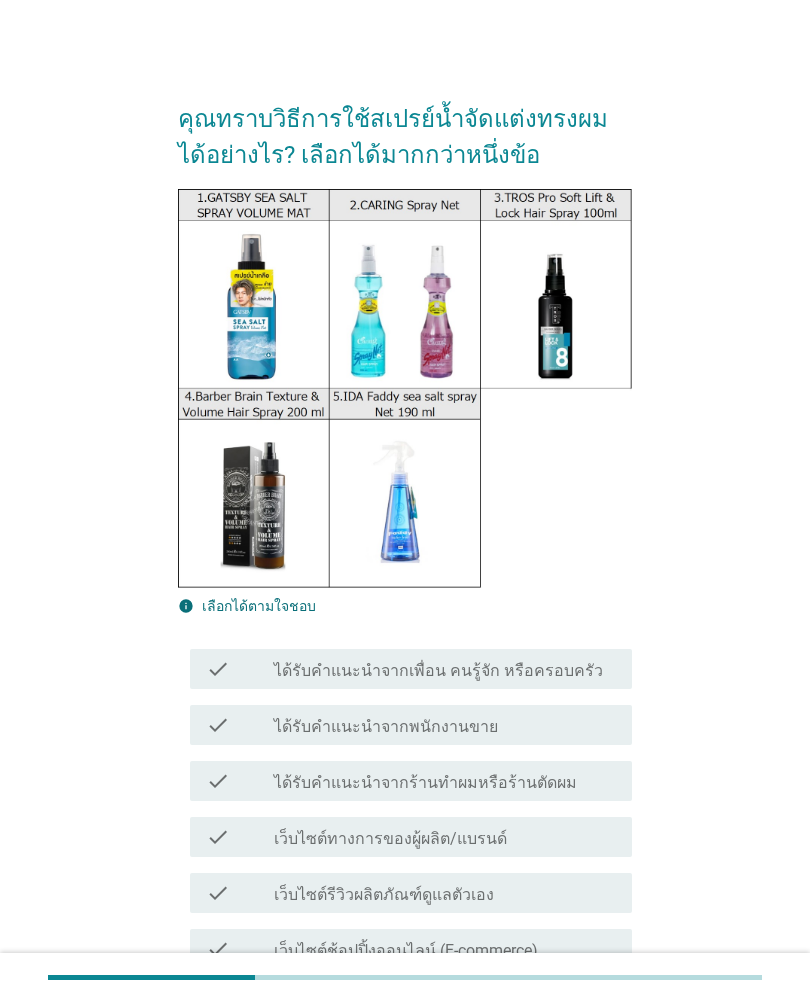 click on "check     check_box_outline_blank เว็บไซต์รีวิวผลิตภัณฑ์ดูแลตัวเอง" at bounding box center (405, 893) 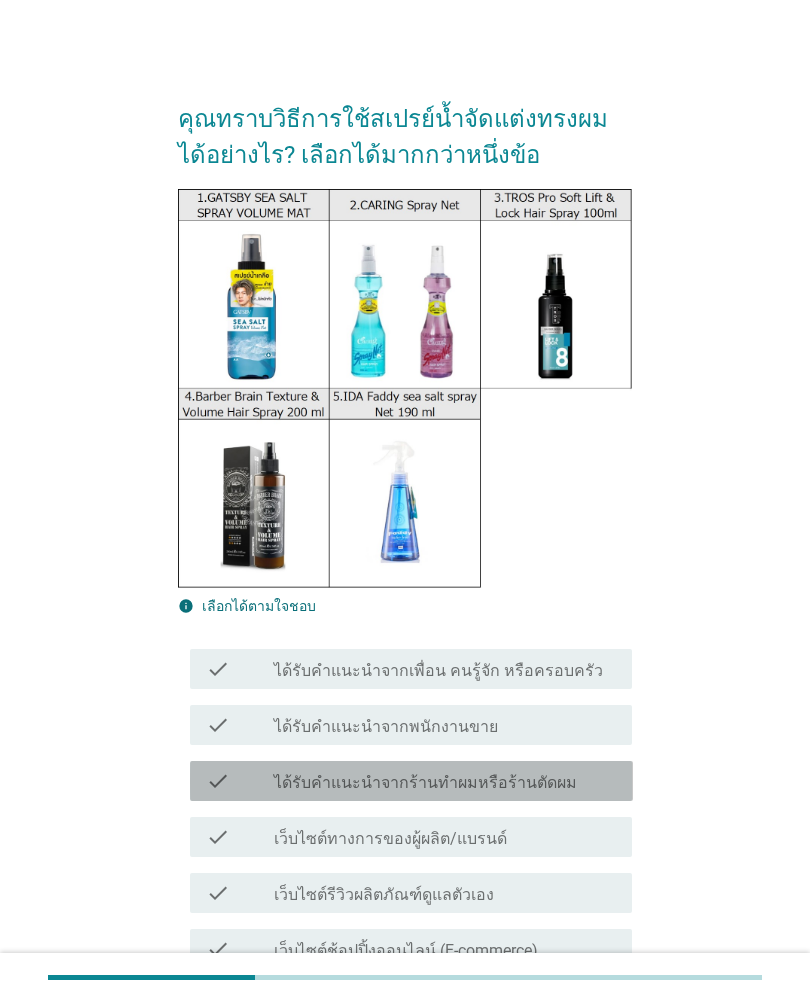 click on "check     check_box_outline_blank ได้รับคำแนะนำจากร้านทำผมหรือร้านตัดผม" at bounding box center (411, 781) 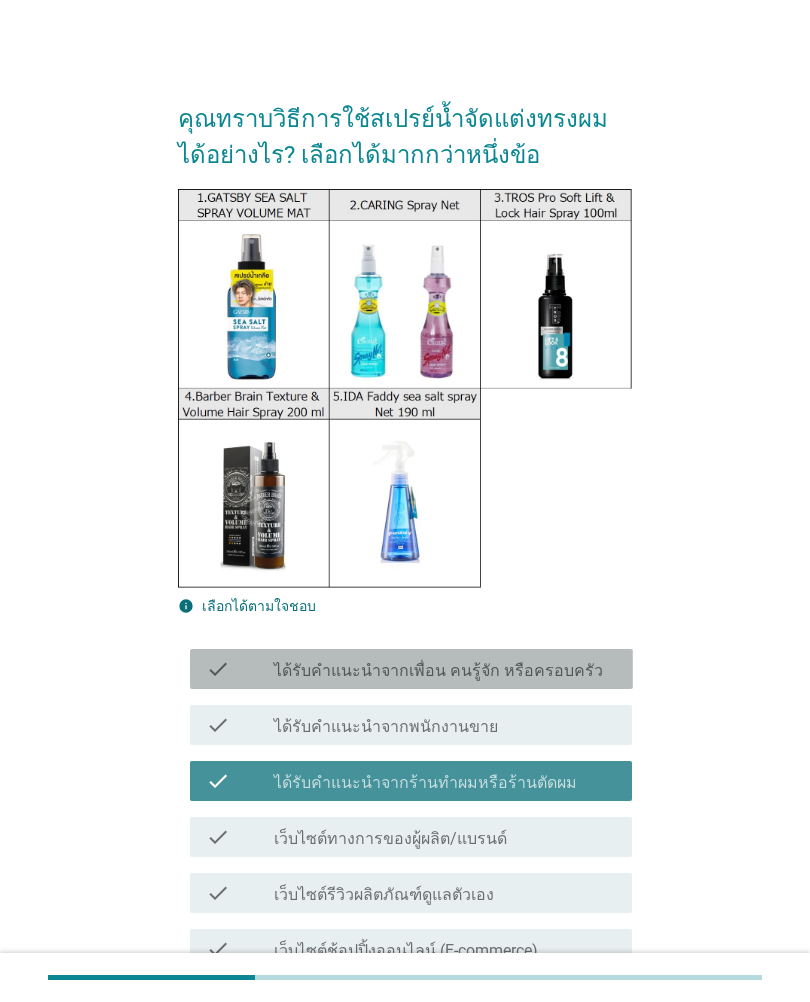 click on "check     check_box_outline_blank ได้รับคำแนะนำจากเพื่อน คนรู้จัก หรือครอบครัว" at bounding box center (411, 669) 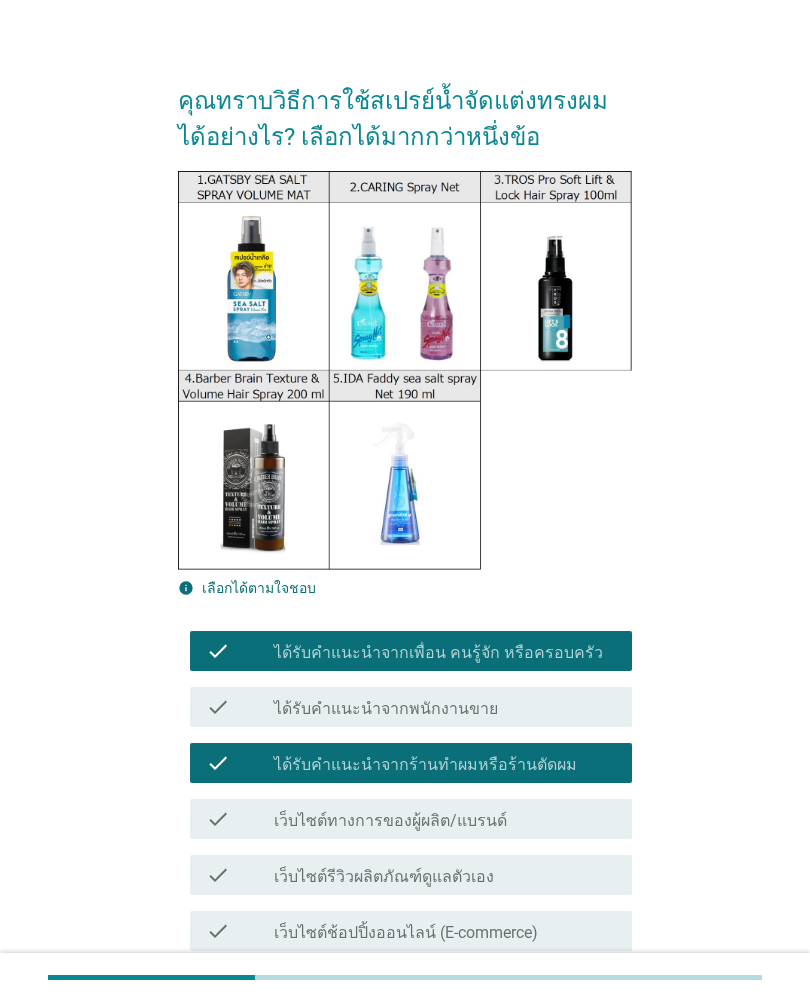 scroll, scrollTop: 18, scrollLeft: 0, axis: vertical 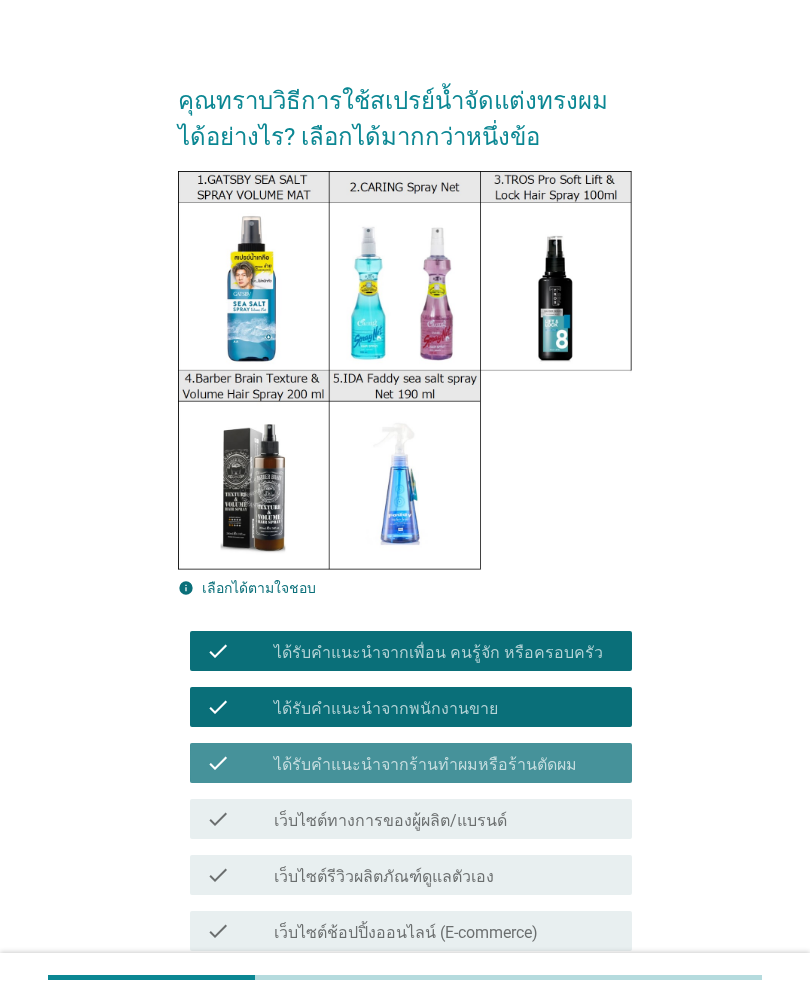 click on "check" at bounding box center (240, 763) 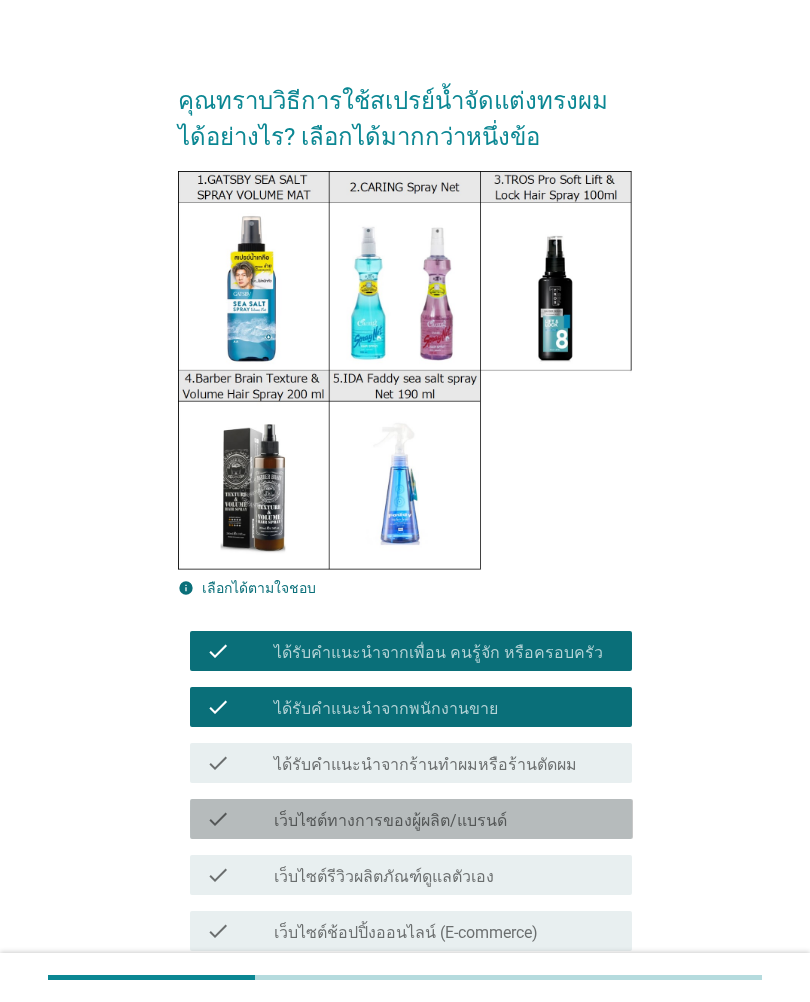 click on "check" at bounding box center (240, 819) 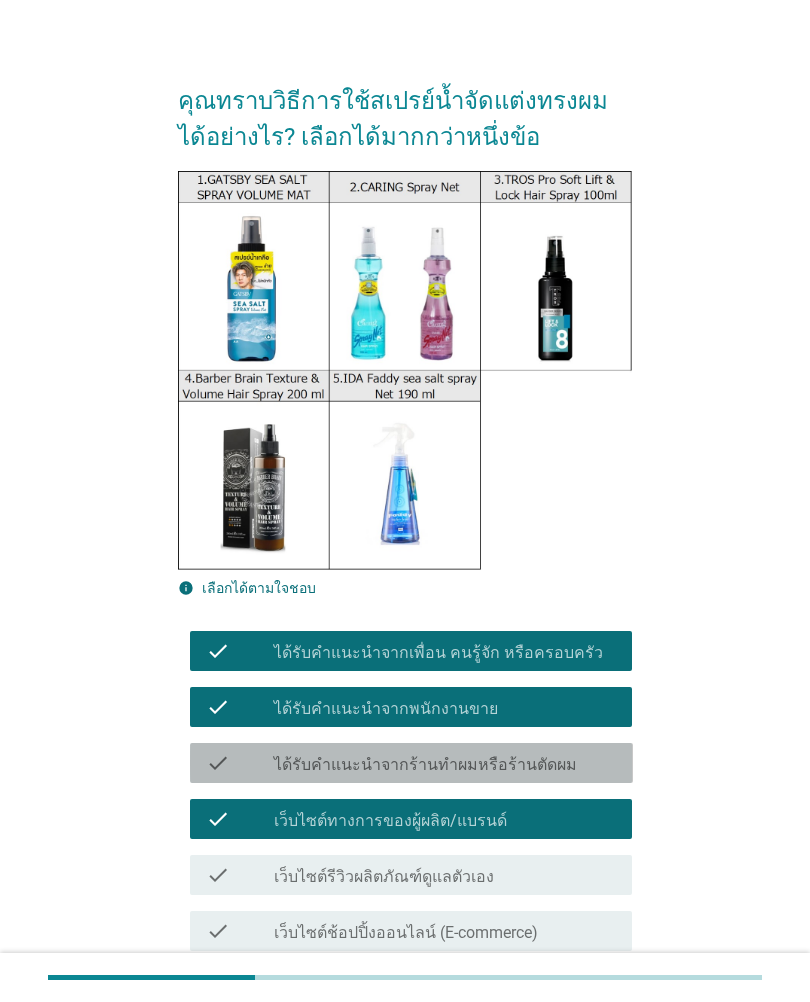 click on "ได้รับคำแนะนำจากร้านทำผมหรือร้านตัดผม" at bounding box center (425, 765) 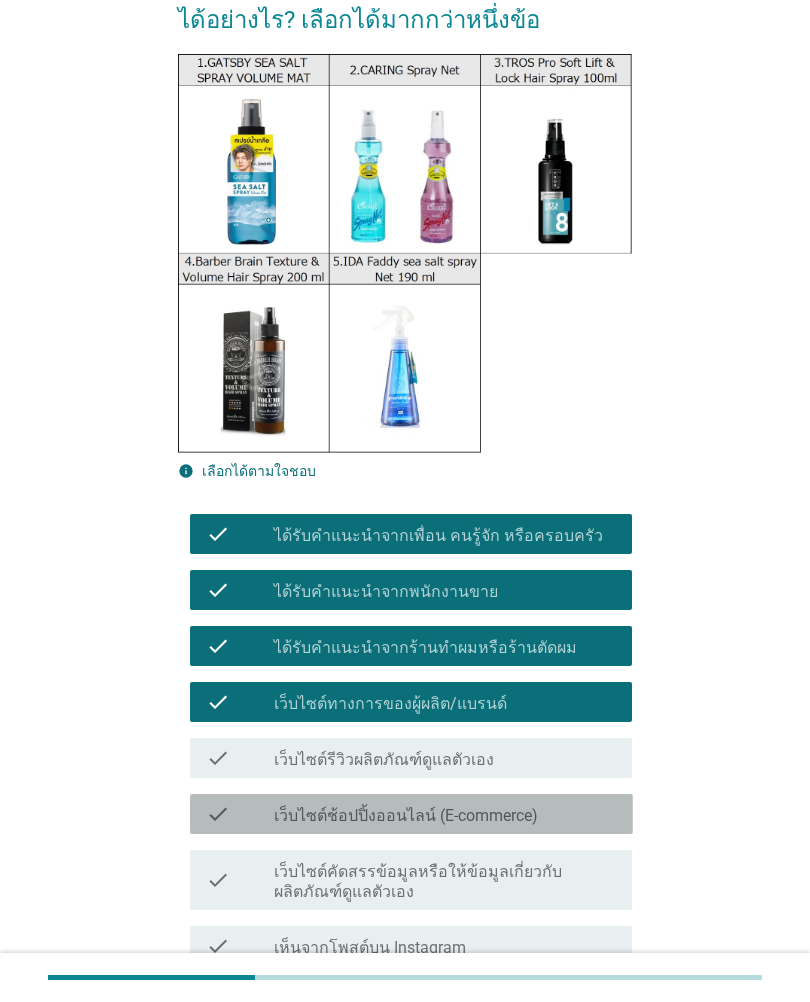 scroll, scrollTop: 136, scrollLeft: 0, axis: vertical 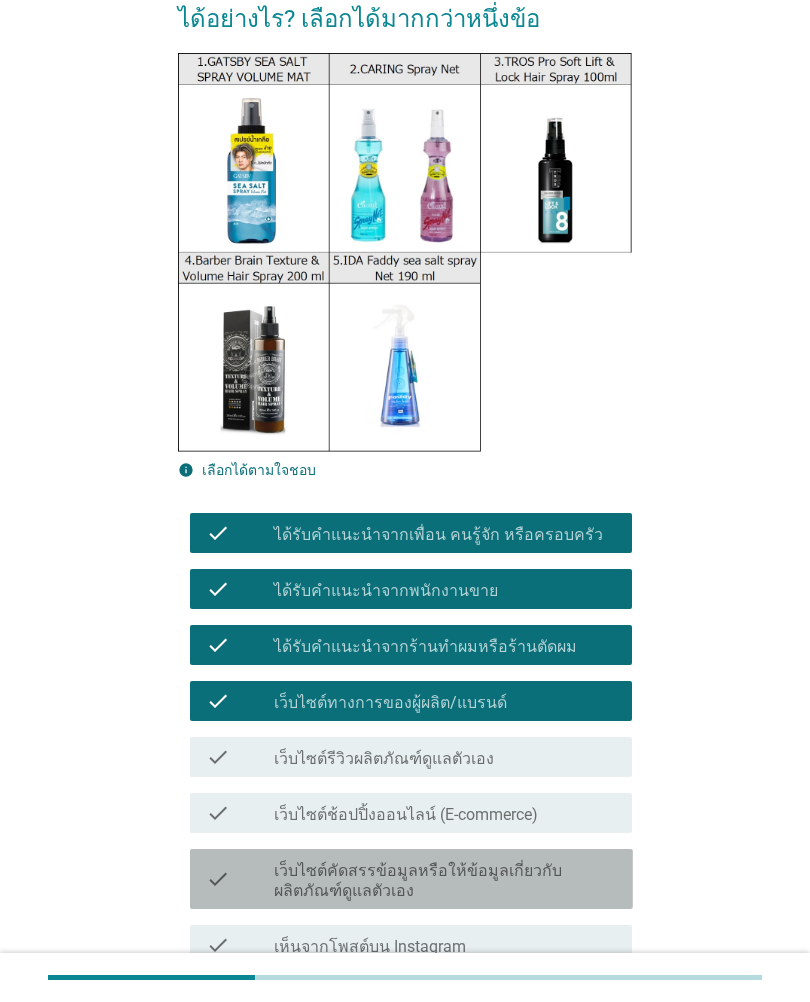 click on "check     check_box_outline_blank เว็บไซต์คัดสรรข้อมูลหรือให้ข้อมูลเกี่ยวกับผลิตภัณฑ์ดูแลตัวเอง" at bounding box center (411, 879) 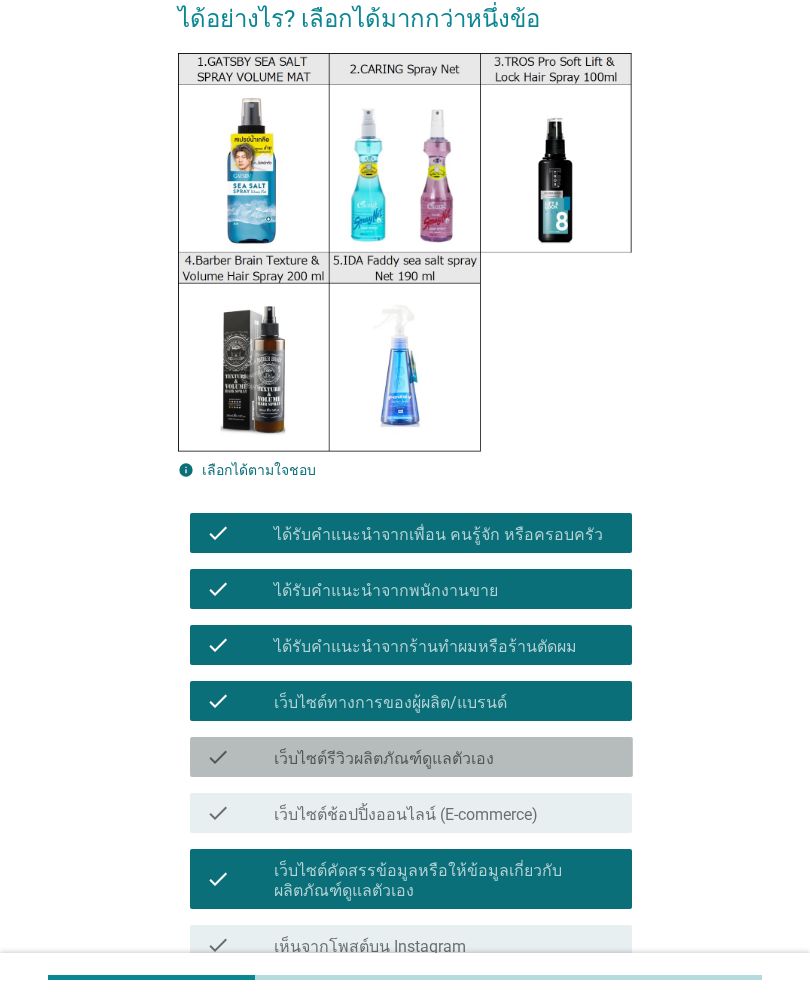 click on "check" at bounding box center [240, 757] 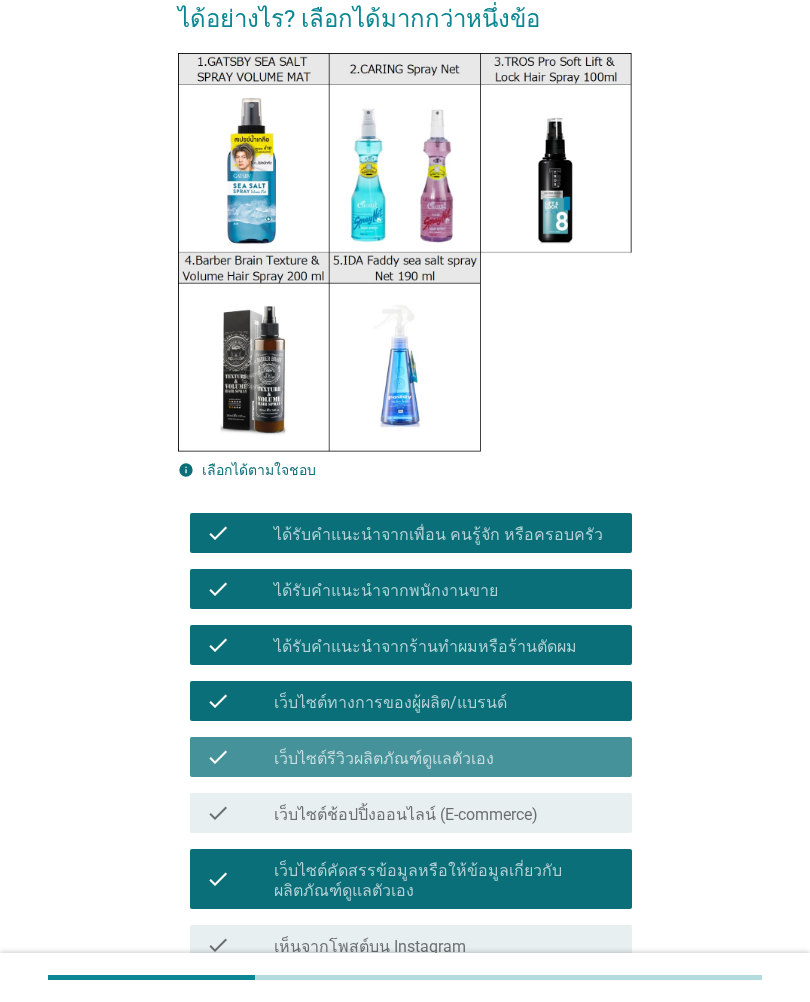 click on "check     check_box_outline_blank เว็บไซต์ช้อปปิ้งออนไลน์ (E-commerce)" at bounding box center [411, 813] 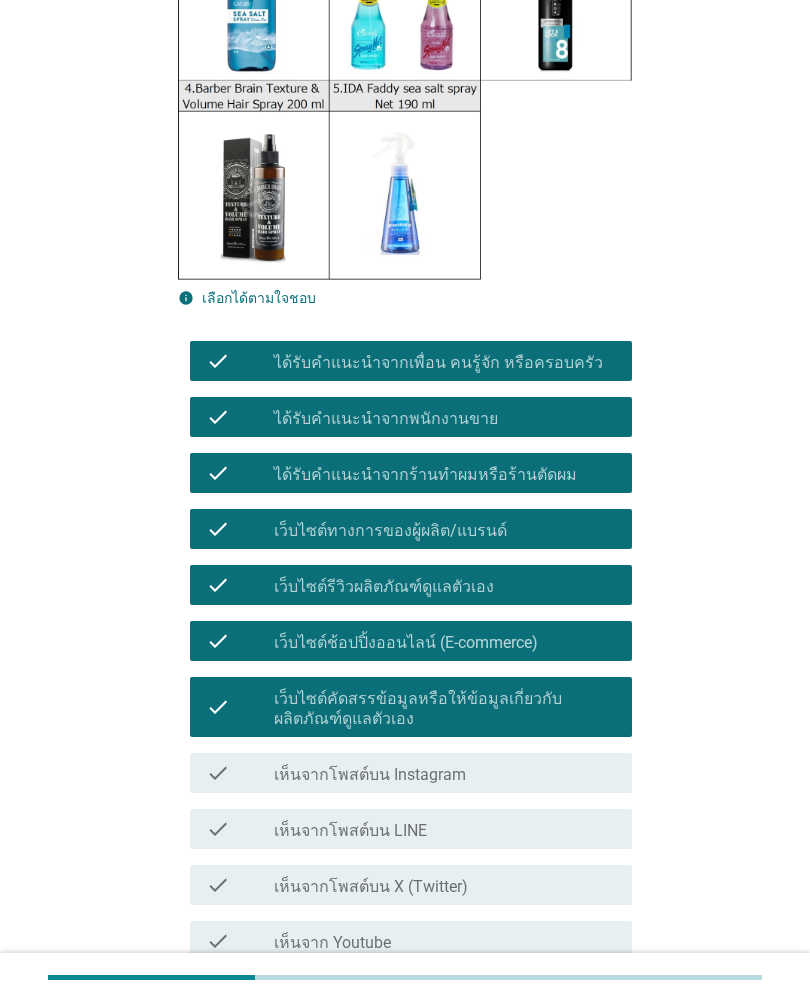 click on "check     check_box_outline_blank เห็นจากโพสต์บน Instagram" at bounding box center (411, 773) 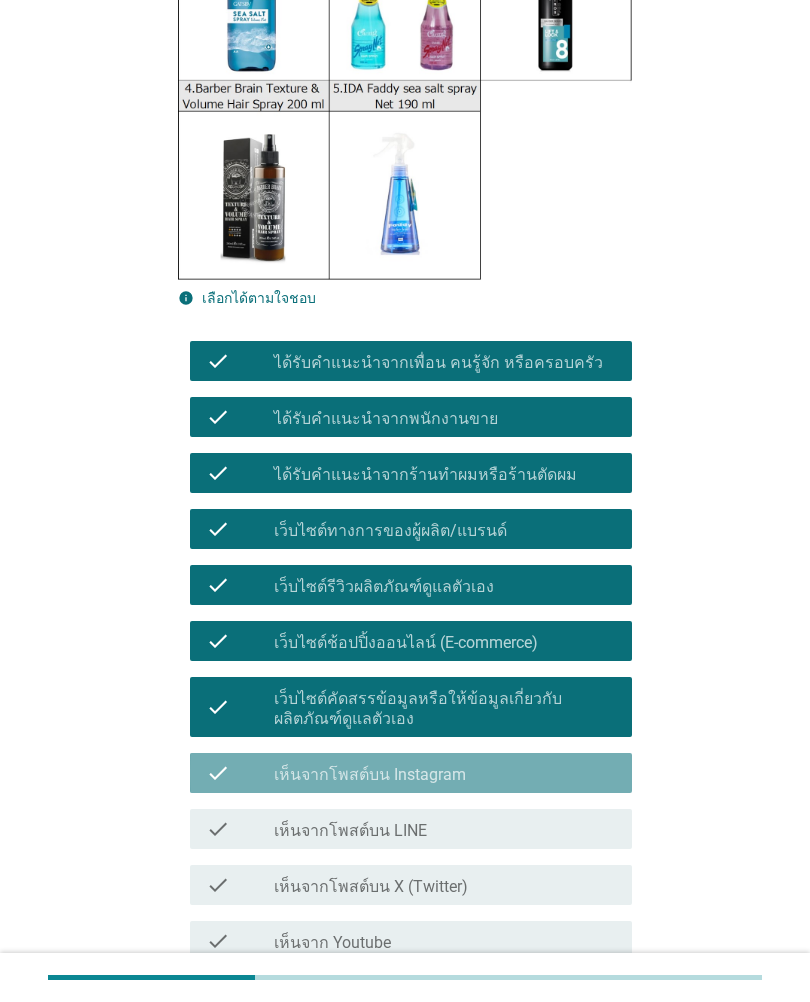 scroll, scrollTop: 405, scrollLeft: 0, axis: vertical 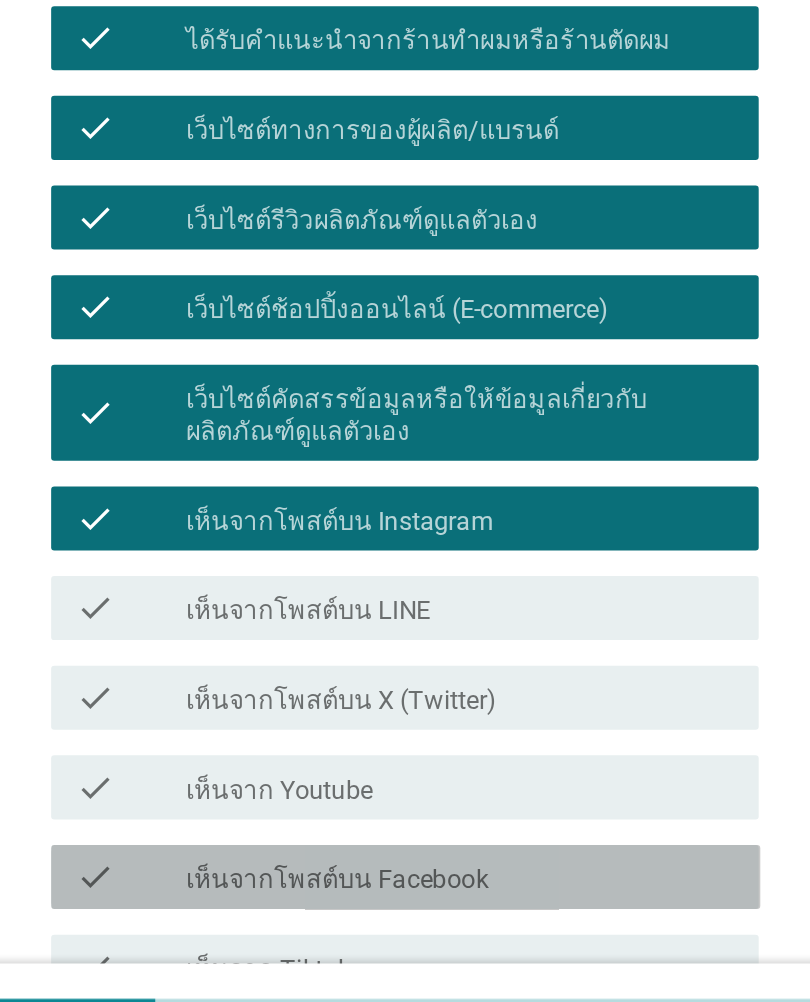 click on "เห็นจากโพสต์บน Facebook" at bounding box center (368, 902) 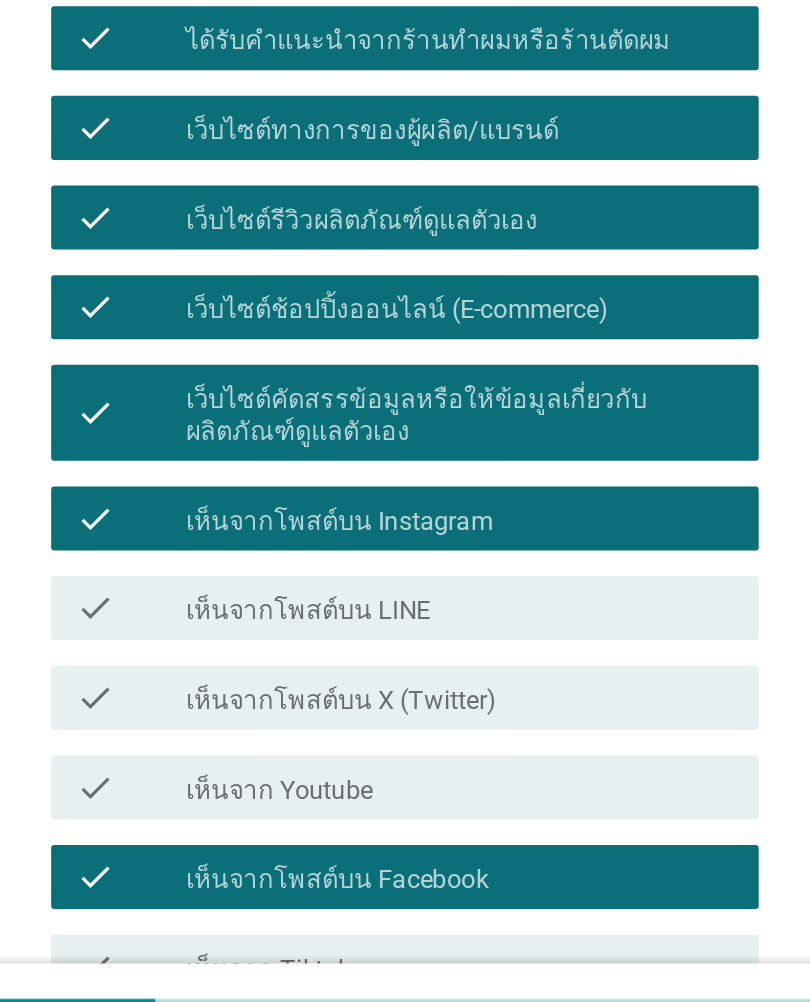 click on "check     check_box_outline_blank เห็นจากโพสต์บน LINE" at bounding box center [411, 732] 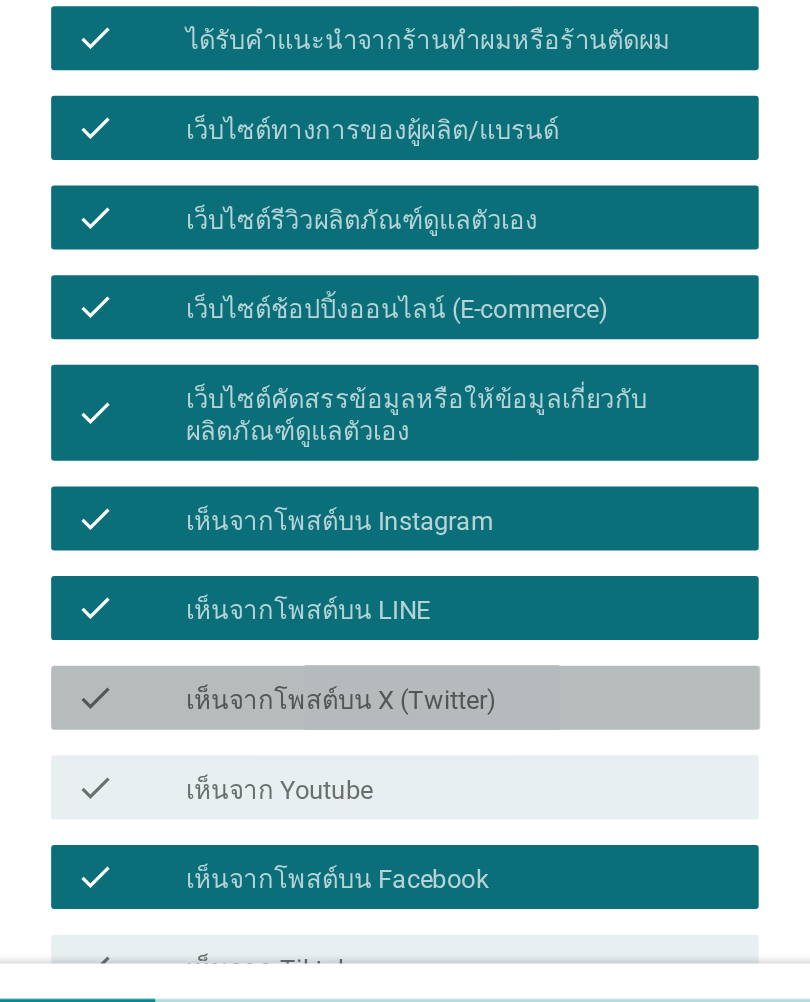 click on "check     check_box_outline_blank เห็นจาก Youtube" at bounding box center [411, 844] 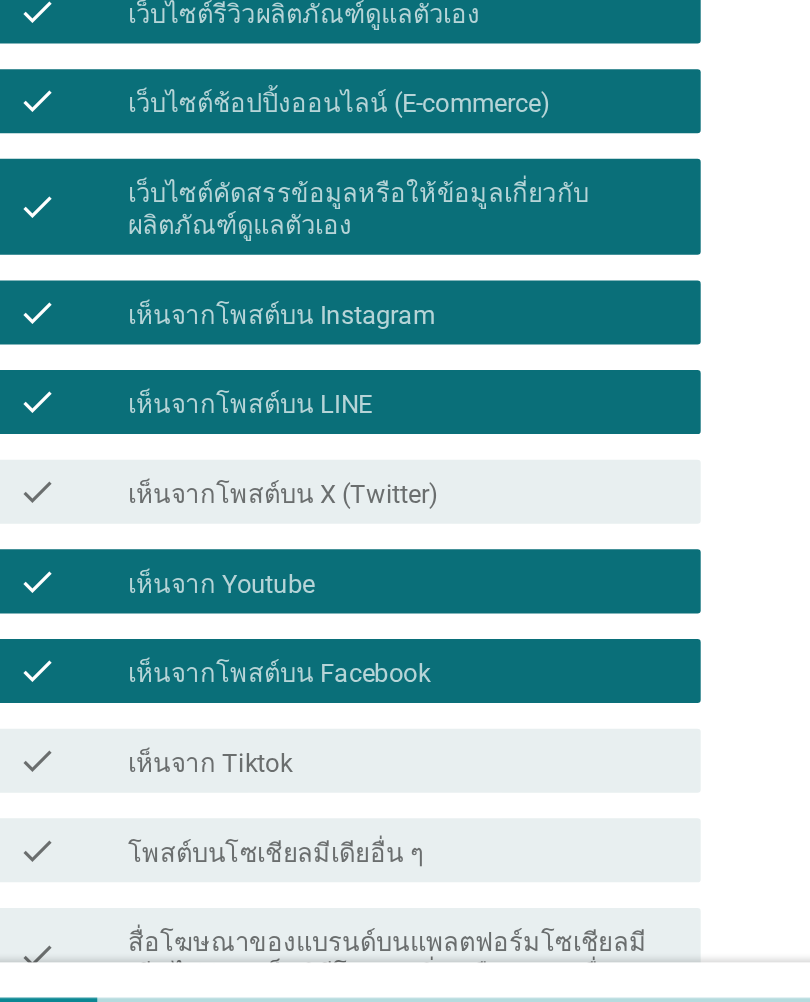 scroll, scrollTop: 556, scrollLeft: 0, axis: vertical 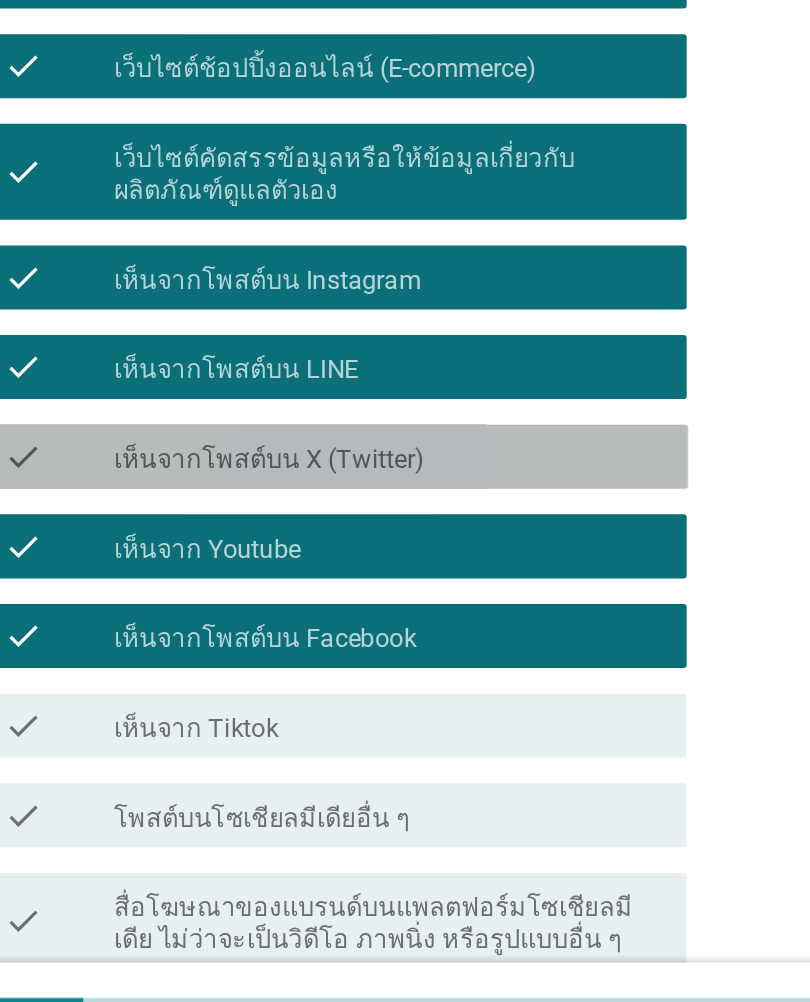 click on "เห็นจากโพสต์บน X (Twitter)" at bounding box center (371, 639) 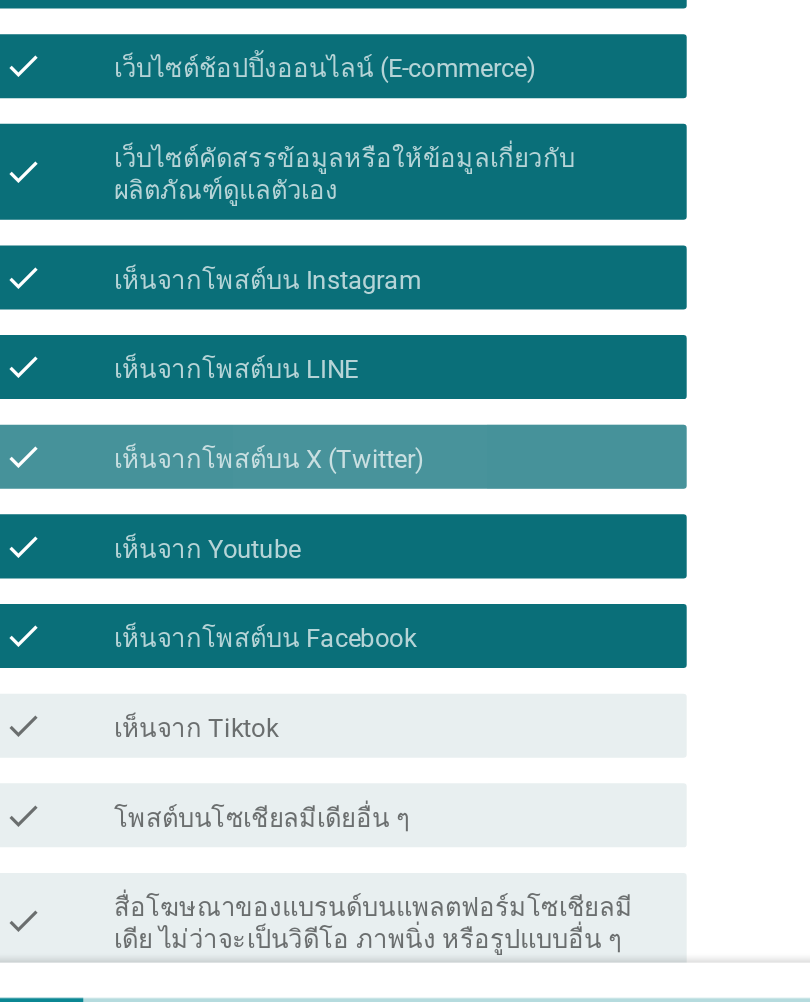 click on "check     check_box_outline_blank เห็นจาก Tiktok" at bounding box center [405, 805] 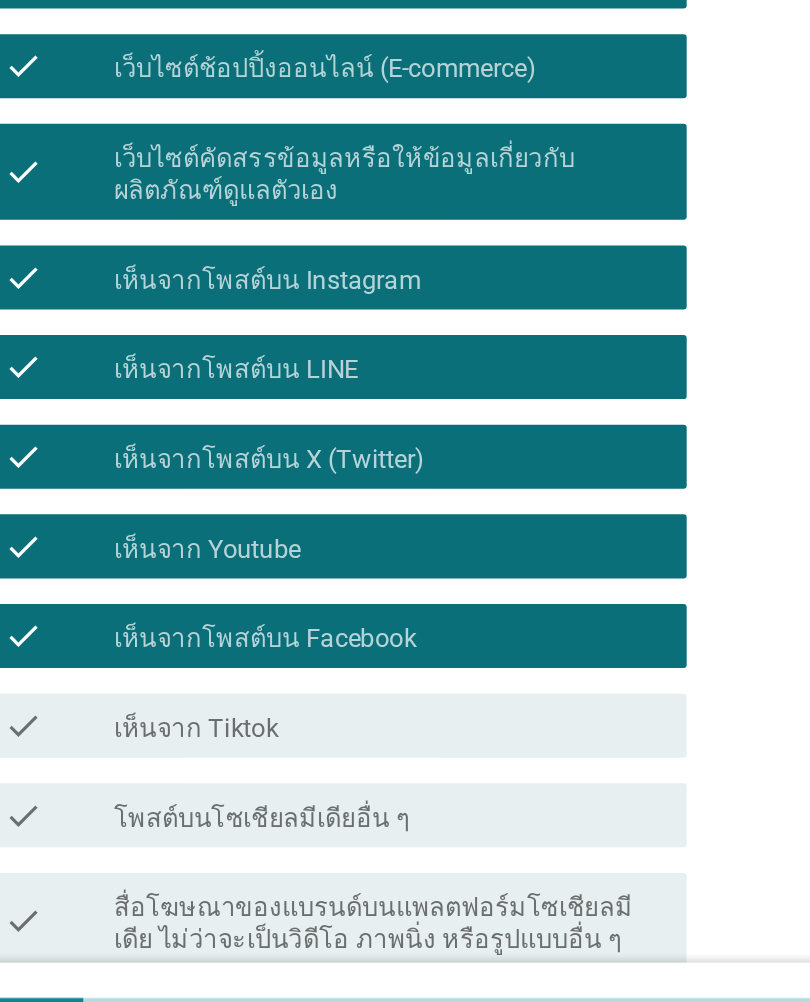 click on "เห็นจาก Tiktok" at bounding box center [325, 807] 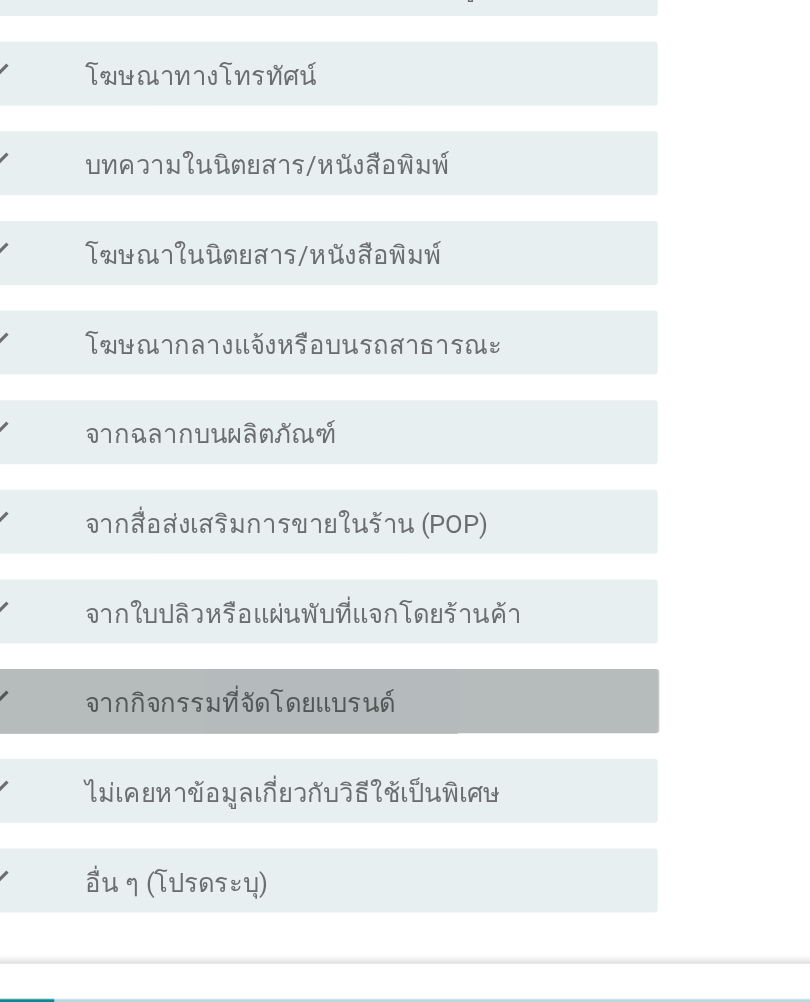 scroll, scrollTop: 1297, scrollLeft: 0, axis: vertical 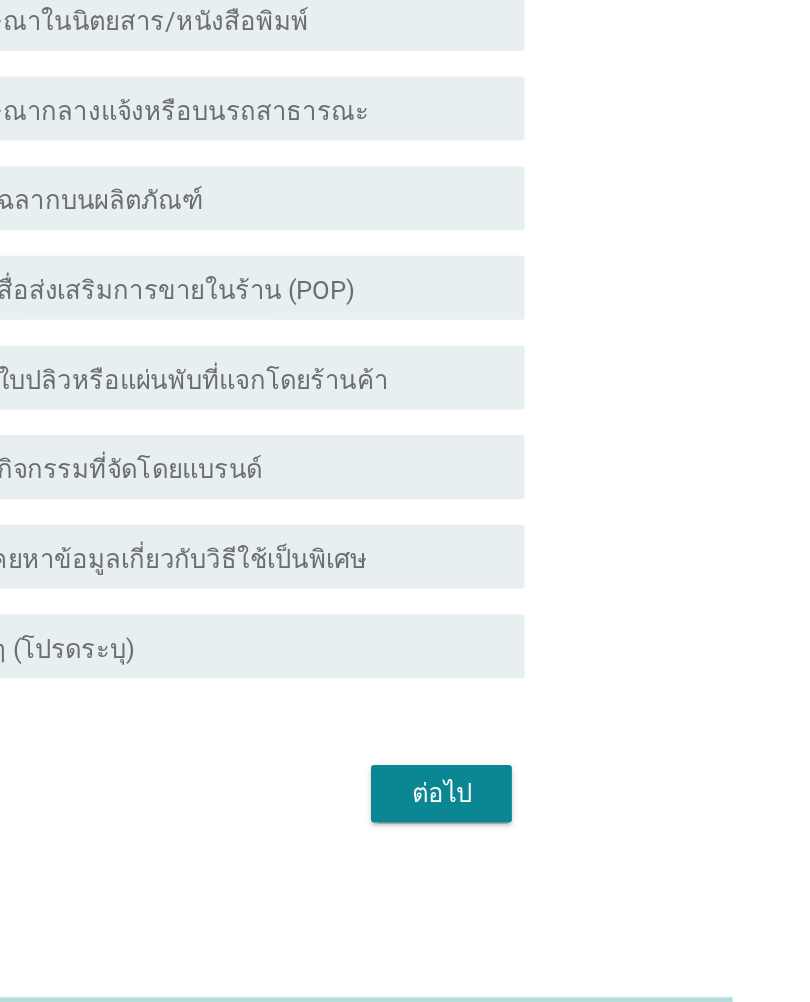 click on "check     check_box_outline_blank ไม่เคยหาข้อมูลเกี่ยวกับวิธีใช้เป็นพิเศษ" at bounding box center [405, 700] 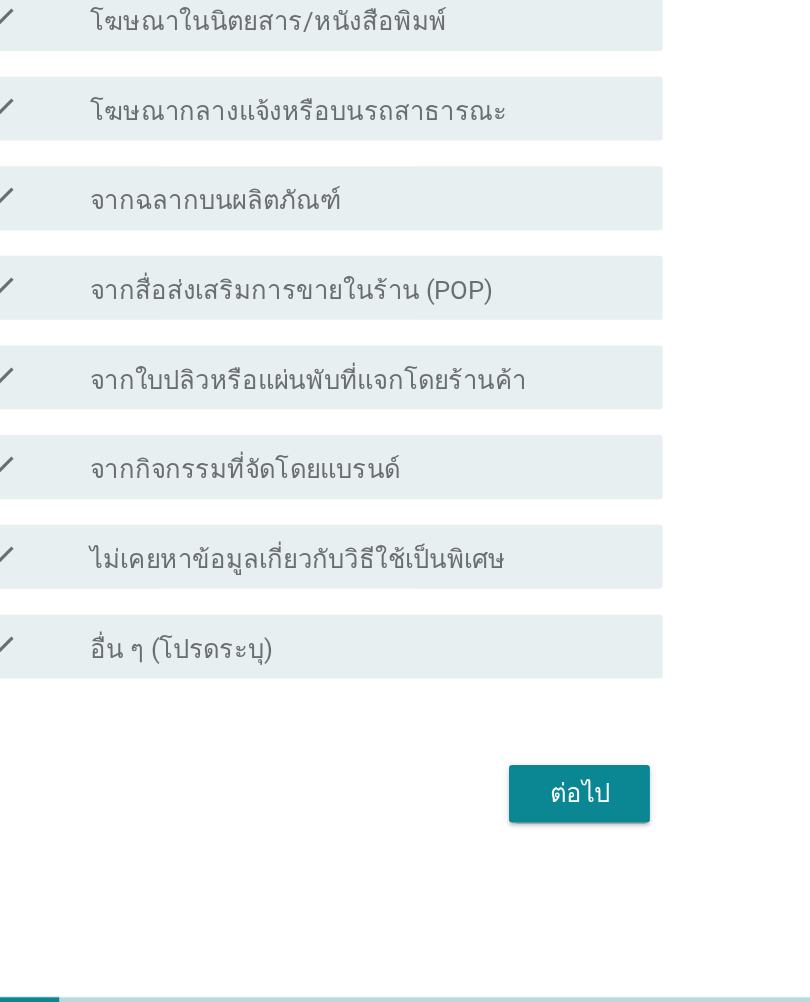 click on "ต่อไป" at bounding box center (580, 848) 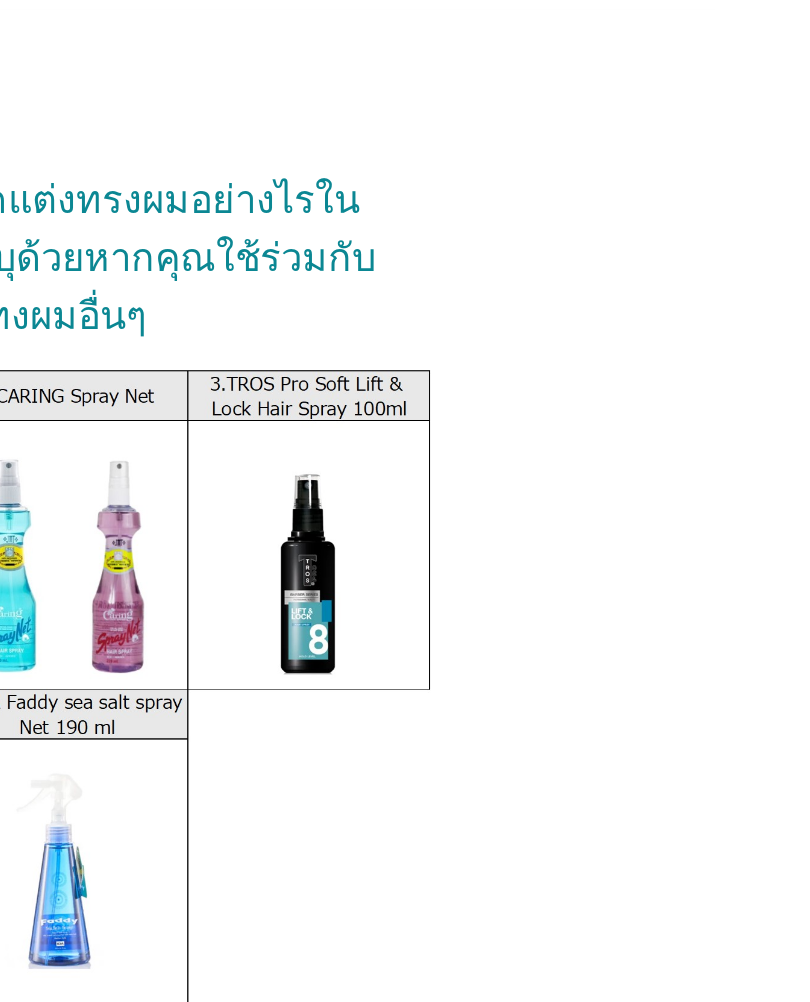 scroll, scrollTop: 0, scrollLeft: 0, axis: both 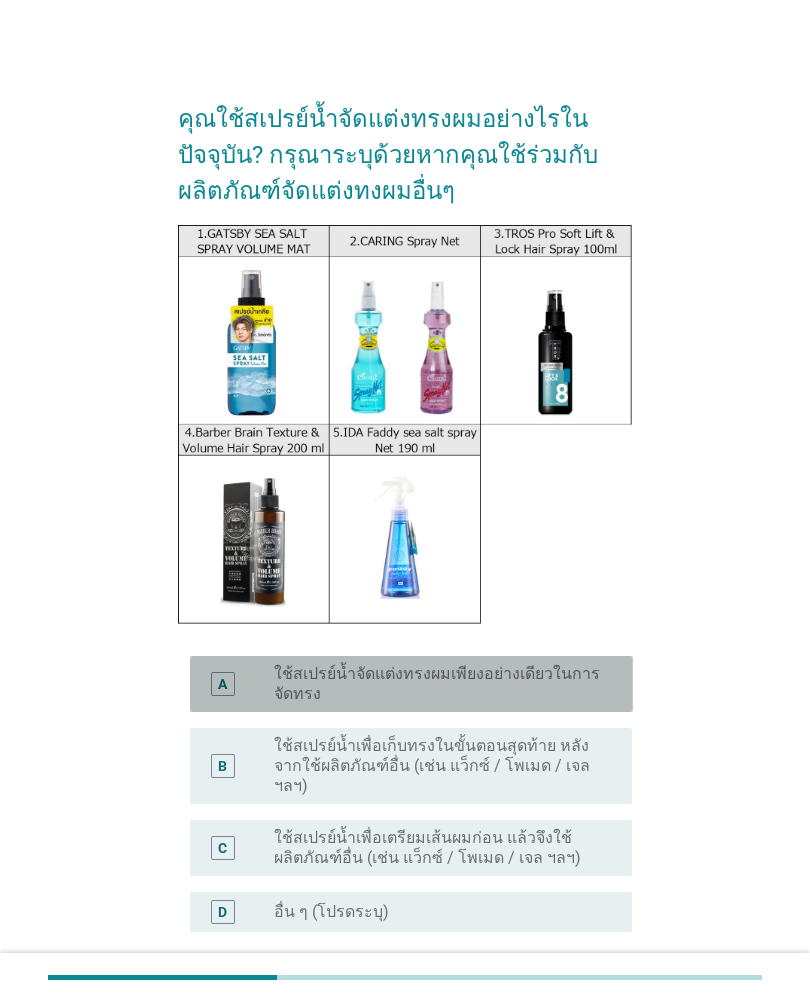 click on "ใช้สเปรย์น้ำจัดแต่งทรงผมเพียงอย่างเดียวในการจัดทรง" at bounding box center (437, 684) 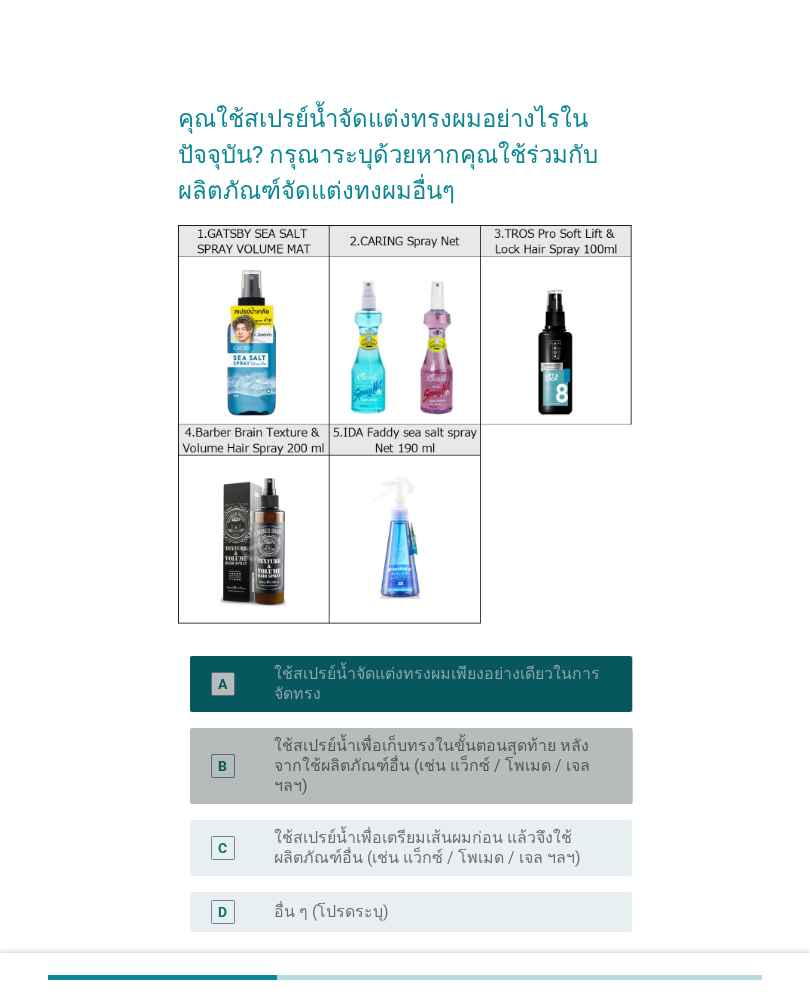 click on "ใช้สเปรย์น้ำเพื่อเก็บทรงในขั้นตอนสุดท้าย หลังจากใช้ผลิตภัณฑ์อื่น (เช่น แว็กซ์ / โพเมด / เจล ฯลฯ)" at bounding box center [437, 766] 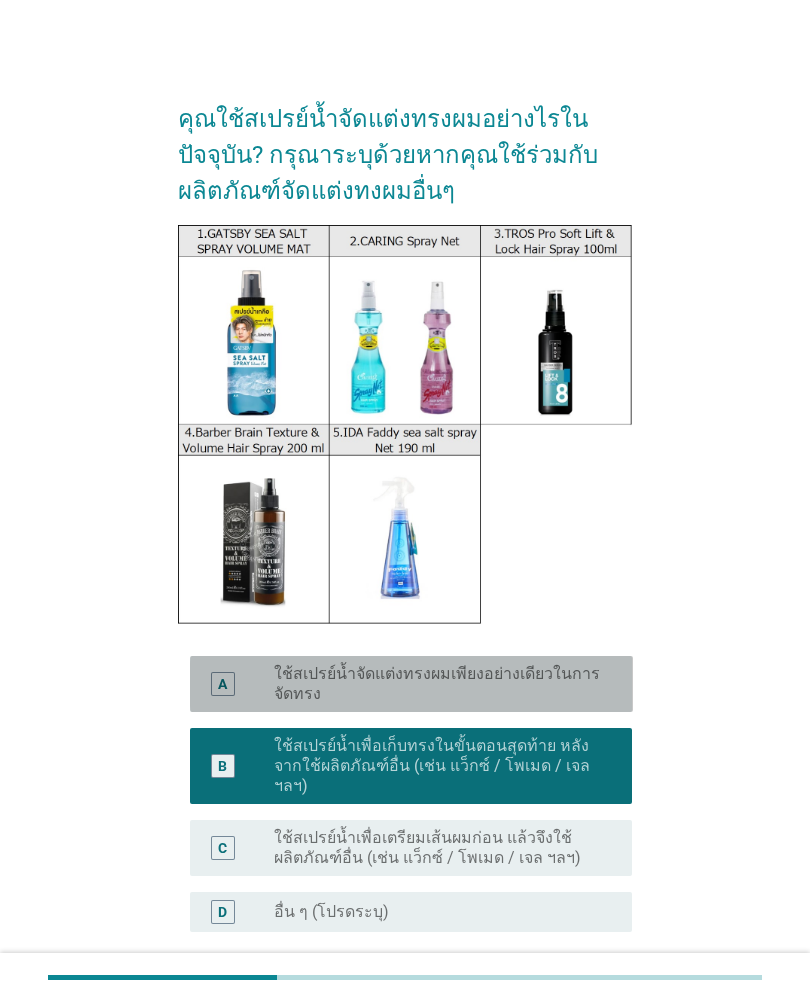 click on "ใช้สเปรย์น้ำจัดแต่งทรงผมเพียงอย่างเดียวในการจัดทรง" at bounding box center (437, 684) 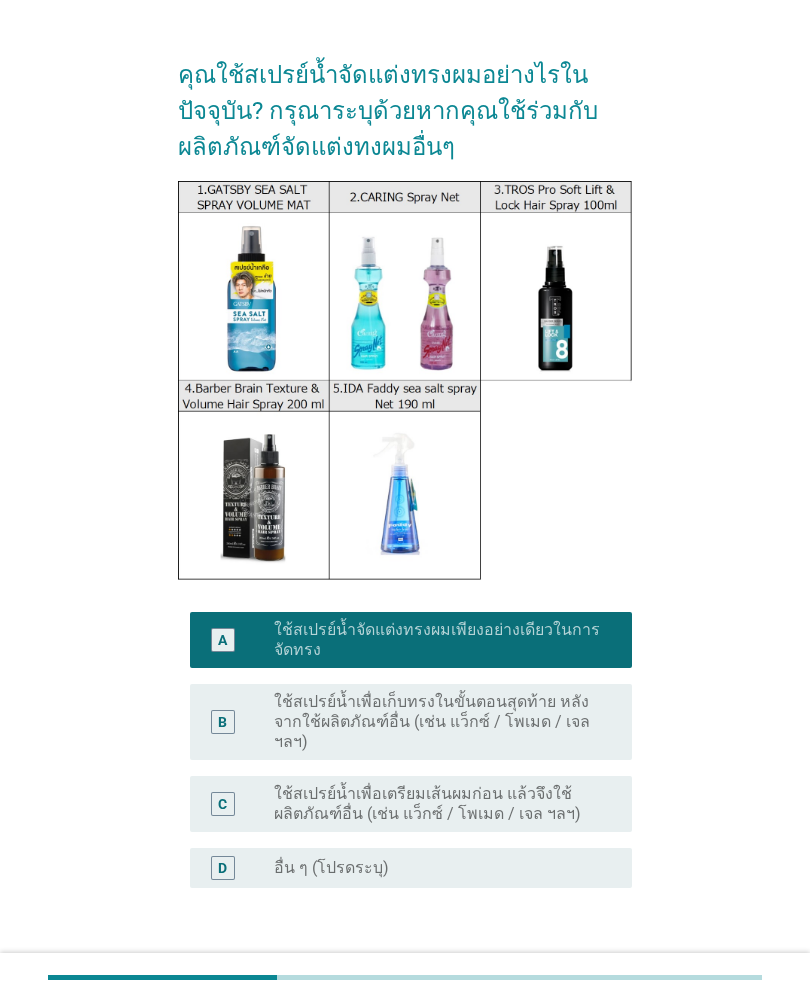 scroll, scrollTop: 44, scrollLeft: 0, axis: vertical 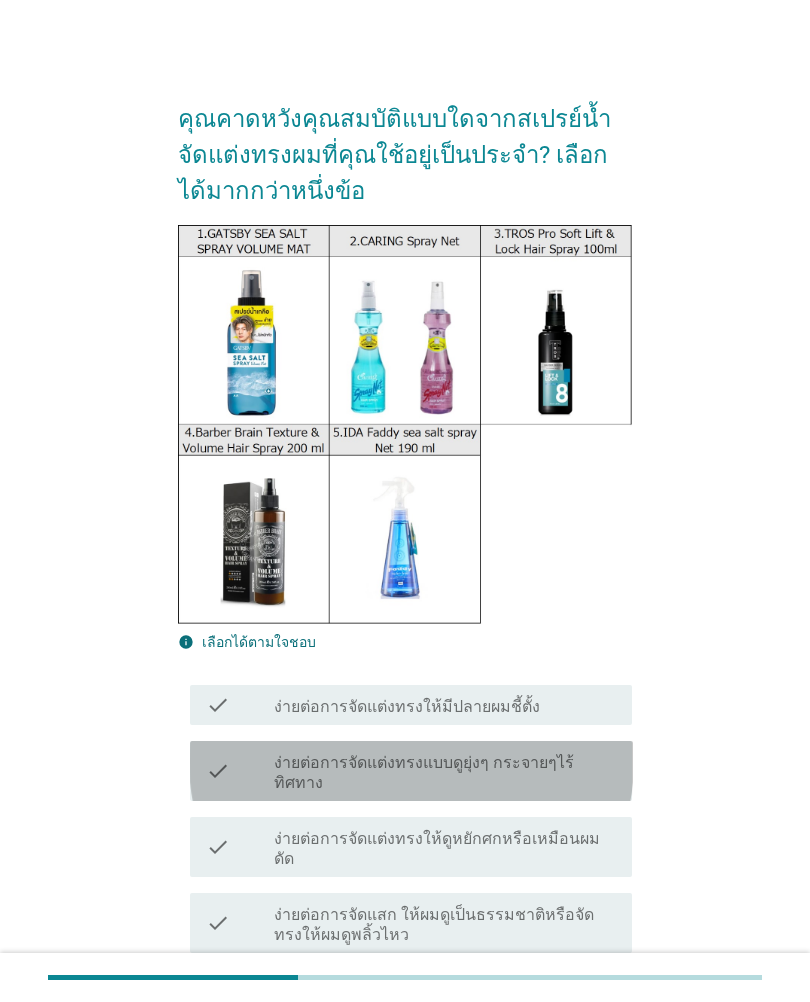 click on "check     check_box_outline_blank ง่ายต่อการจัดแต่งทรงแบบดูยุ่งๆ กระจายๆไร้ทิศทาง" at bounding box center (411, 771) 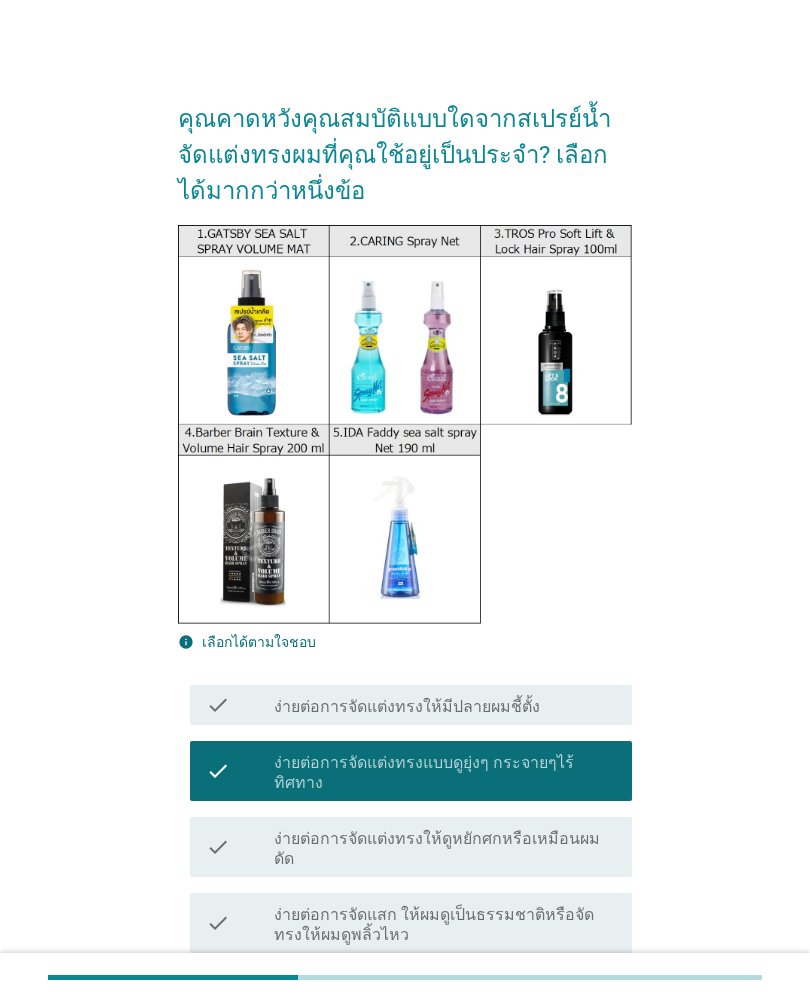 click on "check_box_outline_blank ง่ายต่อการจัดแต่งทรงให้มีปลายผมชี้ตั้ง" at bounding box center (445, 705) 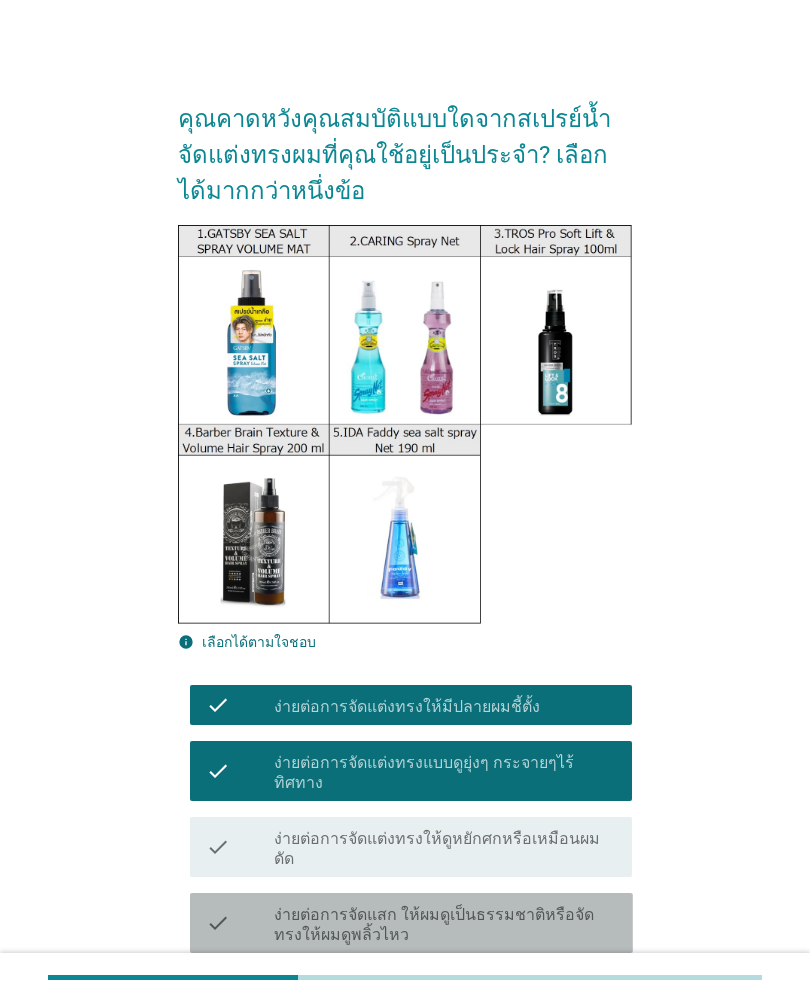 click on "ง่ายต่อการจัดแสก ให้ผมดูเป็นธรรมชาติหรือจัดทรงให้ผมดูพลิ้วไหว" at bounding box center [445, 925] 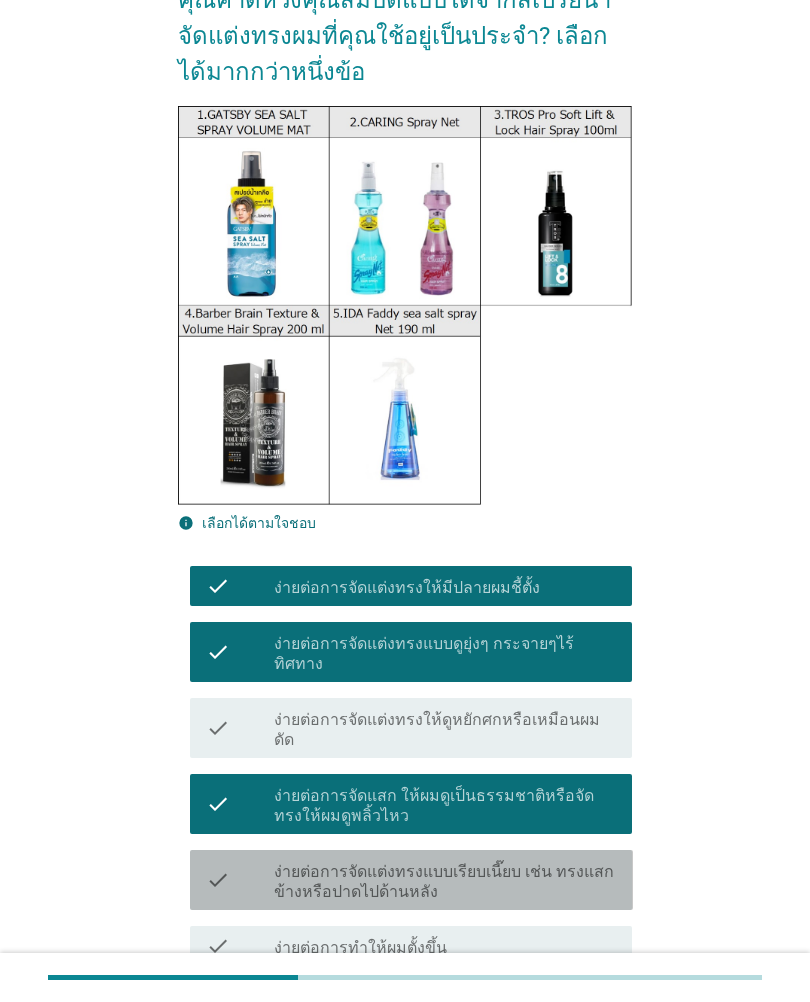 scroll, scrollTop: 119, scrollLeft: 0, axis: vertical 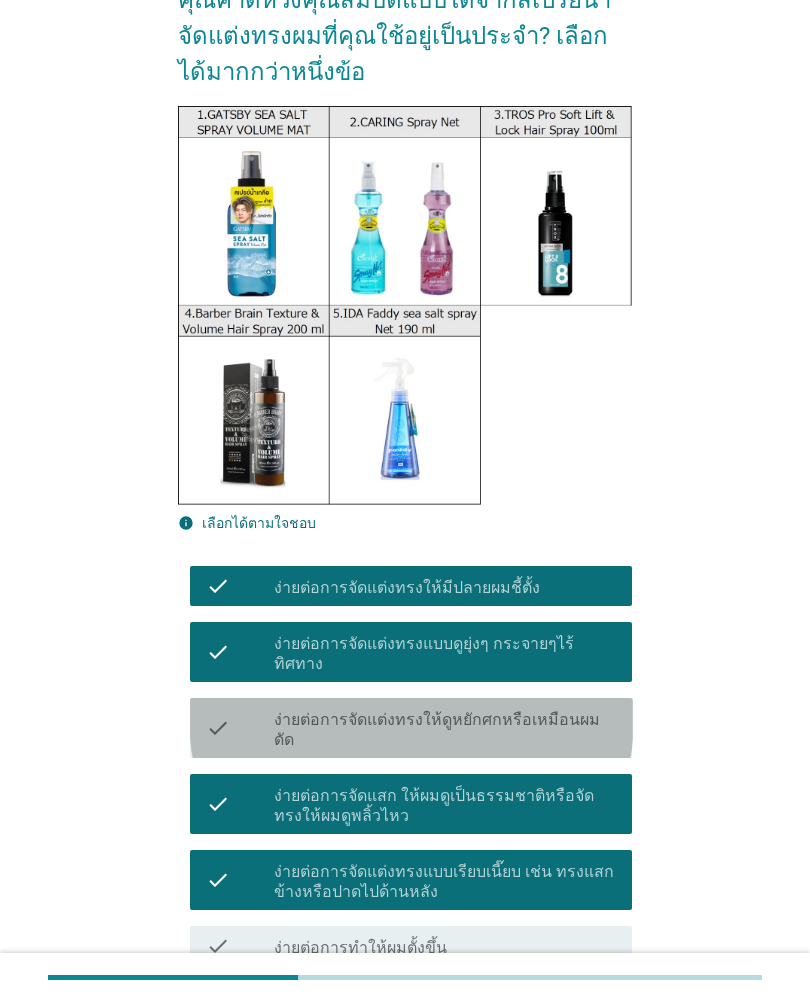 click on "ง่ายต่อการจัดแต่งทรงให้ดูหยักศกหรือเหมือนผมดัด" at bounding box center (445, 730) 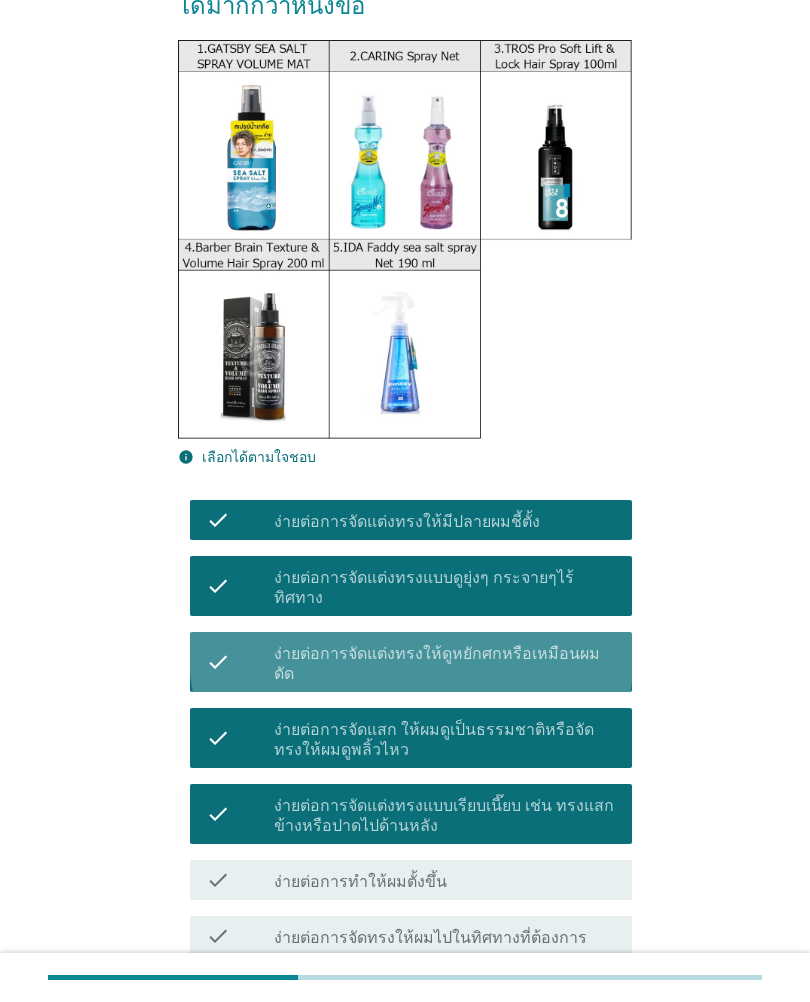 scroll, scrollTop: 293, scrollLeft: 0, axis: vertical 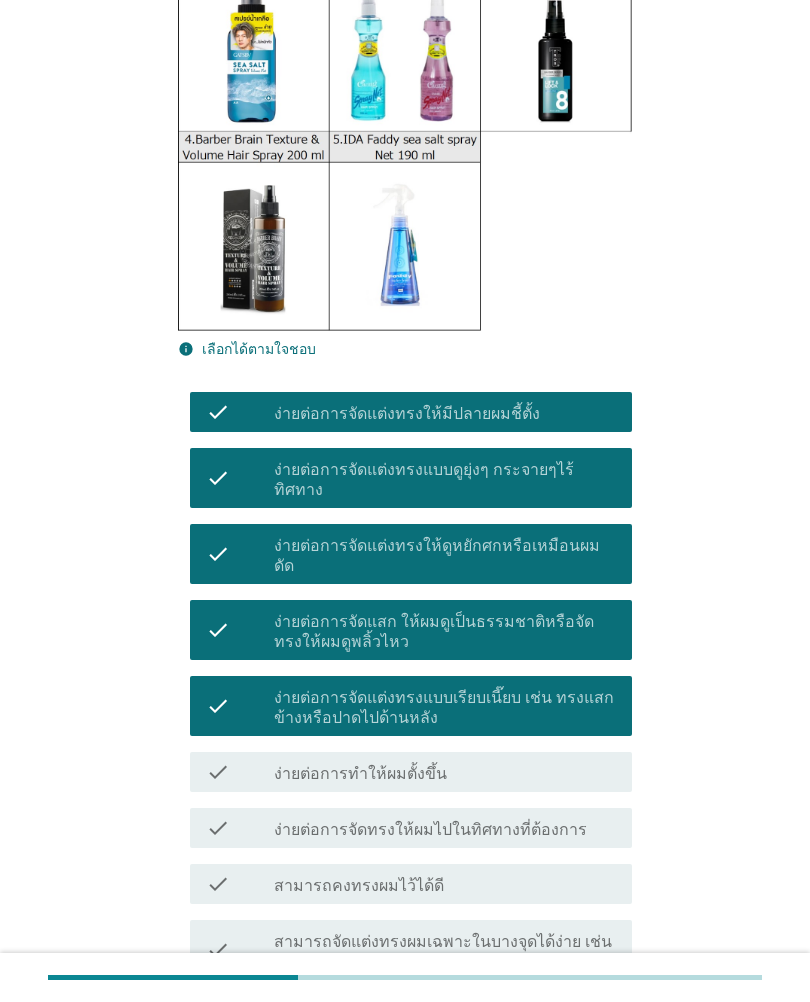 click on "check     check_box_outline_blank สามารถจัดแต่งทรงผมเฉพาะในบางจุดได้ง่าย เช่น ผมด้านหน้า ด้านบน หรือด้านข้าง" at bounding box center [405, 950] 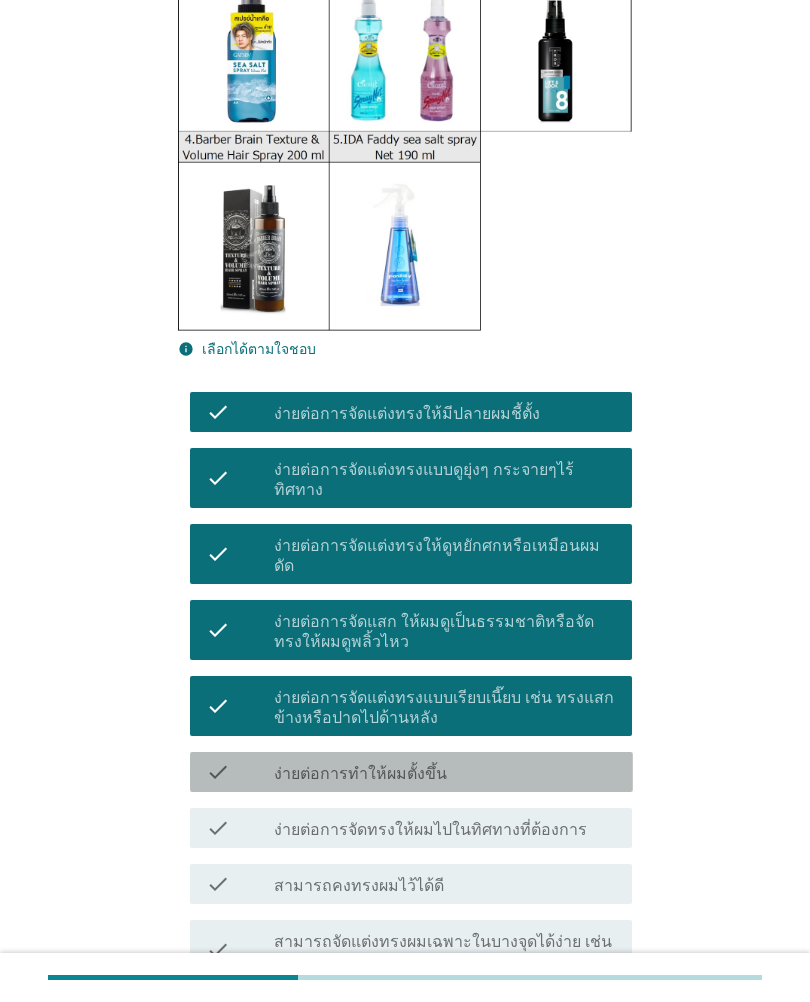 click on "check     check_box_outline_blank ง่ายต่อการทำให้ผมตั้งขึ้น" at bounding box center [411, 772] 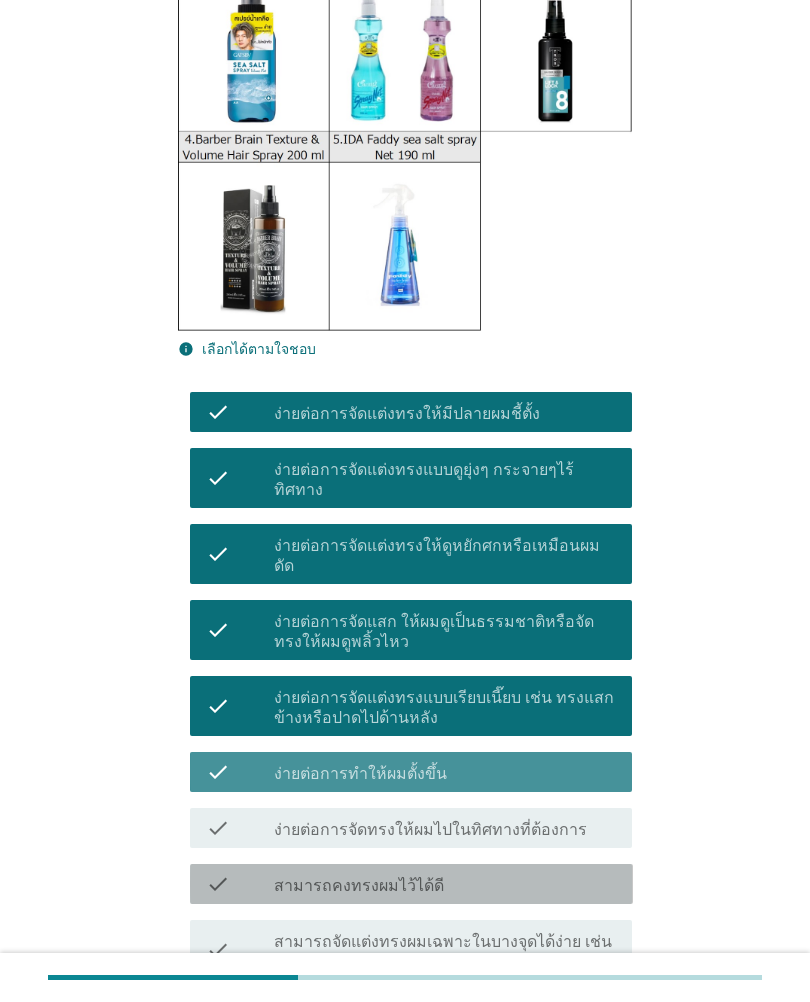 click on "check     check_box_outline_blank สามารถคงทรงผมไว้ได้ดี" at bounding box center (411, 884) 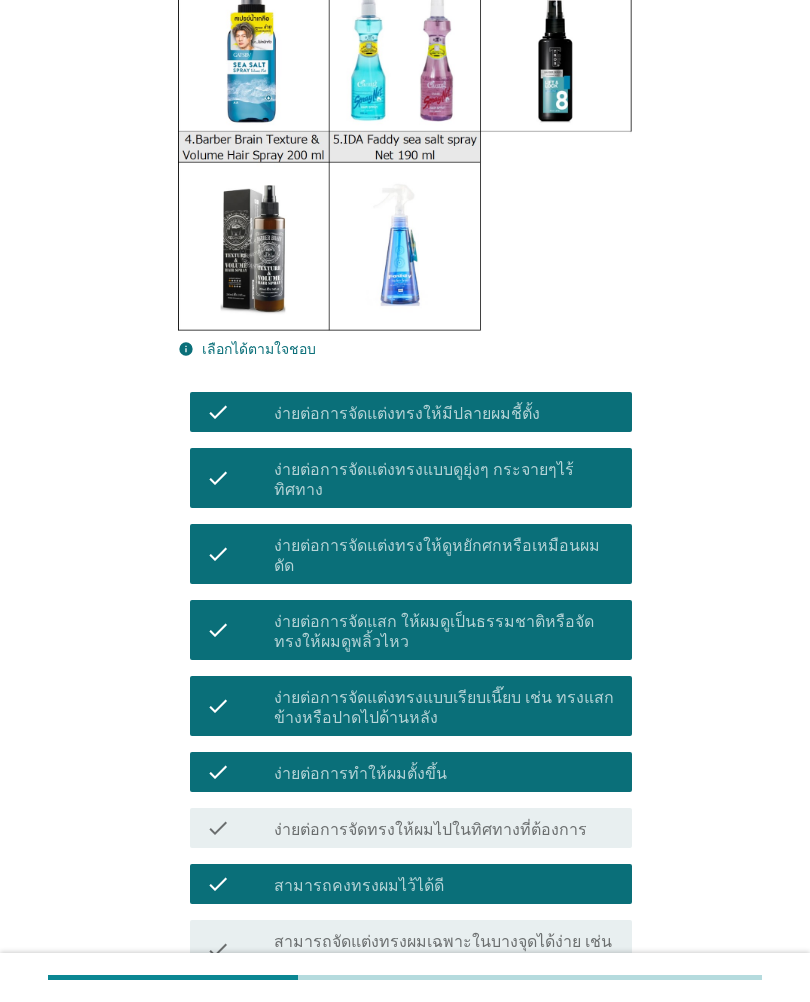 click on "check     check_box_outline_blank ง่ายต่อการจัดทรงให้ผมไปในทิศทางที่ต้องการ" at bounding box center (411, 828) 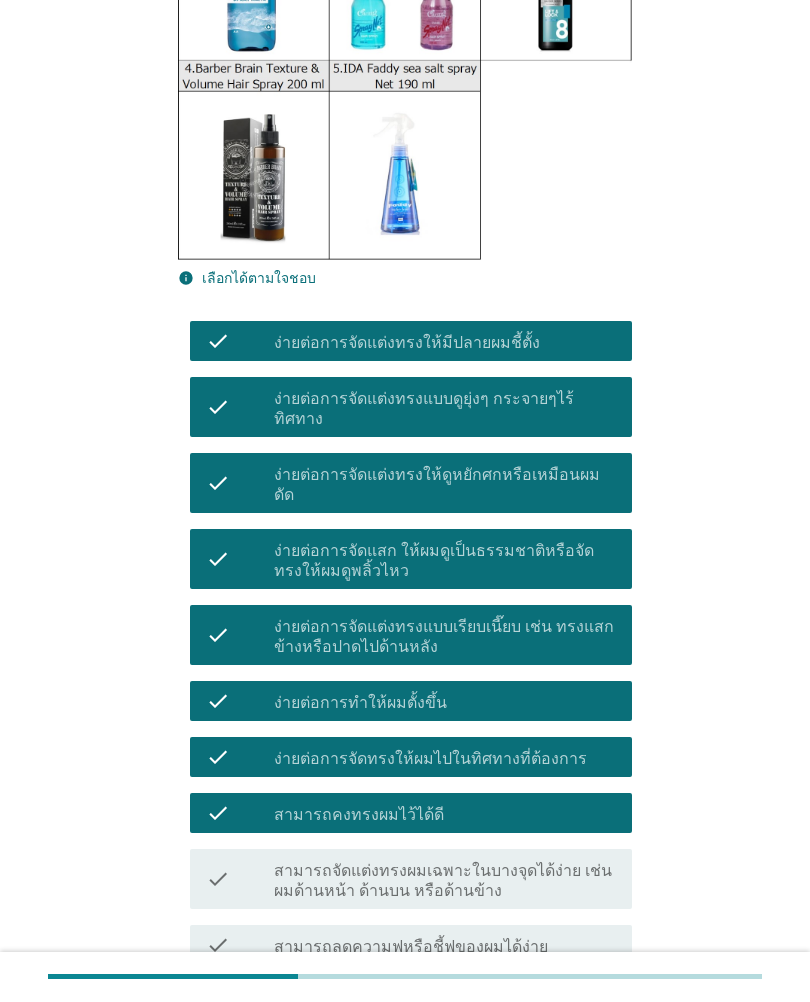 scroll, scrollTop: 364, scrollLeft: 0, axis: vertical 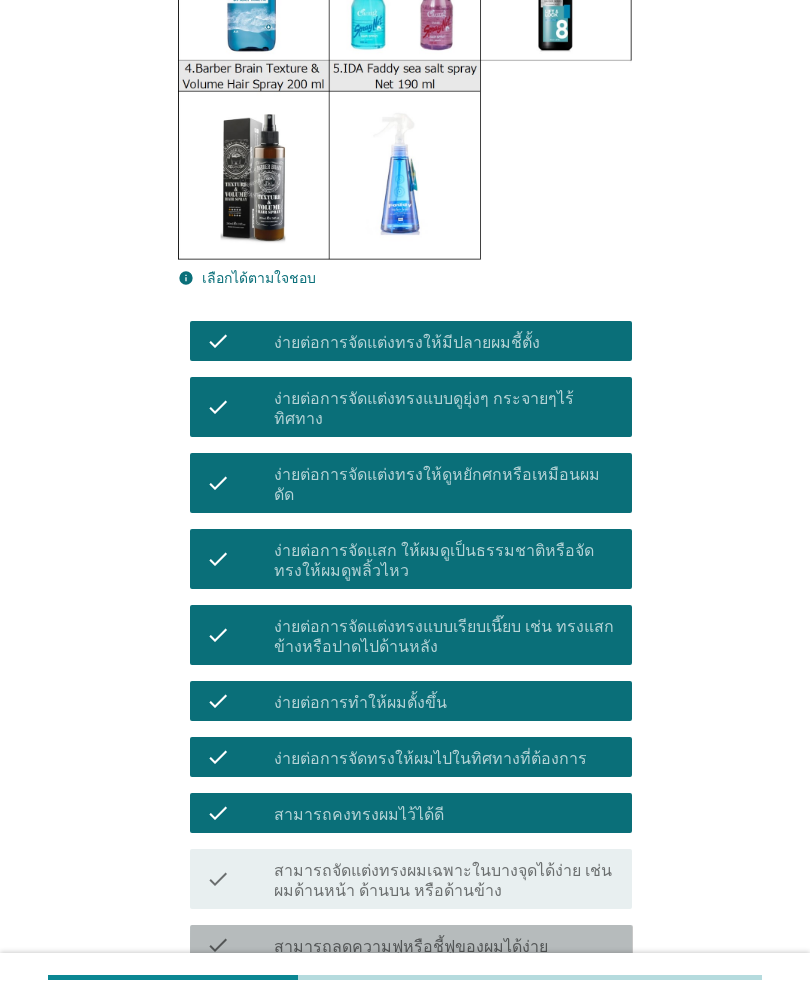 click on "check     check_box_outline_blank สามารถลดความฟูหรือชี้ฟูของผมได้ง่าย" at bounding box center (411, 945) 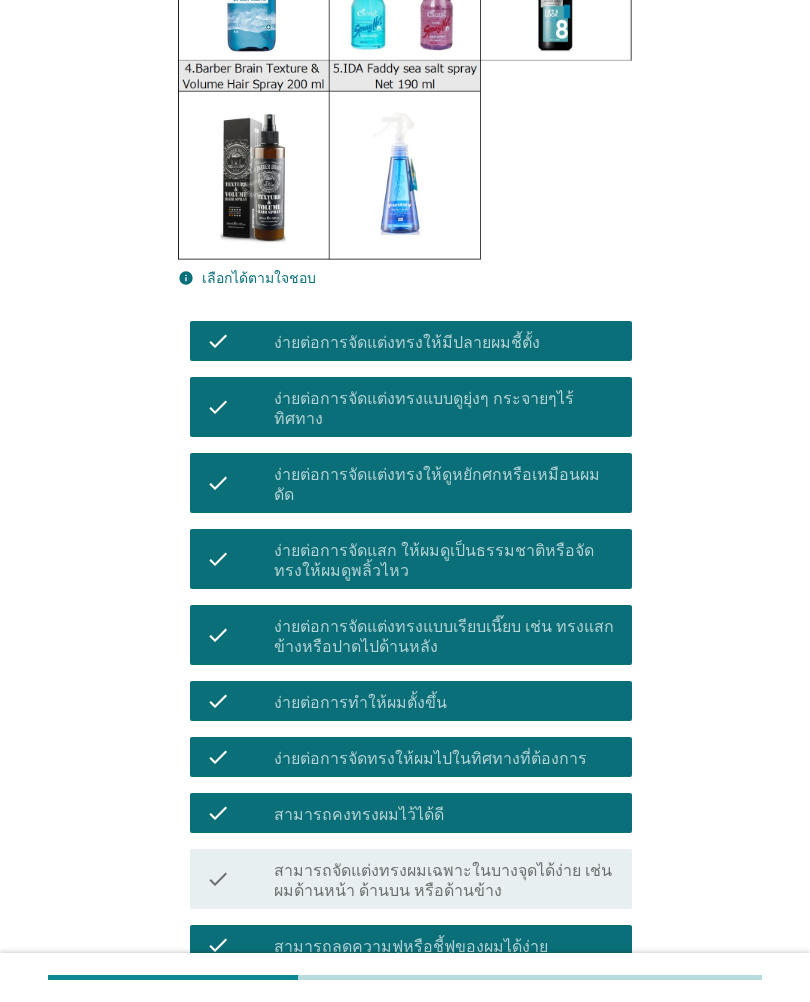 click on "คุณคาดหวังคุณสมบัติแบบใดจากสเปรย์น้ำจัดแต่งทรงผมที่คุณใช้อยู่เป็นประจำ? เลือกได้มากกว่าหนึ่งข้อ         info   เลือกได้ตามใจชอบ   check     check_box_outline_blank ง่ายต่อการจัดแต่งทรงให้มีปลายผมชี้ตั้ง   check     check_box_outline_blank ง่ายต่อการจัดแต่งทรงแบบดูยุ่งๆ กระจายๆไร้ทิศทาง   check     check_box ง่ายต่อการจัดแต่งทรงให้ดูหยักศกหรือเหมือนผมดัด   check     check_box   check     check_box   check     check_box_outline_blank ง่ายต่อการทำให้ผมตั้งขึ้น   check       check       check" at bounding box center (405, 885) 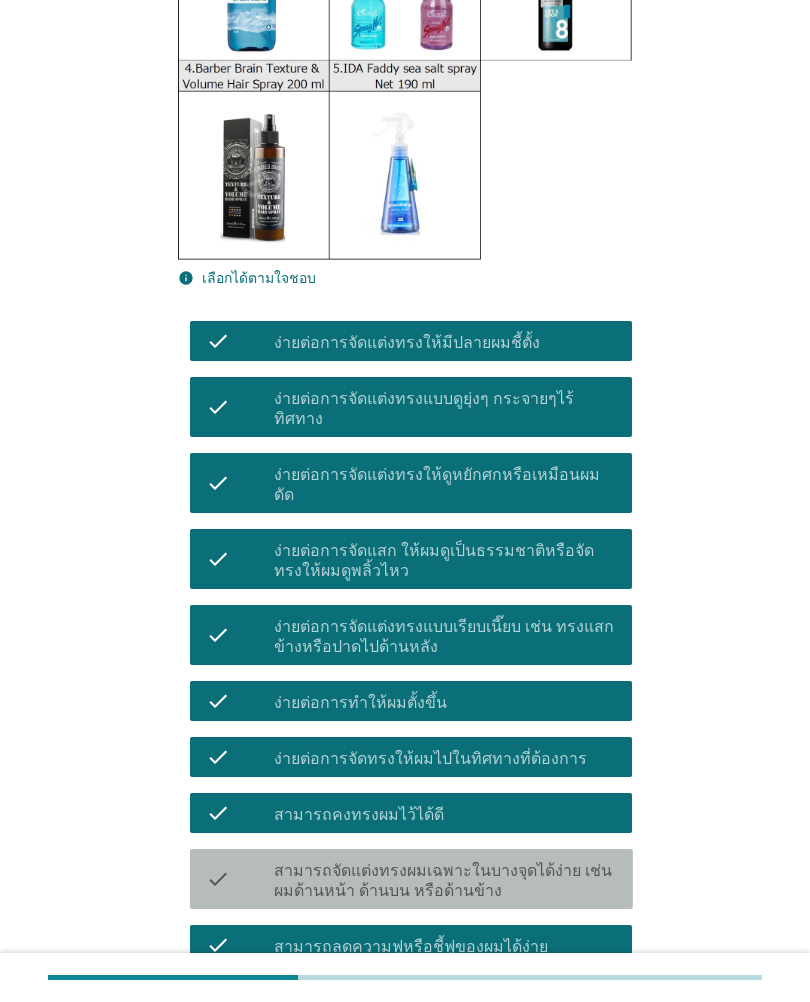 click on "สามารถจัดแต่งทรงผมเฉพาะในบางจุดได้ง่าย เช่น ผมด้านหน้า ด้านบน หรือด้านข้าง" at bounding box center [445, 881] 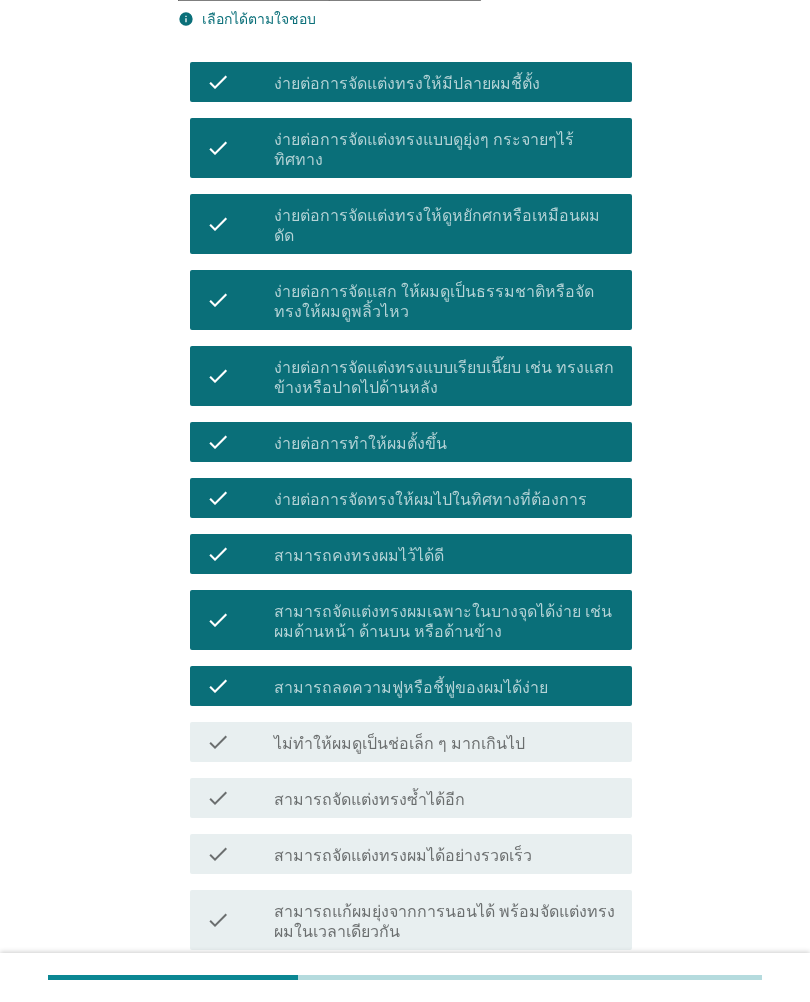 scroll, scrollTop: 623, scrollLeft: 0, axis: vertical 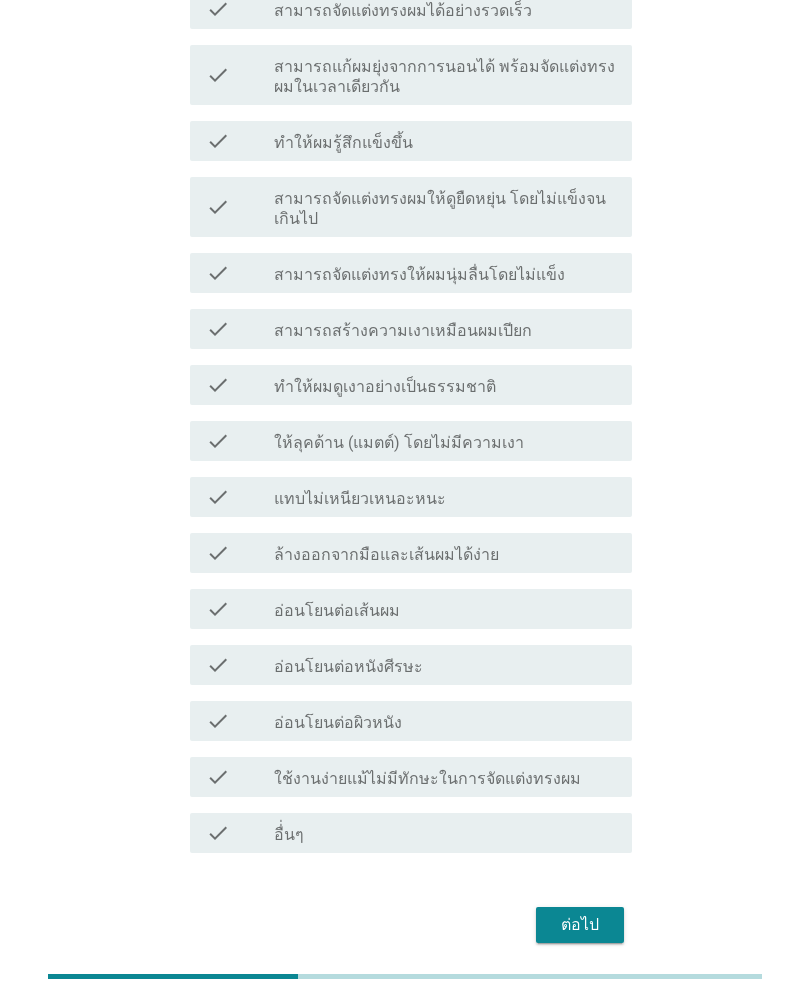 click on "ต่อไป" at bounding box center (580, 926) 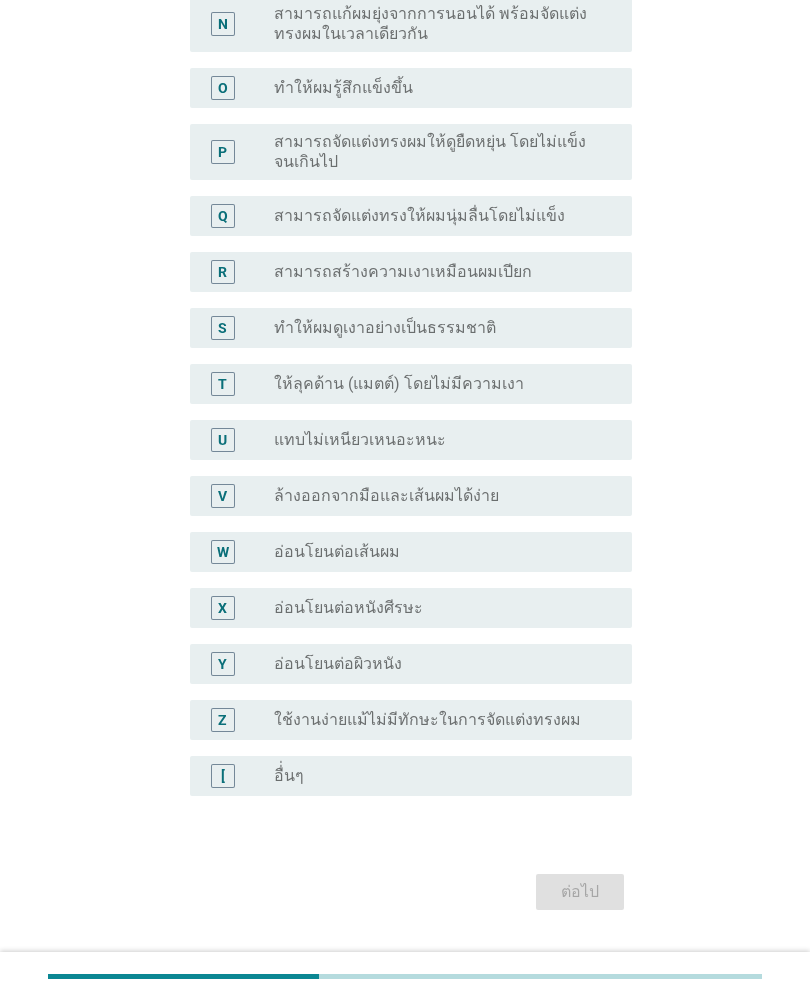 scroll, scrollTop: 0, scrollLeft: 0, axis: both 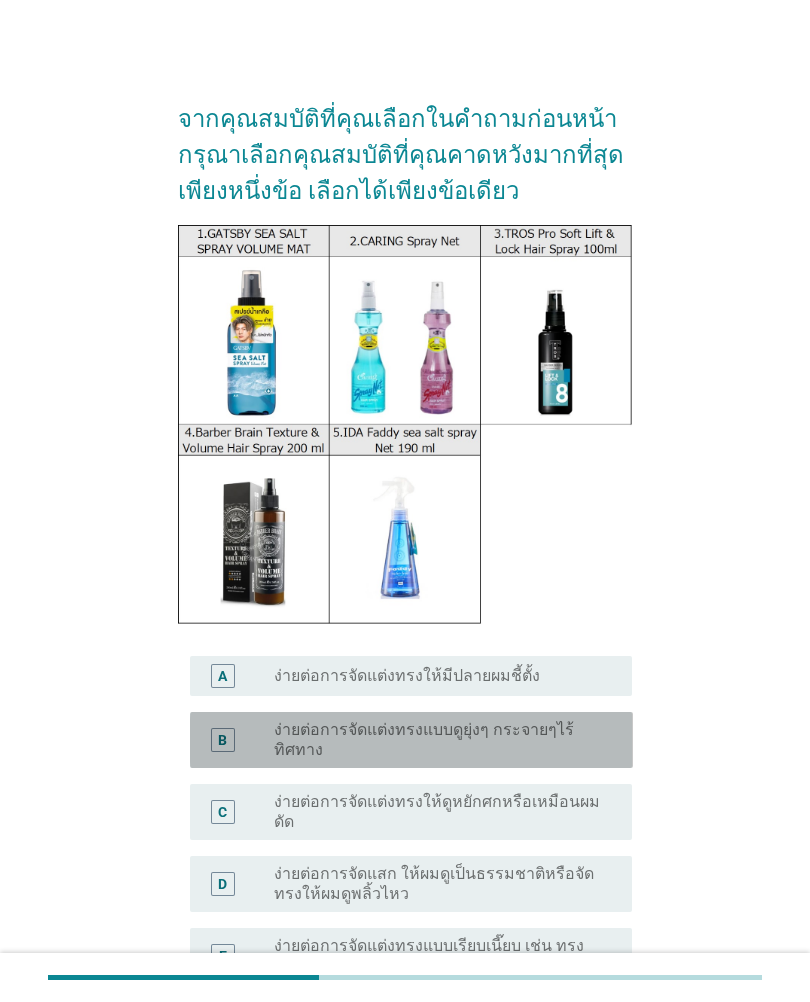 click on "B     radio_button_unchecked ง่ายต่อการจัดแต่งทรงแบบดูยุ่งๆ กระจายๆไร้ทิศทาง" at bounding box center (411, 740) 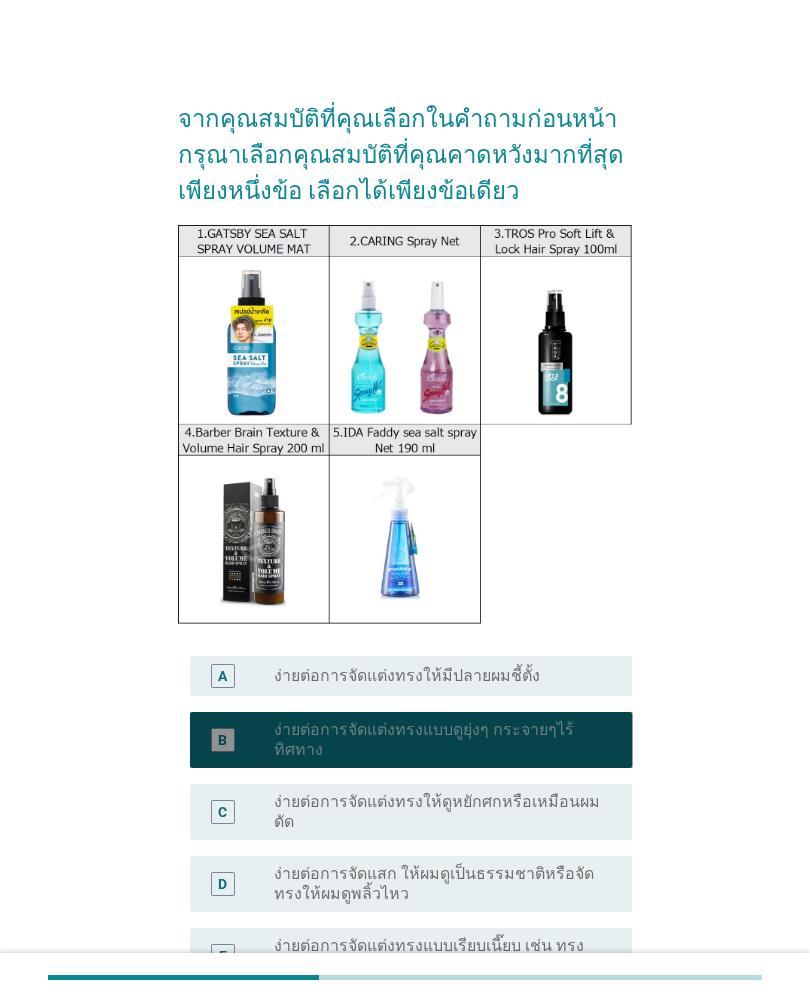 click on "ง่ายต่อการจัดแต่งทรงให้ดูหยักศกหรือเหมือนผมดัด" at bounding box center [437, 812] 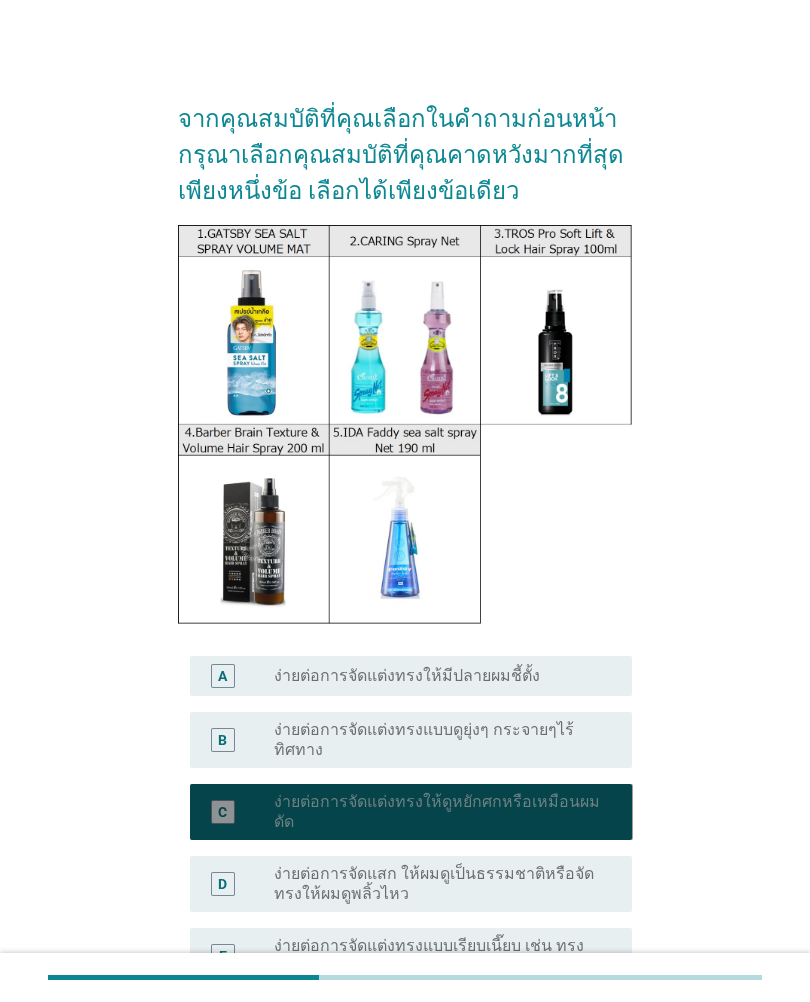 click on "radio_button_unchecked ง่ายต่อการจัดแต่งทรงให้มีปลายผมชี้ตั้ง" at bounding box center (437, 676) 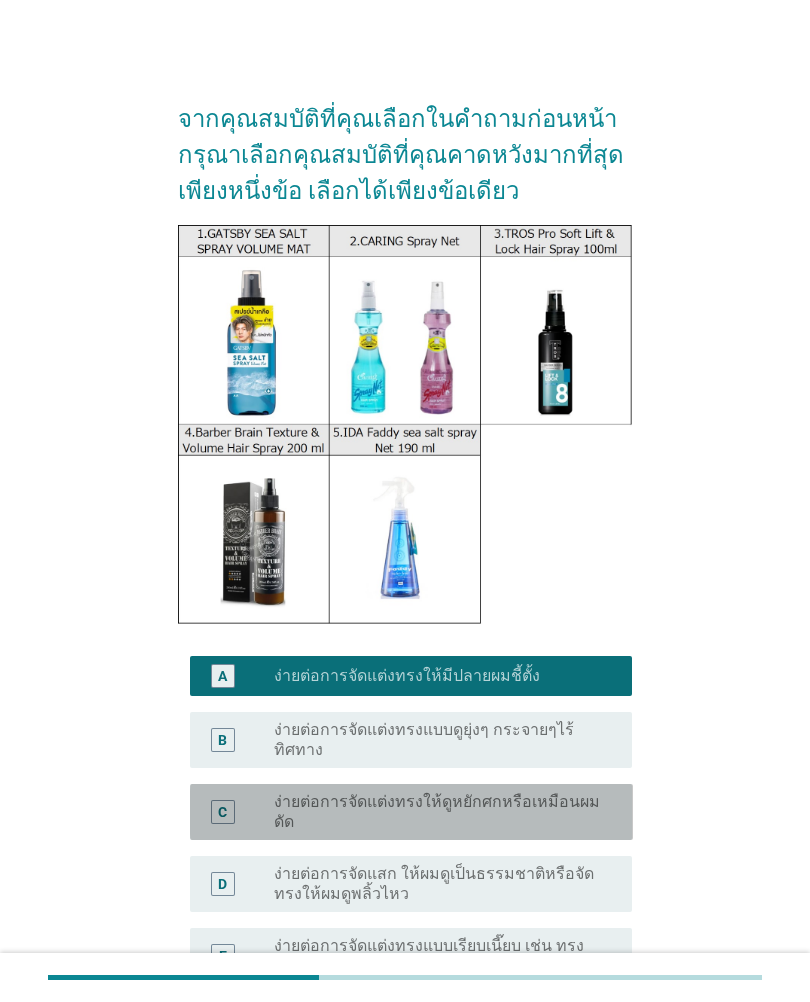 click on "ง่ายต่อการจัดแต่งทรงให้ดูหยักศกหรือเหมือนผมดัด" at bounding box center (437, 812) 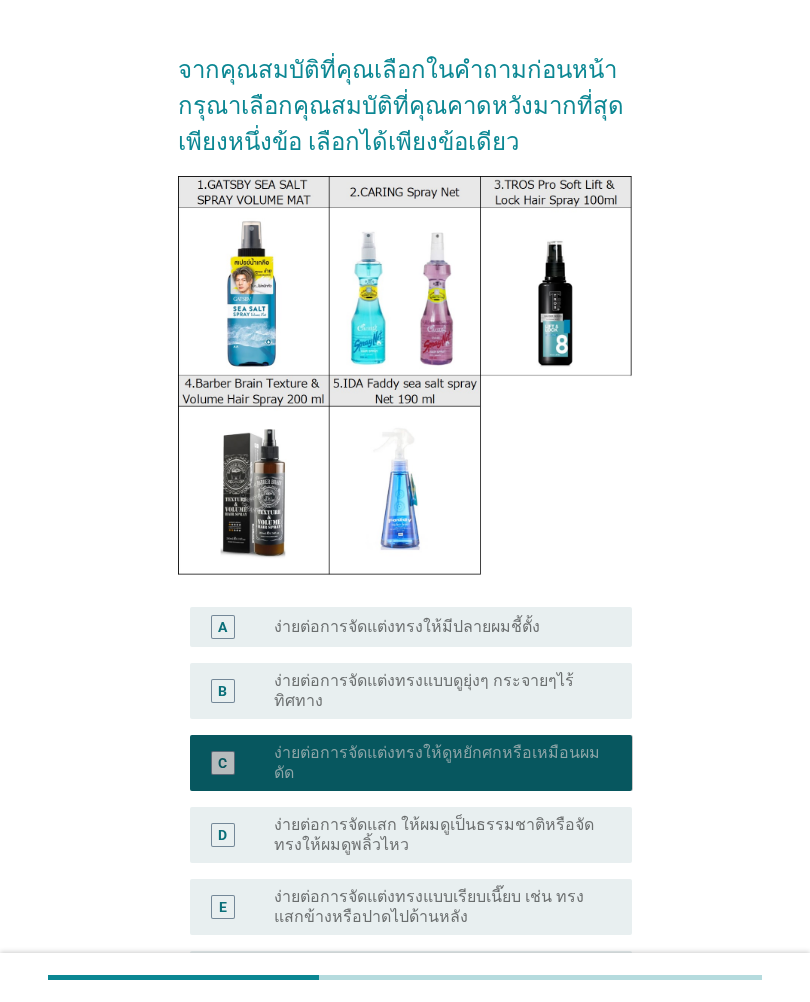 scroll, scrollTop: 52, scrollLeft: 0, axis: vertical 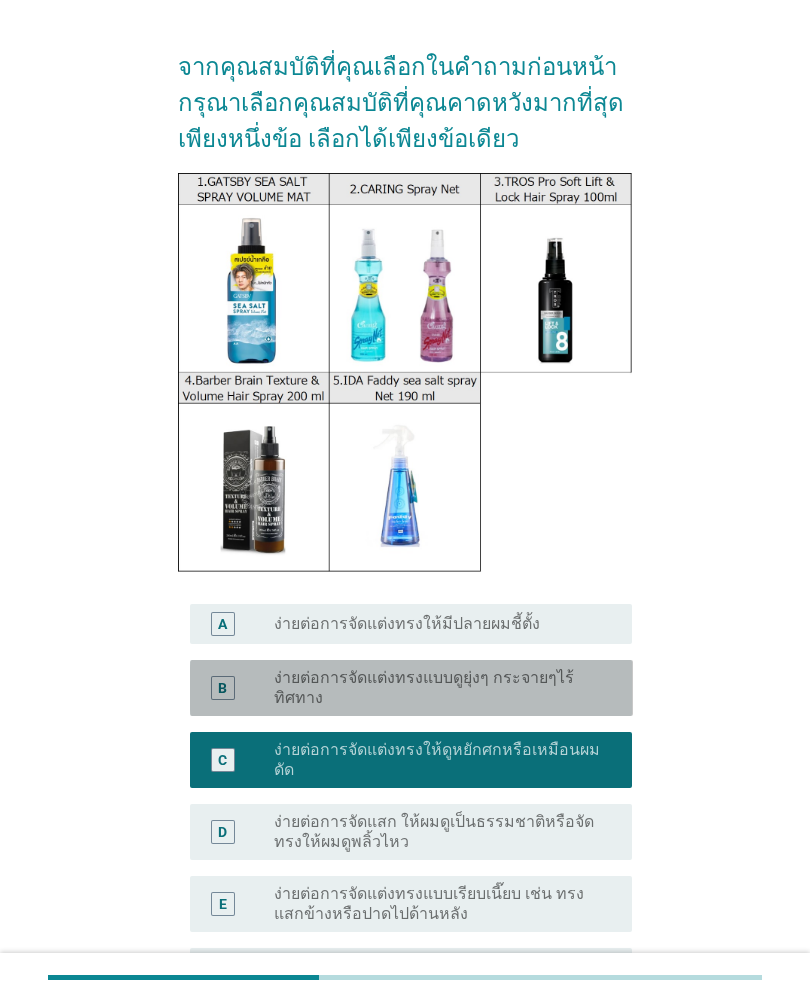 click on "B     radio_button_unchecked ง่ายต่อการจัดแต่งทรงแบบดูยุ่งๆ กระจายๆไร้ทิศทาง" at bounding box center (411, 688) 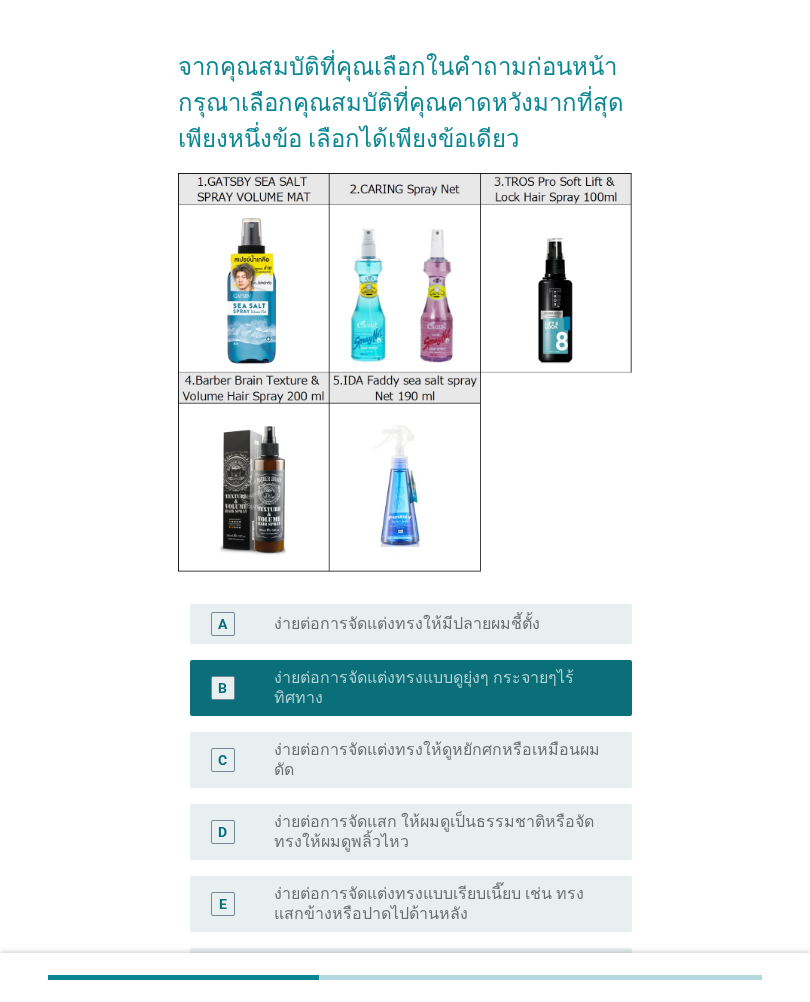 click on "radio_button_unchecked ง่ายต่อการจัดแต่งทรงให้มีปลายผมชี้ตั้ง" at bounding box center [445, 624] 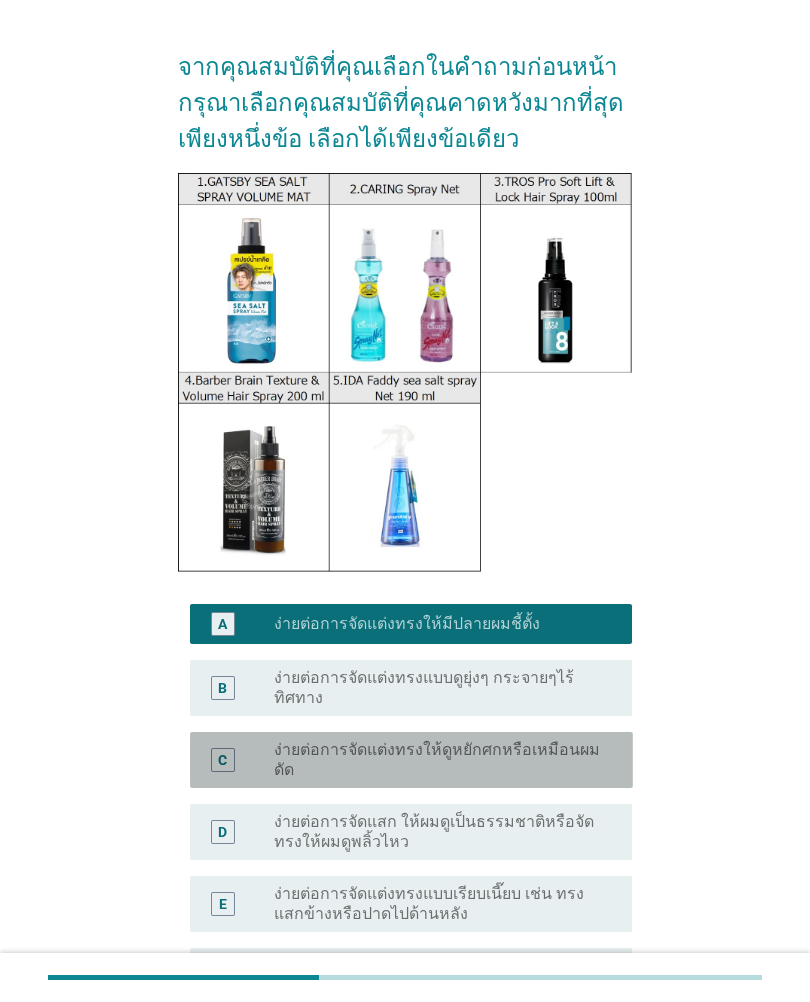 click on "ง่ายต่อการจัดแต่งทรงให้ดูหยักศกหรือเหมือนผมดัด" at bounding box center (437, 760) 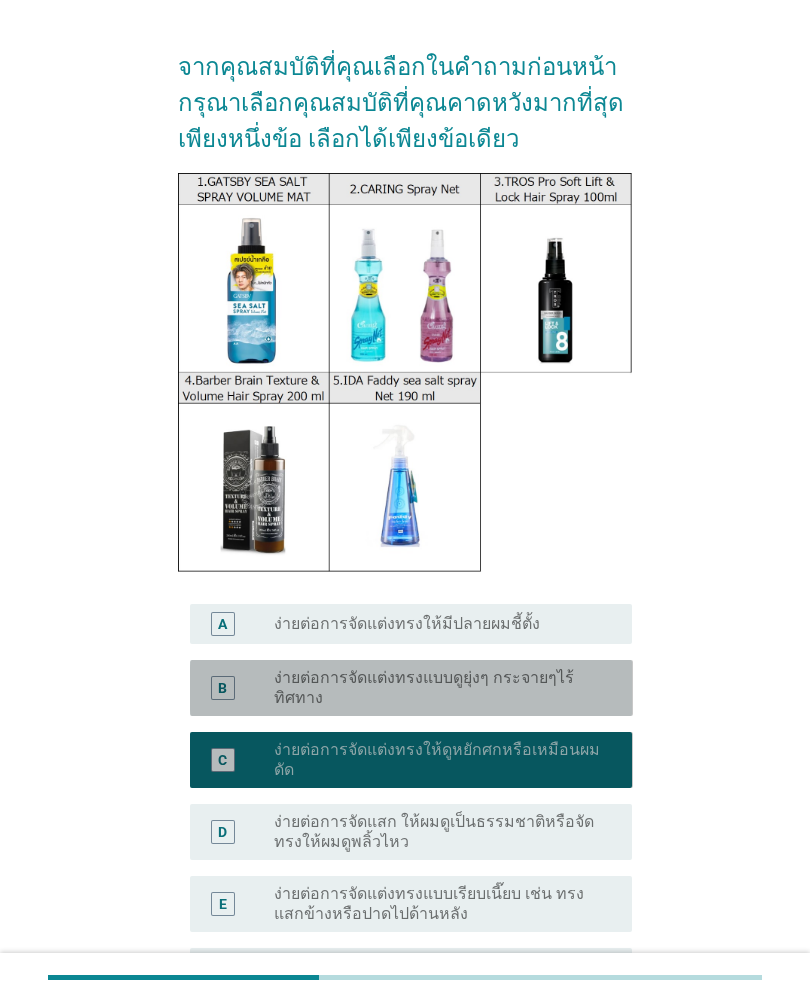 click on "ง่ายต่อการจัดแต่งทรงแบบดูยุ่งๆ กระจายๆไร้ทิศทาง" at bounding box center [437, 688] 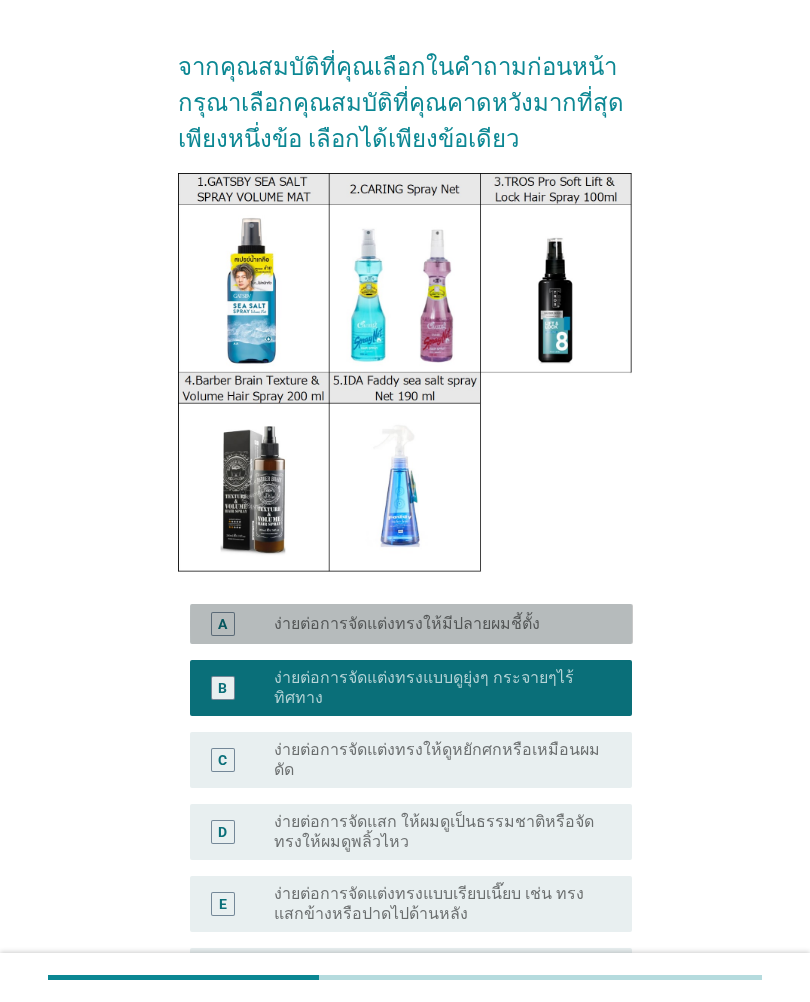 click on "radio_button_unchecked ง่ายต่อการจัดแต่งทรงให้มีปลายผมชี้ตั้ง" at bounding box center [445, 624] 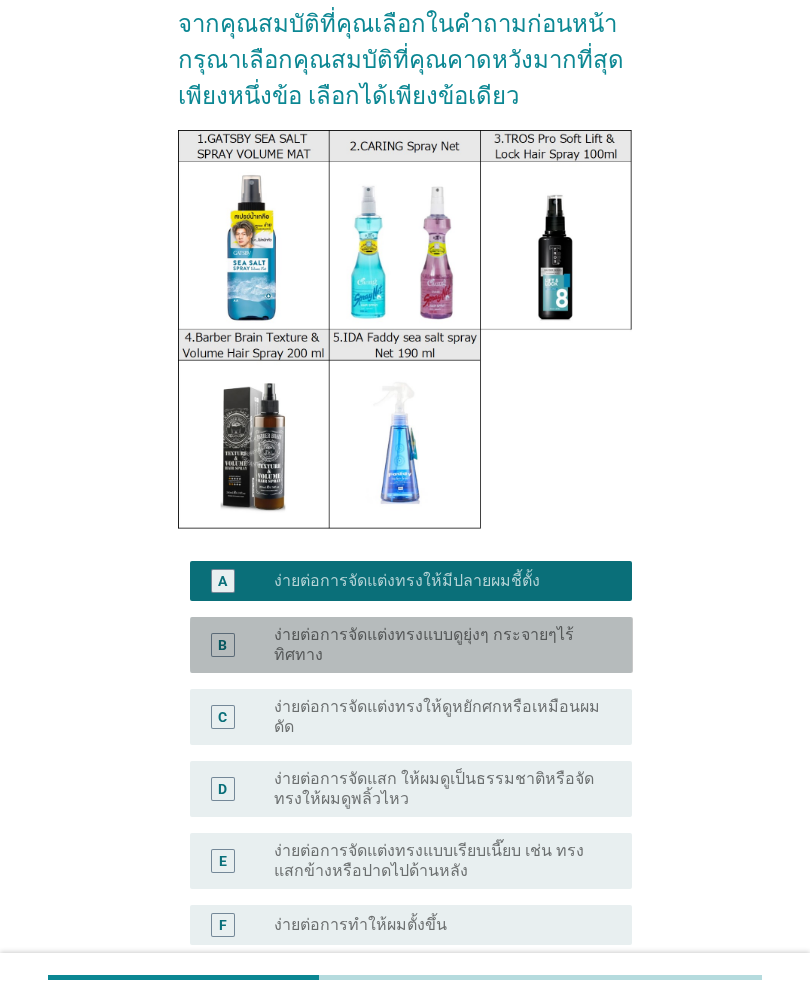 scroll, scrollTop: 98, scrollLeft: 0, axis: vertical 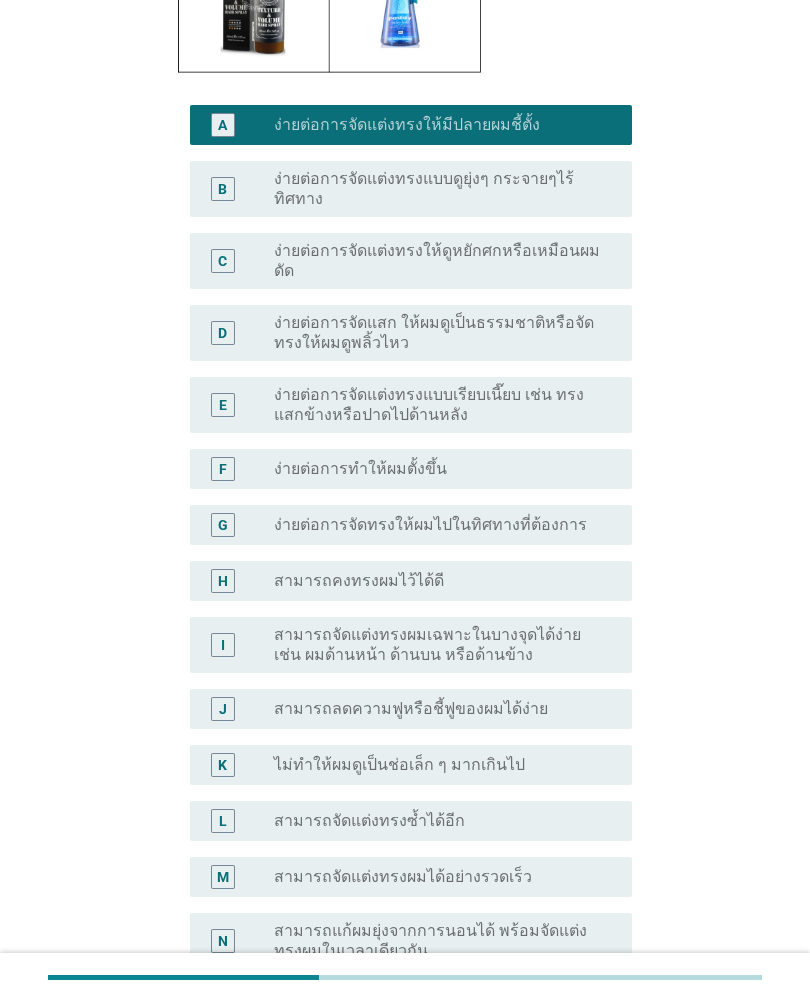 click on "J     radio_button_unchecked สามารถลดความฟูหรือชี้ฟูของผมได้ง่าย" at bounding box center [405, 710] 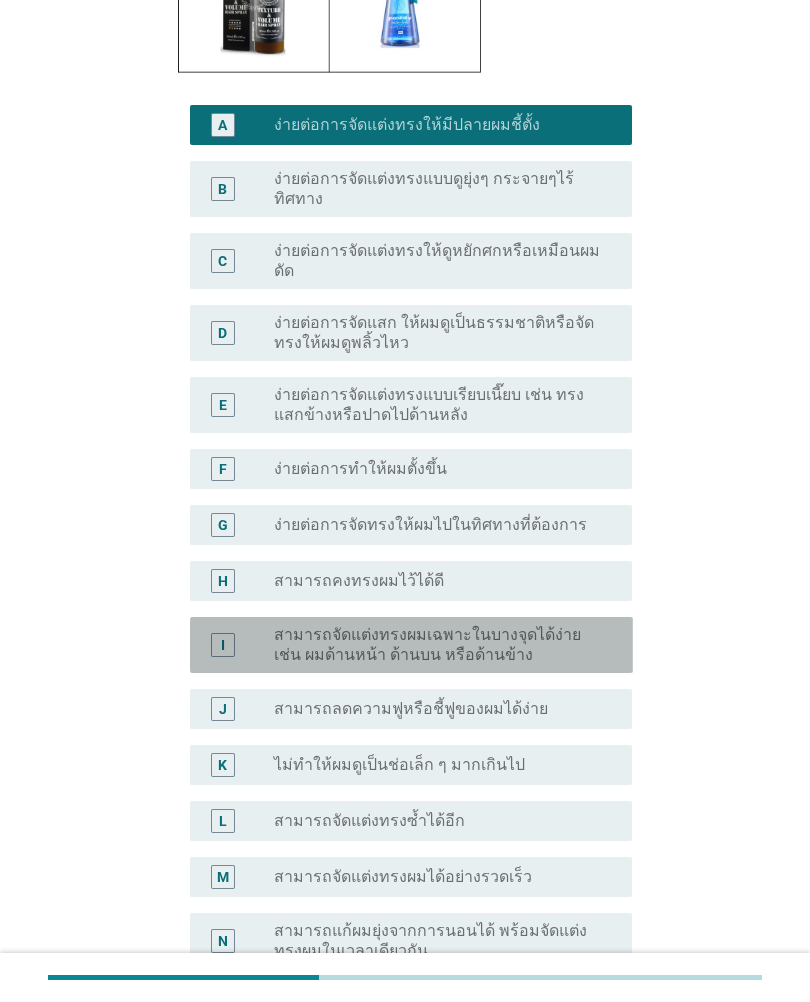 scroll, scrollTop: 551, scrollLeft: 0, axis: vertical 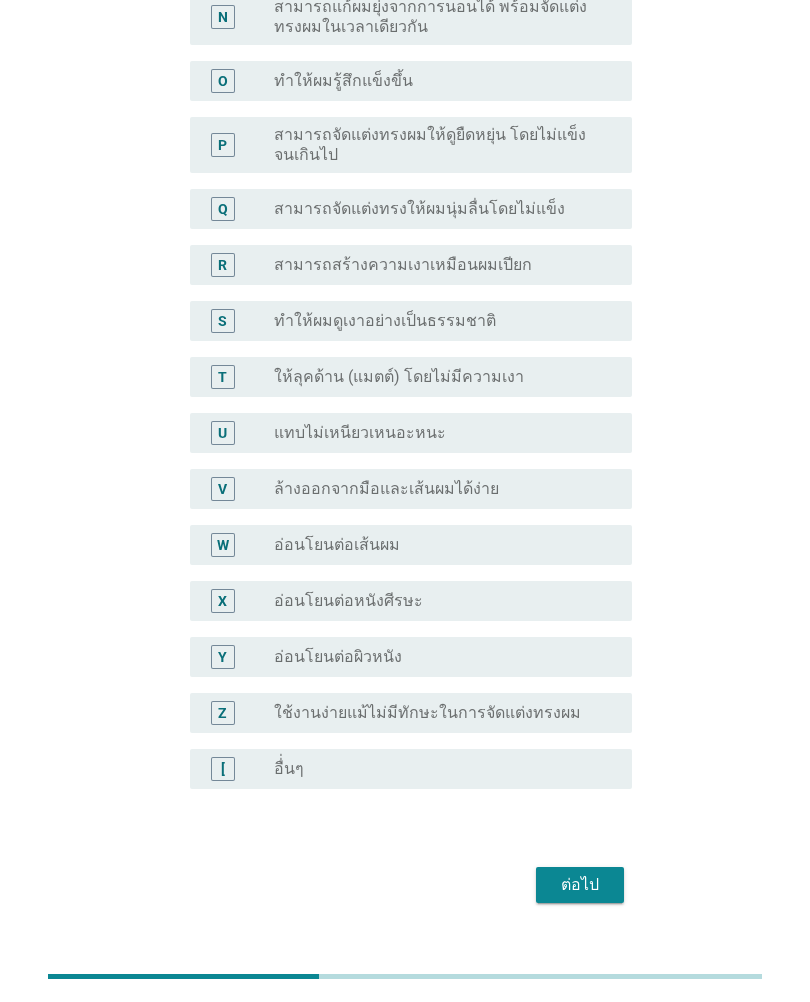 click on "ต่อไป" at bounding box center (580, 886) 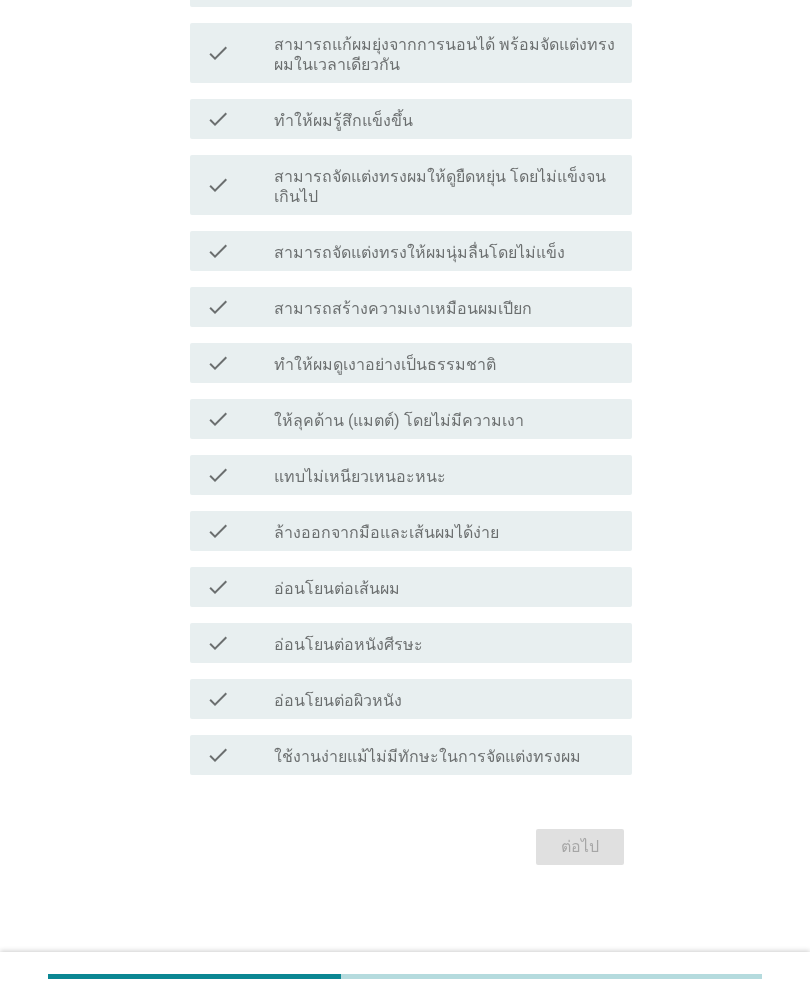 scroll, scrollTop: 0, scrollLeft: 0, axis: both 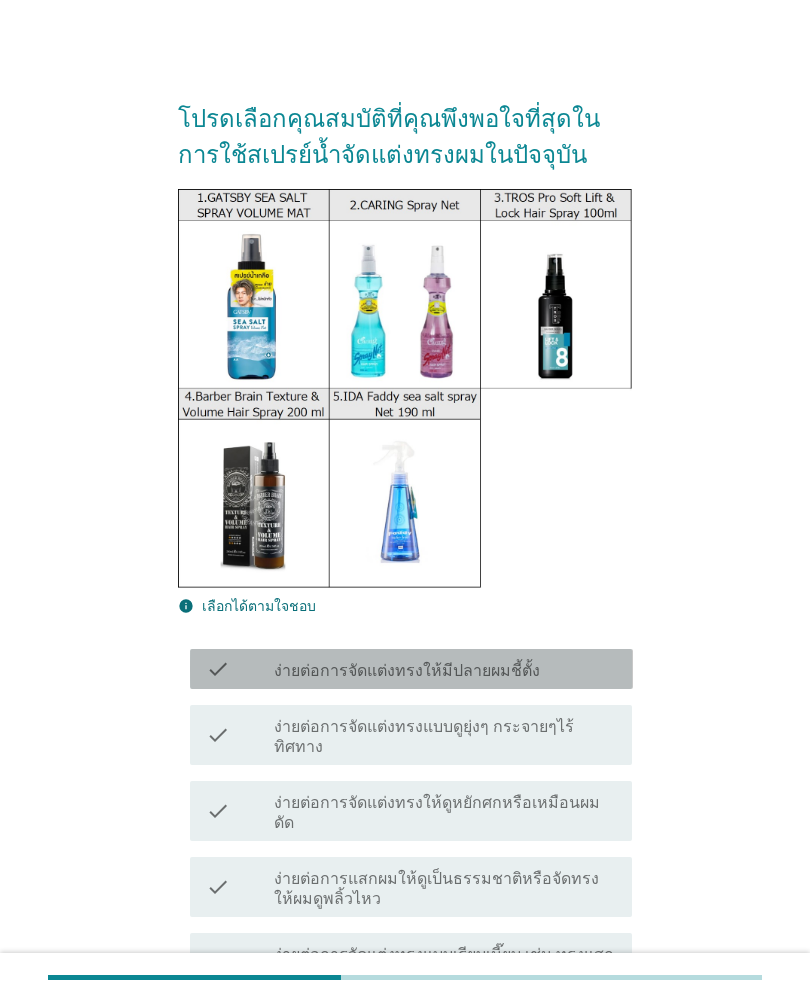 click on "check_box_outline_blank ง่ายต่อการจัดแต่งทรงให้มีปลายผมชี้ตั้ง" at bounding box center [445, 669] 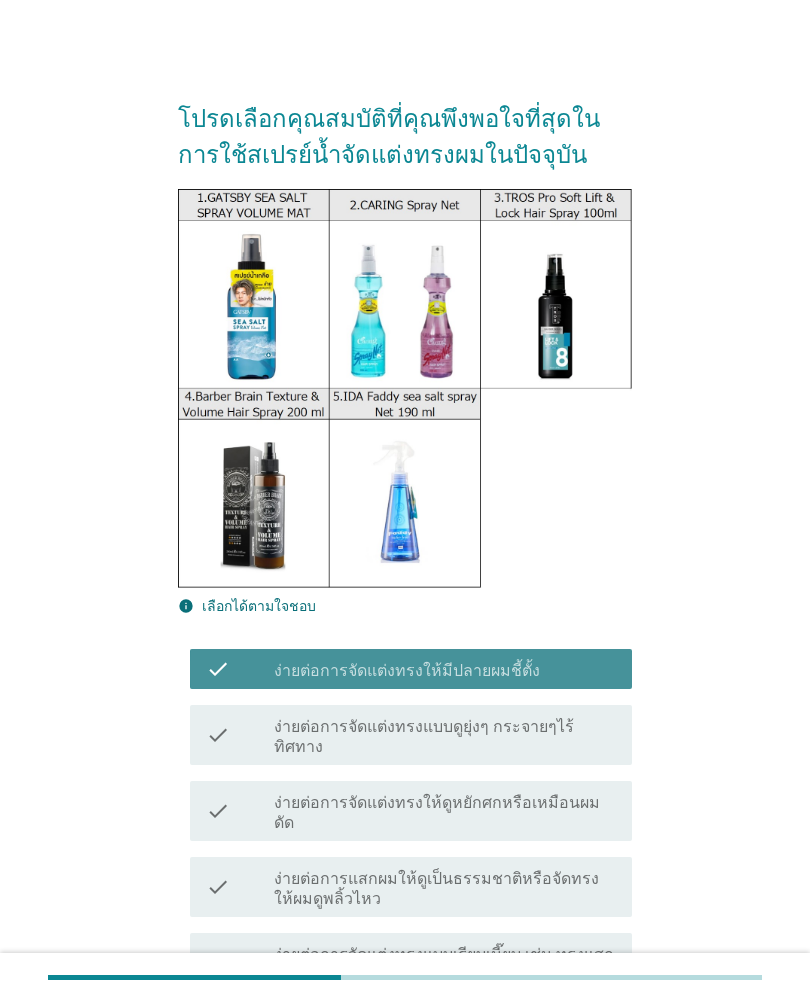 click on "check     check_box_outline_blank ง่ายต่อการจัดแต่งทรงให้ดูหยักศกหรือเหมือนผมดัด" at bounding box center [411, 811] 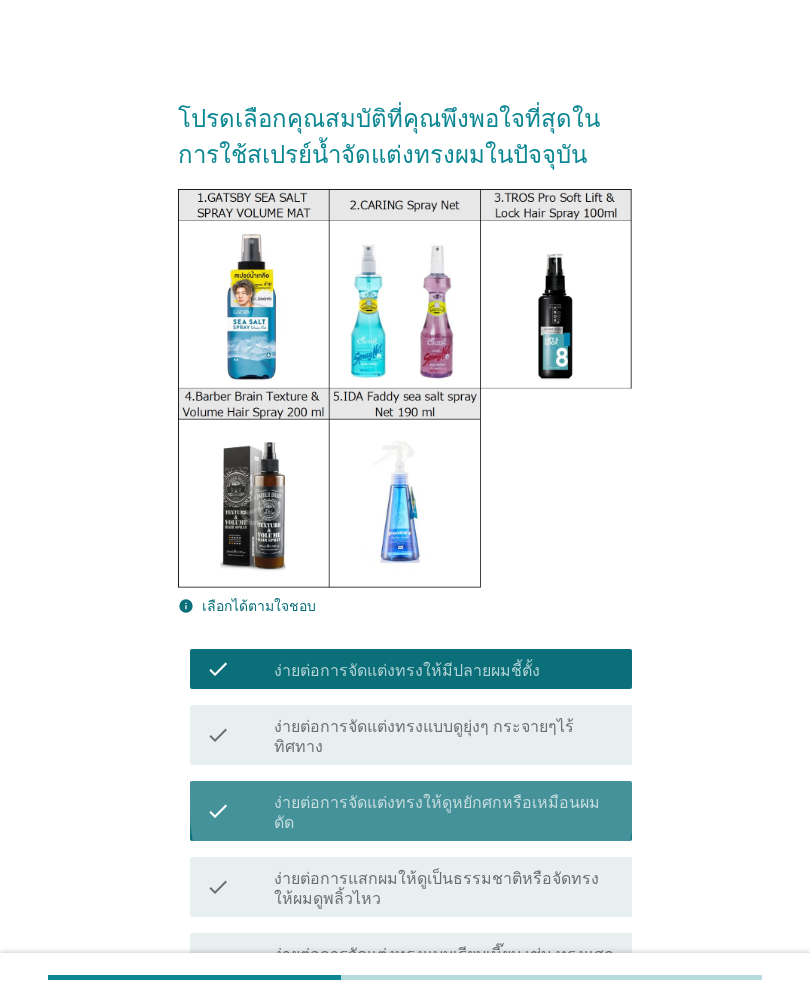 click on "check     check_box_outline_blank ง่ายต่อการแสกผมให้ดูเป็นธรรมชาติหรือจัดทรงให้ผมดูพลิ้วไหว" at bounding box center (411, 887) 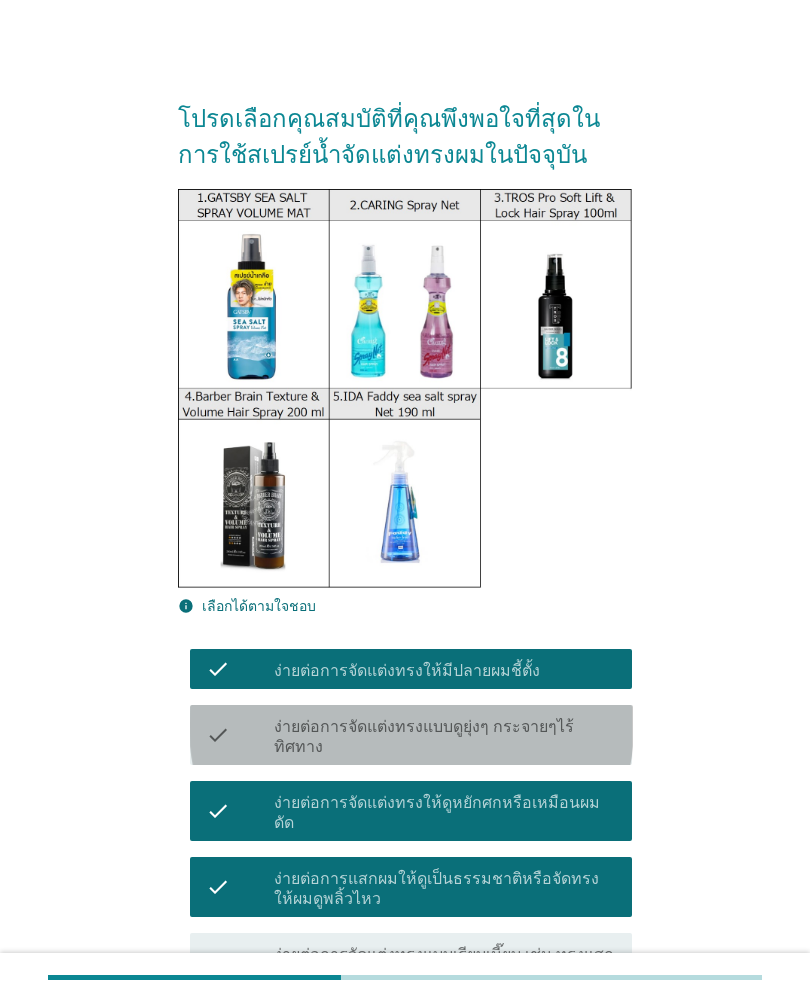 click on "ง่ายต่อการจัดแต่งทรงแบบดูยุ่งๆ กระจายๆไร้ทิศทาง" at bounding box center (445, 737) 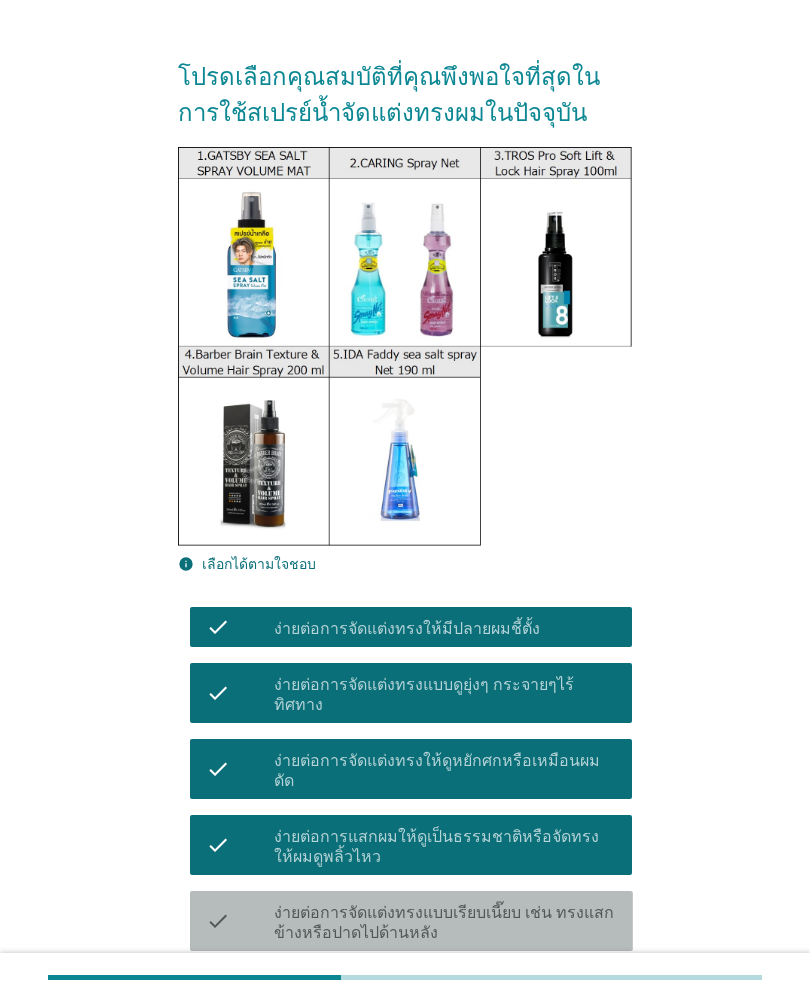 click on "ง่ายต่อการจัดแต่งทรงแบบเรียบเนี๊ยบ เช่น ทรงแสกข้างหรือปาดไปด้านหลัง" at bounding box center (445, 923) 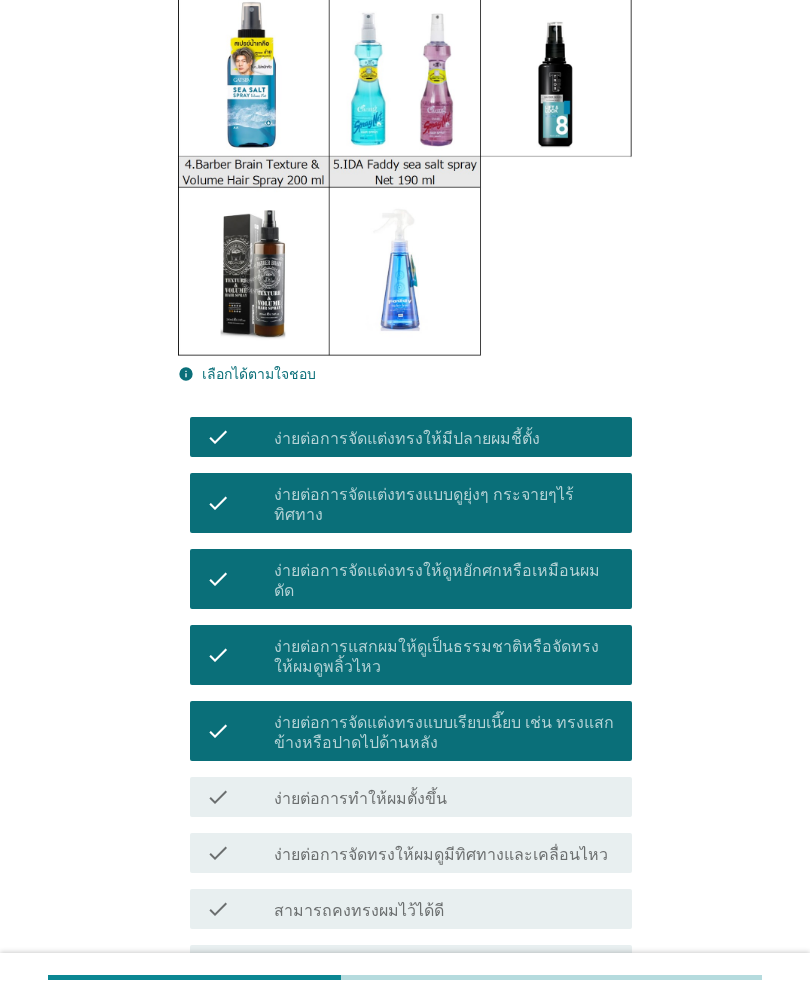scroll, scrollTop: 233, scrollLeft: 0, axis: vertical 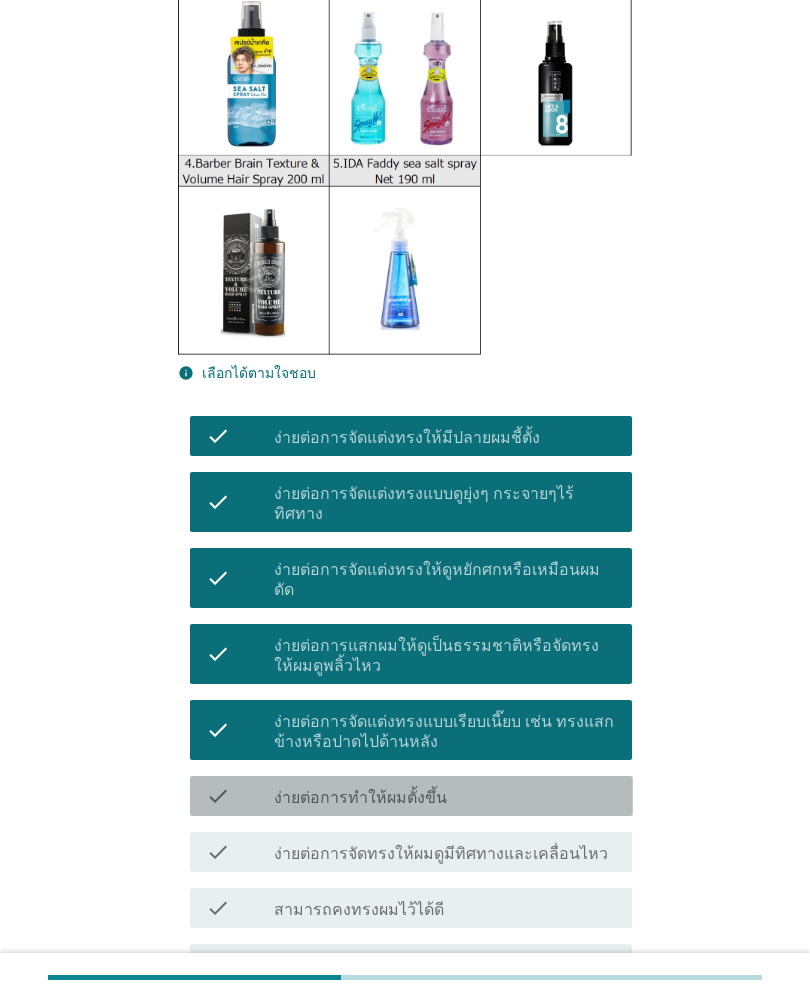 click on "check_box_outline_blank ง่ายต่อการทำให้ผมตั้งขึ้น" at bounding box center (445, 796) 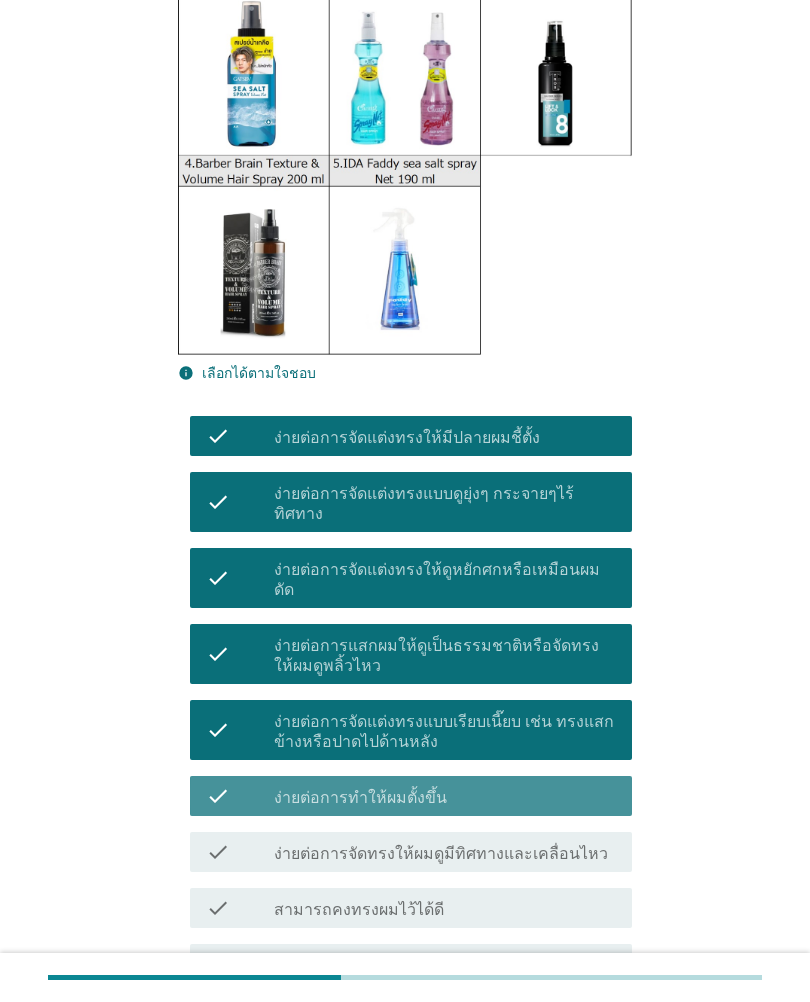 click on "check     check_box_outline_blank สามารถคงทรงผมไว้ได้ดี" at bounding box center [405, 908] 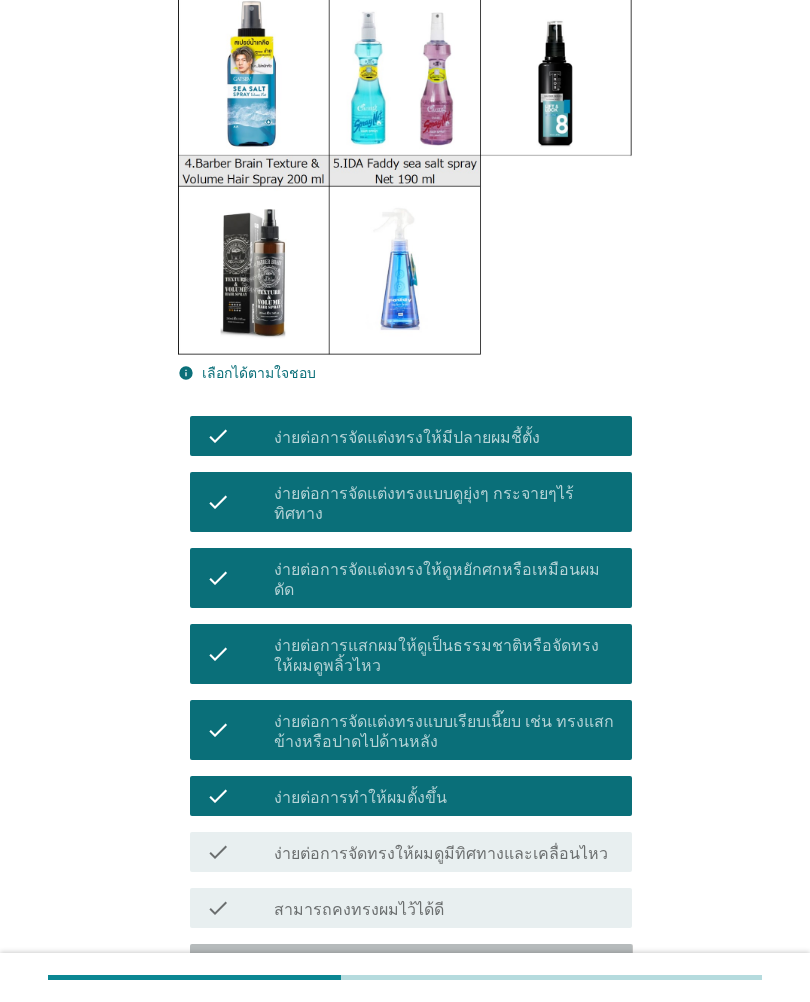 click on "check     check_box_outline_blank สามารถจัดแต่งทรงผมเฉพาะในบางจุดได้ง่าย เช่น ผมด้านหน้า ด้านบน หรือด้านข้าง" at bounding box center [411, 974] 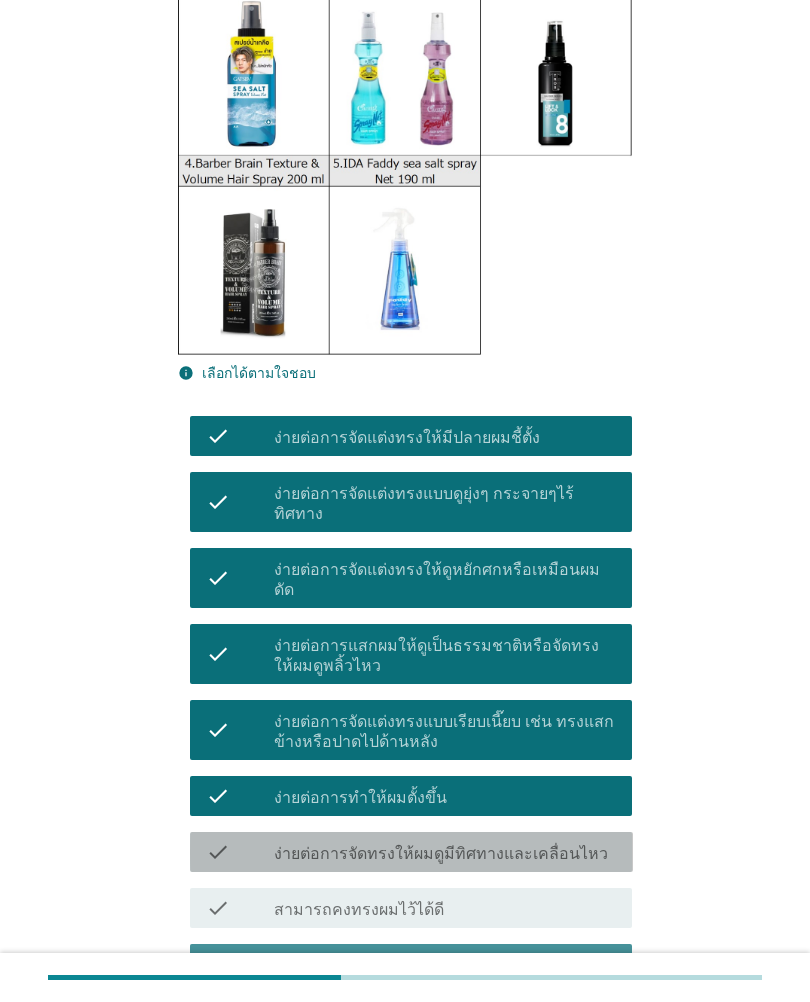 click on "ง่ายต่อการจัดทรงให้ผมดูมีทิศทางและเคลื่อนไหว" at bounding box center [441, 854] 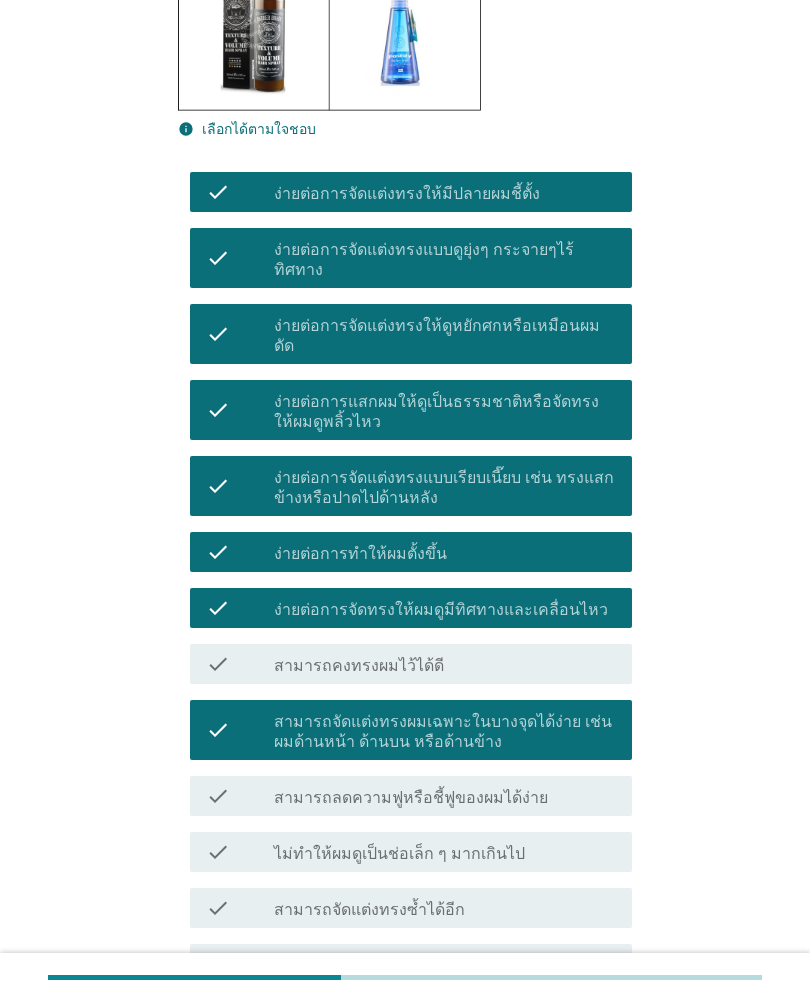 scroll, scrollTop: 499, scrollLeft: 0, axis: vertical 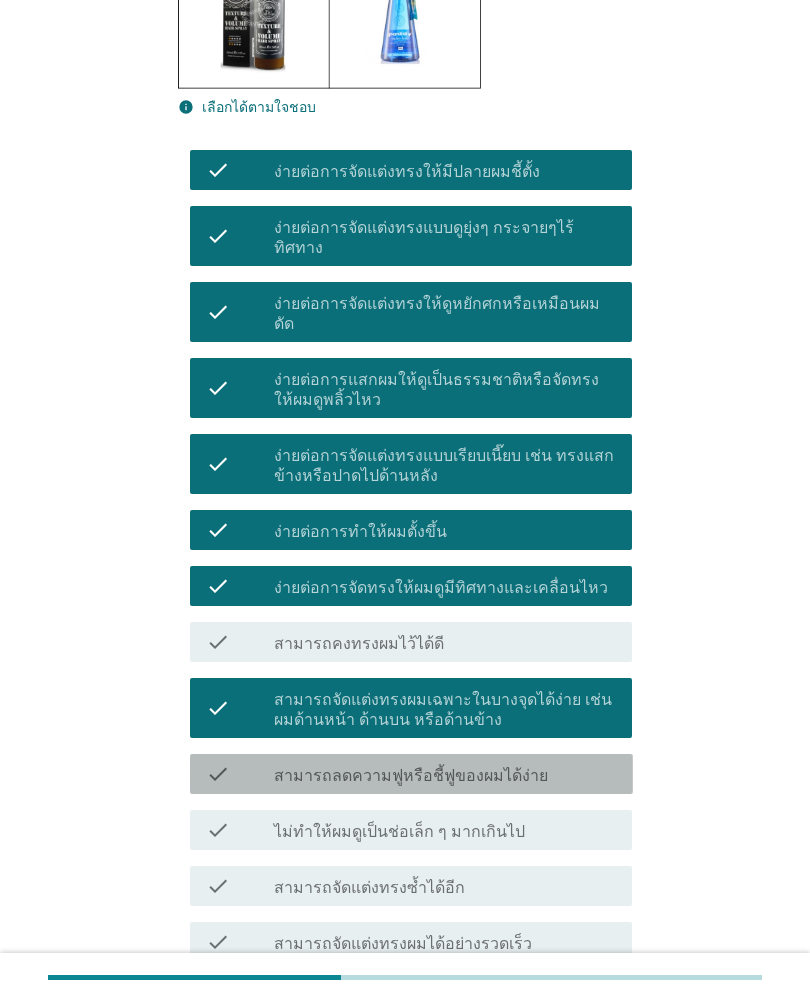 click on "check     check_box_outline_blank สามารถลดความฟูหรือชี้ฟูของผมได้ง่าย" at bounding box center (411, 774) 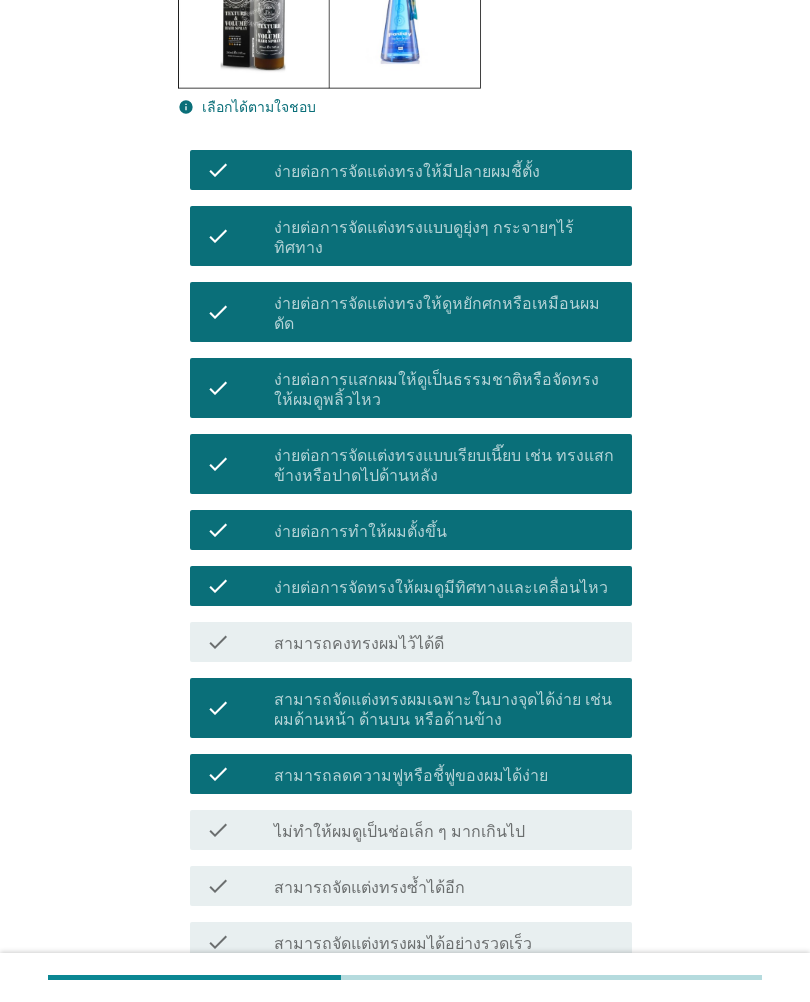 click on "โปรดเลือกคุณสมบัติที่คุณพึงพอใจที่สุดในการใช้สเปรย์น้ำจัดแต่งทรงผมในปัจจุบัน         info   เลือกได้ตามใจชอบ   check     check_box_outline_blank ง่ายต่อการจัดแต่งทรงให้มีปลายผมชี้ตั้ง   check     check_box ง่ายต่อการจัดแต่งทรงแบบดูยุ่งๆ กระจายๆไร้ทิศทาง   check     check_box_outline_blank ง่ายต่อการจัดแต่งทรงให้ดูหยักศกหรือเหมือนผมดัด   check     check_box_outline_blank ง่ายต่อการแสกผมให้ดูเป็นธรรมชาติหรือจัดทรงให้ผมดูพลิ้วไหว   check     check_box   check" at bounding box center [405, 704] 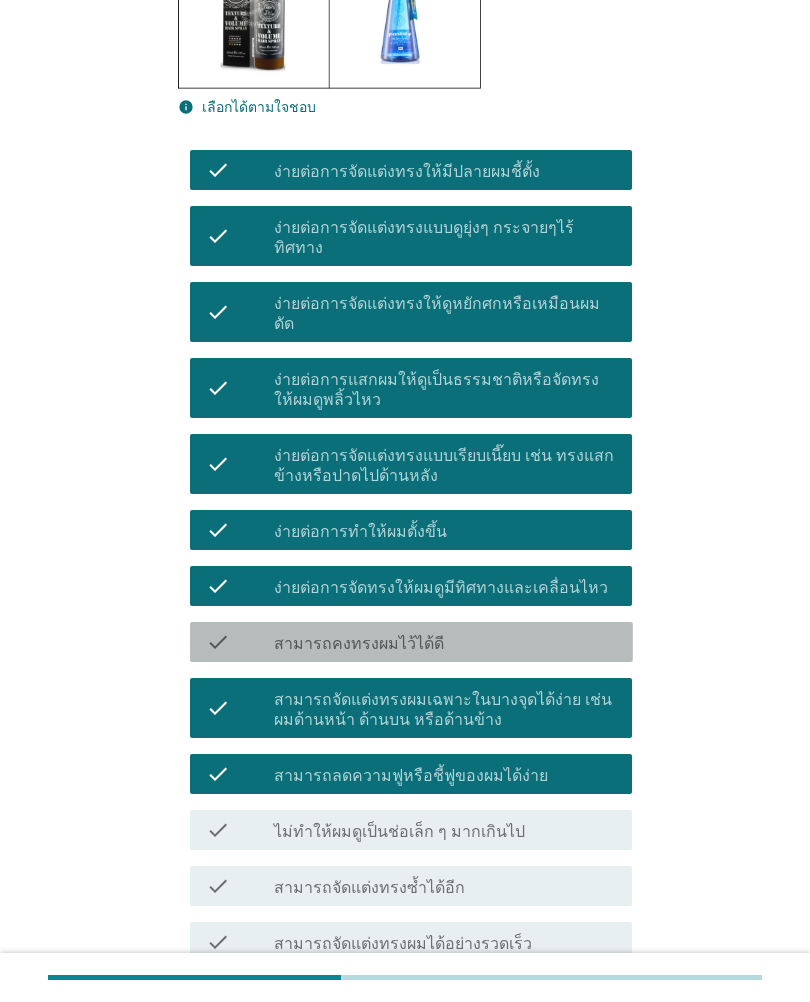 click on "check     check_box_outline_blank สามารถคงทรงผมไว้ได้ดี" at bounding box center (411, 642) 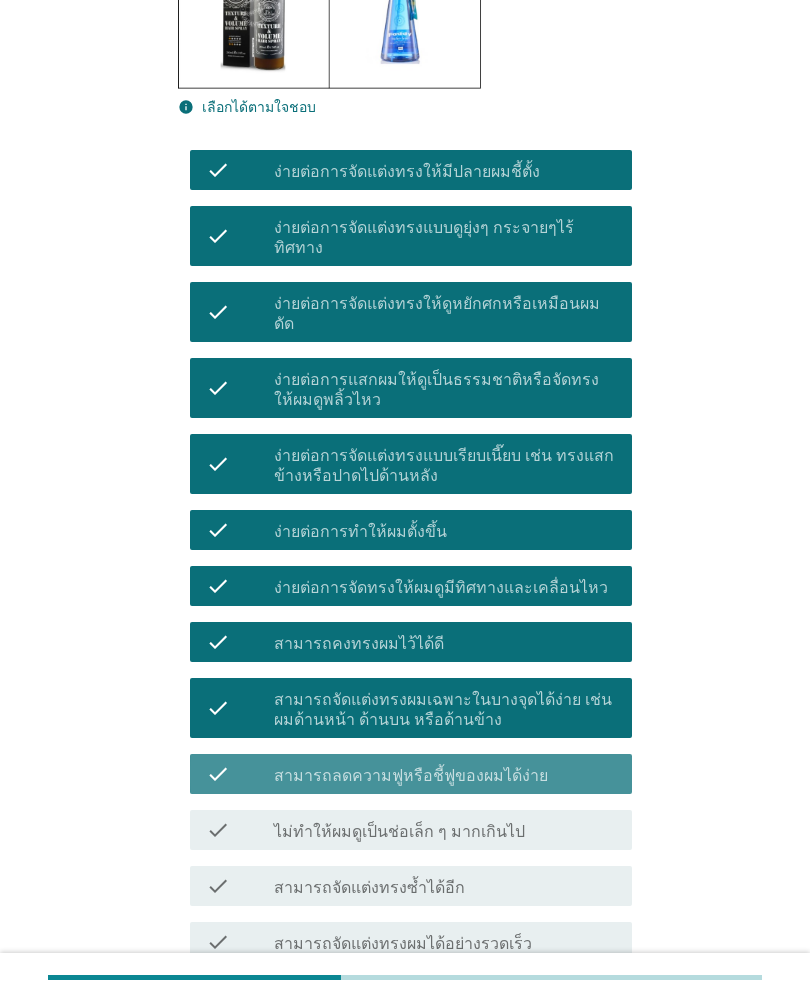 click on "สามารถลดความฟูหรือชี้ฟูของผมได้ง่าย" at bounding box center (411, 776) 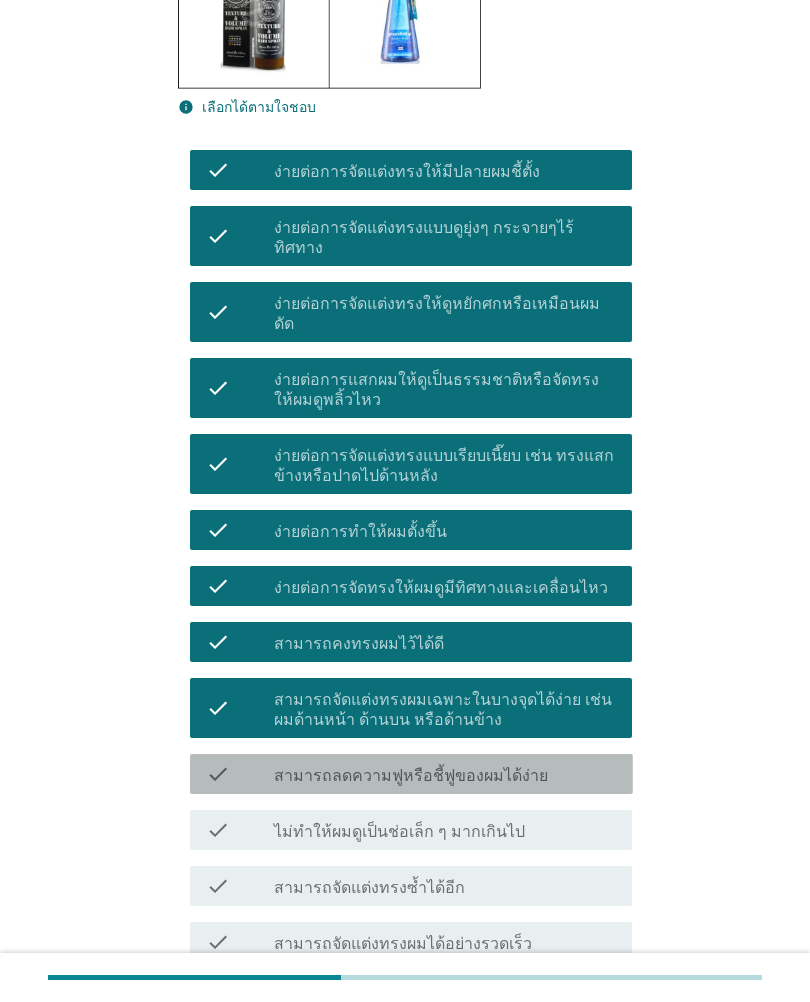 click on "check     check_box_outline_blank สามารถจัดแต่งทรงซ้ำได้อีก" at bounding box center (411, 886) 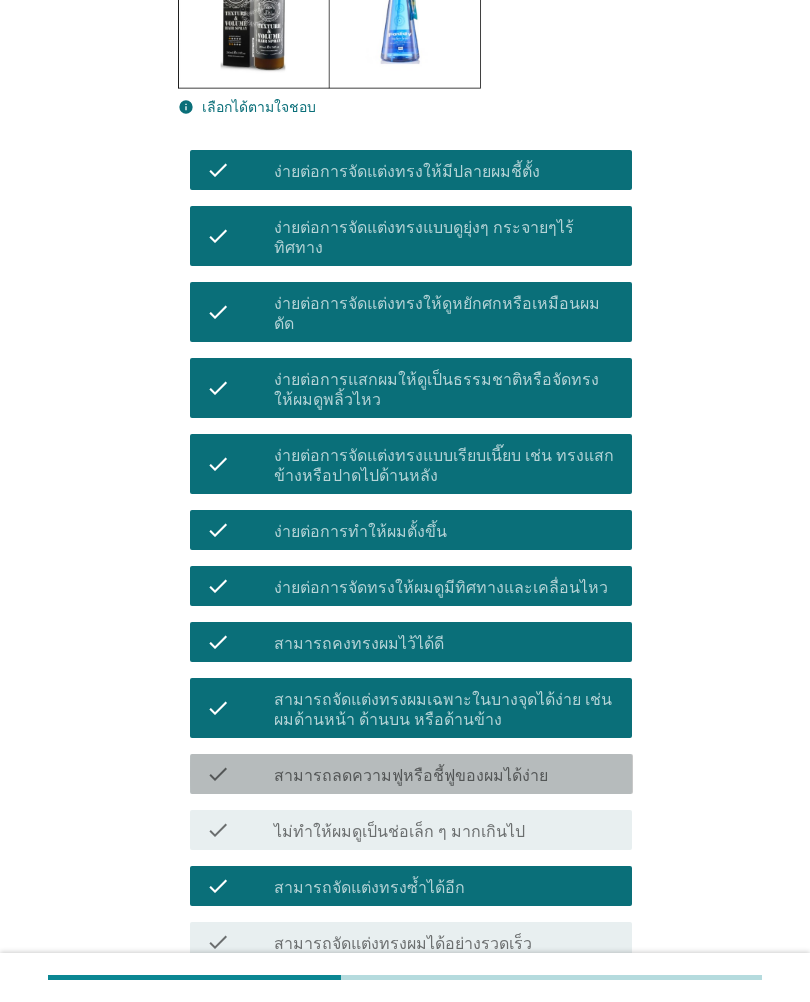 click on "check     check_box สามารถลดความฟูหรือชี้ฟูของผมได้ง่าย" at bounding box center [411, 774] 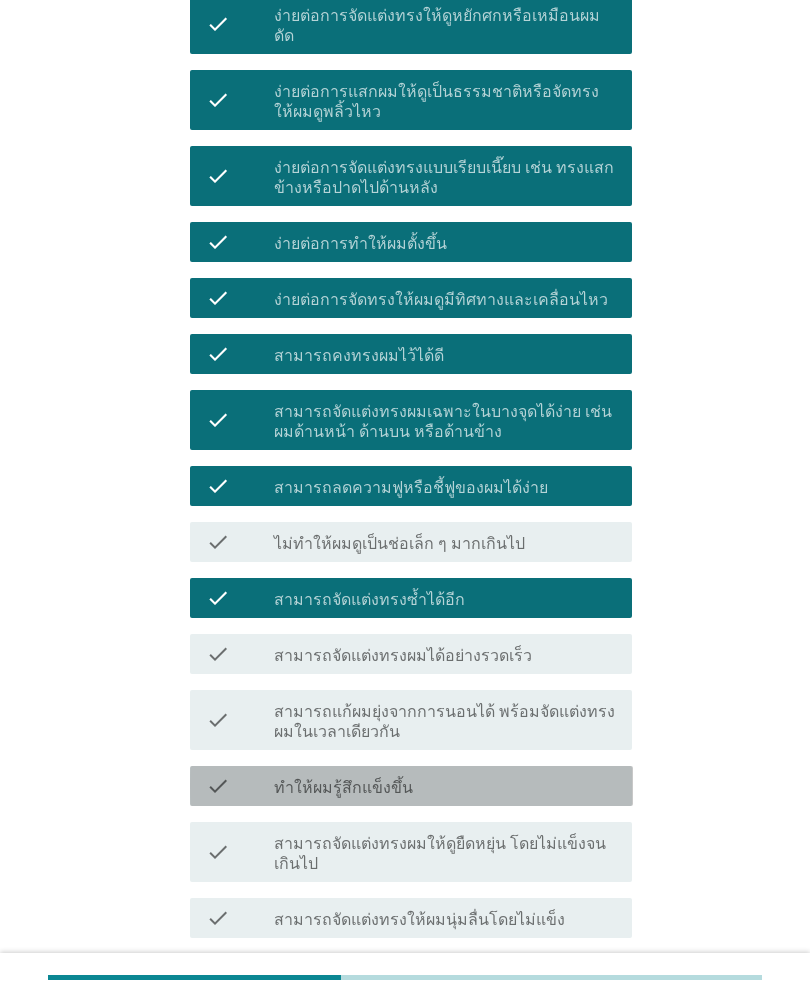 click on "check_box_outline_blank ทำให้ผมรู้สึกแข็งขึ้น" at bounding box center (445, 786) 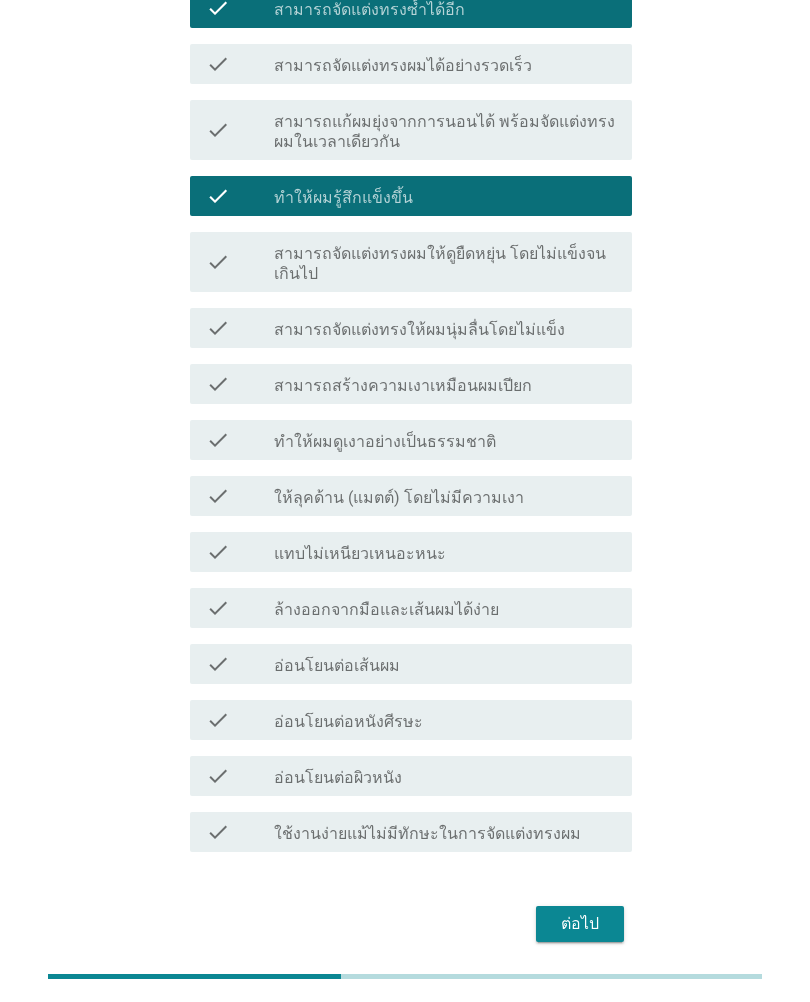 scroll, scrollTop: 1375, scrollLeft: 0, axis: vertical 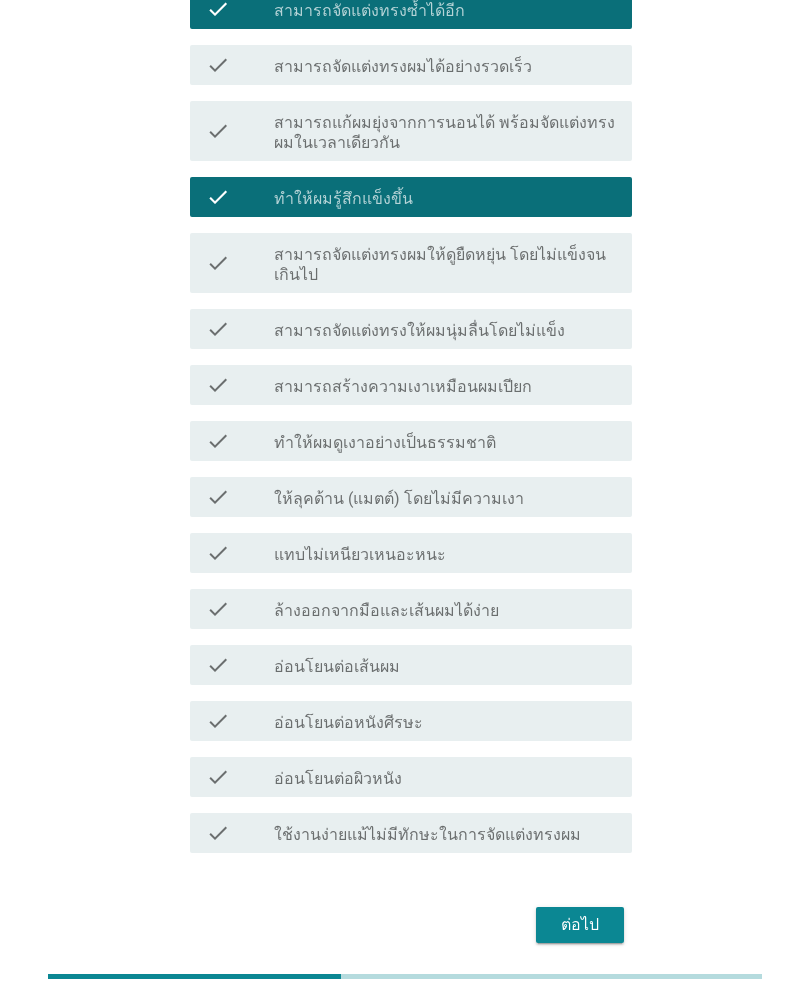 click on "ต่อไป" at bounding box center (580, 926) 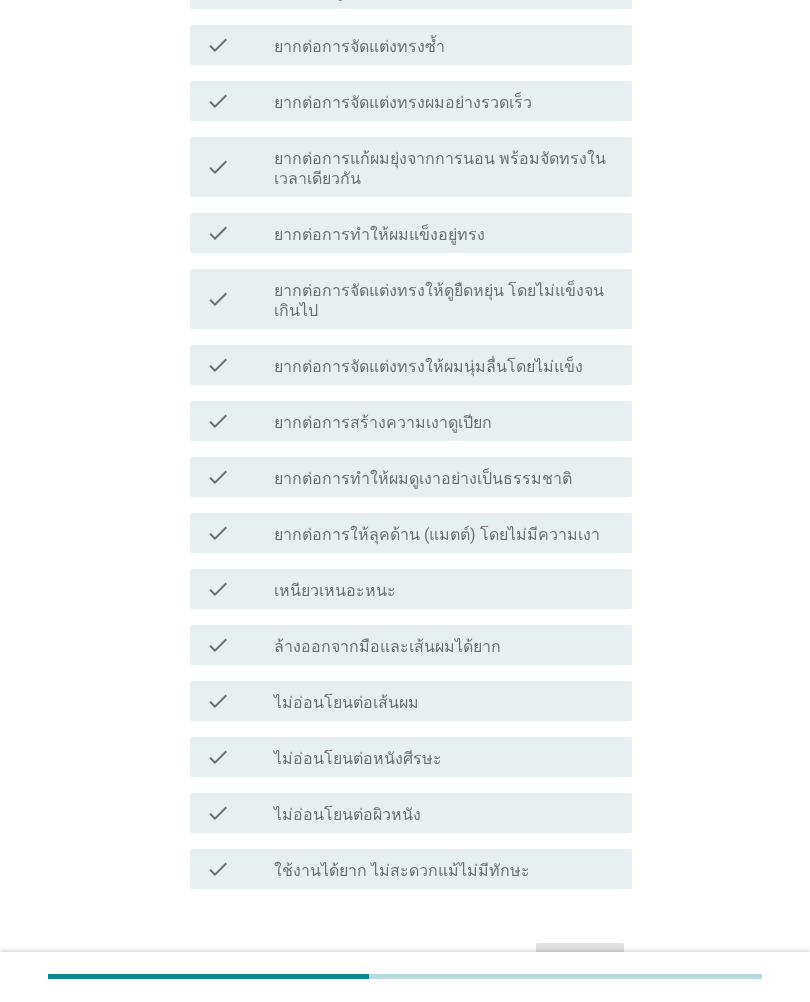 scroll, scrollTop: 0, scrollLeft: 0, axis: both 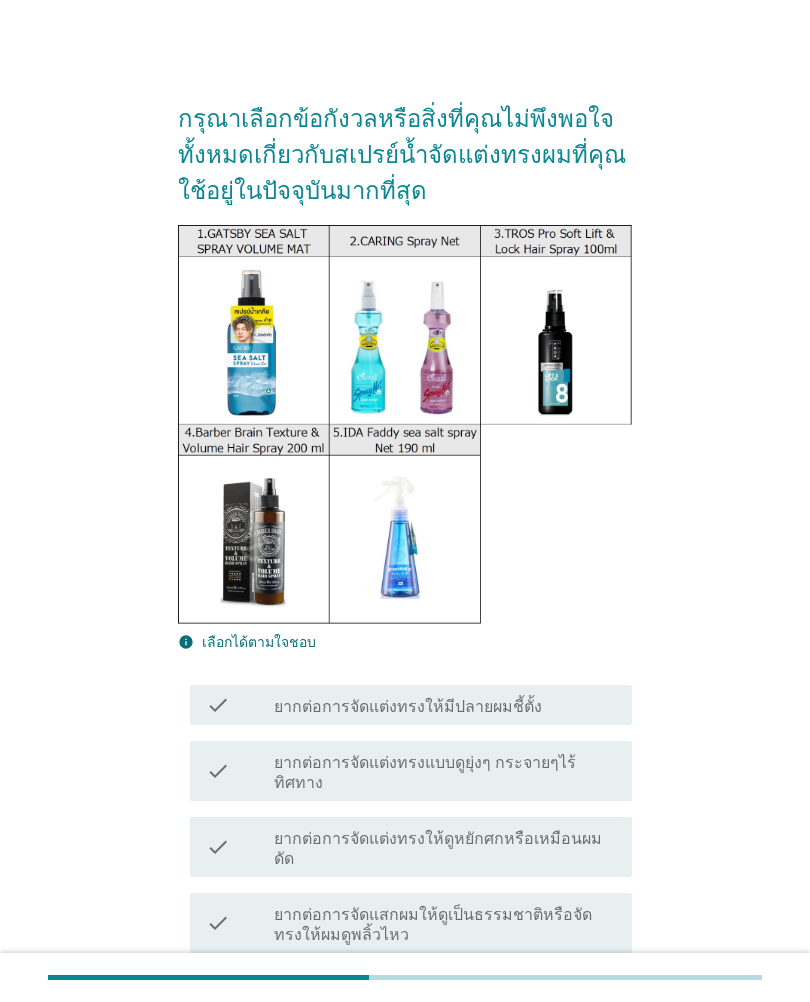 click on "check     check_box_outline_blank ยากต่อการจัดแต่งทรงให้มีปลายผมชี้ตั้ง" at bounding box center [405, 705] 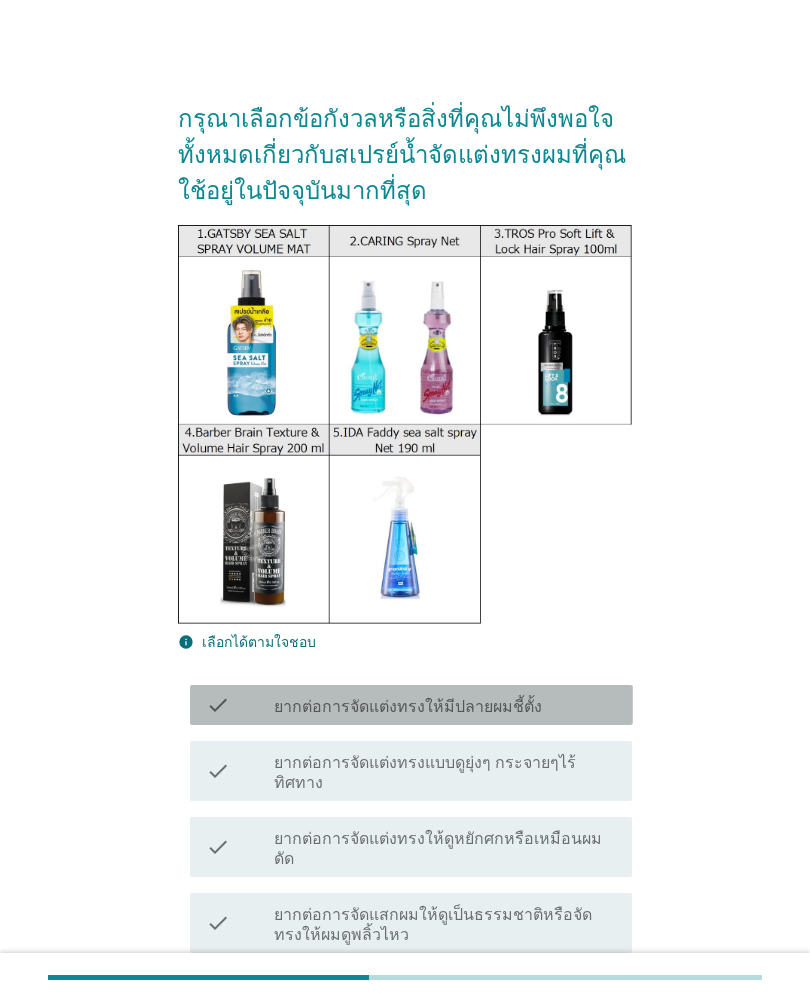 click on "check_box_outline_blank ยากต่อการจัดแต่งทรงให้มีปลายผมชี้ตั้ง" at bounding box center (445, 705) 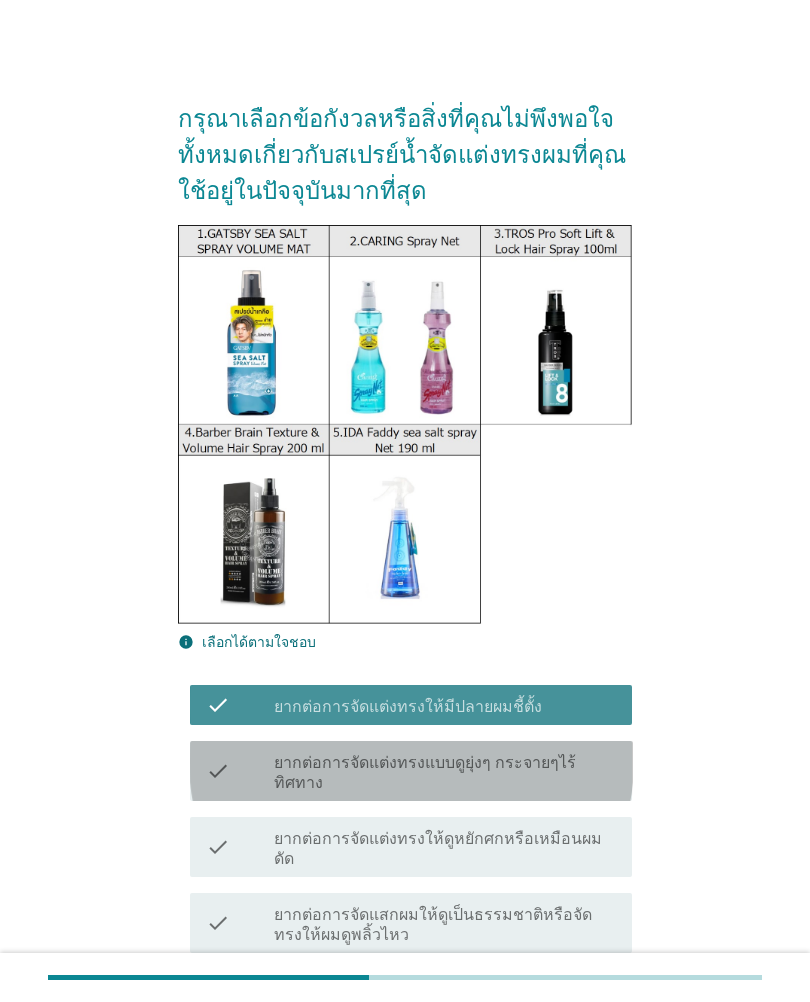 click on "ยากต่อการจัดแต่งทรงแบบดูยุ่งๆ กระจายๆไร้ทิศทาง" at bounding box center [445, 773] 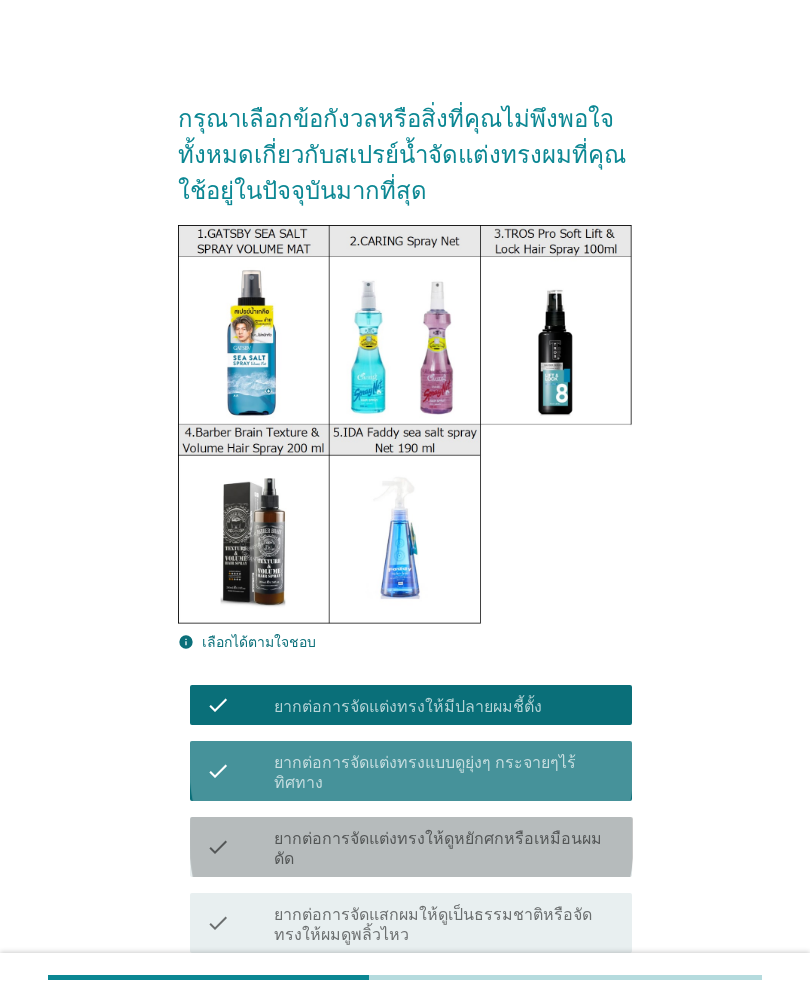 click on "ยากต่อการจัดแต่งทรงให้ดูหยักศกหรือเหมือนผมดัด" at bounding box center [445, 849] 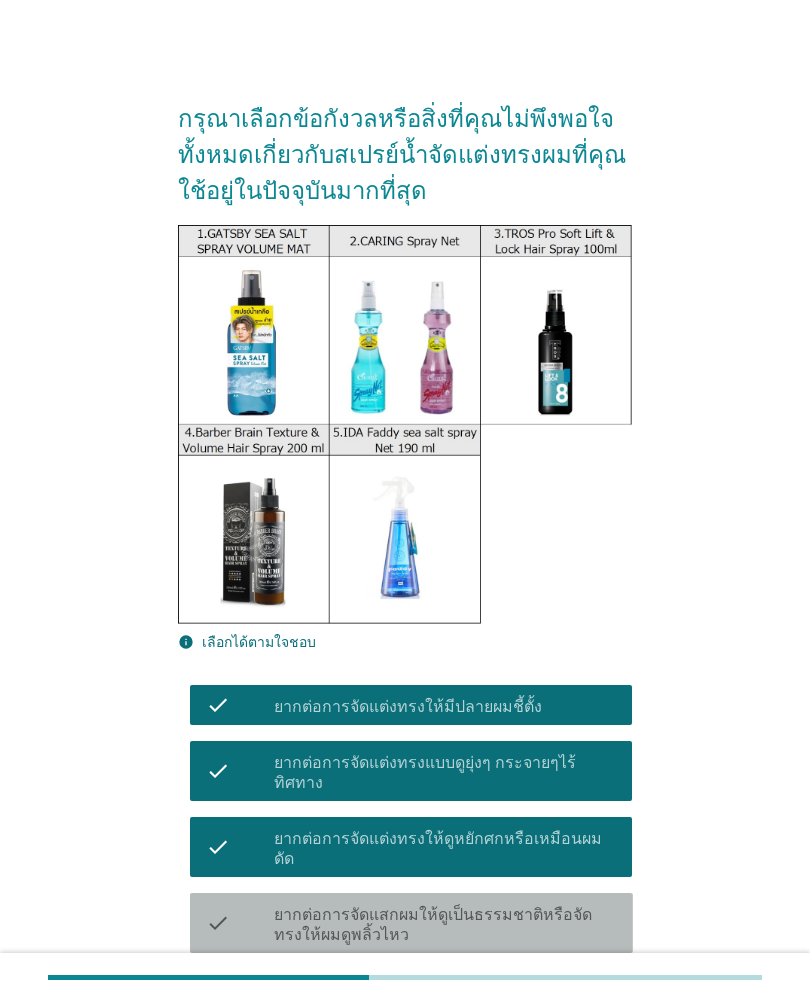 click on "ยากต่อการจัดแสกผมให้ดูเป็นธรรมชาติหรือจัดทรงให้ผมดูพลิ้วไหว" at bounding box center [445, 925] 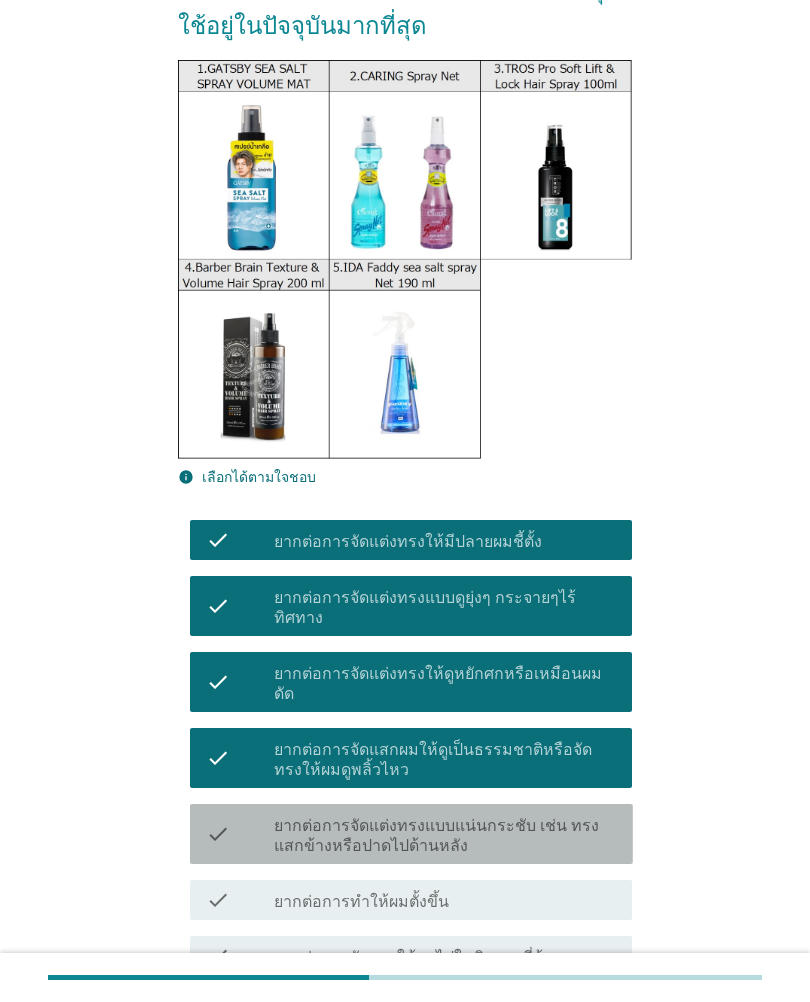 scroll, scrollTop: 165, scrollLeft: 0, axis: vertical 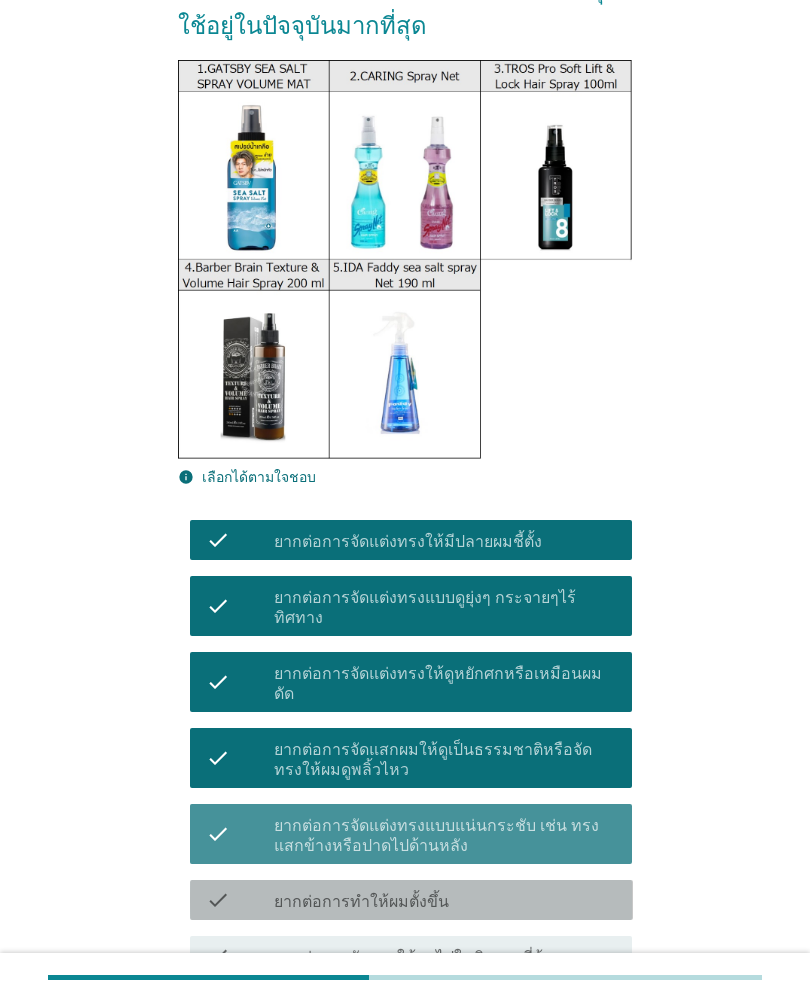click on "check_box_outline_blank ยากต่อการทำให้ผมตั้งขึ้น" at bounding box center [445, 900] 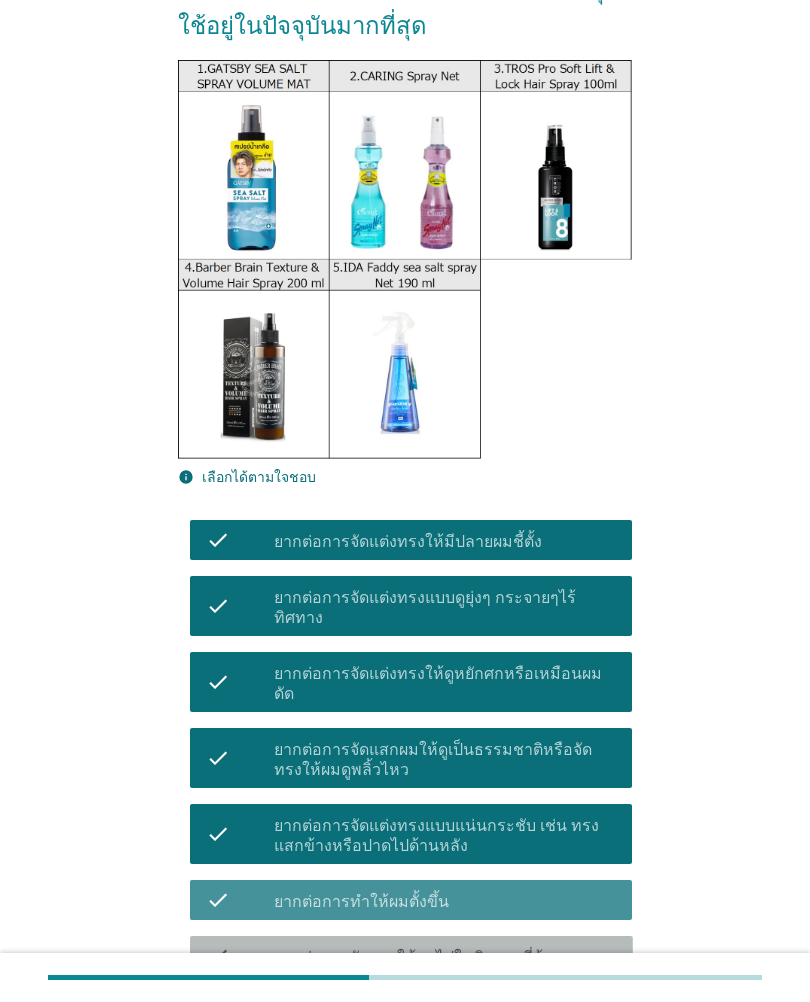 click on "ยากต่อการจัดทรงให้ผมไปในทิศทางที่ต้องการ" at bounding box center (431, 958) 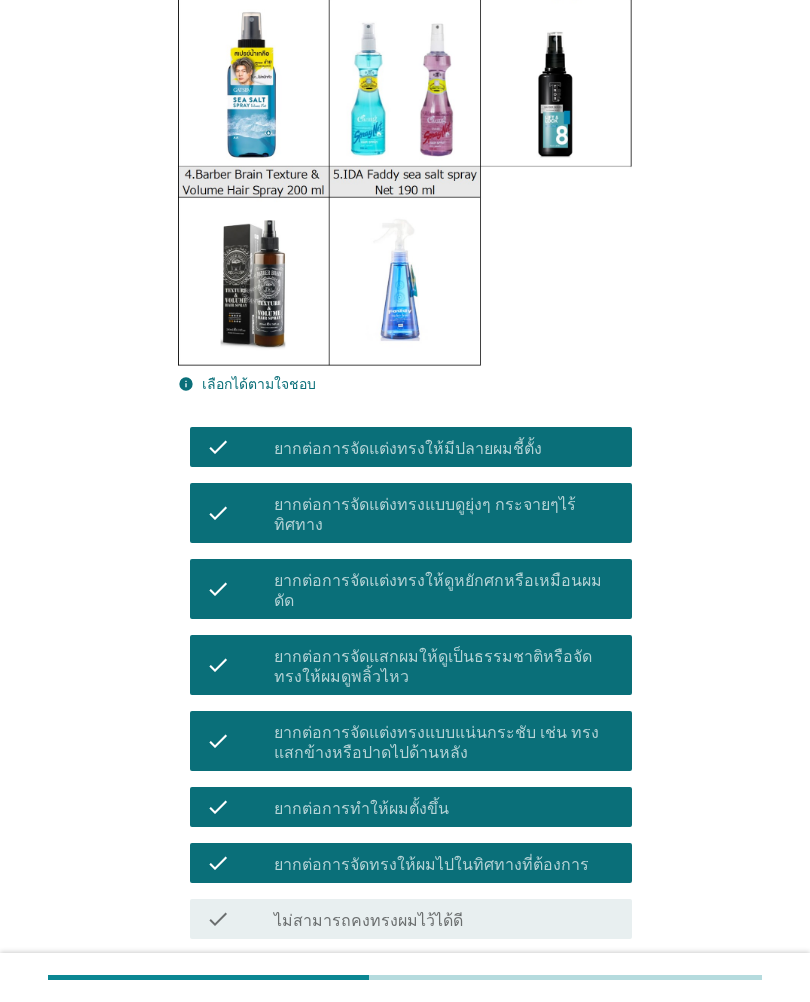 scroll, scrollTop: 285, scrollLeft: 0, axis: vertical 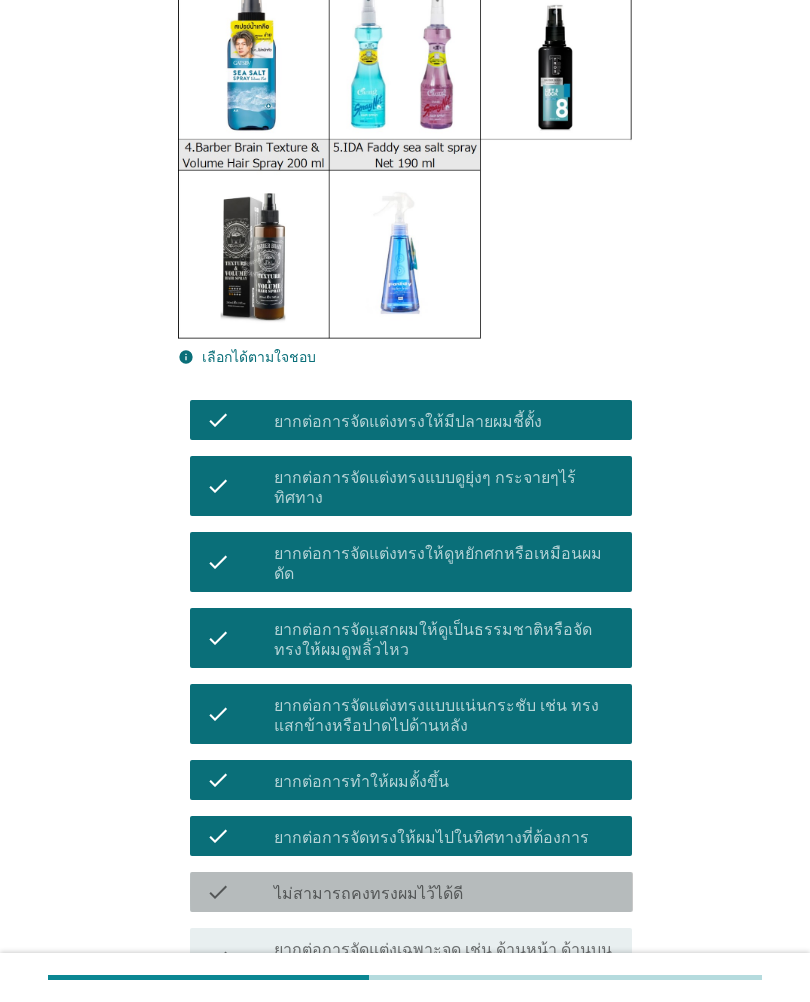 click on "check_box_outline_blank ไม่สามารถคงทรงผมไว้ได้ดี" at bounding box center (445, 892) 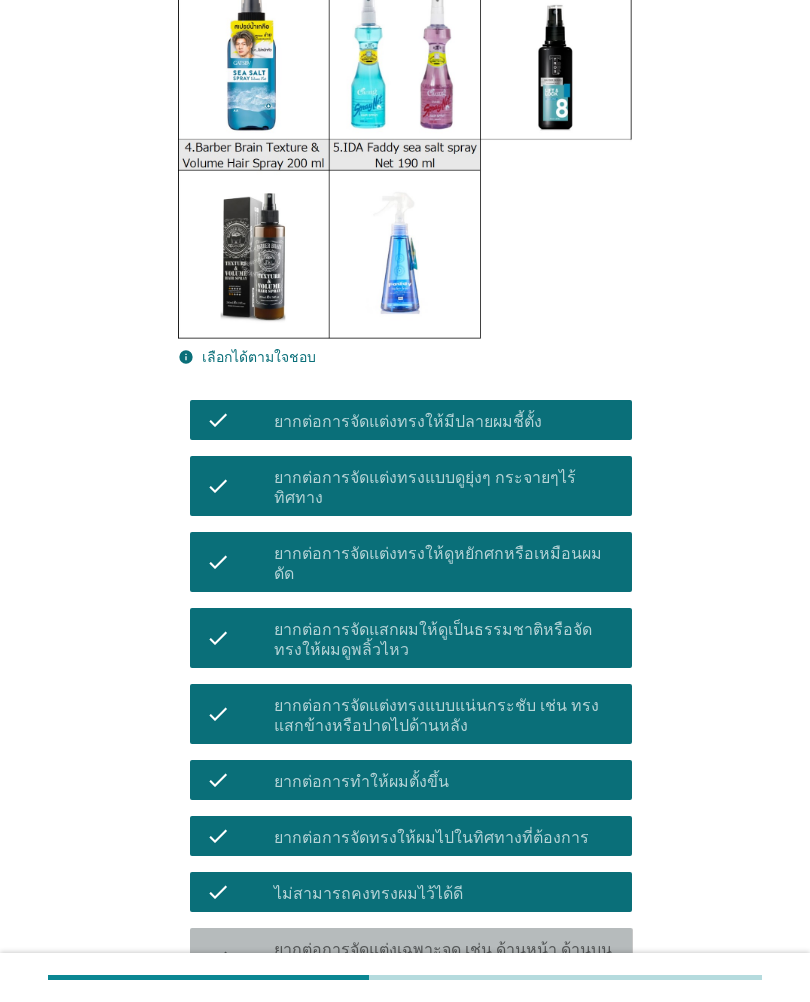 click on "ยากต่อการจัดแต่งเฉพาะจุด เช่น ด้านหน้า ด้านบน หรือด้านข้าง" at bounding box center [445, 960] 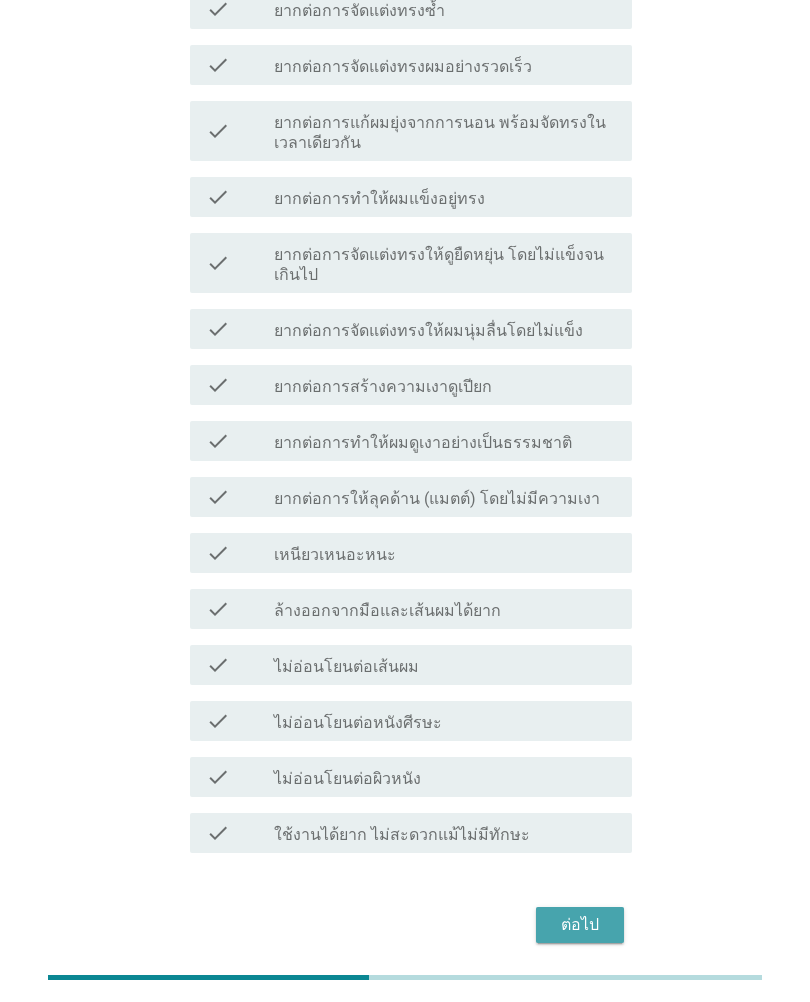 click on "ต่อไป" at bounding box center [580, 926] 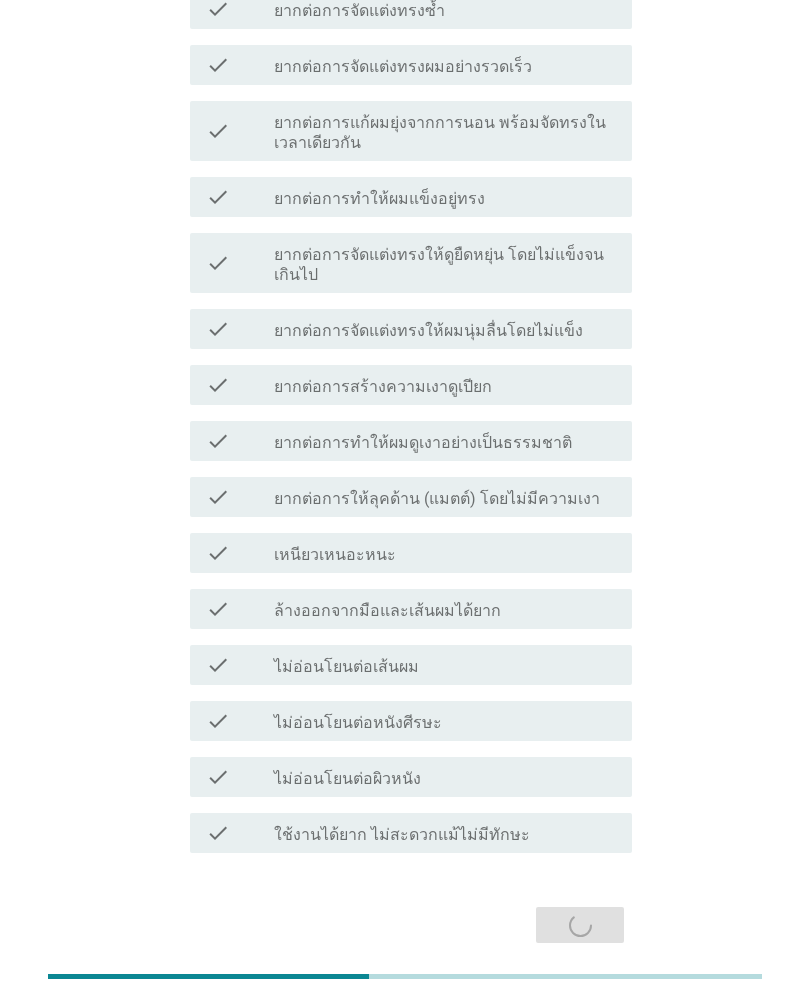 scroll, scrollTop: 0, scrollLeft: 0, axis: both 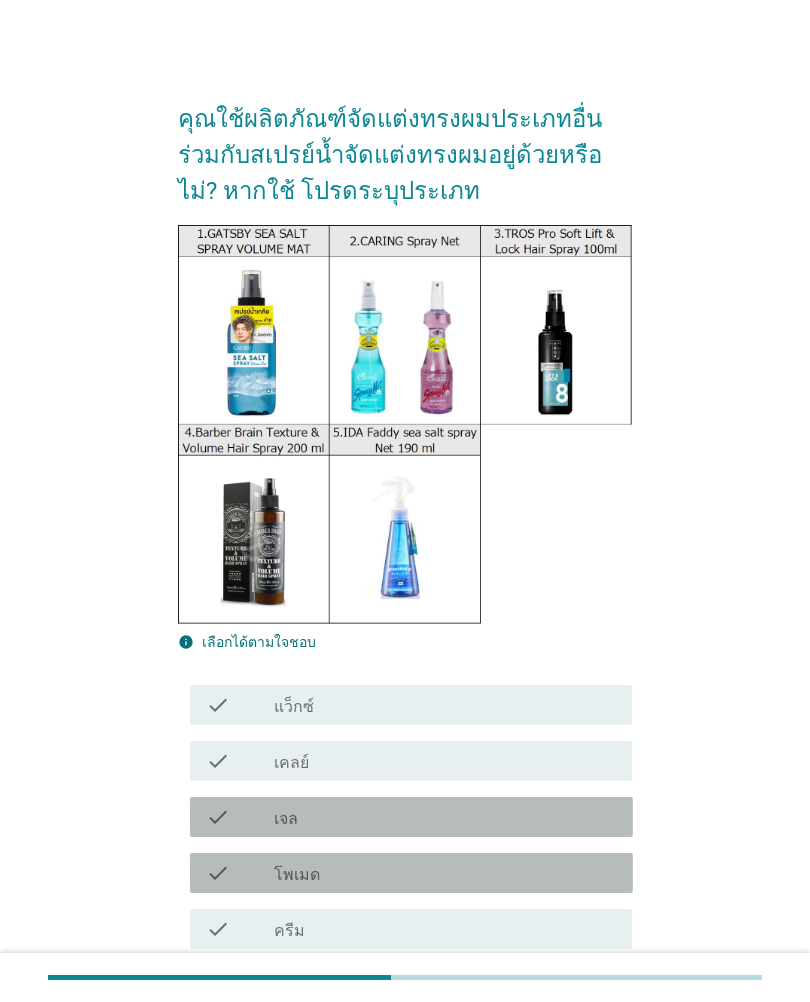 click on "check     check_box_outline_blank โพเมด" at bounding box center [411, 873] 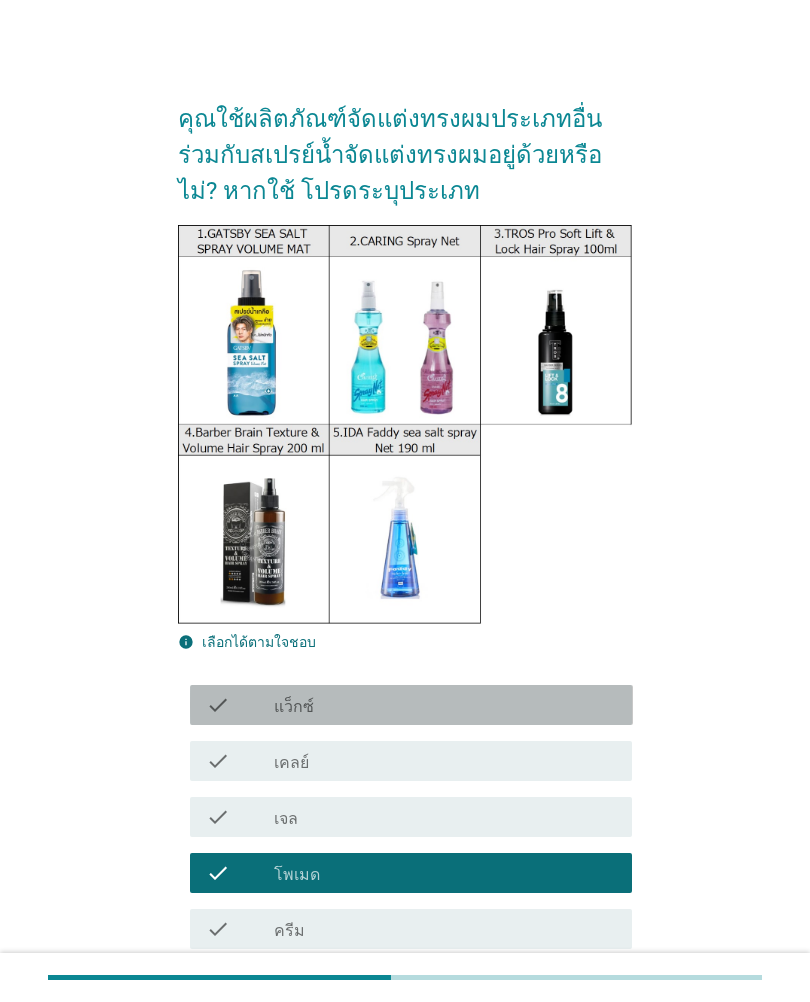 click on "check_box_outline_blank แว็กซ์" at bounding box center [445, 705] 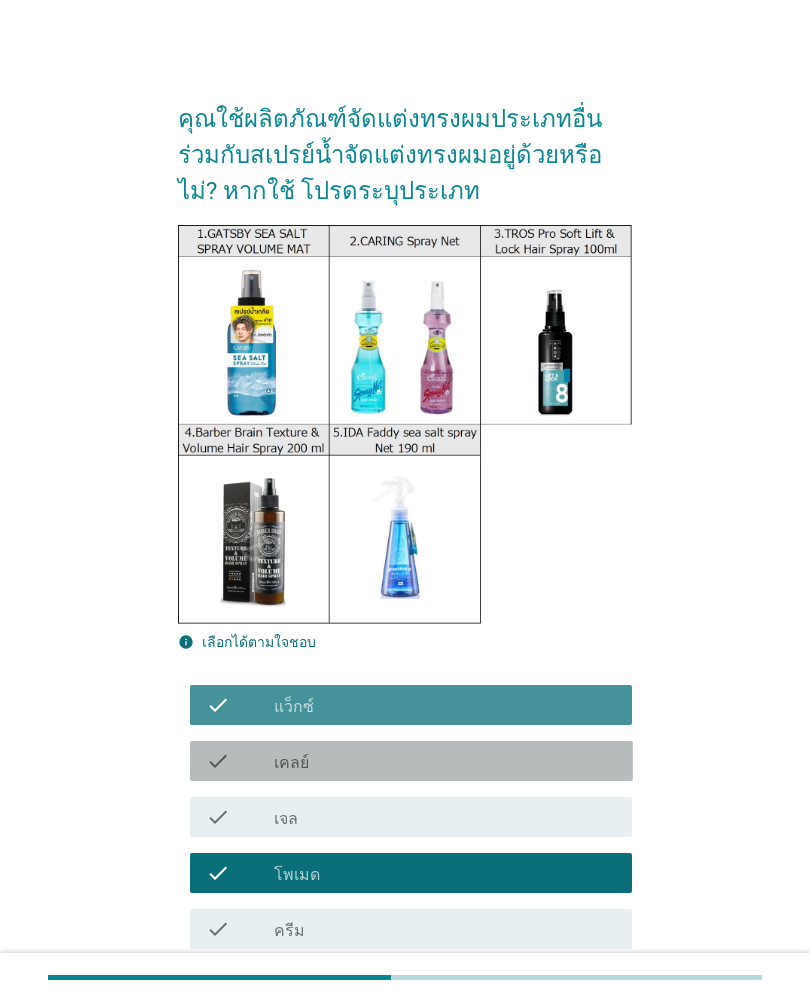 click on "check     check_box_outline_blank เคลย์" at bounding box center (411, 761) 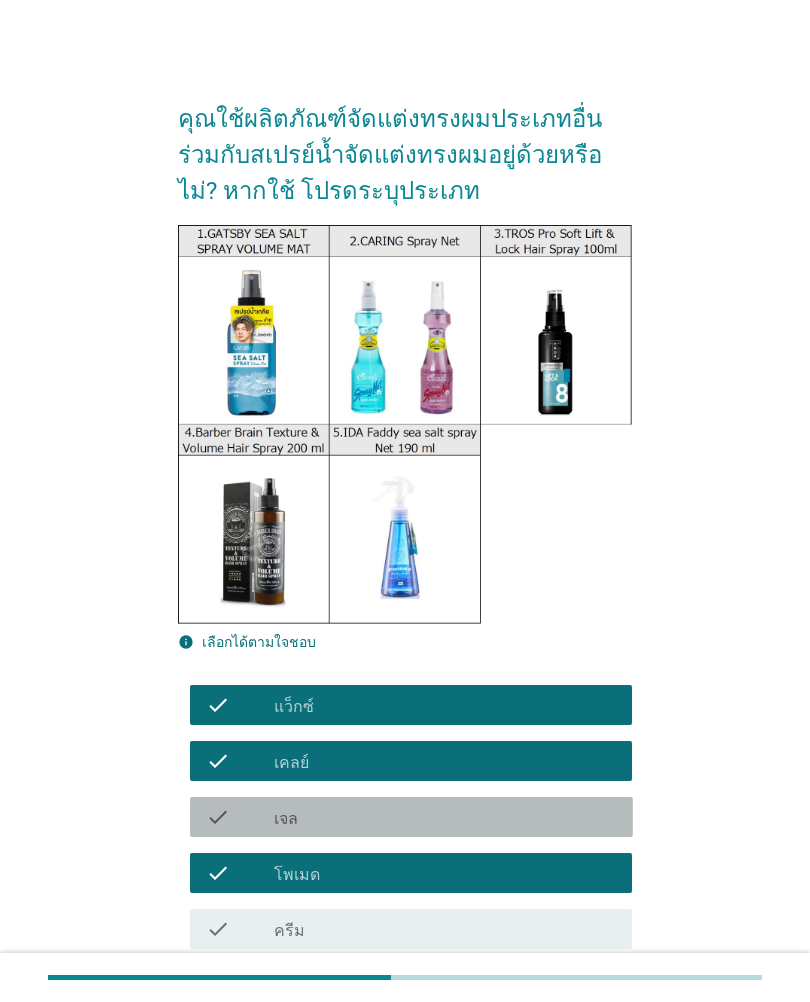 click on "check_box_outline_blank เจล" at bounding box center (445, 817) 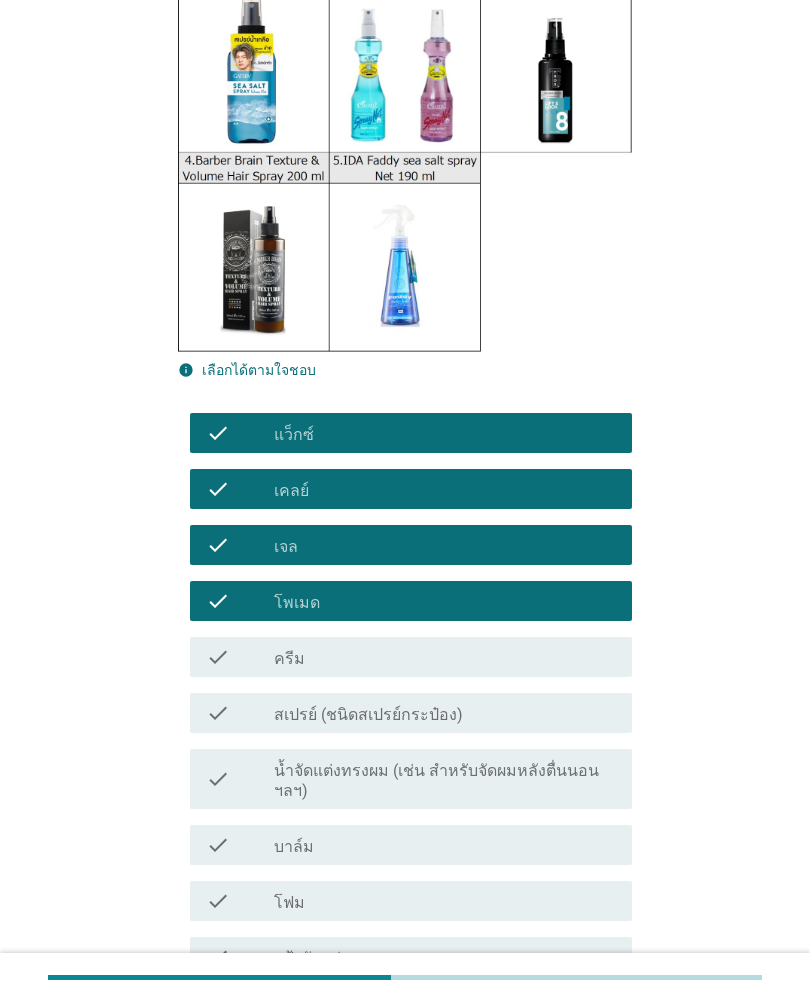 scroll, scrollTop: 272, scrollLeft: 0, axis: vertical 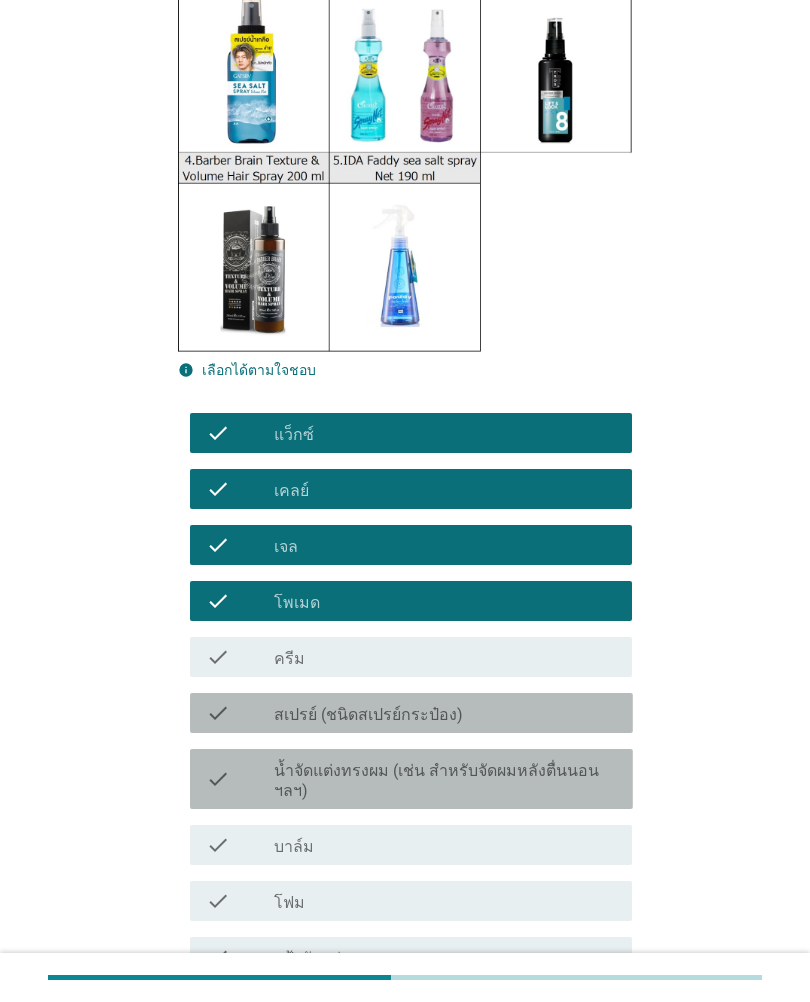 click on "น้ำจัดแต่งทรงผม (เช่น สำหรับจัดผมหลังตื่นนอน ฯลฯ)" at bounding box center (445, 781) 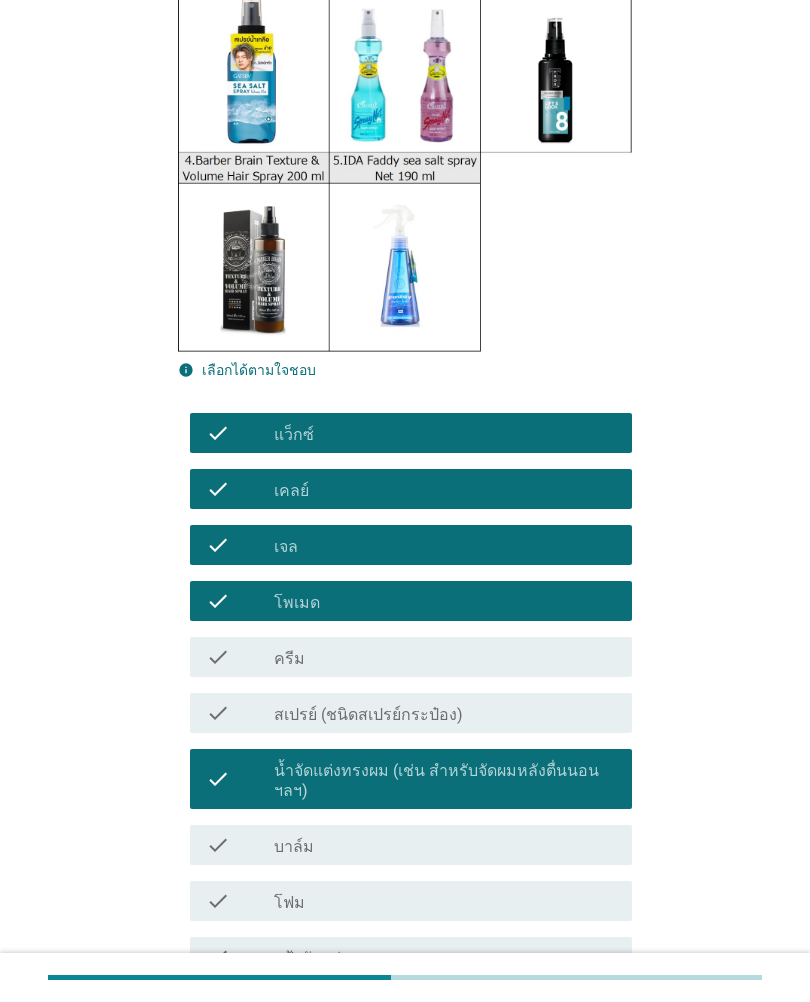 click on "check     check_box_outline_blank ครีม" at bounding box center [411, 657] 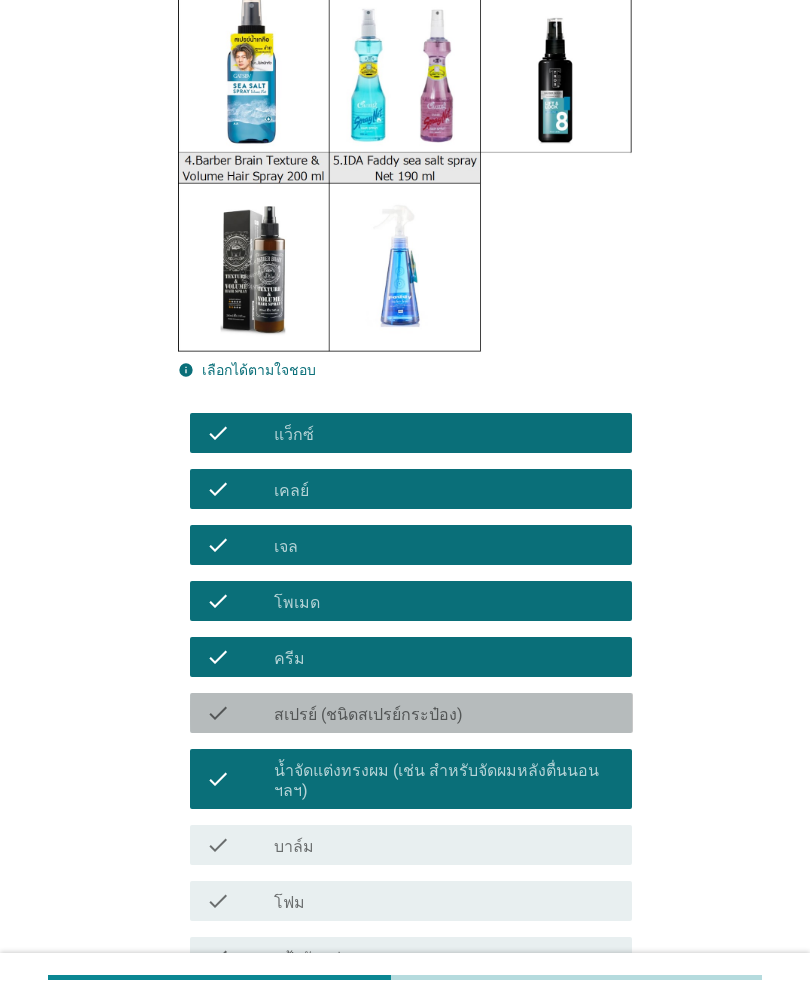 click on "check_box_outline_blank สเปรย์ (ชนิดสเปรย์กระป๋อง)" at bounding box center (445, 713) 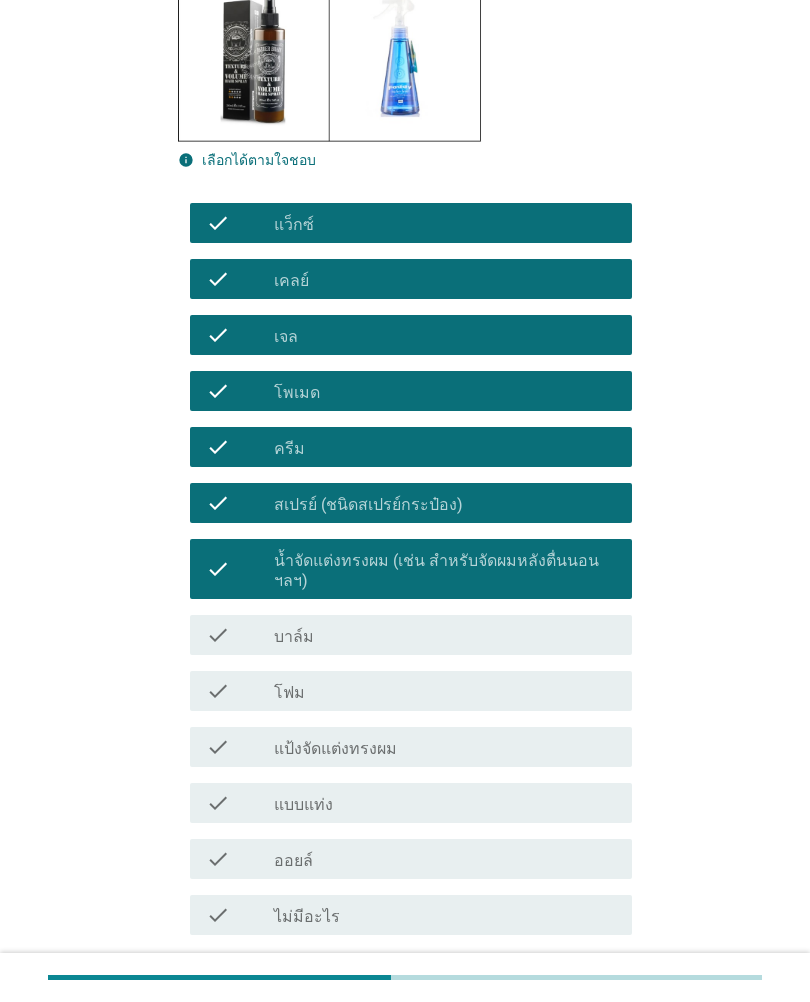 scroll, scrollTop: 504, scrollLeft: 0, axis: vertical 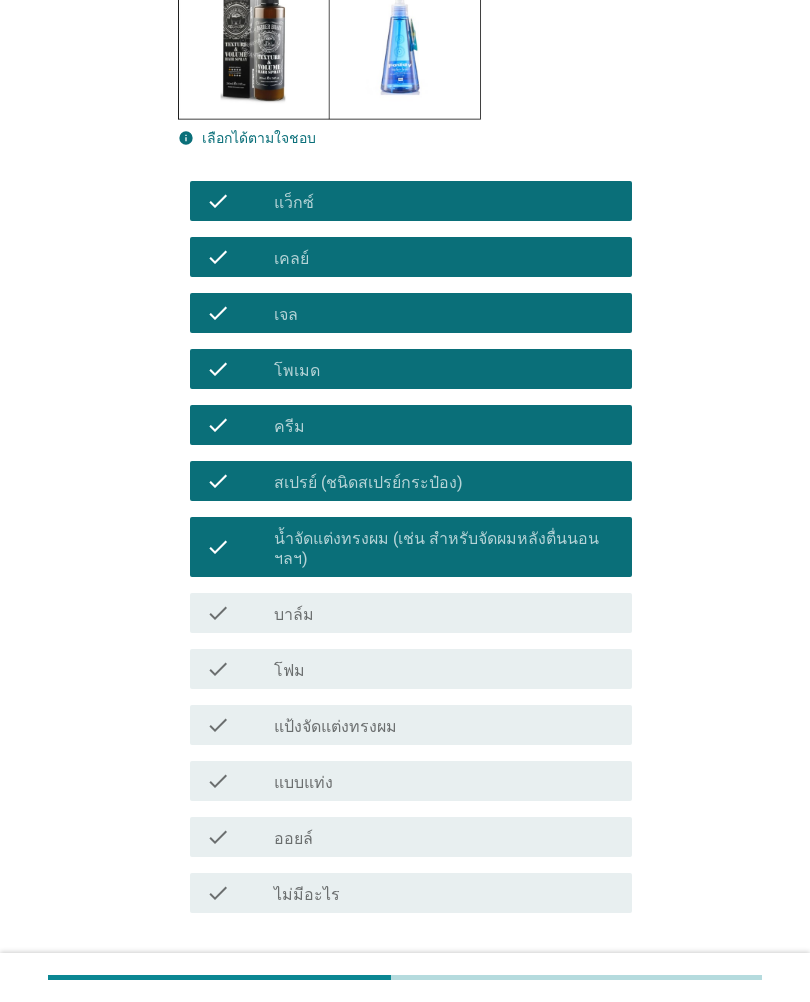 click on "check     check_box_outline_blank บาล์ม" at bounding box center [411, 613] 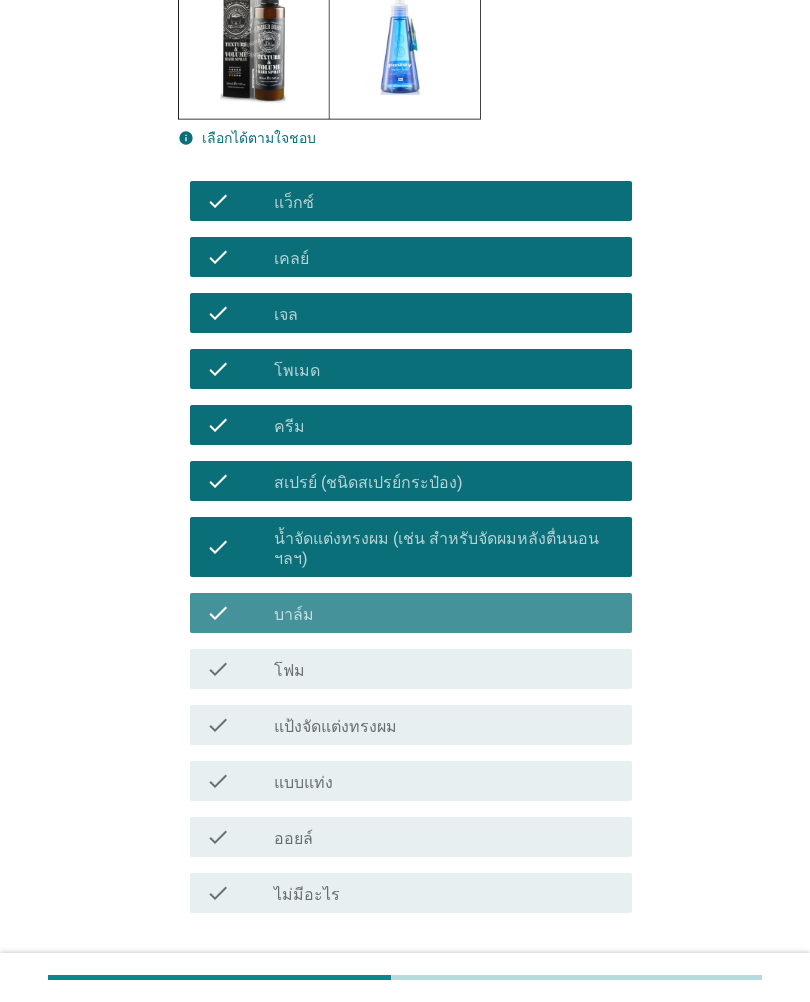 click on "check     check_box_outline_blank แป้งจัดแต่งทรงผม" at bounding box center (411, 725) 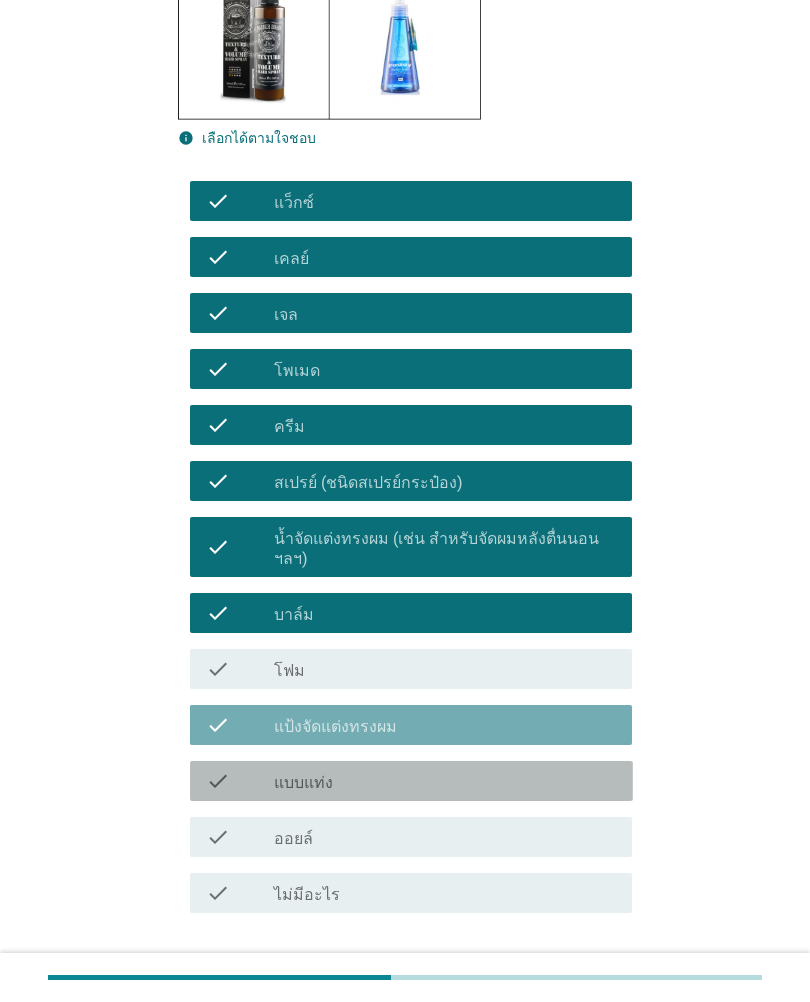 click on "check_box_outline_blank แบบแท่ง" at bounding box center [445, 781] 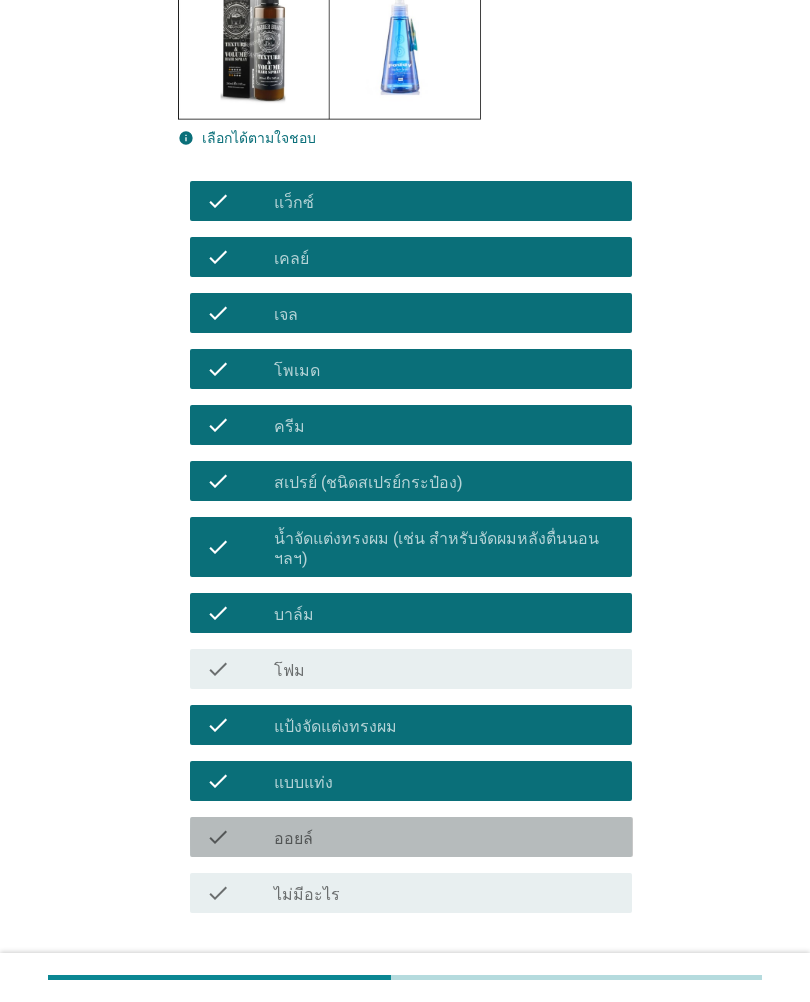 click on "check_box_outline_blank ออยล์" at bounding box center (445, 837) 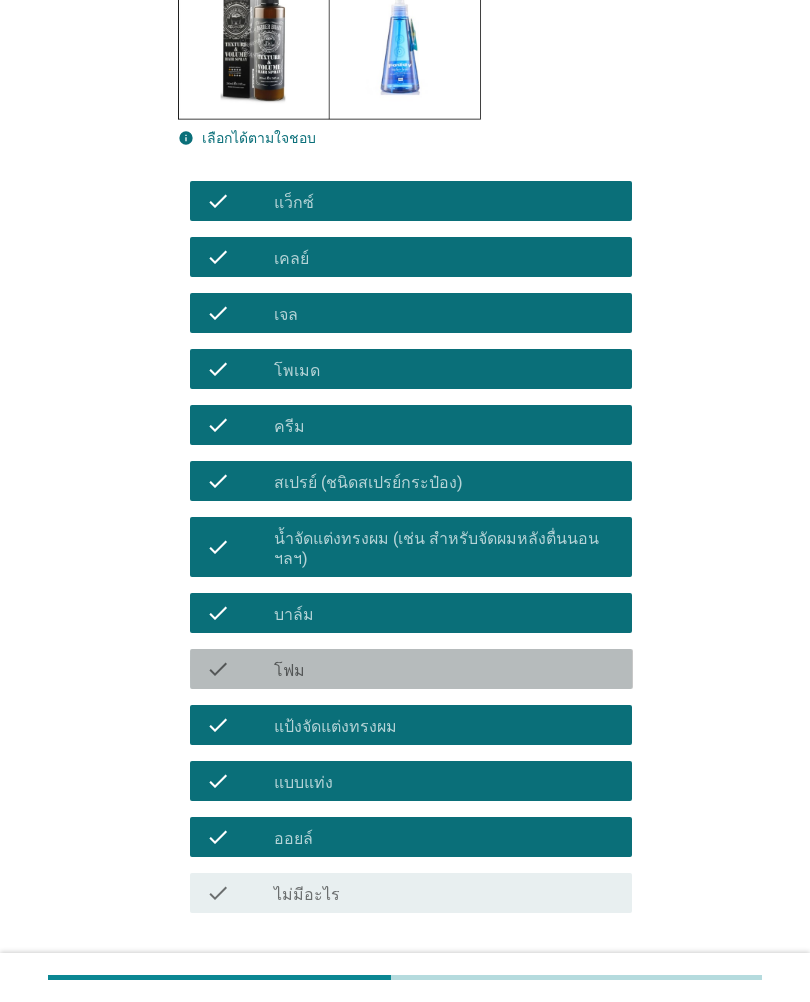click on "check_box_outline_blank โฟม" at bounding box center (445, 669) 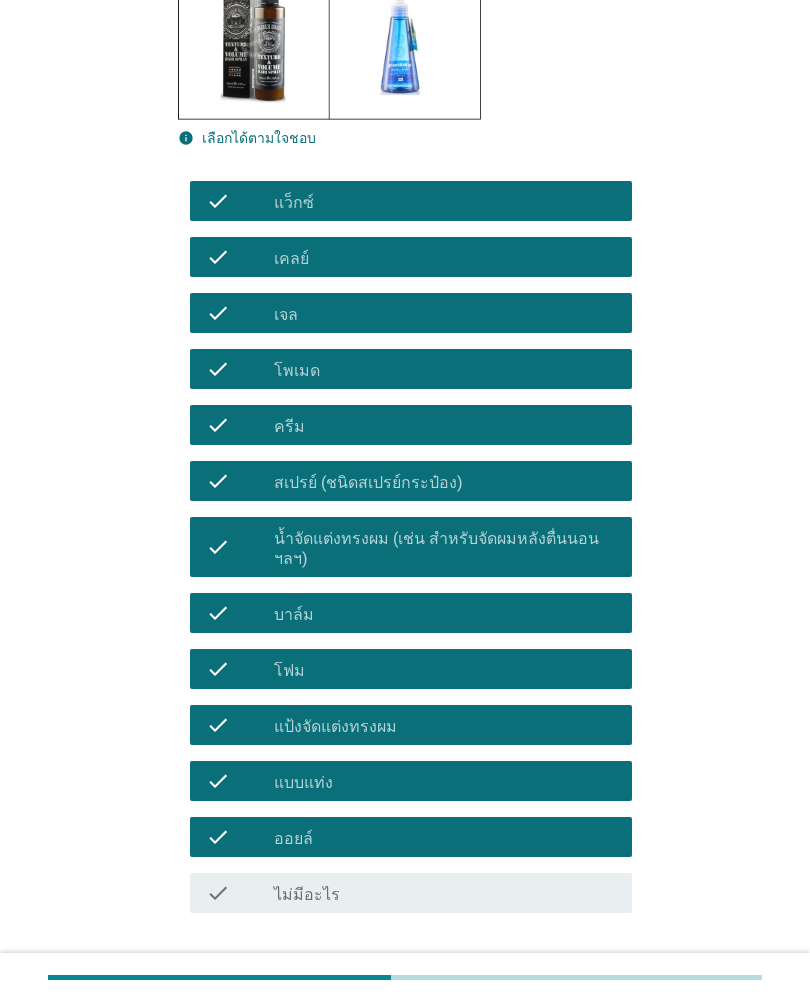 click on "ต่อไป" at bounding box center [580, 985] 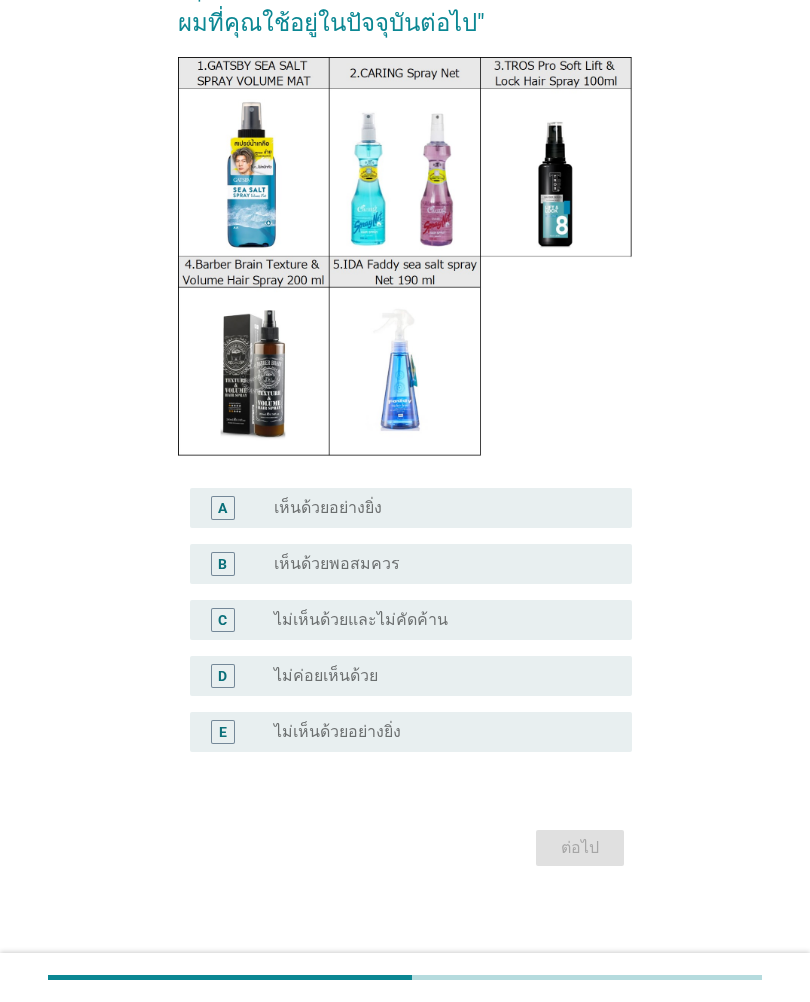 scroll, scrollTop: 0, scrollLeft: 0, axis: both 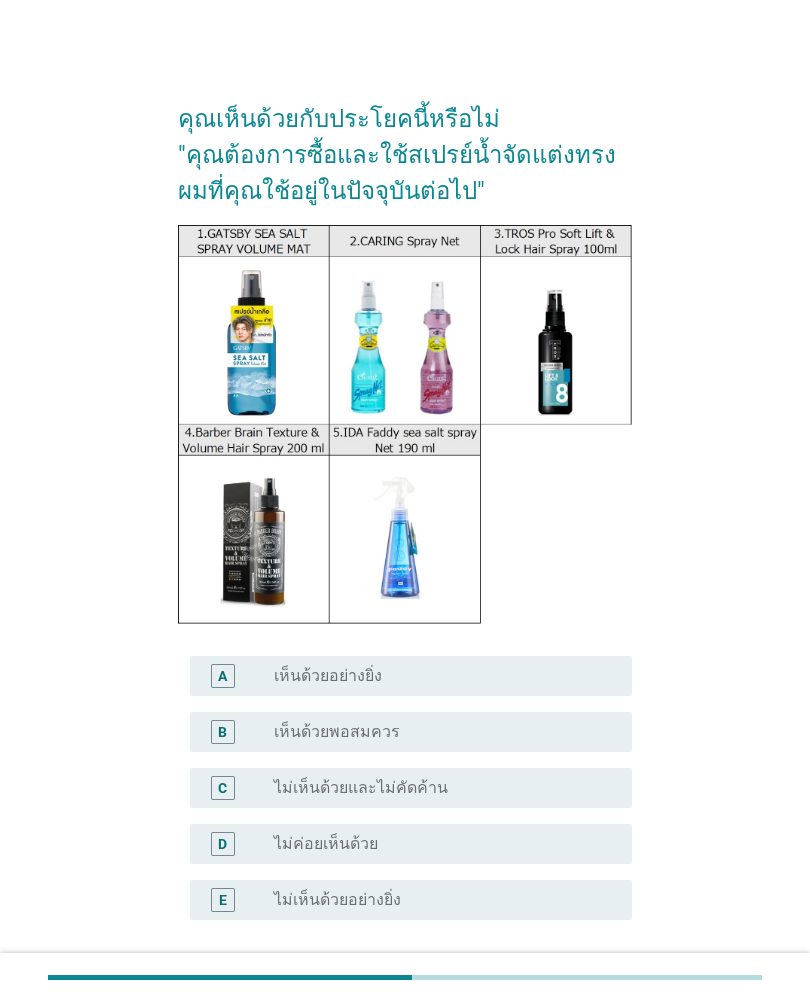 click on "B     radio_button_unchecked เห็นด้วยพอสมควร" at bounding box center [411, 732] 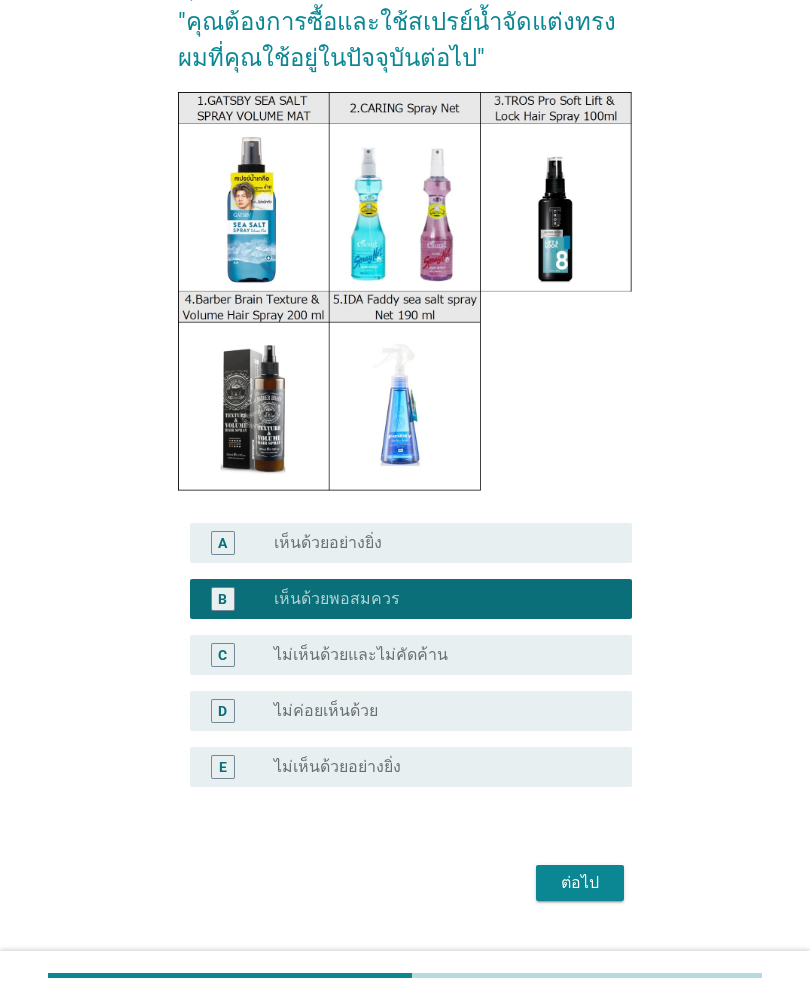 scroll, scrollTop: 130, scrollLeft: 0, axis: vertical 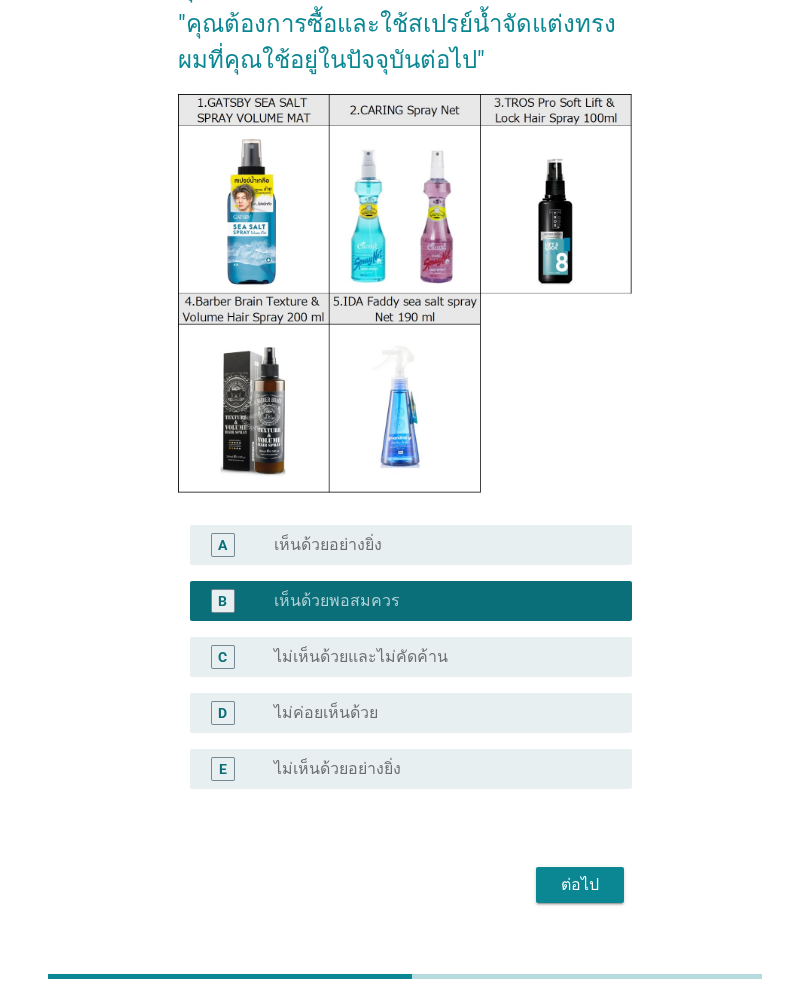 click on "ต่อไป" at bounding box center [405, 886] 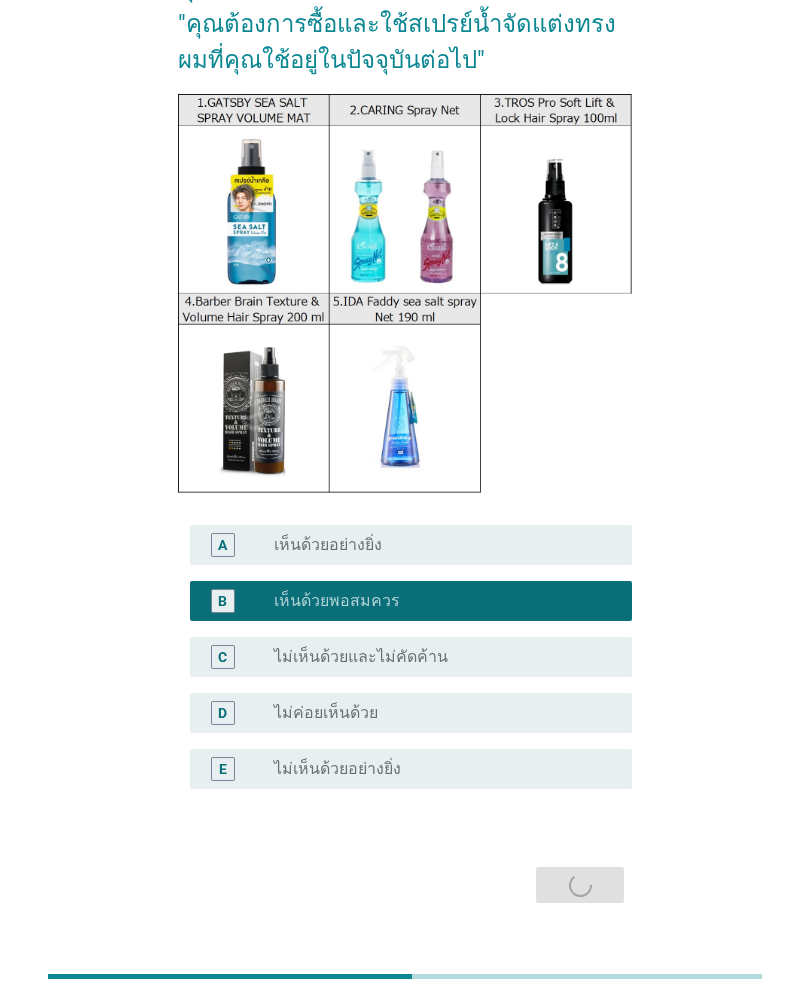 scroll, scrollTop: 0, scrollLeft: 0, axis: both 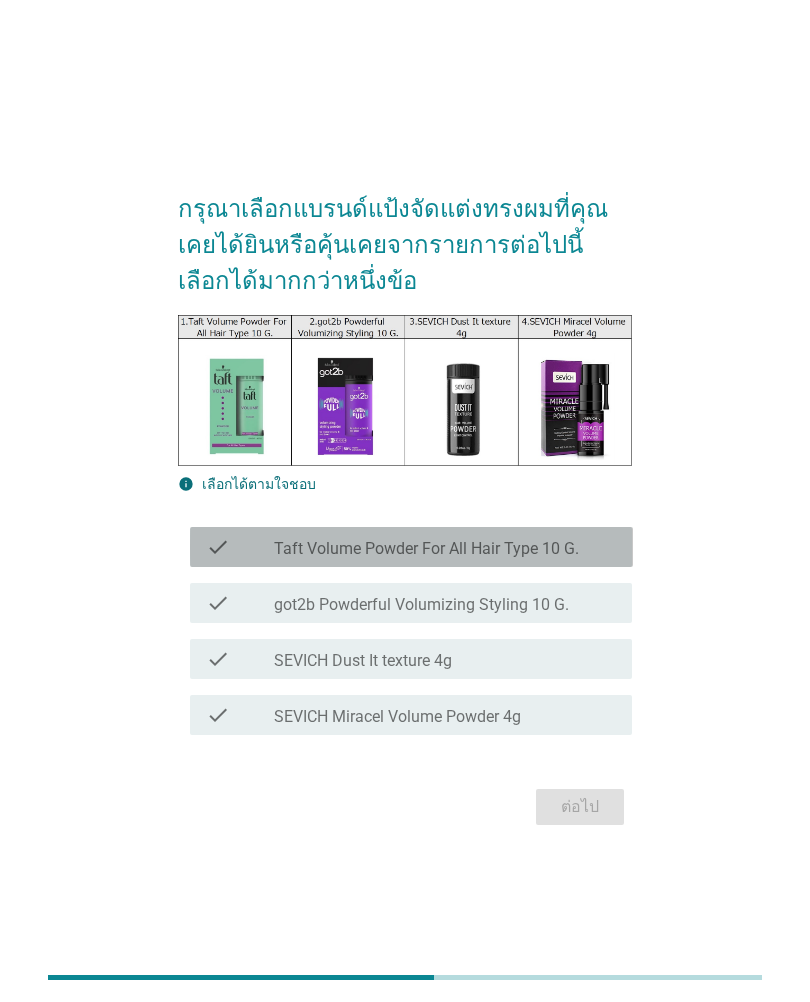 click on "Taft Volume Powder For All Hair Type 10 G." at bounding box center [426, 549] 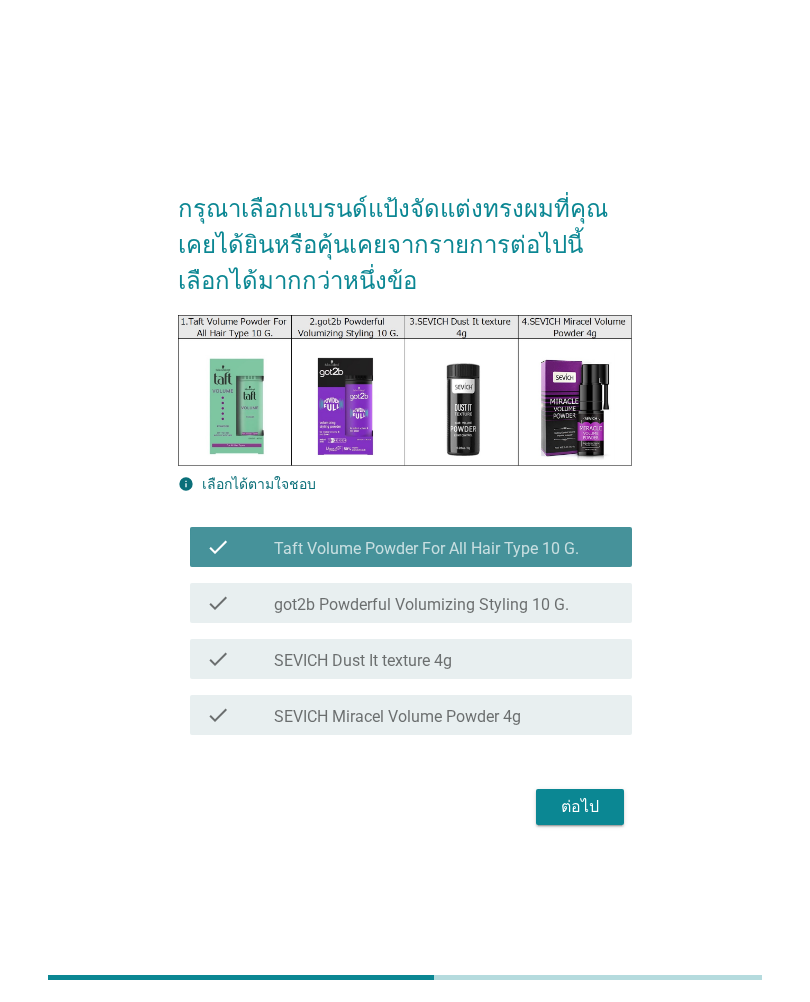 click on "check     check_box_outline_blank [BRAND] Dust It texture 4g" at bounding box center (405, 659) 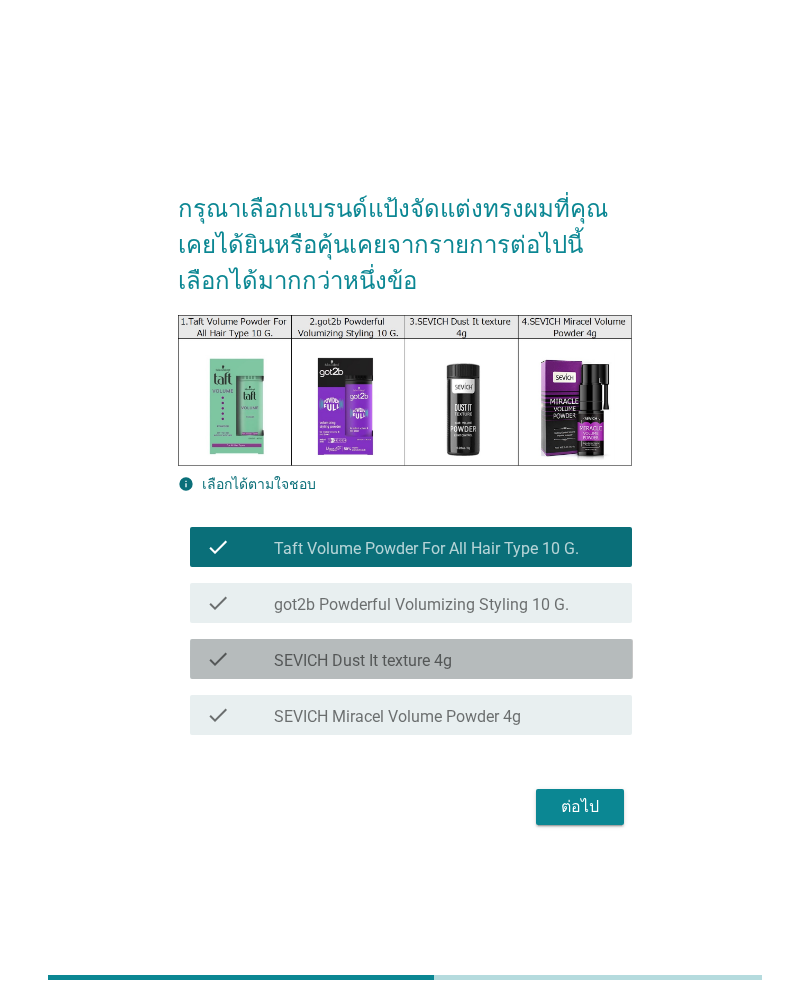click on "check_box_outline_blank SEVICH Dust It texture 4g" at bounding box center (445, 659) 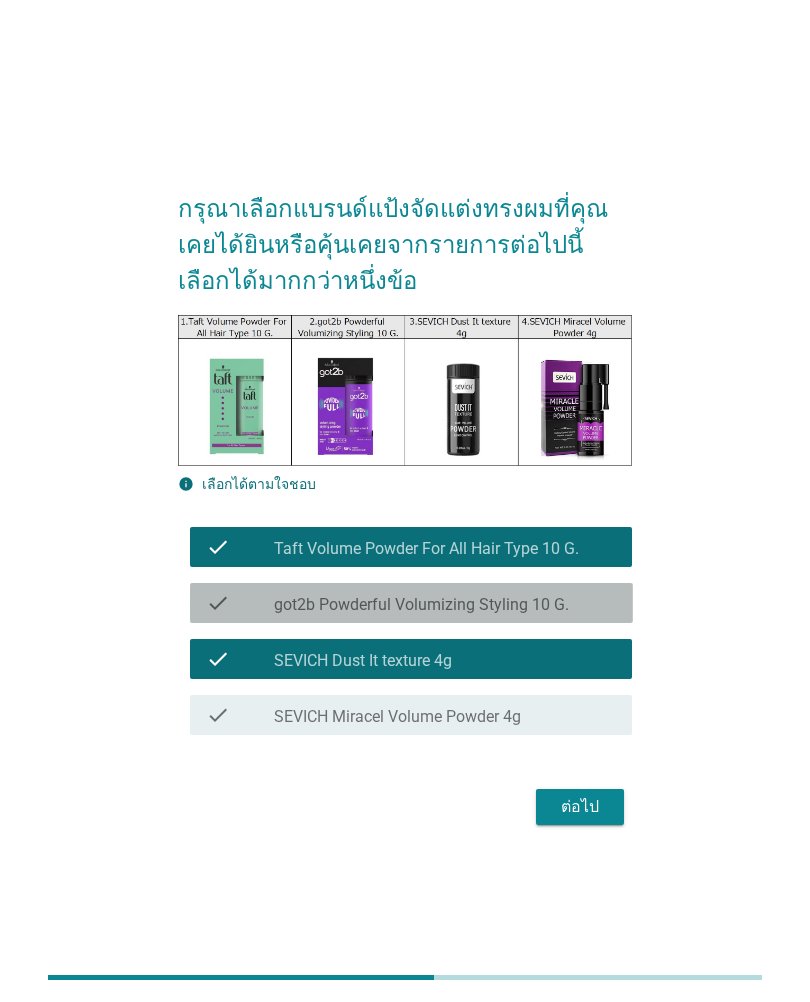 click on "got2b Powderful Volumizing Styling 10 G." at bounding box center (421, 605) 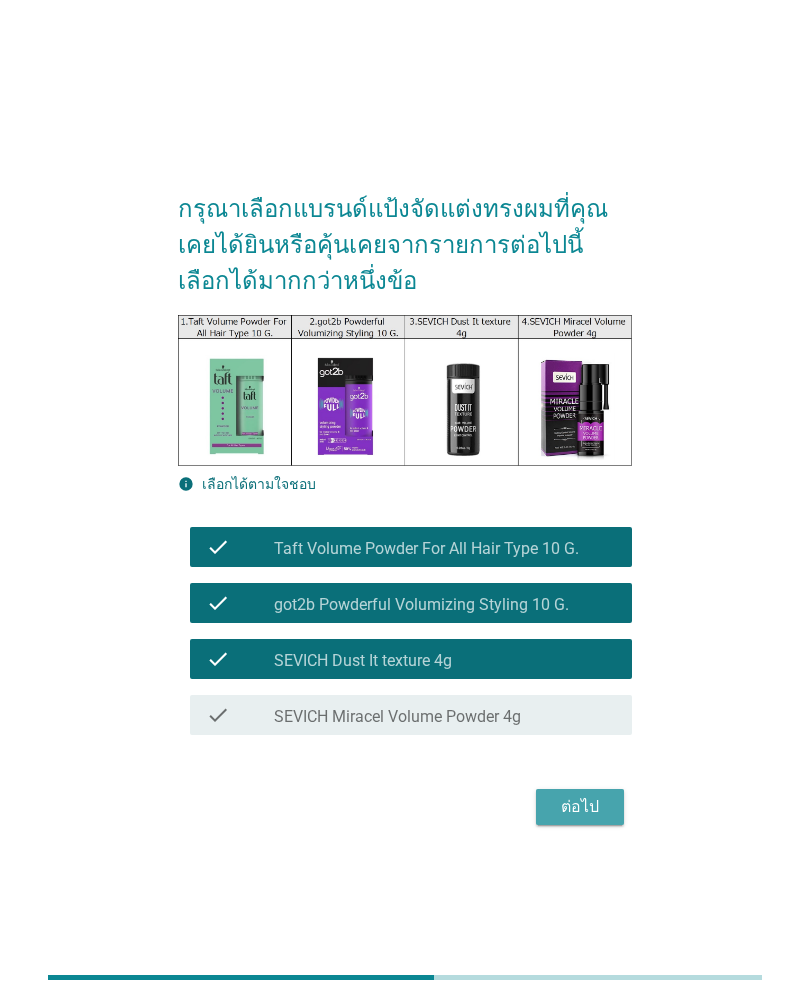 click on "ต่อไป" at bounding box center [580, 807] 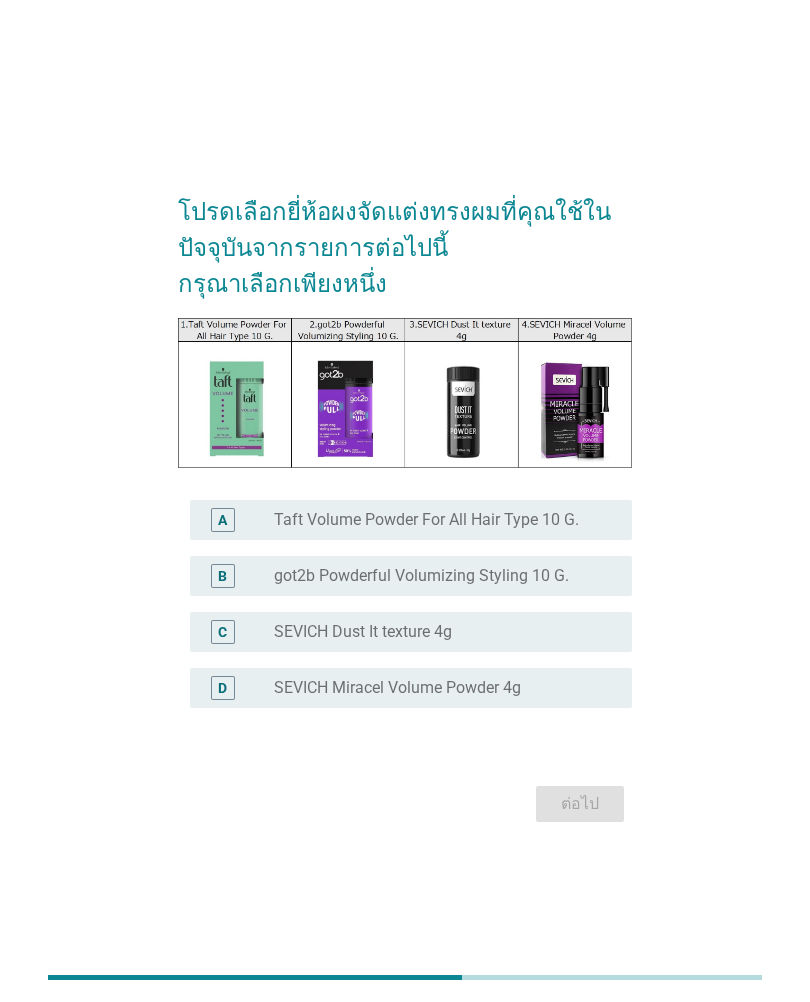 click on "C     radio_button_unchecked [BRAND] Dust It texture 4g" at bounding box center [411, 632] 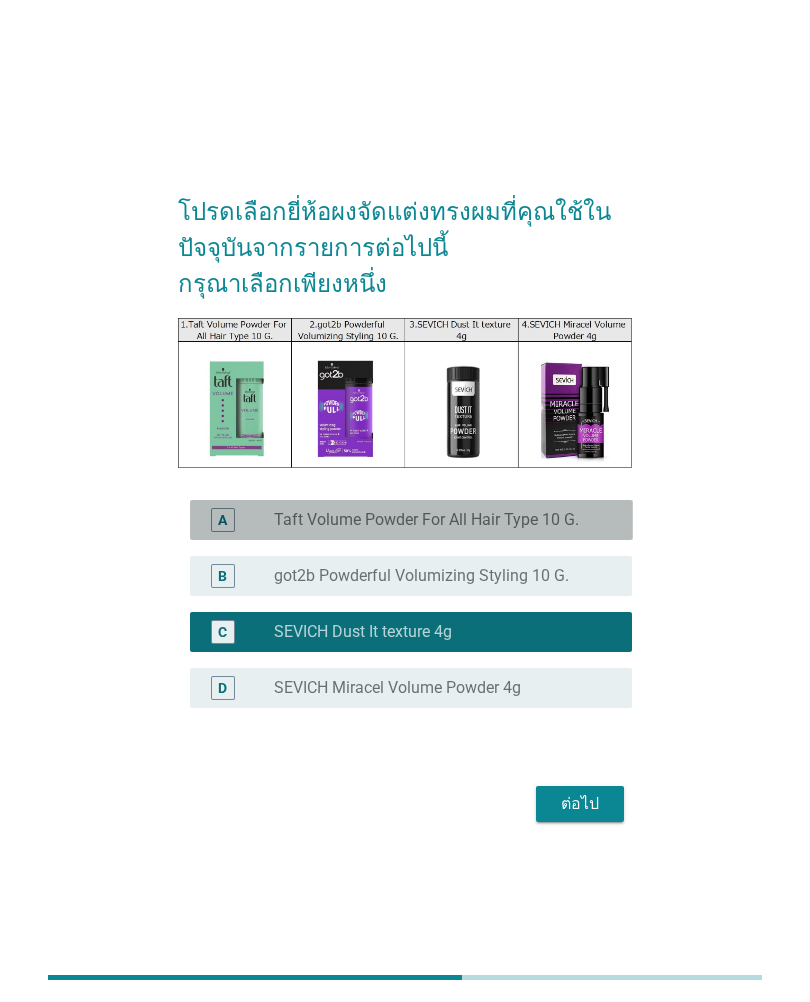 click on "A     radio_button_unchecked Taft Volume Powder For All Hair Type 10 G." at bounding box center (411, 520) 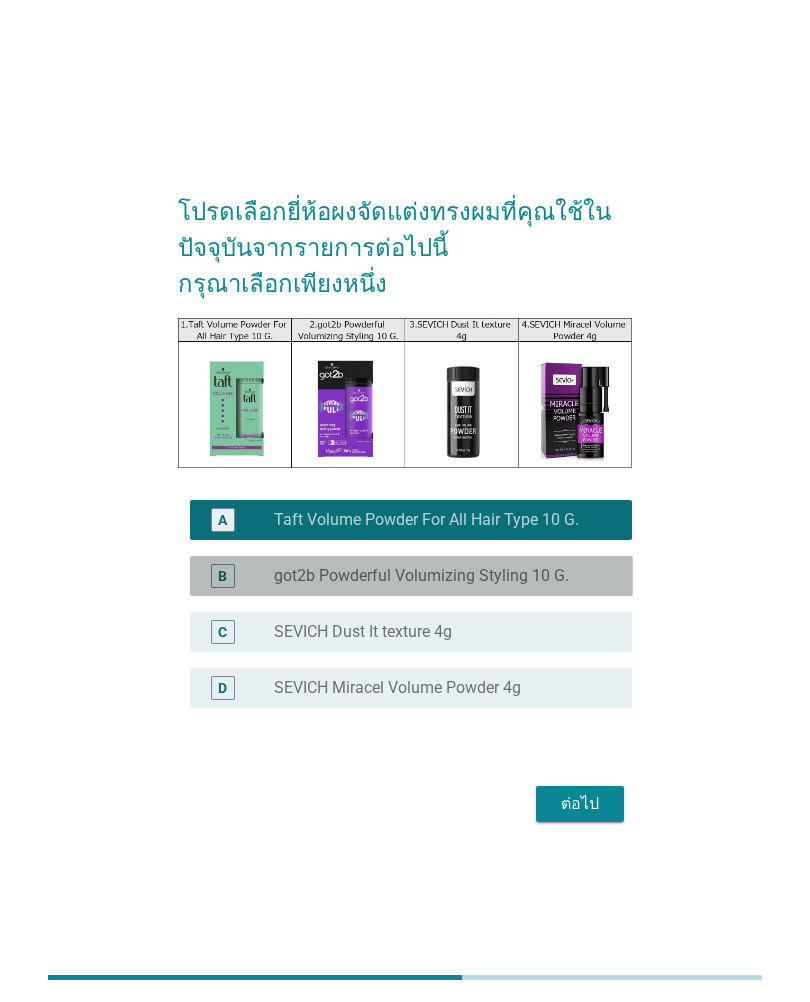 click on "got2b Powderful Volumizing Styling 10 G." at bounding box center (421, 576) 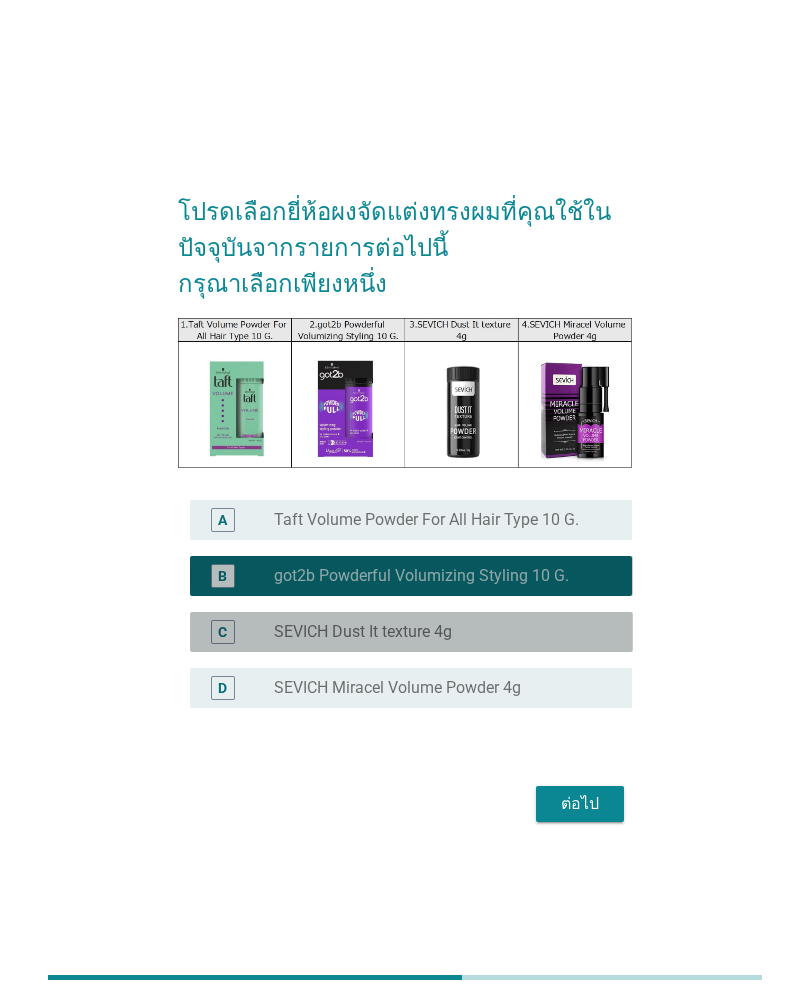 click on "C     radio_button_unchecked [BRAND] Dust It texture 4g" at bounding box center [411, 632] 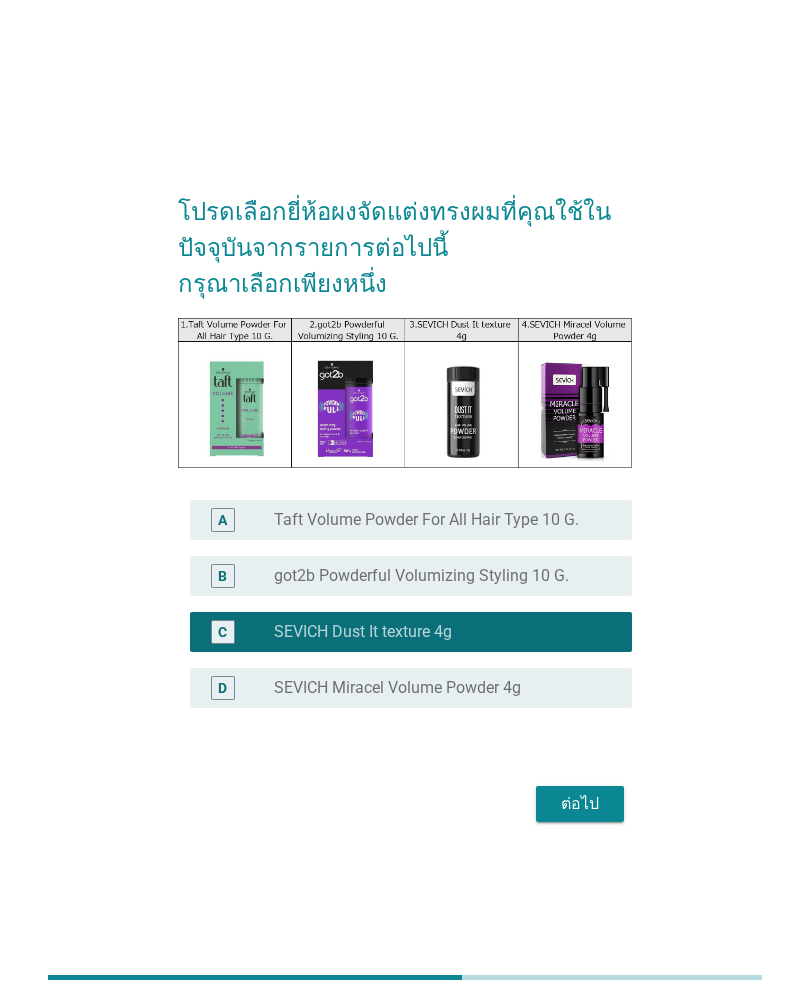 click on "ต่อไป" at bounding box center [580, 804] 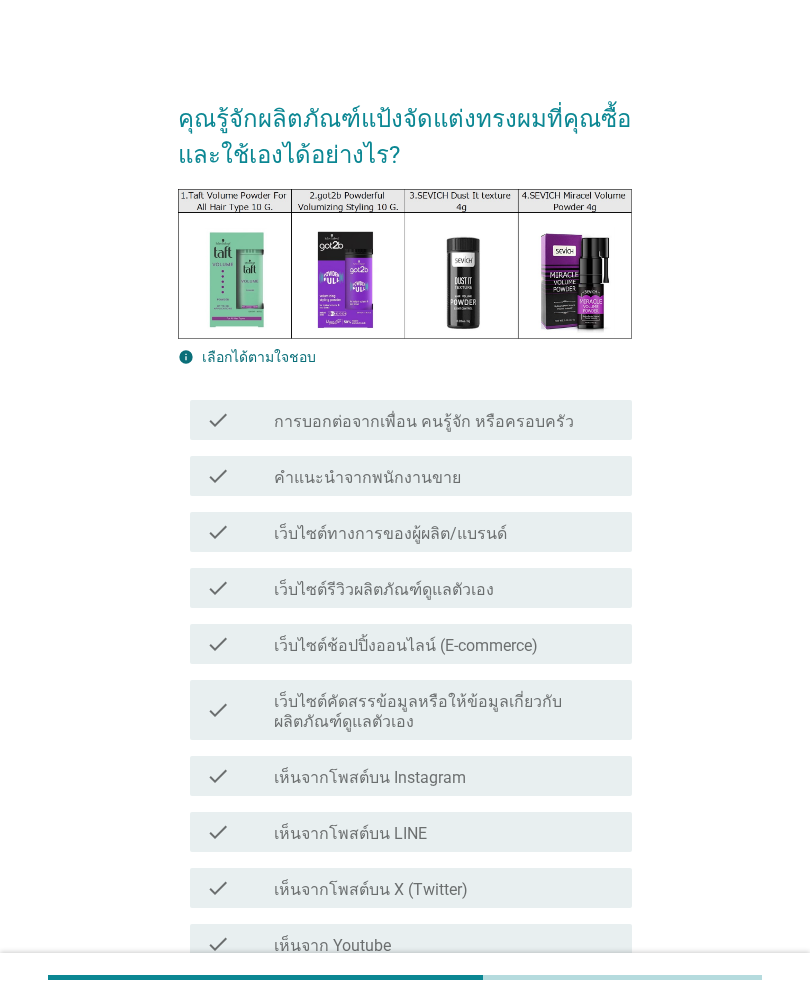 click on "check_box_outline_blank คำแนะนำจากพนักงานขาย" at bounding box center (445, 476) 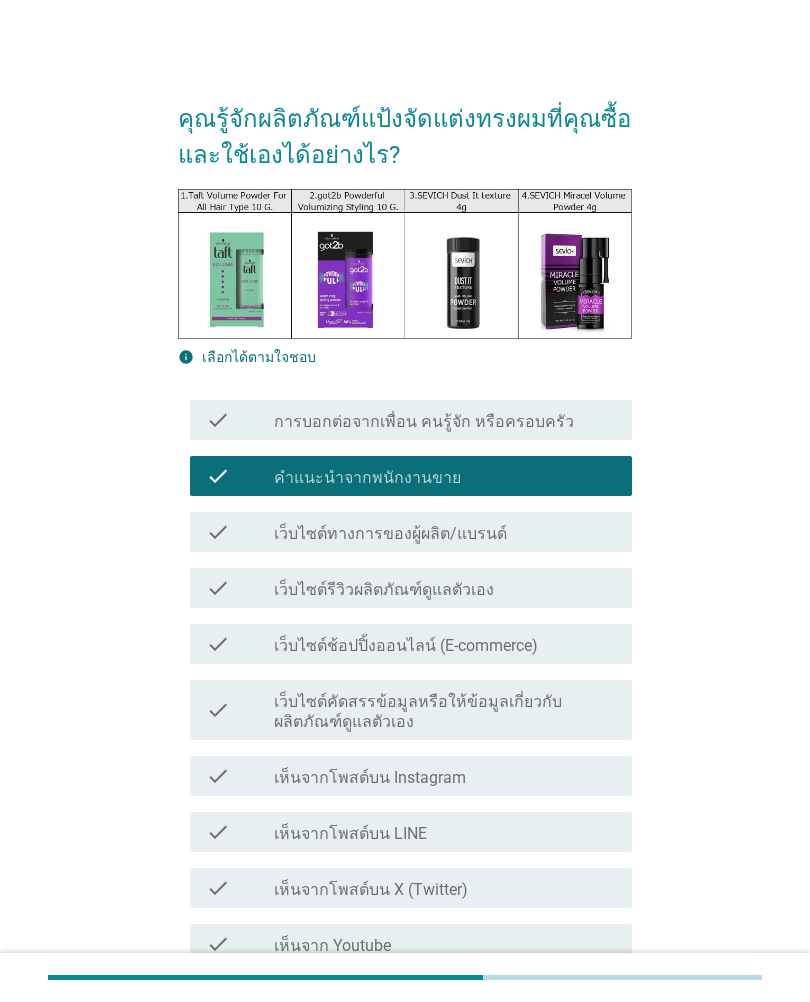 click on "check     check_box_outline_blank เว็บไซต์รีวิวผลิตภัณฑ์ดูแลตัวเอง" at bounding box center [405, 588] 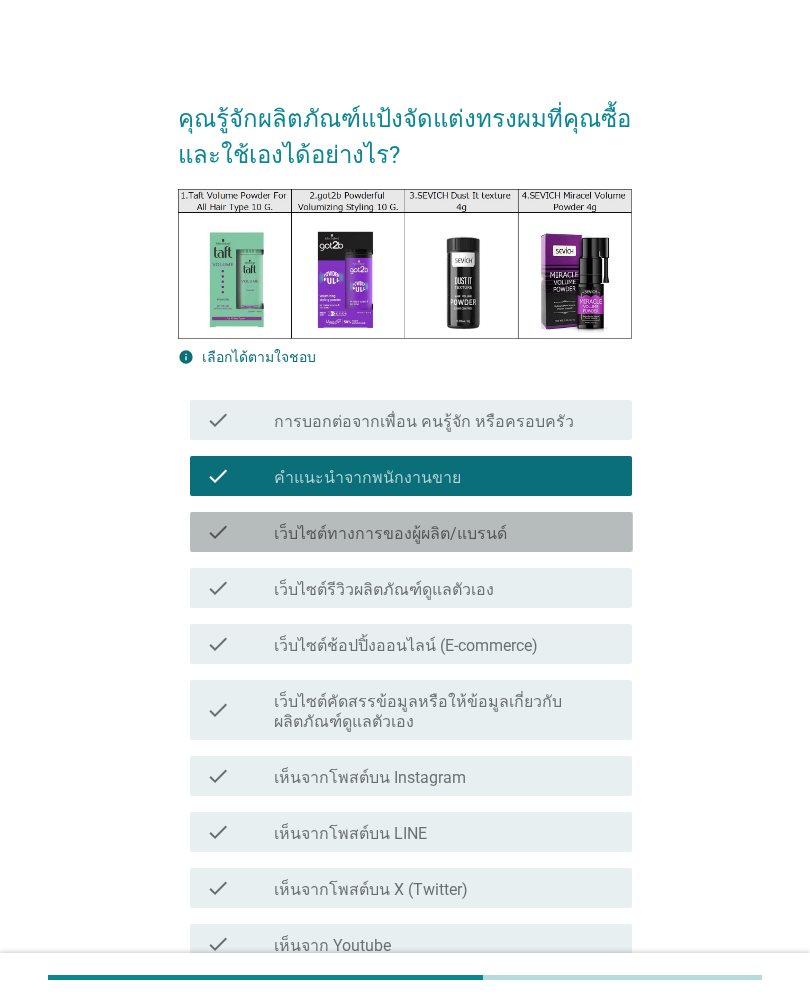 click on "check_box_outline_blank เว็บไซต์ทางการของผู้ผลิต/แบรนด์" at bounding box center [445, 532] 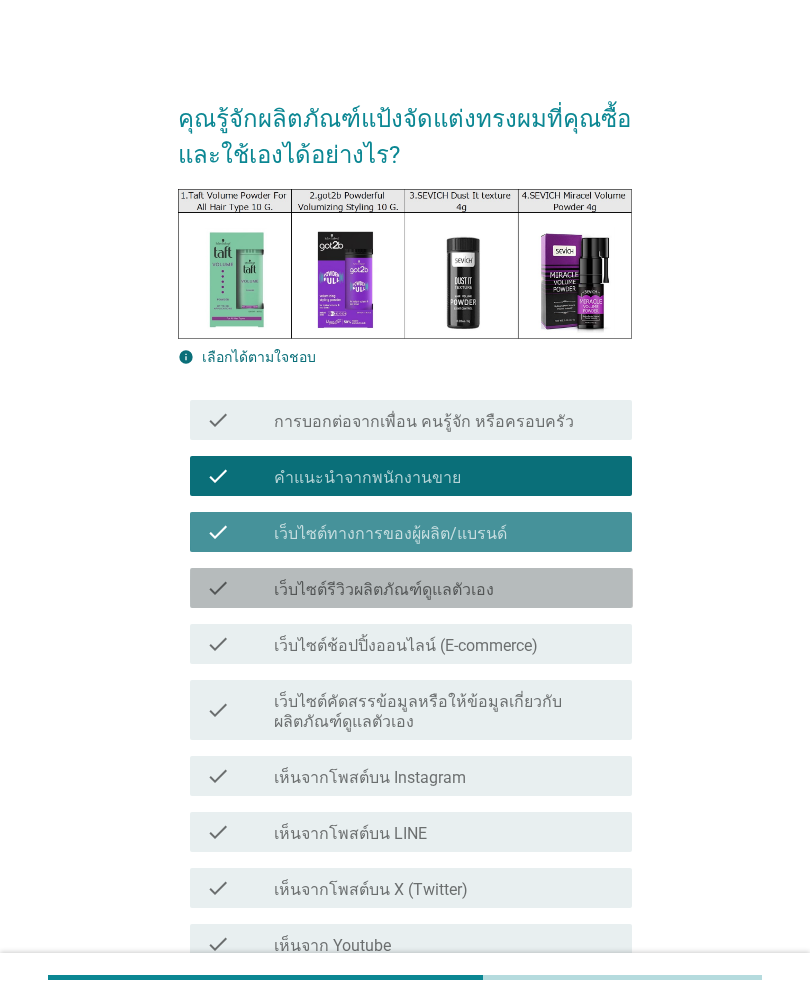 click on "check_box_outline_blank เว็บไซต์รีวิวผลิตภัณฑ์ดูแลตัวเอง" at bounding box center [445, 588] 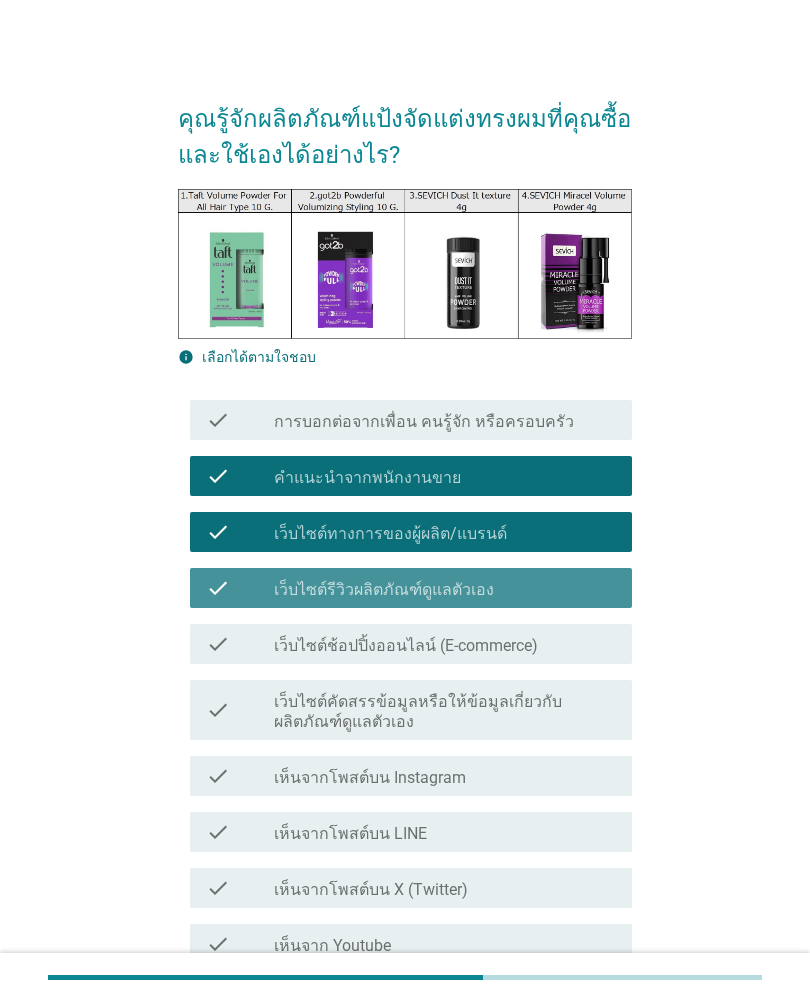 click on "check     check_box_outline_blank การบอกต่อจากเพื่อน คนรู้จัก หรือครอบครัว" at bounding box center [411, 420] 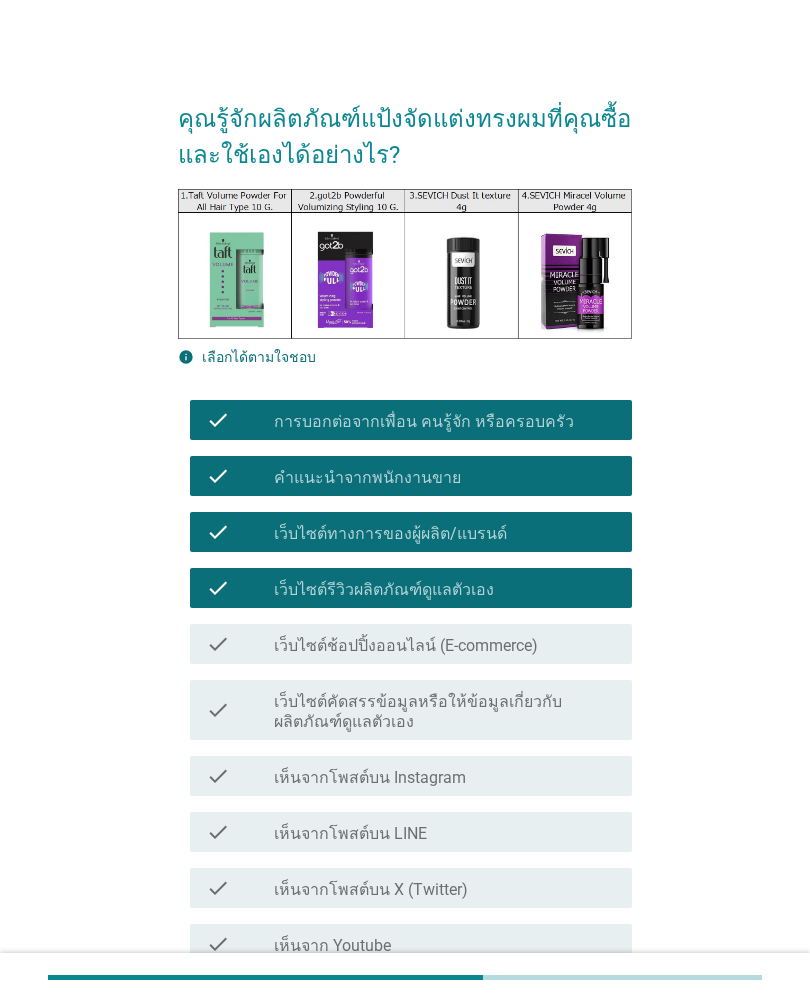 click on "check     check_box_outline_blank เว็บไซต์รีวิวผลิตภัณฑ์ดูแลตัวเอง" at bounding box center (411, 588) 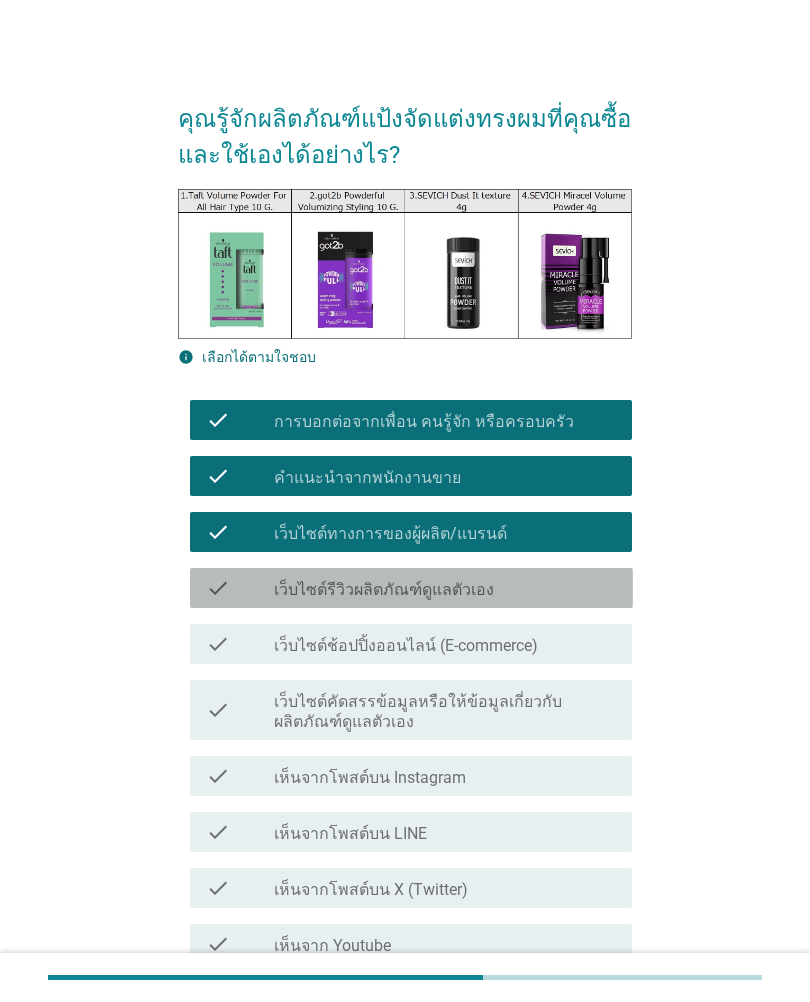 click on "check     check_box_outline_blank เว็บไซต์คัดสรรข้อมูลหรือให้ข้อมูลเกี่ยวกับผลิตภัณฑ์ดูแลตัวเอง" at bounding box center (411, 710) 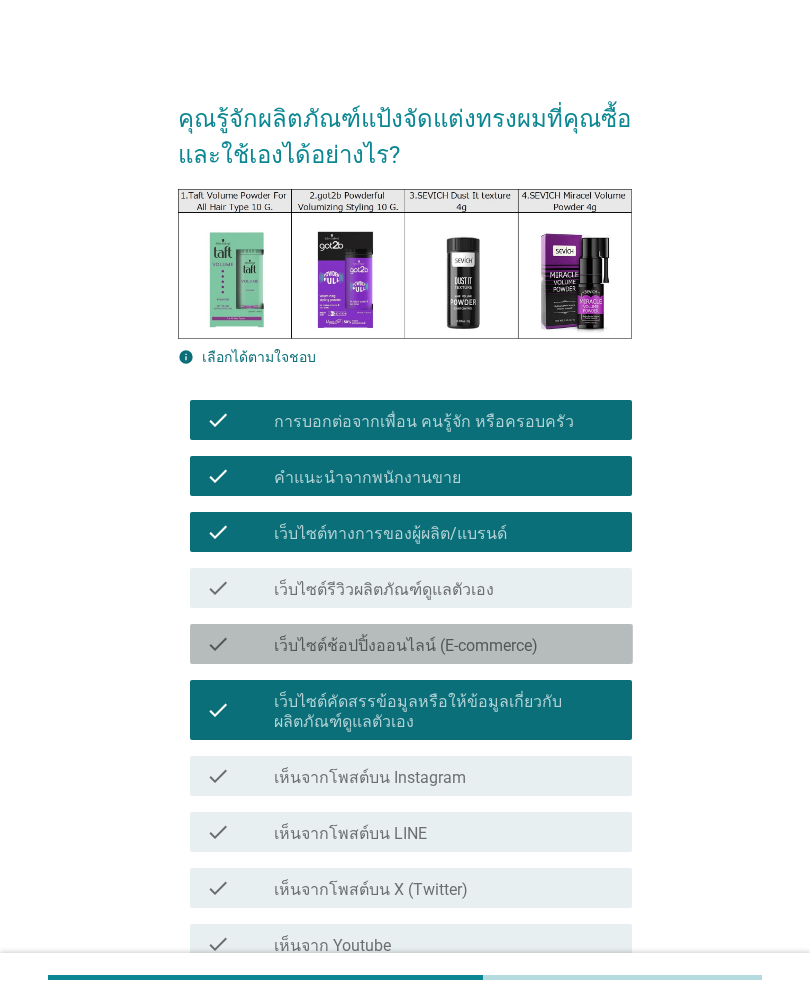 click on "เว็บไซต์ช้อปปิ้งออนไลน์ (E-commerce)" at bounding box center (406, 646) 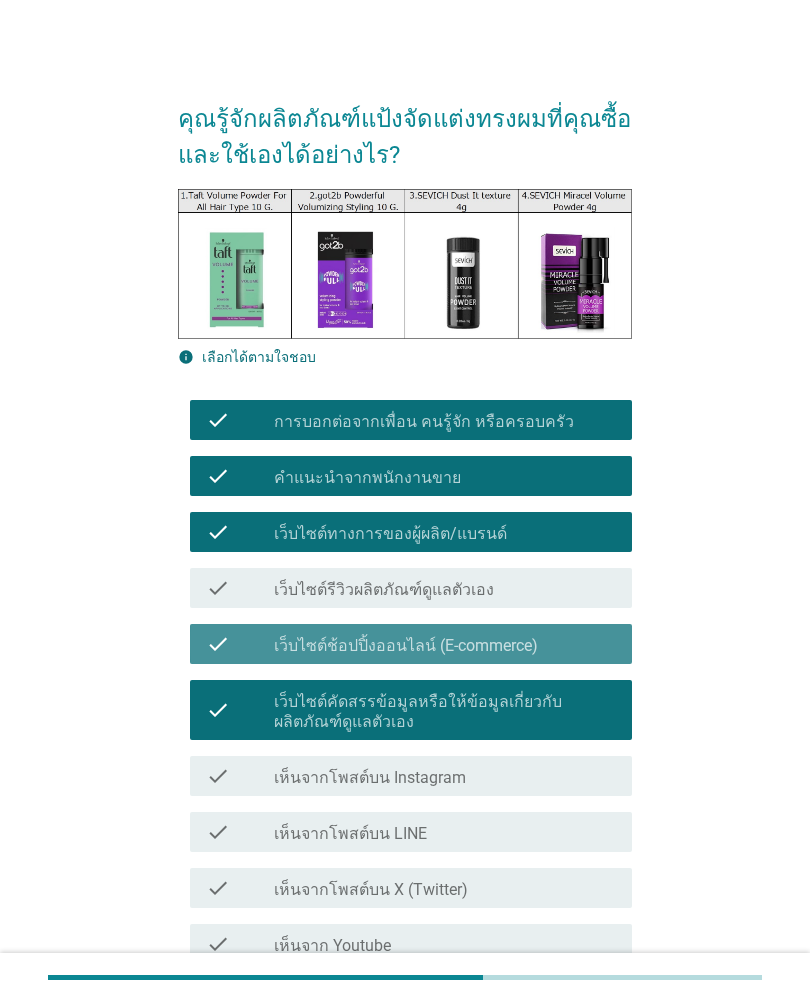 click on "check     check_box_outline_blank เว็บไซต์รีวิวผลิตภัณฑ์ดูแลตัวเอง" at bounding box center (411, 588) 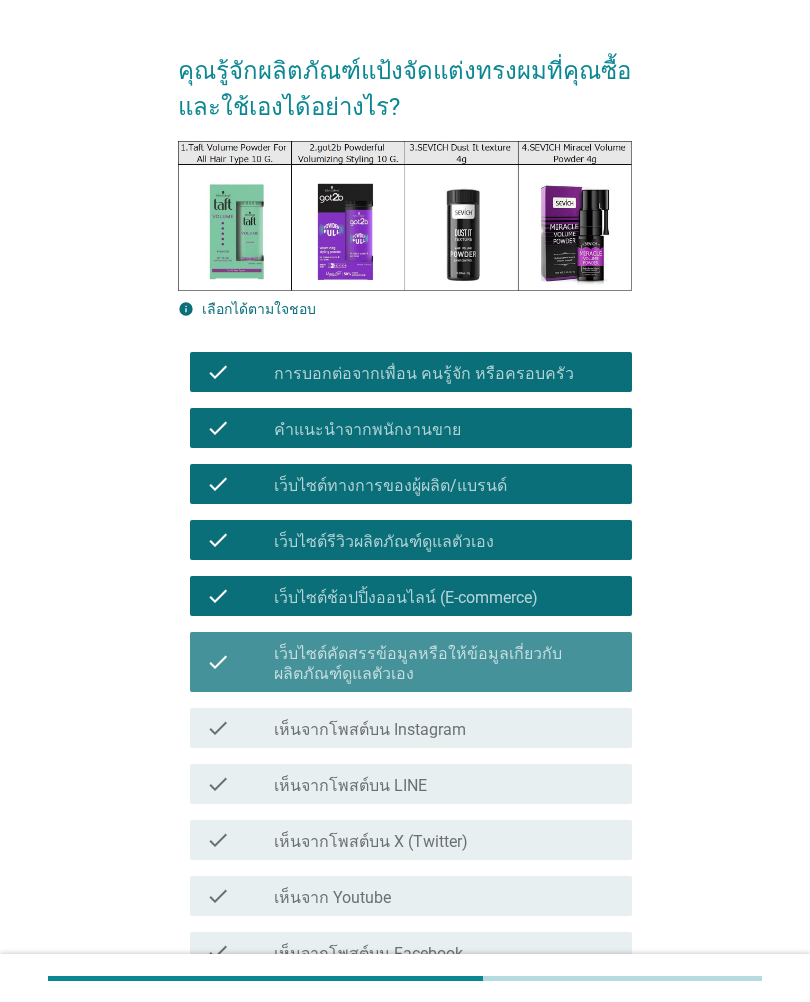 scroll, scrollTop: 48, scrollLeft: 0, axis: vertical 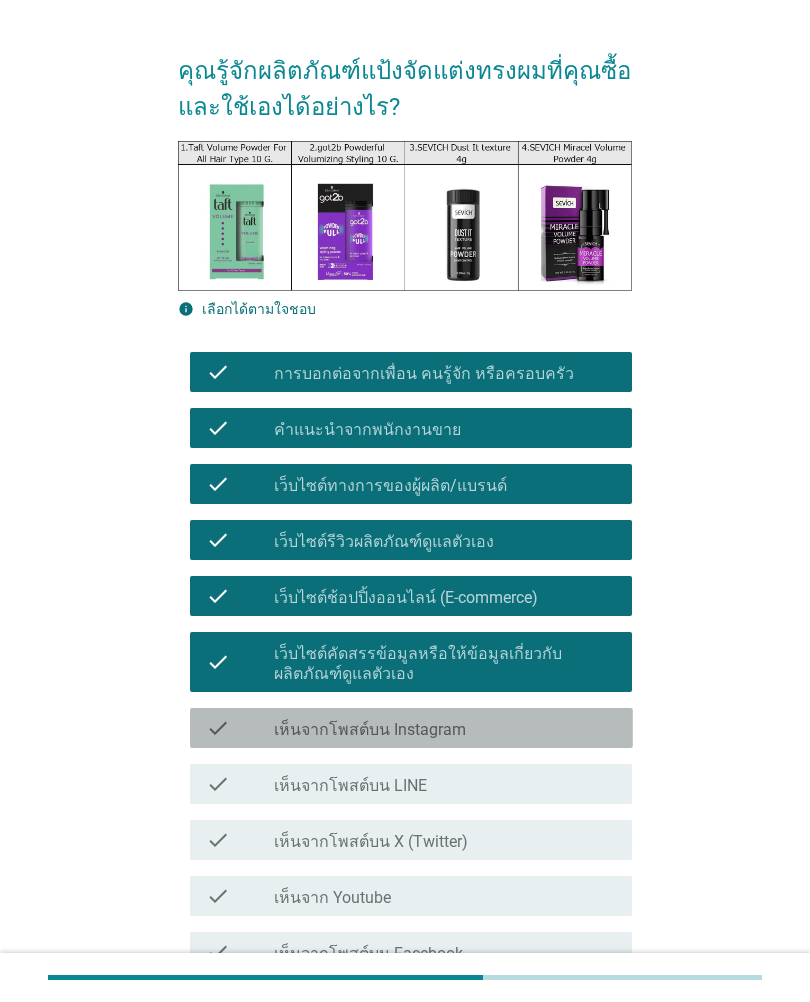 click on "check     check_box_outline_blank เห็นจากโพสต์บน Instagram" at bounding box center (411, 728) 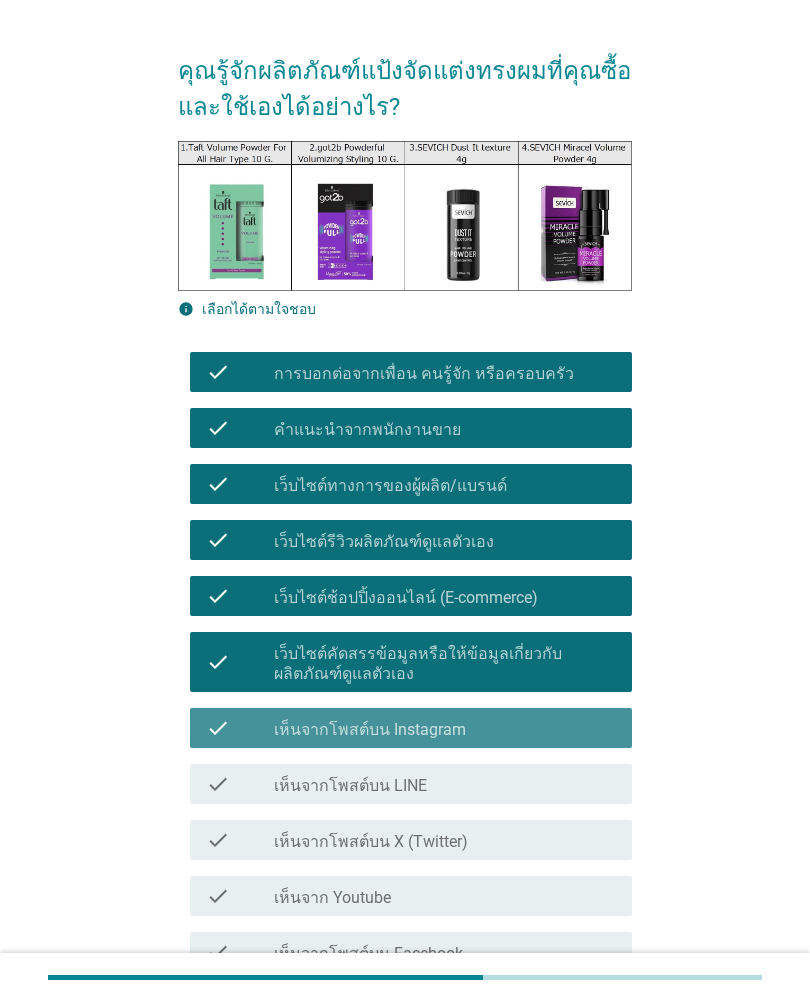 click on "check     check_box_outline_blank เห็นจากโพสต์บน LINE" at bounding box center (411, 784) 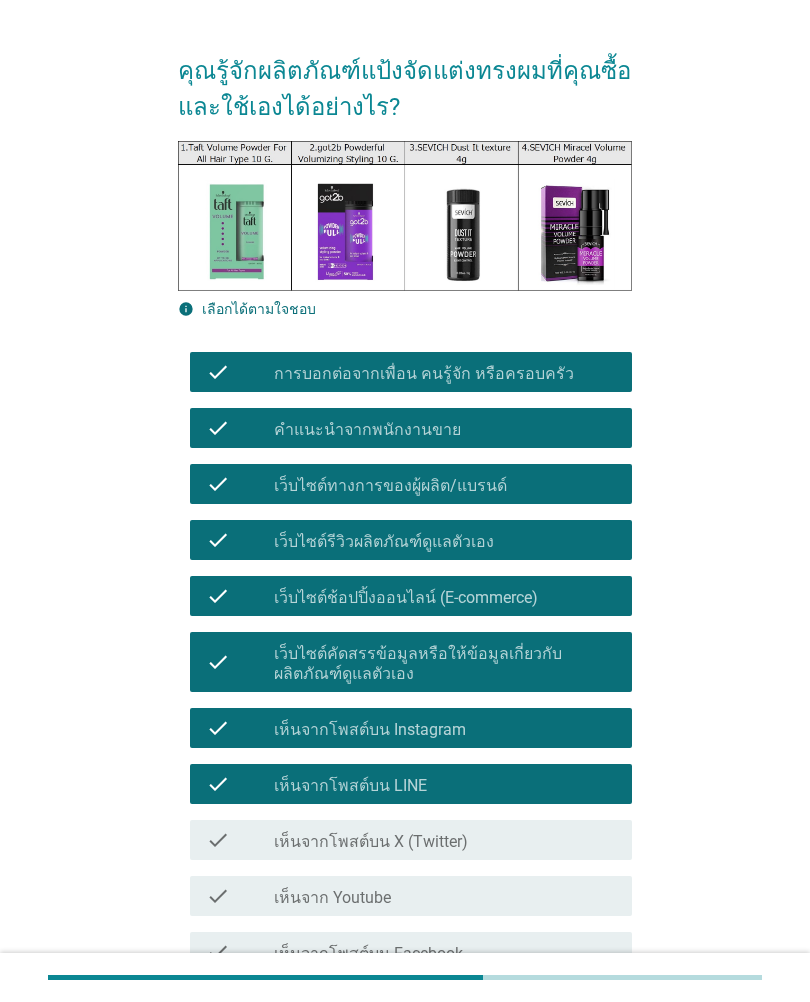 click on "check_box_outline_blank เห็นจากโพสต์บน X (Twitter)" at bounding box center (445, 840) 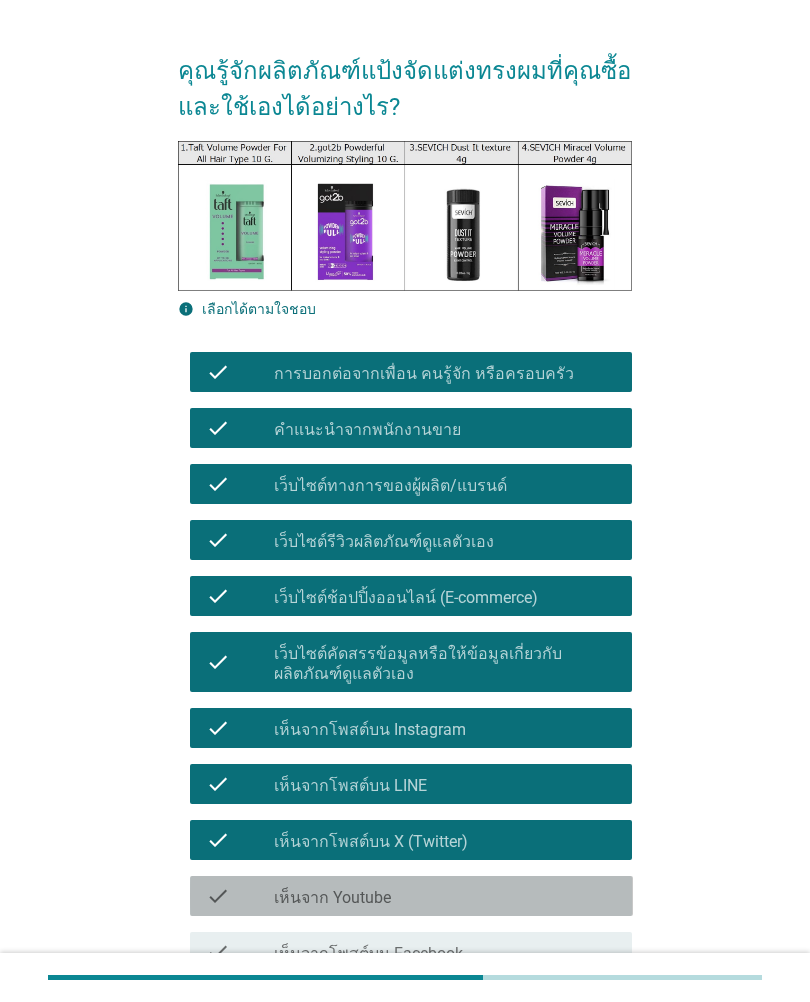 click on "check     check_box_outline_blank เห็นจาก Youtube" at bounding box center [411, 896] 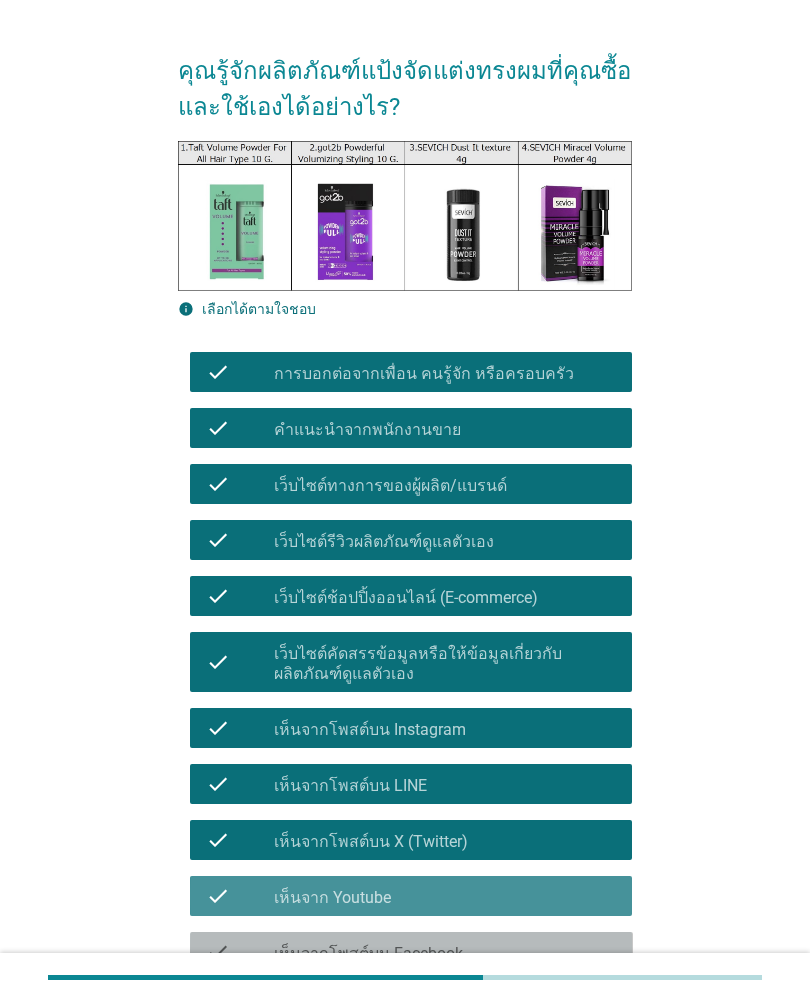 click on "check_box_outline_blank เห็นจากโพสต์บน Facebook" at bounding box center [445, 952] 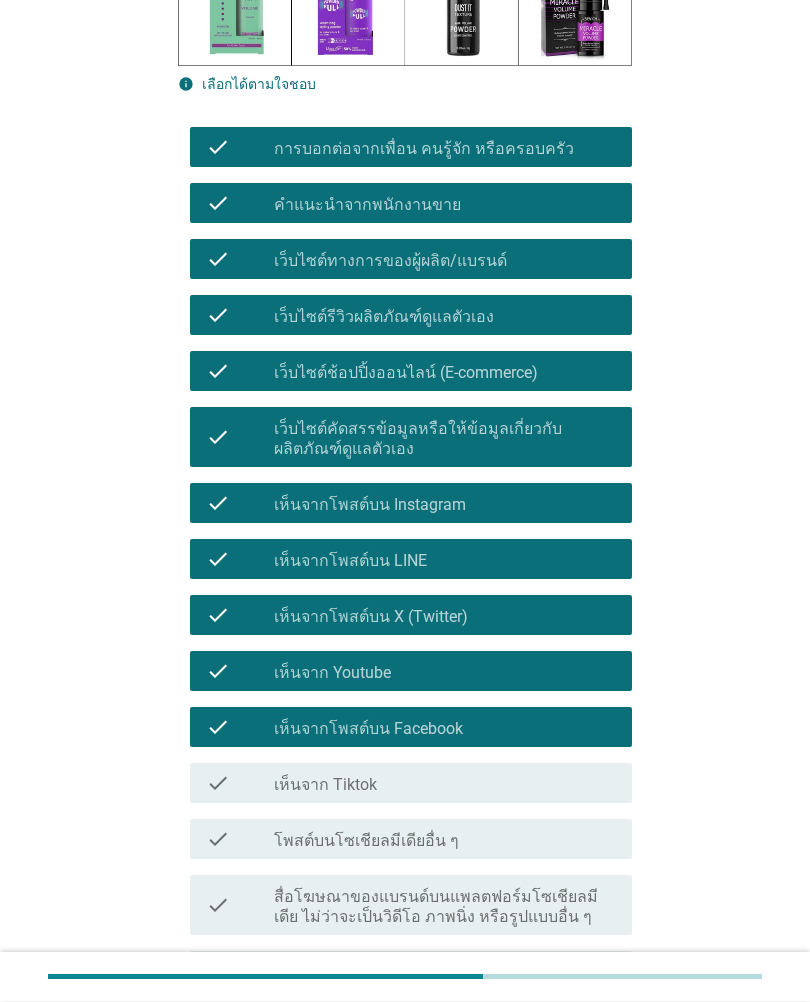 scroll, scrollTop: 273, scrollLeft: 0, axis: vertical 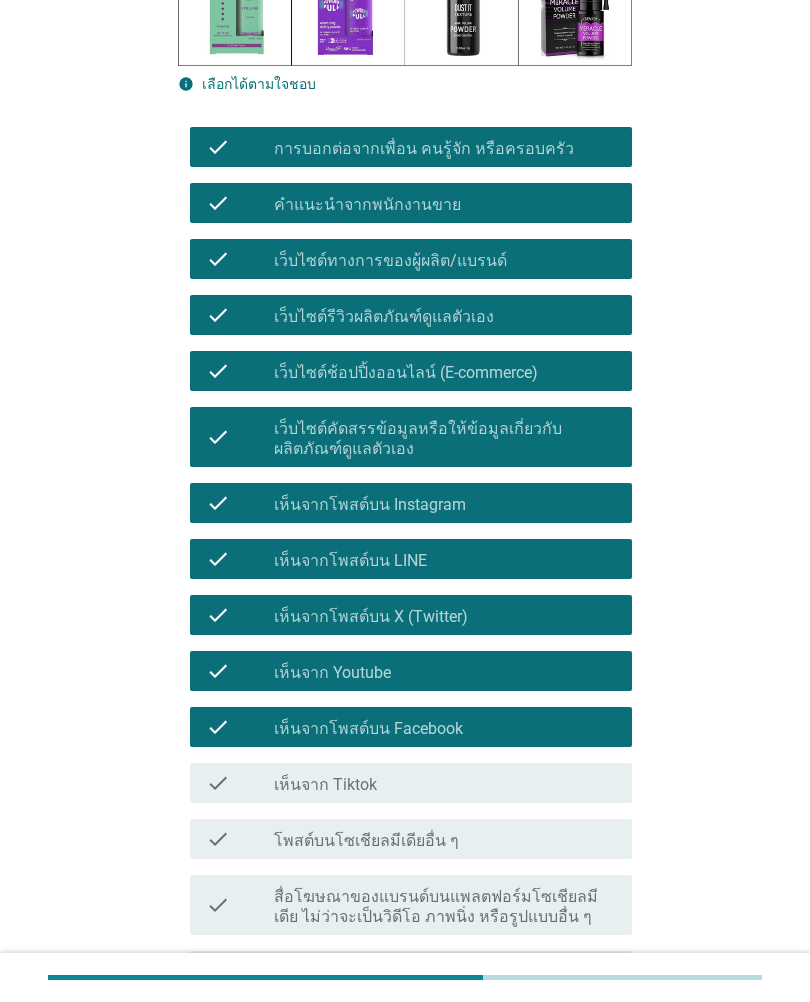 click on "check     check_box_outline_blank โพสต์บนโซเชียลมีเดียอื่น ๆ" at bounding box center [411, 839] 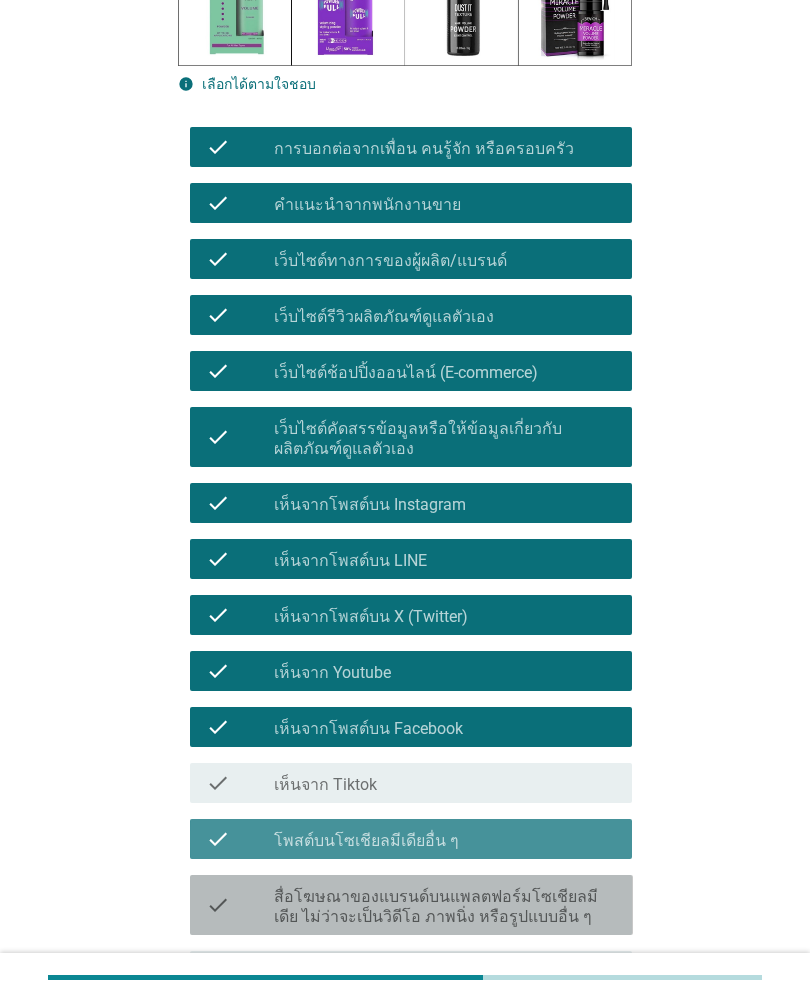 click on "สื่อโฆษณาของแบรนด์บนแพลตฟอร์มโซเชียลมีเดีย ไม่ว่าจะเป็นวิดีโอ ภาพนิ่ง หรือรูปแบบอื่น ๆ" at bounding box center [445, 907] 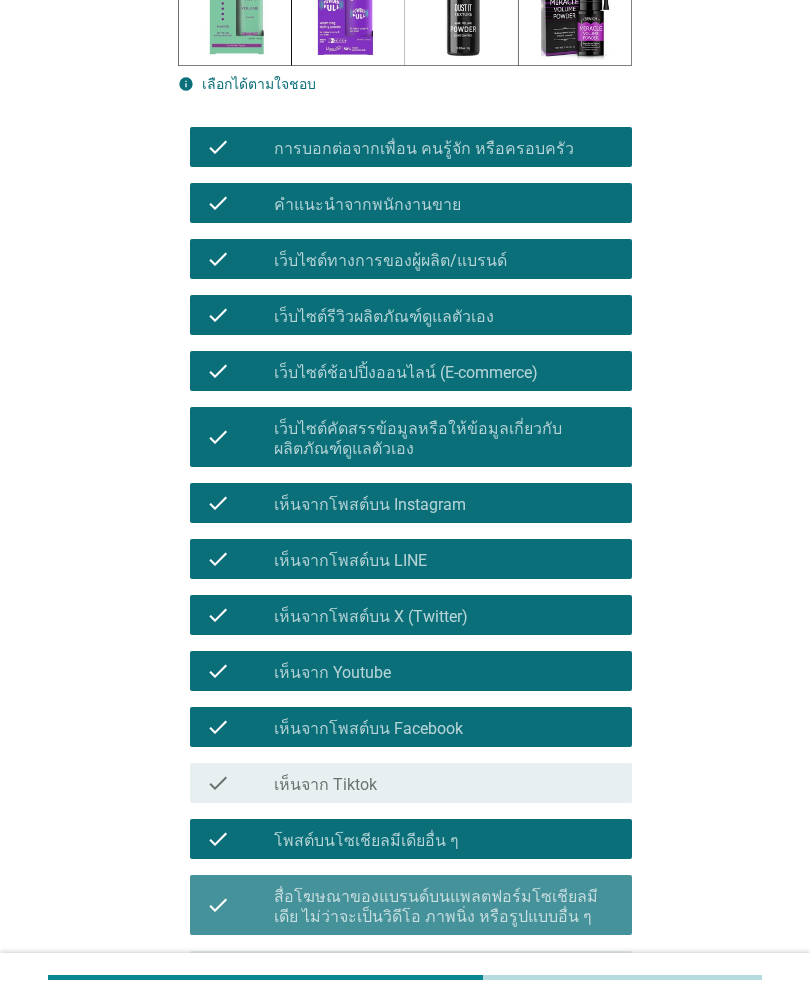 click on "check     check_box_outline_blank เห็นจาก Tiktok" at bounding box center [411, 783] 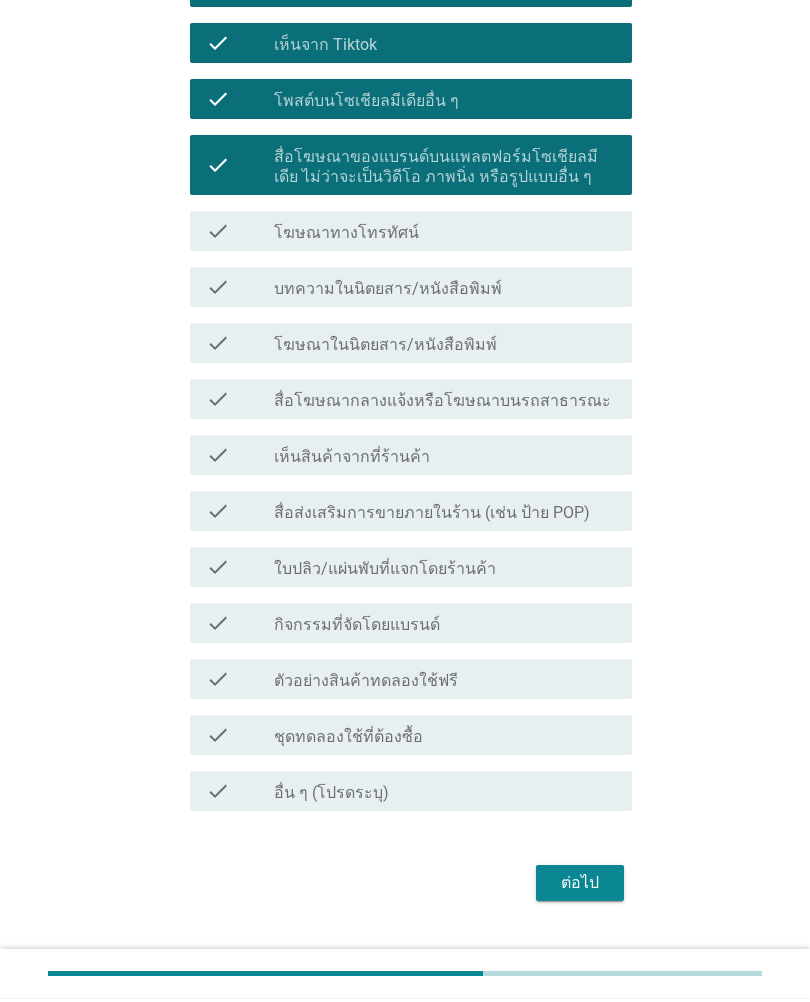 scroll, scrollTop: 1009, scrollLeft: 0, axis: vertical 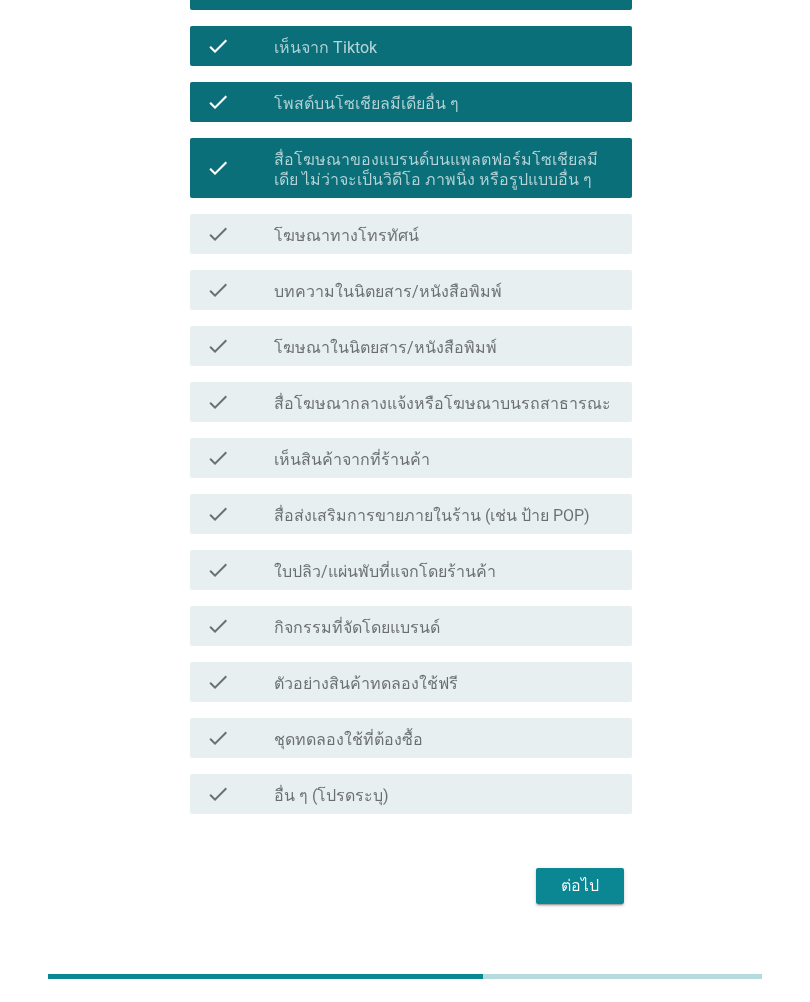 click on "ต่อไป" at bounding box center (580, 887) 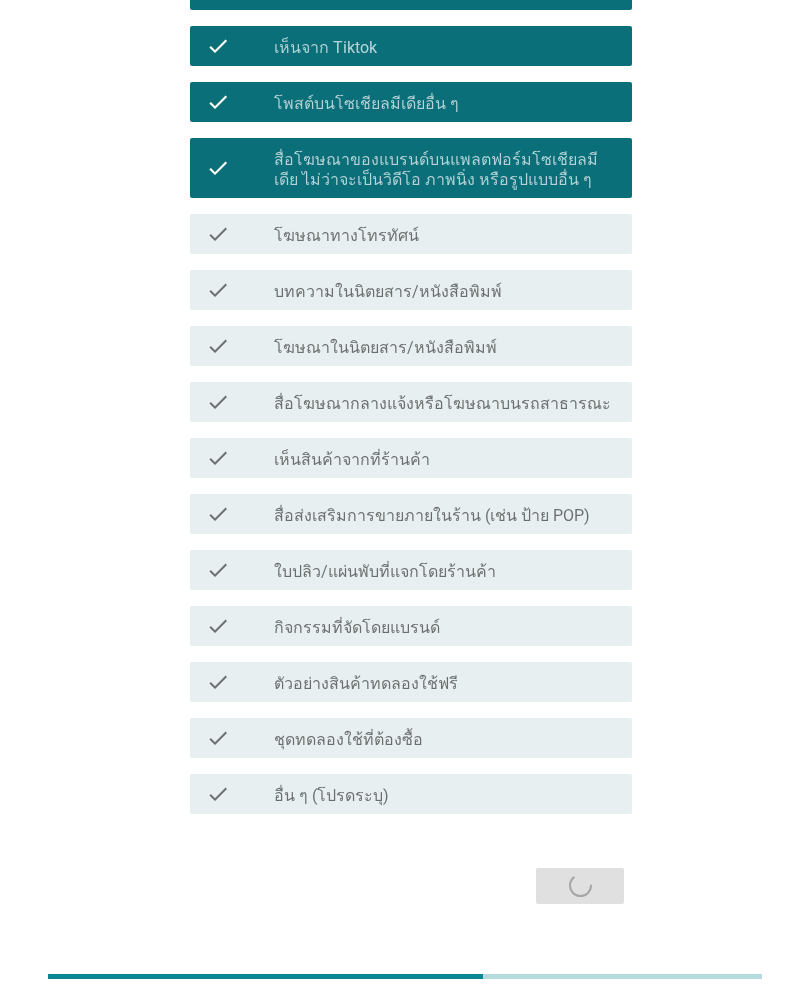 scroll, scrollTop: 0, scrollLeft: 0, axis: both 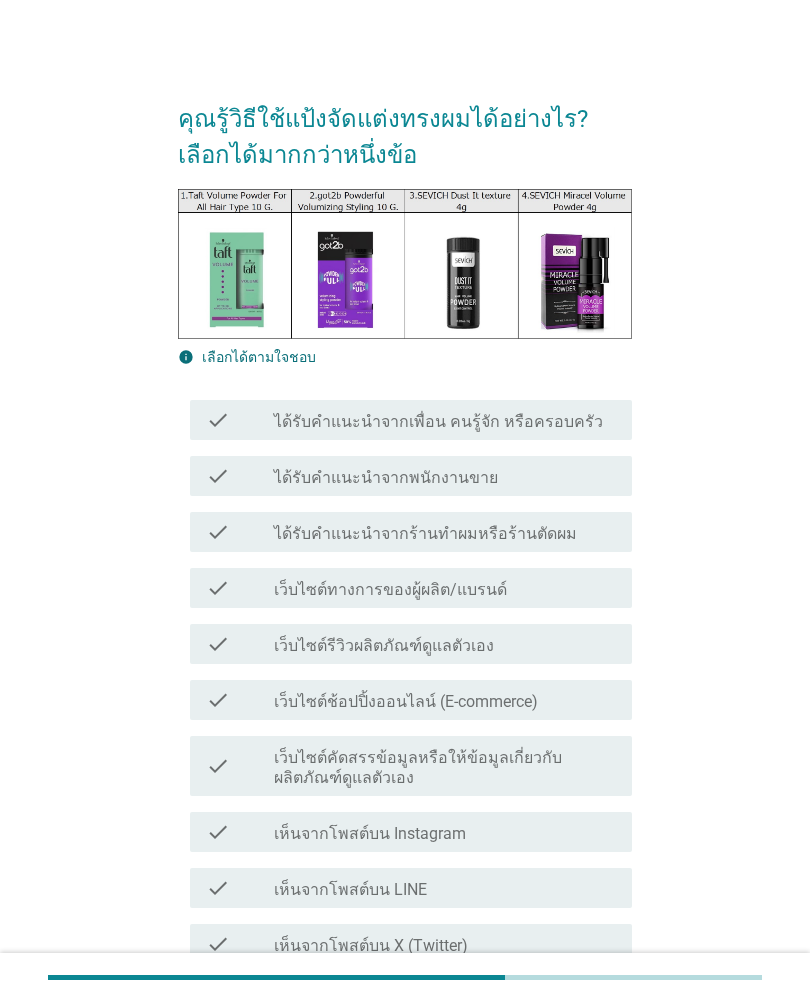 click on "คุณรู้วิธีใช้แป้งจัดแต่งทรงผมได้อย่างไร? เลือกได้มากกว่าหนึ่งข้อ         info   เลือกได้ตามใจชอบ   check     check_box_outline_blank ได้รับคำแนะนำจากเพื่อน คนรู้จัก หรือครอบครัว   check     check_box_outline_blank ได้รับคำแนะนำจากพนักงานขาย   check     check_box_outline_blank ได้รับคำแนะนำจากร้านทำผมหรือร้านตัดผม   check     check_box_outline_blank เว็บไซต์ทางการของผู้ผลิต/แบรนด์   check     check_box_outline_blank เว็บไซต์รีวิวผลิตภัณฑ์ดูแลตัวเอง   check     check_box_outline_blank   check     check_box_outline_blank   check" at bounding box center (405, 1000) 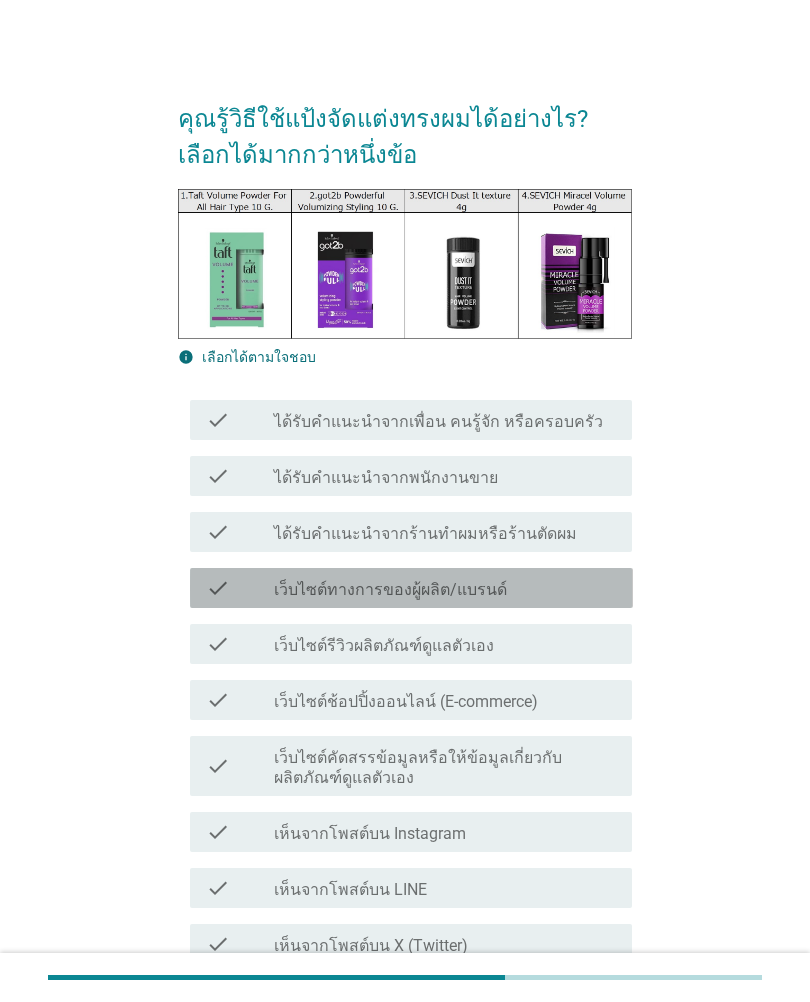 click on "check_box_outline_blank เว็บไซต์ทางการของผู้ผลิต/แบรนด์" at bounding box center [445, 588] 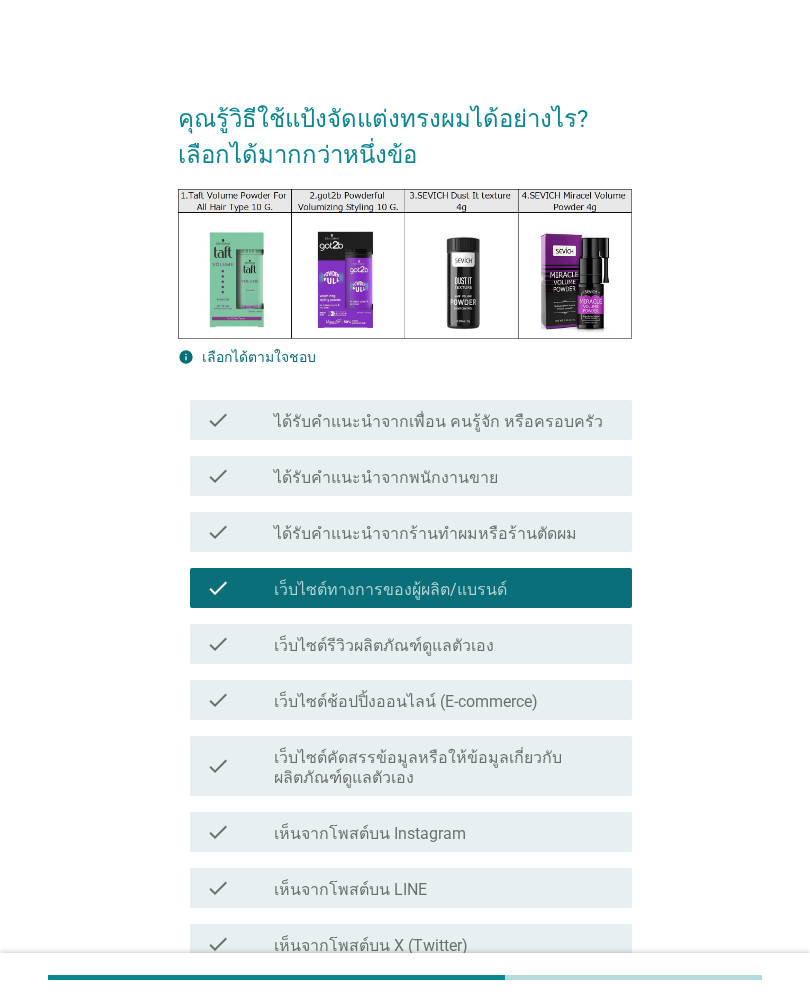 click on "check     check_box_outline_blank ได้รับคำแนะนำจากพนักงานขาย" at bounding box center (411, 476) 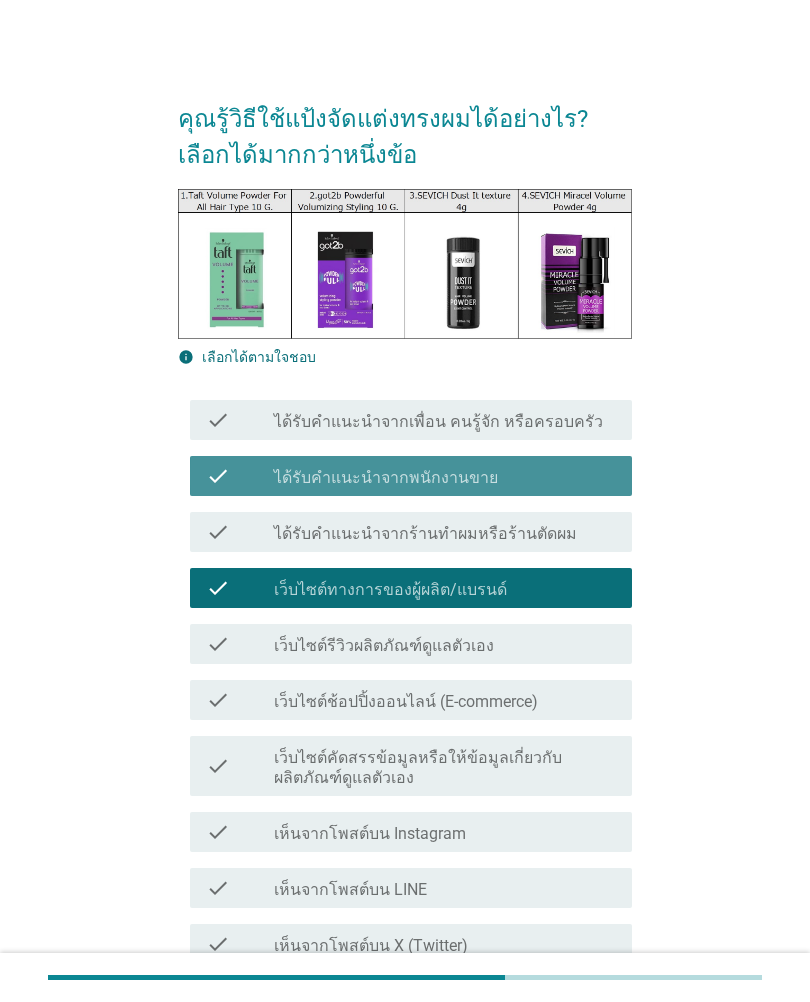 click on "check     check_box_outline_blank ได้รับคำแนะนำจากพนักงานขาย" at bounding box center [411, 476] 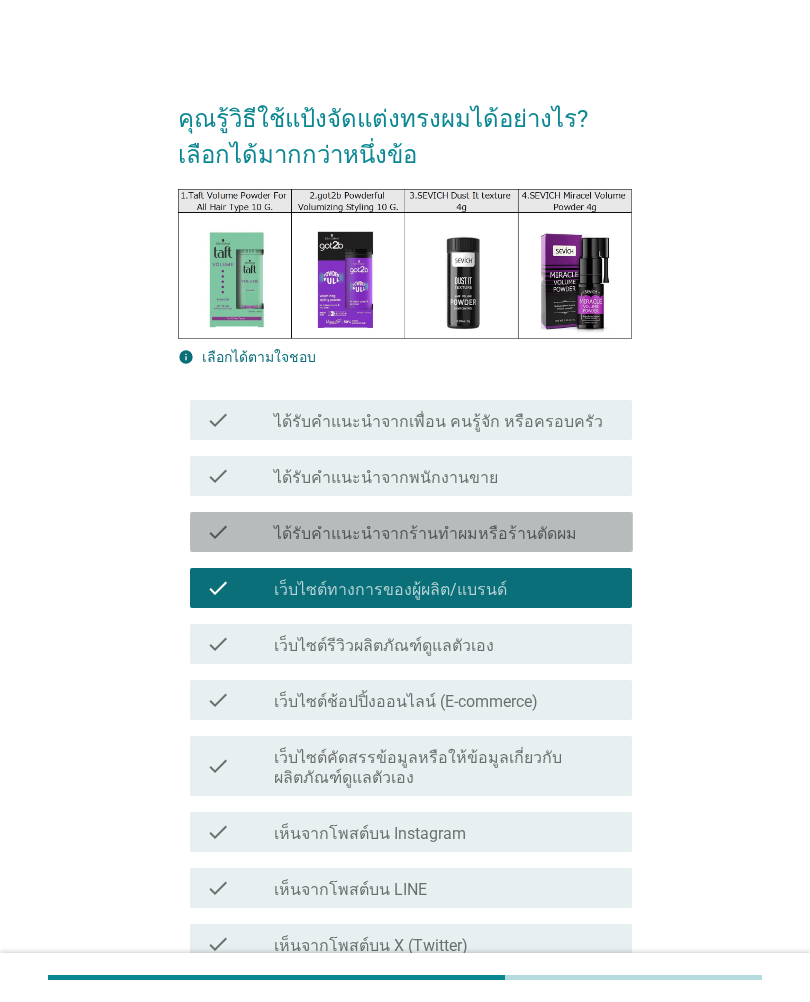 click on "ได้รับคำแนะนำจากร้านทำผมหรือร้านตัดผม" at bounding box center [425, 534] 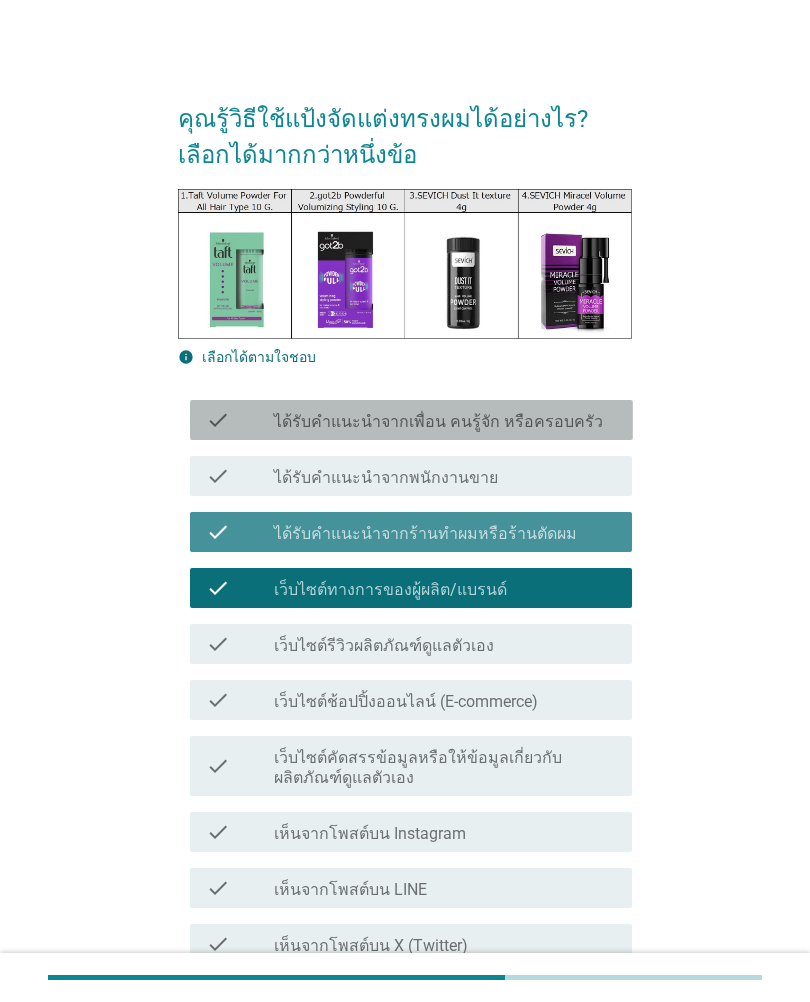 click on "ได้รับคำแนะนำจากเพื่อน คนรู้จัก หรือครอบครัว" at bounding box center [438, 422] 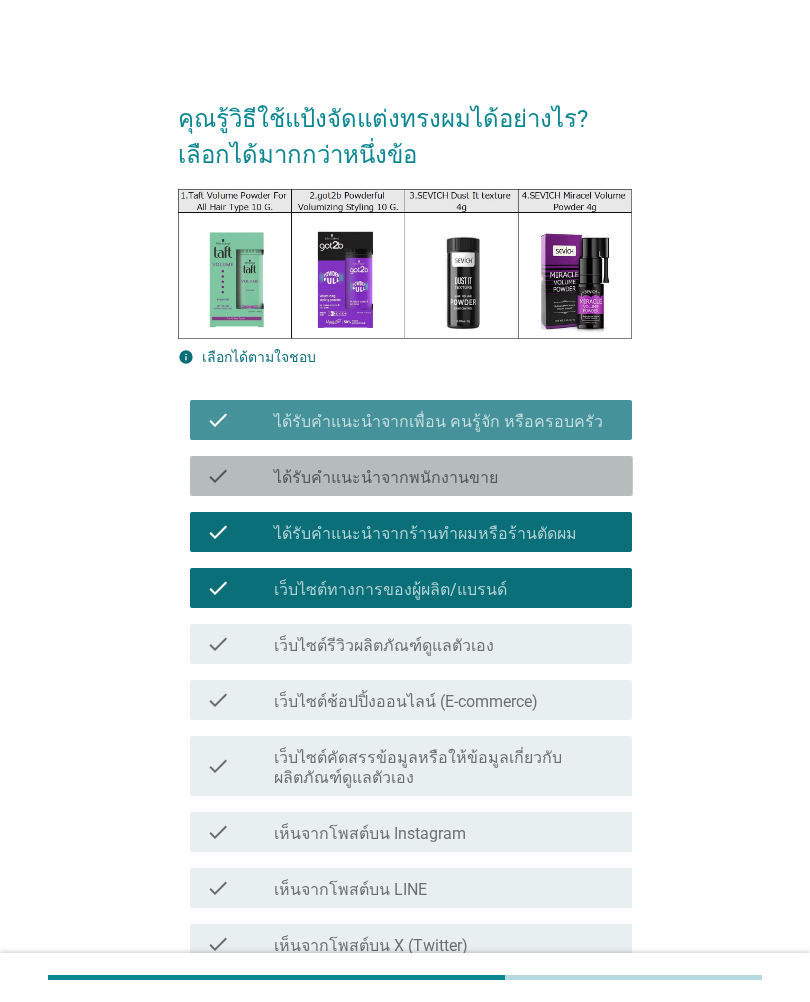 click on "check_box_outline_blank ได้รับคำแนะนำจากพนักงานขาย" at bounding box center (445, 476) 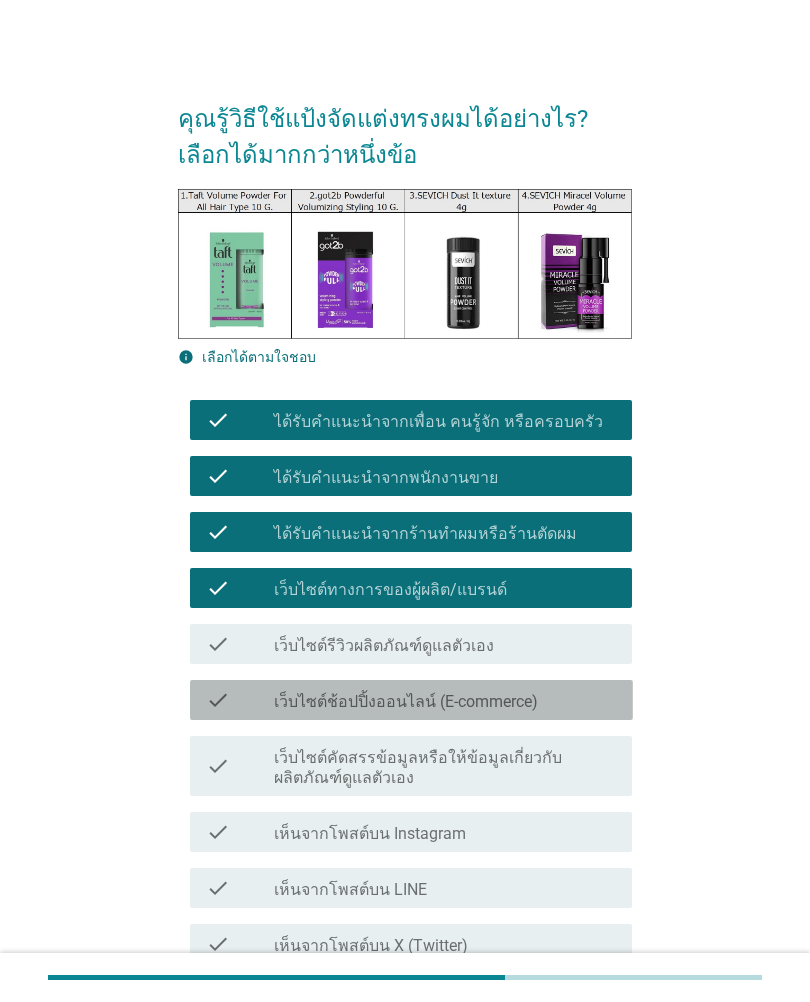 click on "เว็บไซต์คัดสรรข้อมูลหรือให้ข้อมูลเกี่ยวกับผลิตภัณฑ์ดูแลตัวเอง" at bounding box center (445, 768) 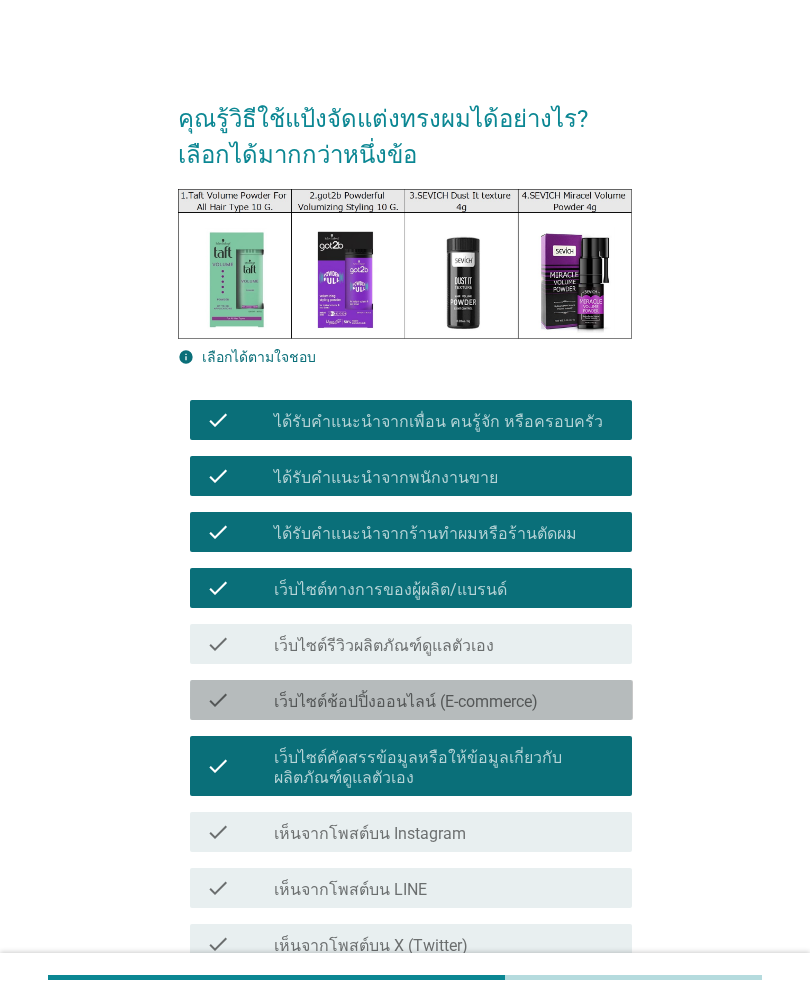 click on "check     check_box_outline_blank เว็บไซต์ช้อปปิ้งออนไลน์ (E-commerce)" at bounding box center [411, 700] 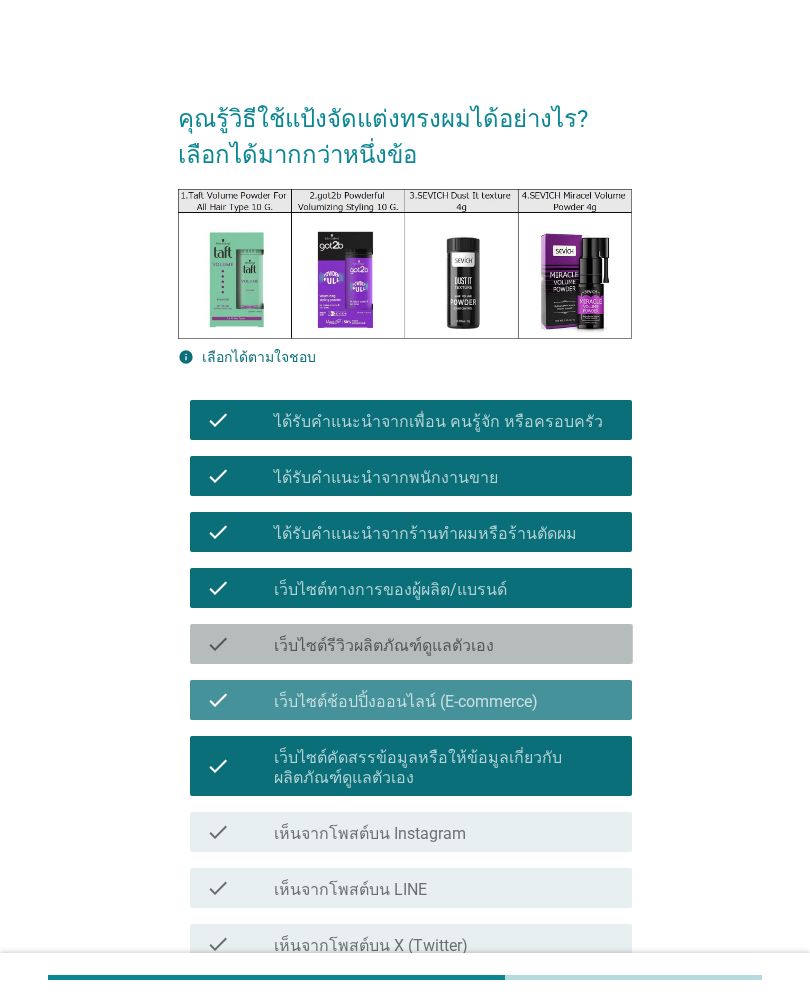 click on "check_box_outline_blank เว็บไซต์รีวิวผลิตภัณฑ์ดูแลตัวเอง" at bounding box center (445, 644) 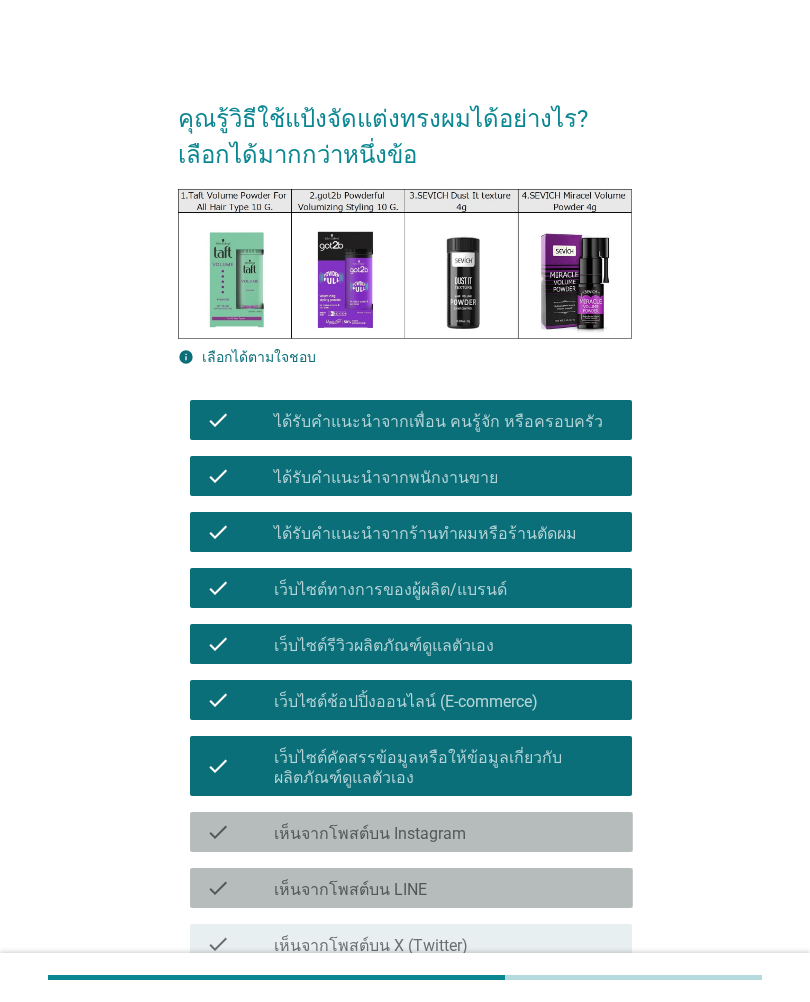 click on "check_box_outline_blank เห็นจากโพสต์บน LINE" at bounding box center [445, 888] 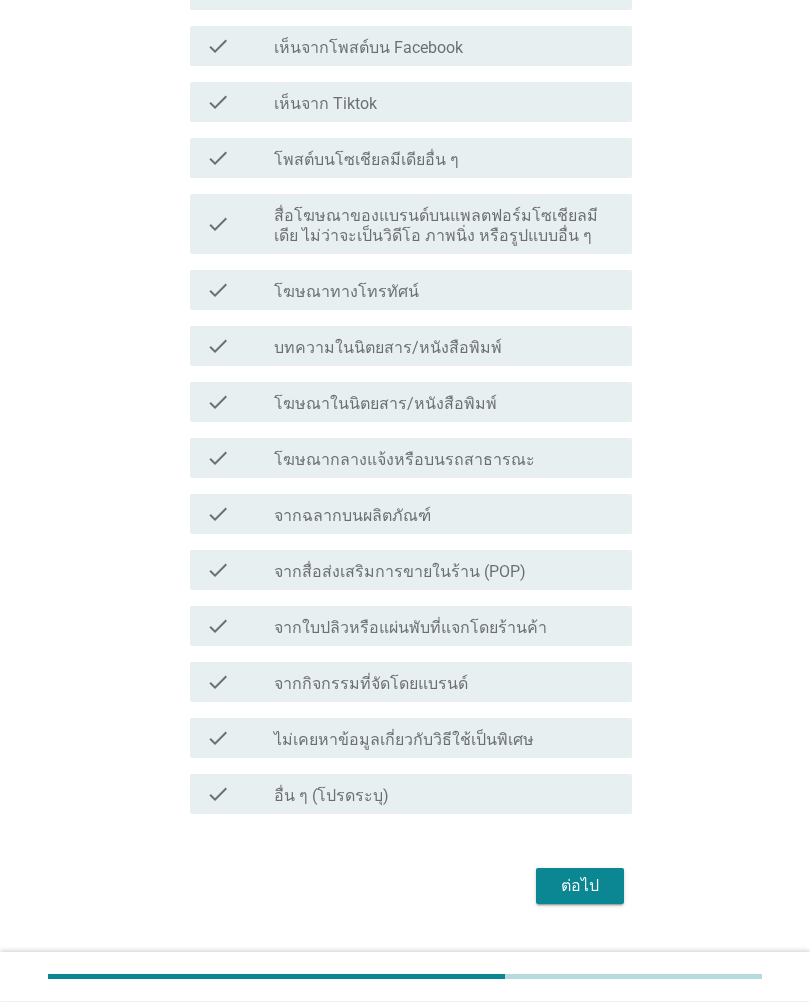 scroll, scrollTop: 1009, scrollLeft: 0, axis: vertical 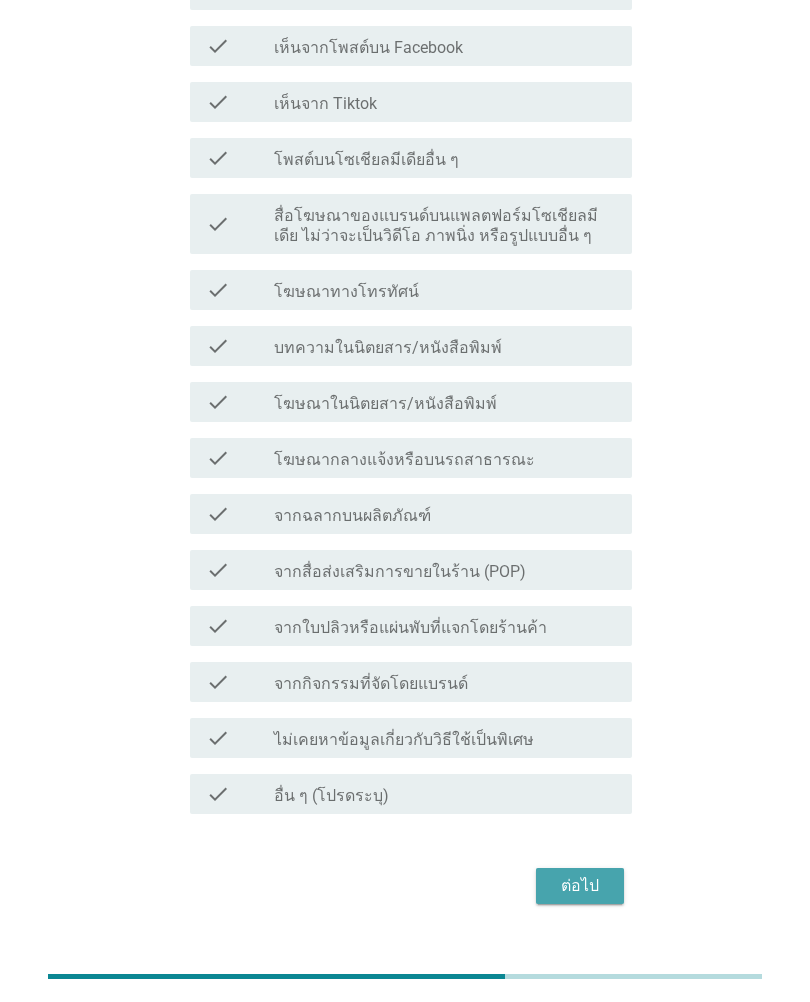 click on "ต่อไป" at bounding box center (580, 887) 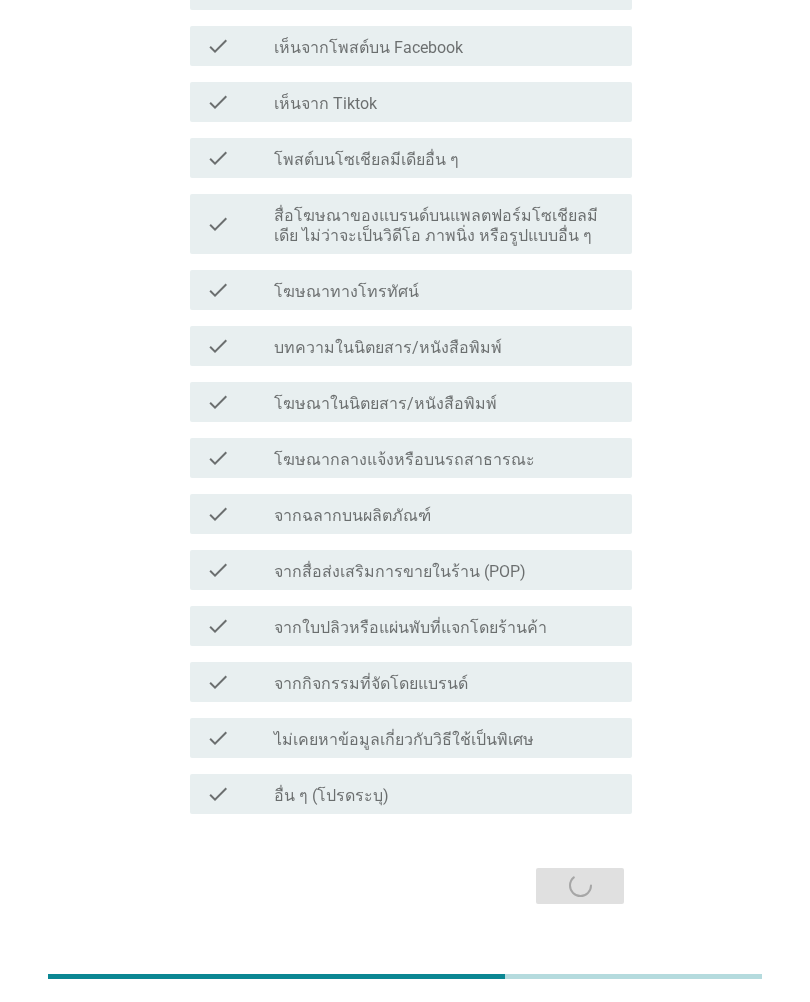 scroll, scrollTop: 0, scrollLeft: 0, axis: both 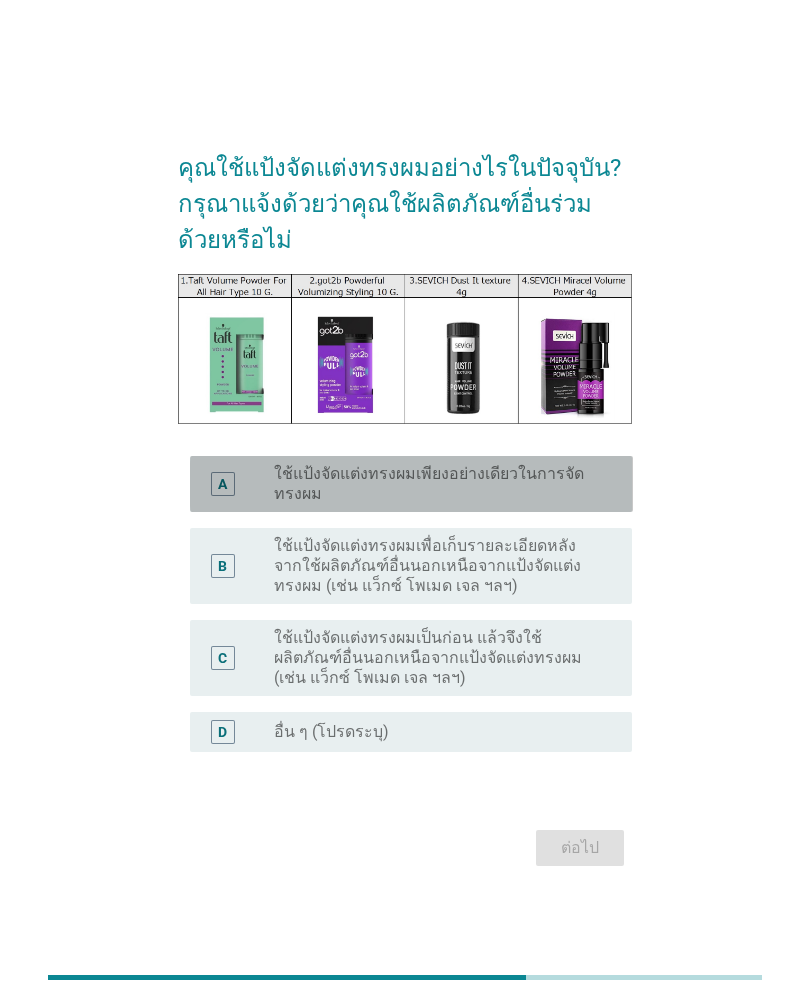 click on "ใช้แป้งจัดแต่งทรงผมเพียงอย่างเดียวในการจัดทรงผม" at bounding box center [437, 484] 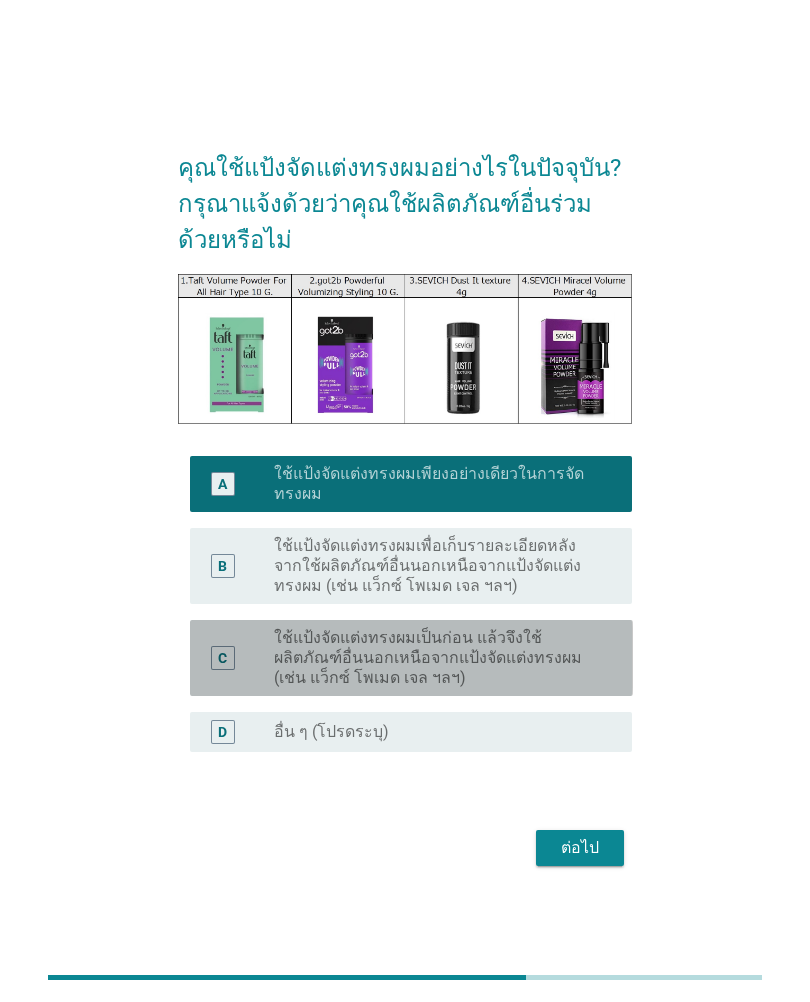 click on "ใช้แป้งจัดแต่งทรงผมเป็นก่อน แล้วจึงใช้ผลิตภัณฑ์อื่นนอกเหนือจากแป้งจัดแต่งทรงผม (เช่น แว็กซ์ โพเมด เจล ฯลฯ)" at bounding box center [437, 658] 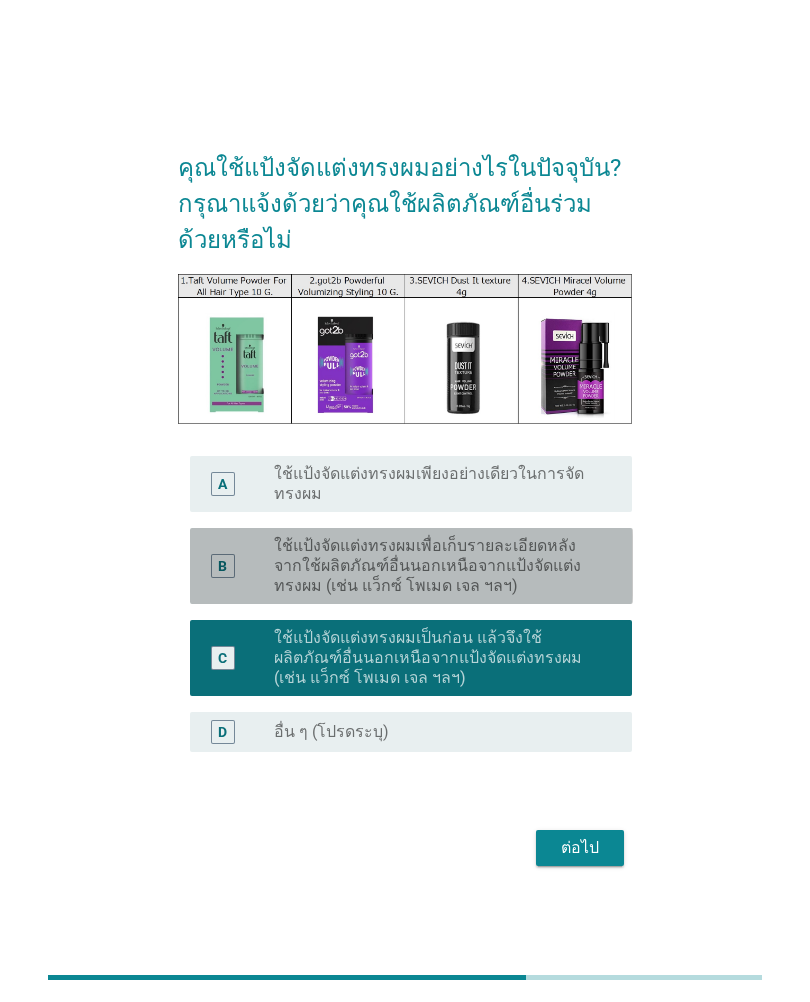click on "ใช้แป้งจัดแต่งทรงผมเพื่อเก็บรายละเอียดหลังจากใช้ผลิตภัณฑ์อื่นนอกเหนือจากแป้งจัดแต่งทรงผม (เช่น แว็กซ์ โพเมด เจล ฯลฯ)" at bounding box center [437, 566] 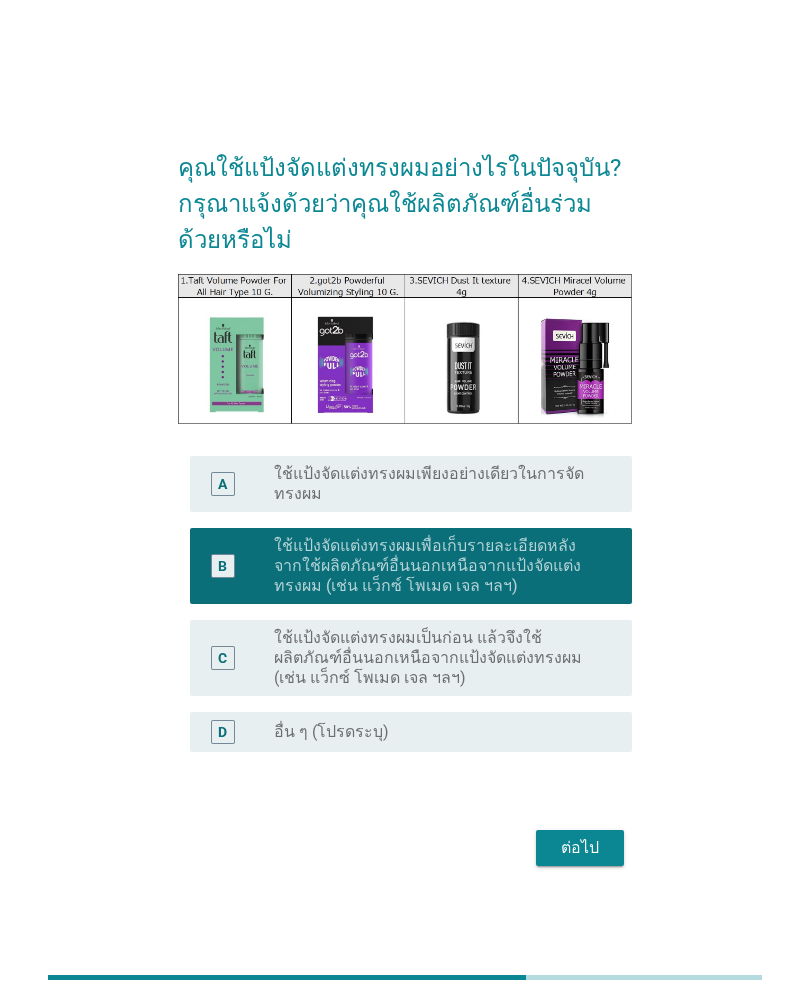 click on "ต่อไป" at bounding box center [580, 848] 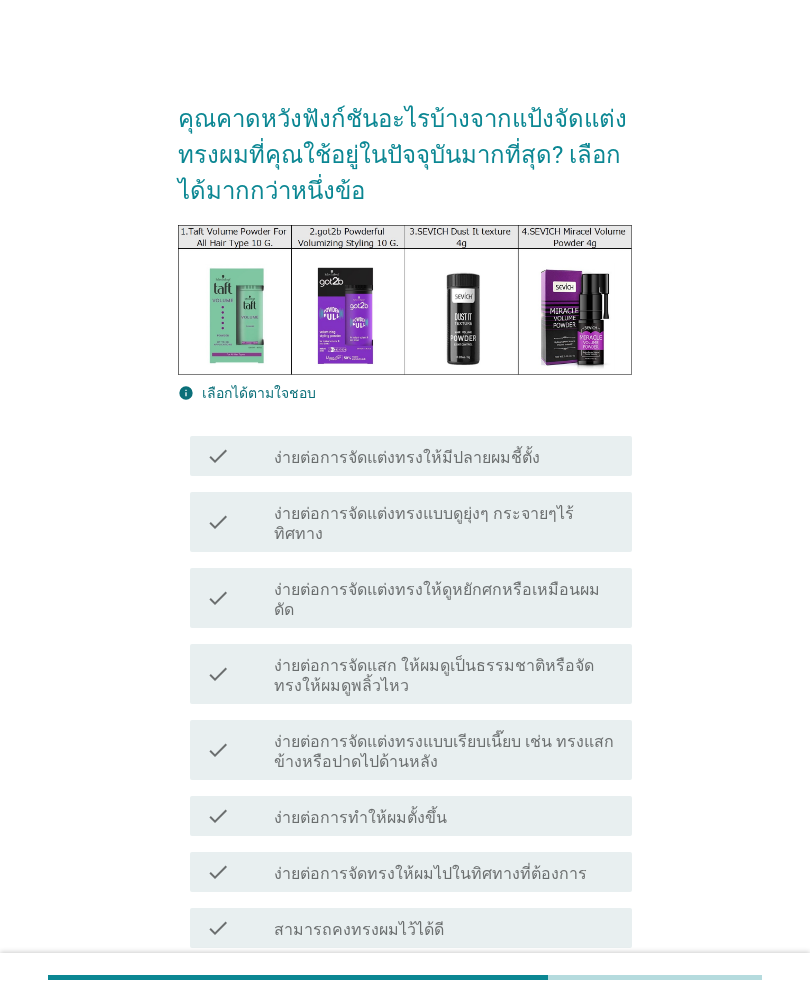 click on "ง่ายต่อการจัดแต่งทรงแบบเรียบเนี๊ยบ เช่น ทรงแสกข้างหรือปาดไปด้านหลัง" at bounding box center (445, 752) 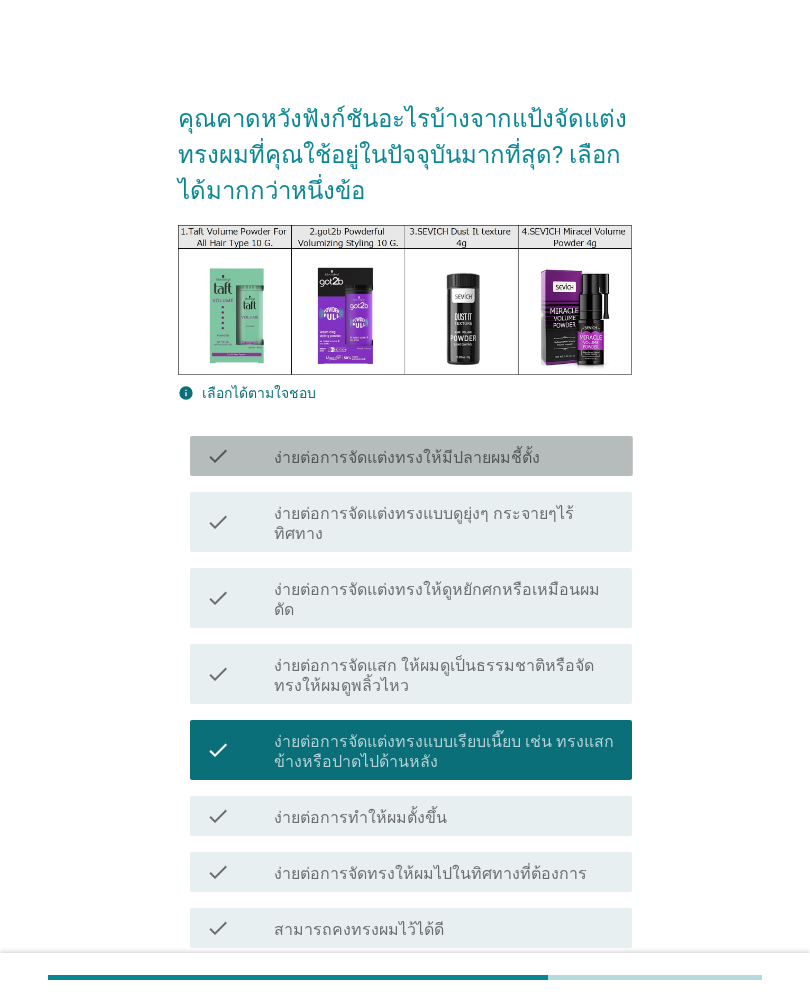 click on "check     check_box_outline_blank ง่ายต่อการจัดแต่งทรงให้มีปลายผมชี้ตั้ง" at bounding box center (411, 456) 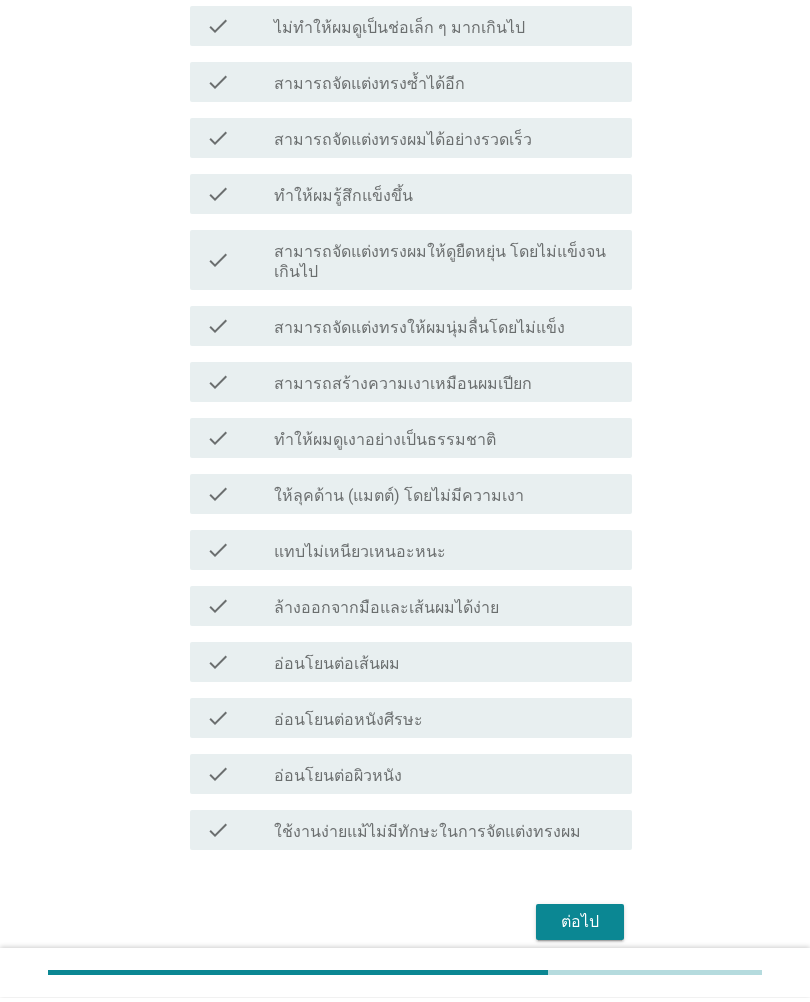 scroll, scrollTop: 1085, scrollLeft: 0, axis: vertical 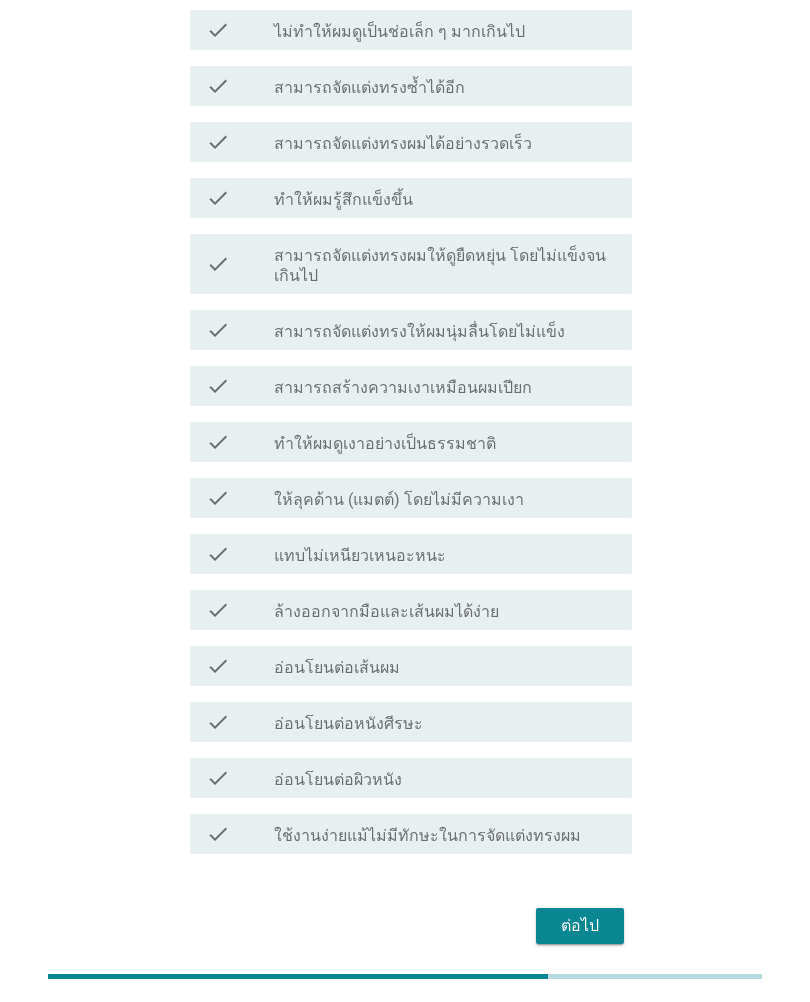 click on "ต่อไป" at bounding box center [580, 927] 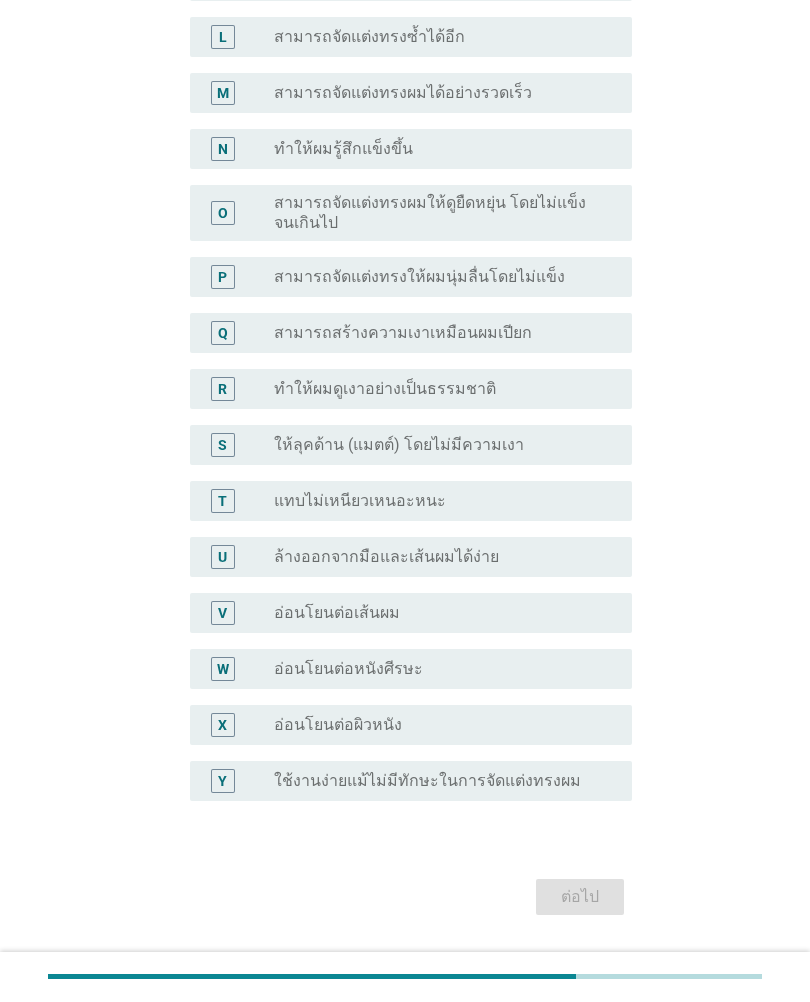 scroll, scrollTop: 0, scrollLeft: 0, axis: both 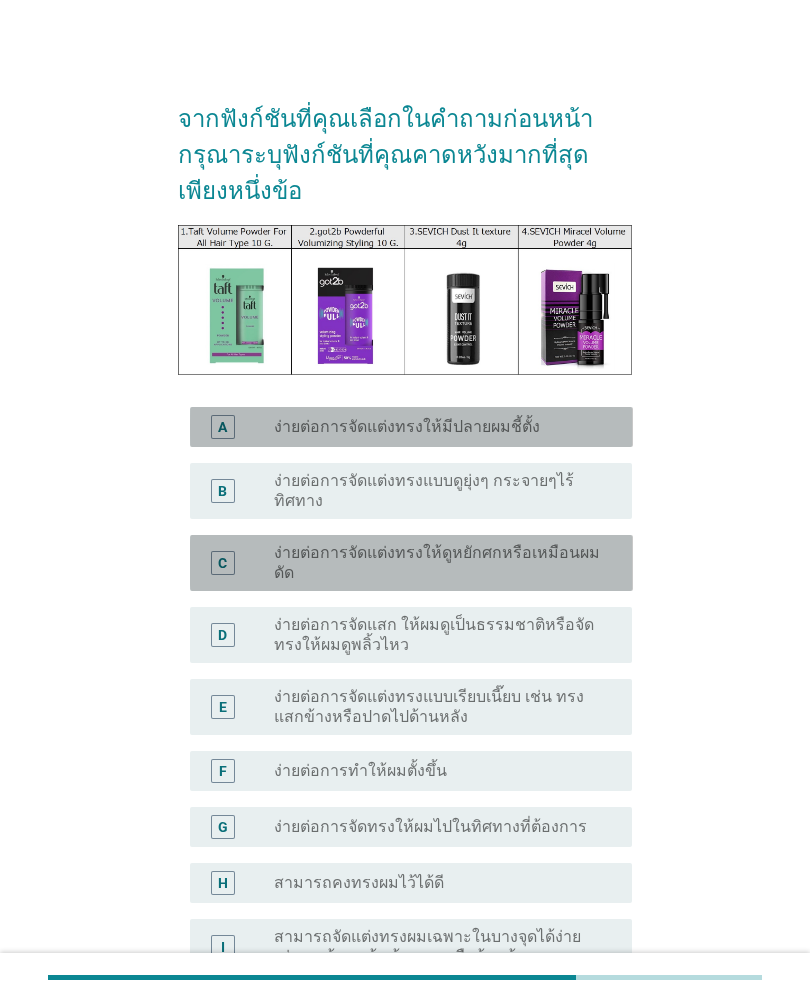 click on "ง่ายต่อการจัดแต่งทรงให้ดูหยักศกหรือเหมือนผมดัด" at bounding box center [437, 563] 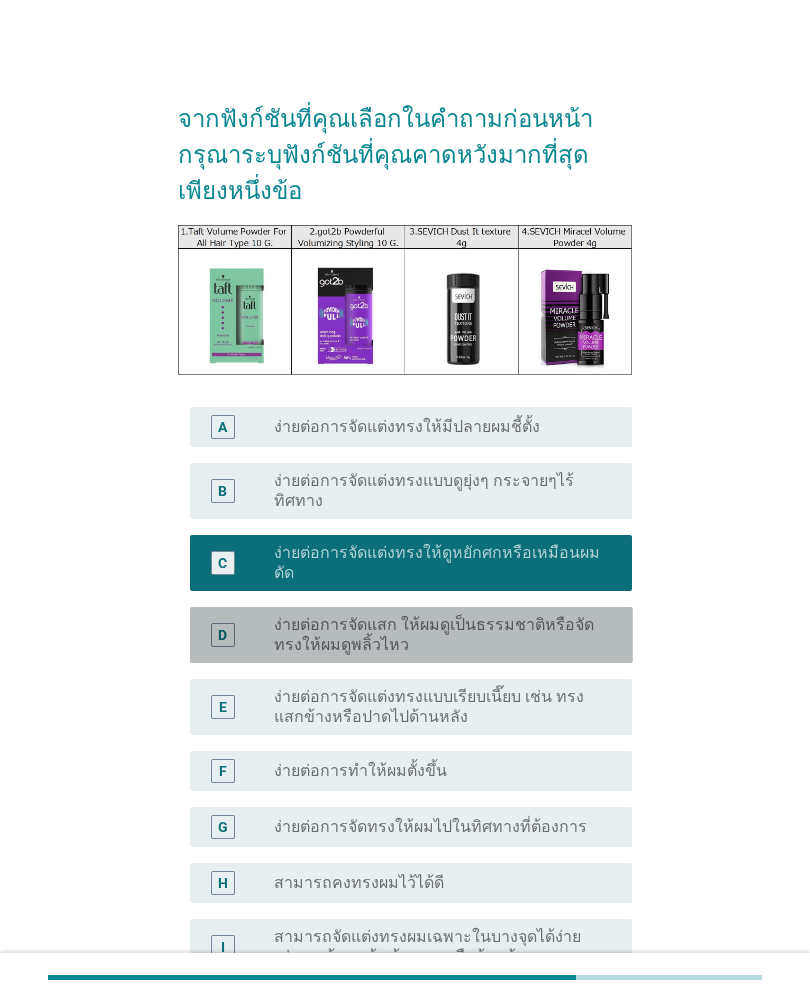 click on "ง่ายต่อการจัดแสก ให้ผมดูเป็นธรรมชาติหรือจัดทรงให้ผมดูพลิ้วไหว" at bounding box center [437, 635] 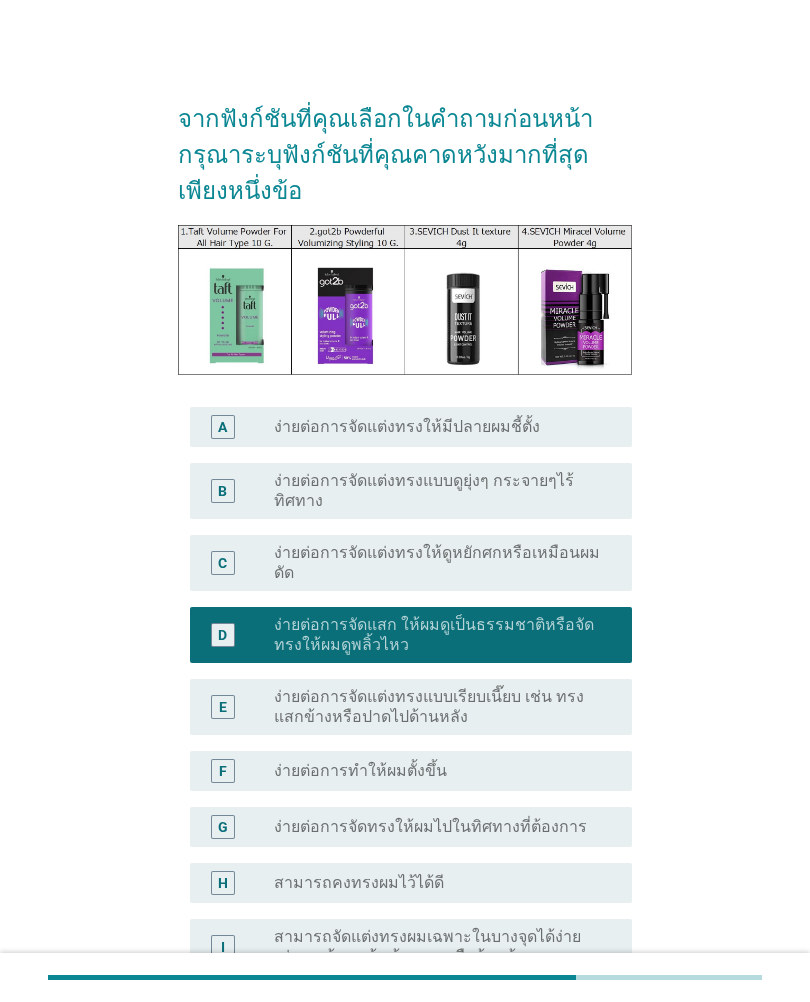 click on "A     radio_button_unchecked ง่ายต่อการจัดแต่งทรงให้มีปลายผมชี้ตั้ง" at bounding box center (411, 427) 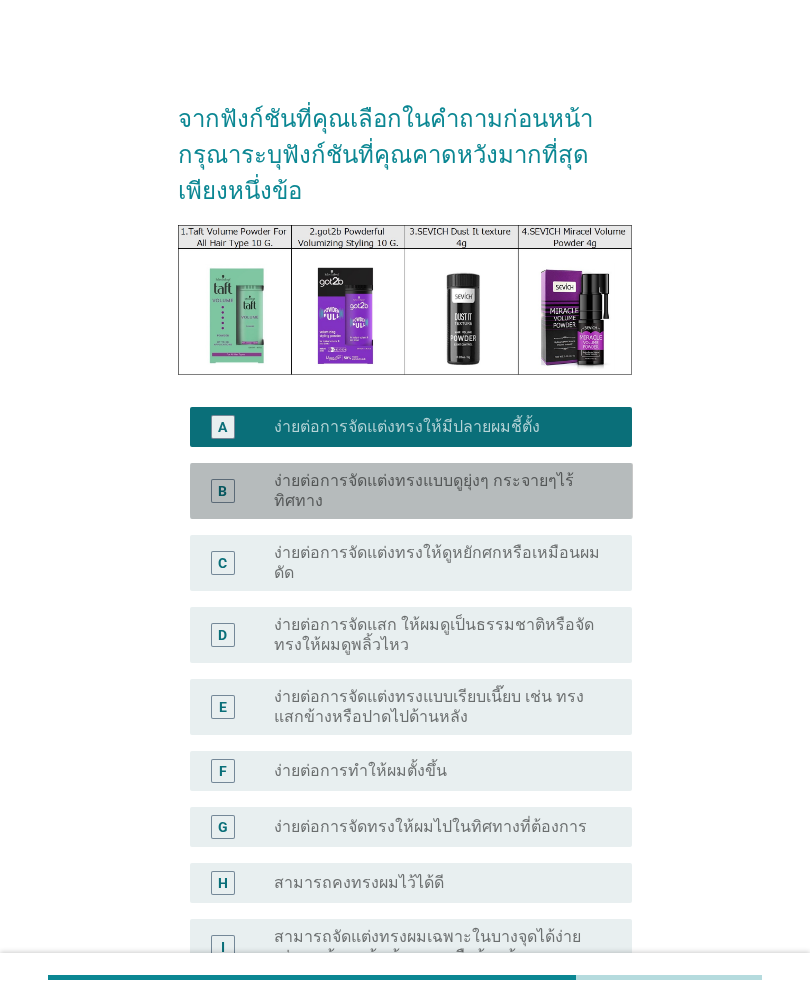 click on "ง่ายต่อการจัดแต่งทรงแบบดูยุ่งๆ กระจายๆไร้ทิศทาง" at bounding box center (437, 491) 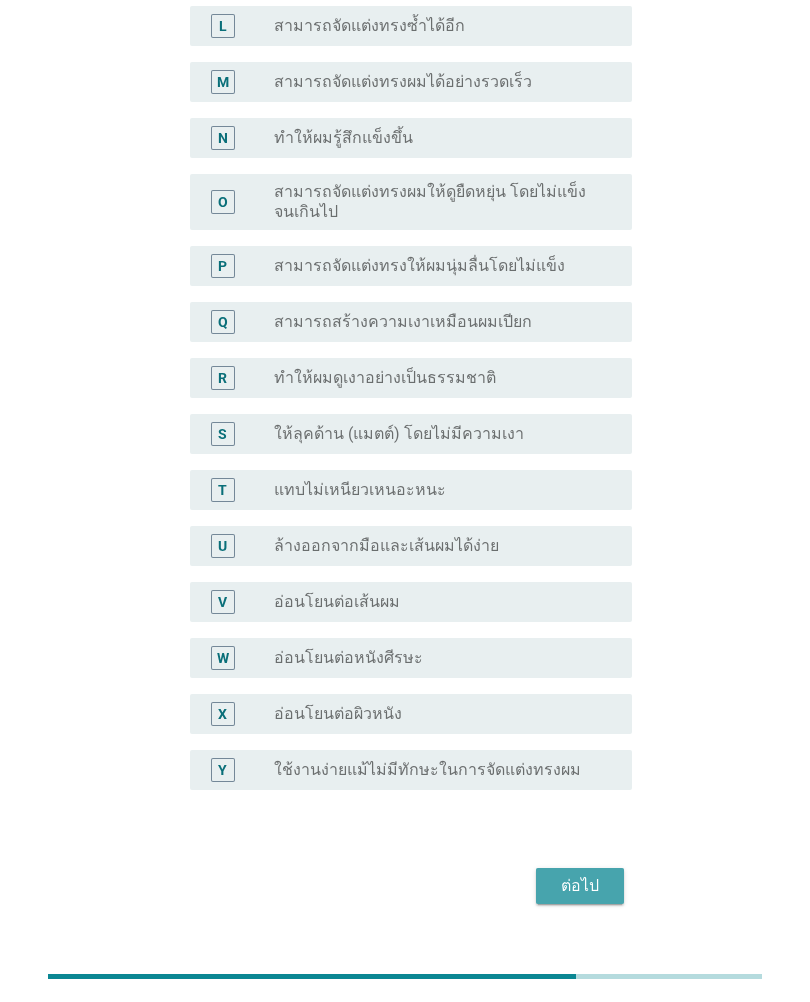 click on "ต่อไป" at bounding box center (580, 887) 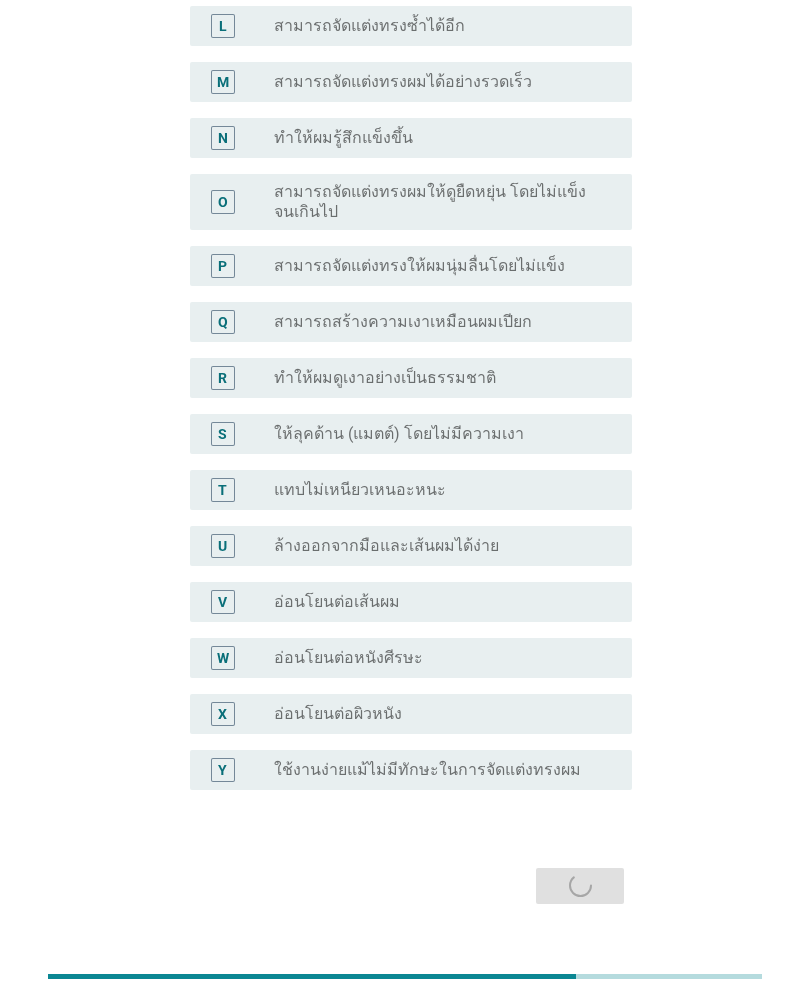 scroll, scrollTop: 0, scrollLeft: 0, axis: both 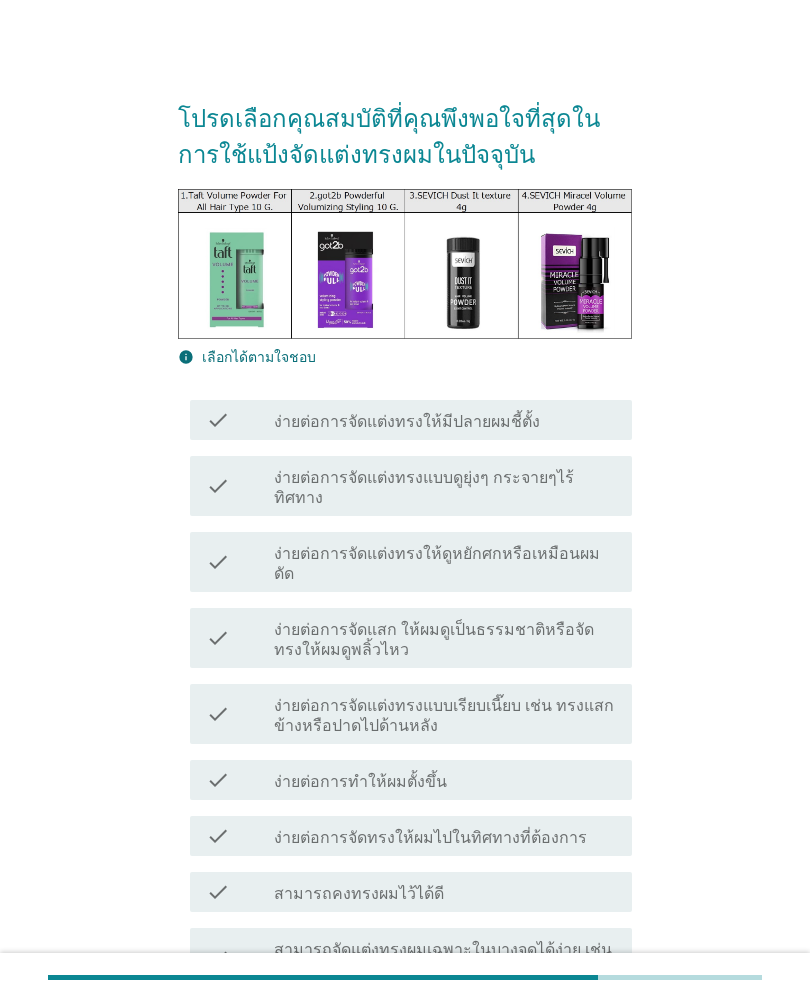 click on "ง่ายต่อการจัดแสก ให้ผมดูเป็นธรรมชาติหรือจัดทรงให้ผมดูพลิ้วไหว" at bounding box center (445, 640) 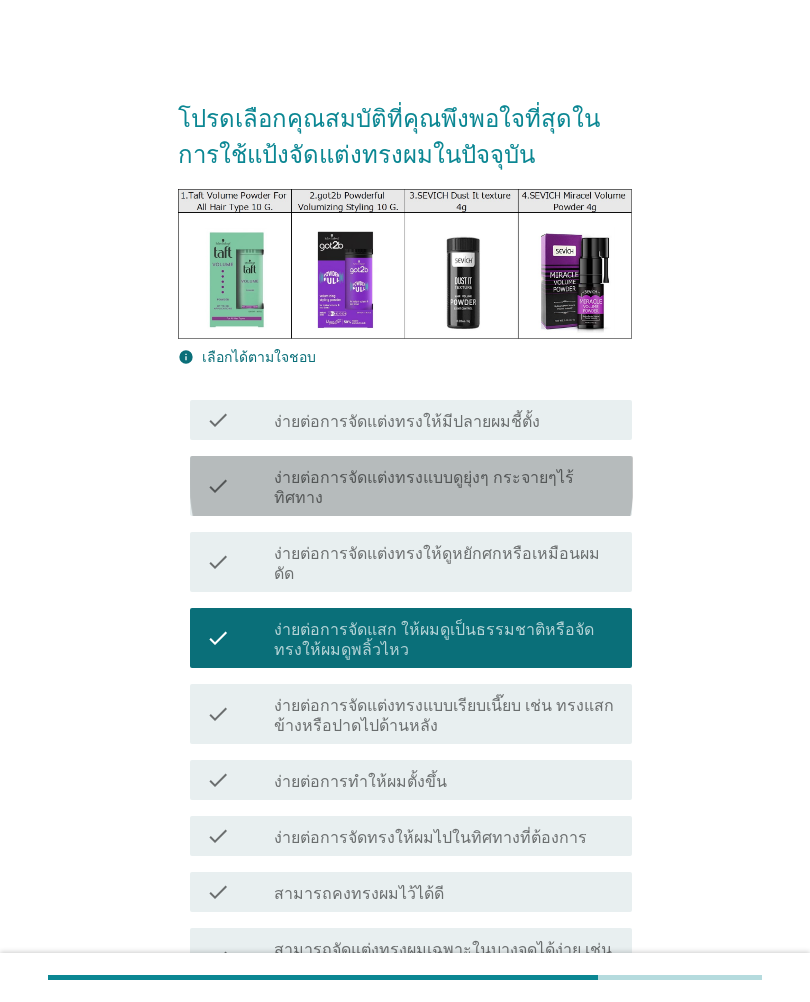 click on "ง่ายต่อการจัดแต่งทรงแบบดูยุ่งๆ กระจายๆไร้ทิศทาง" at bounding box center (445, 488) 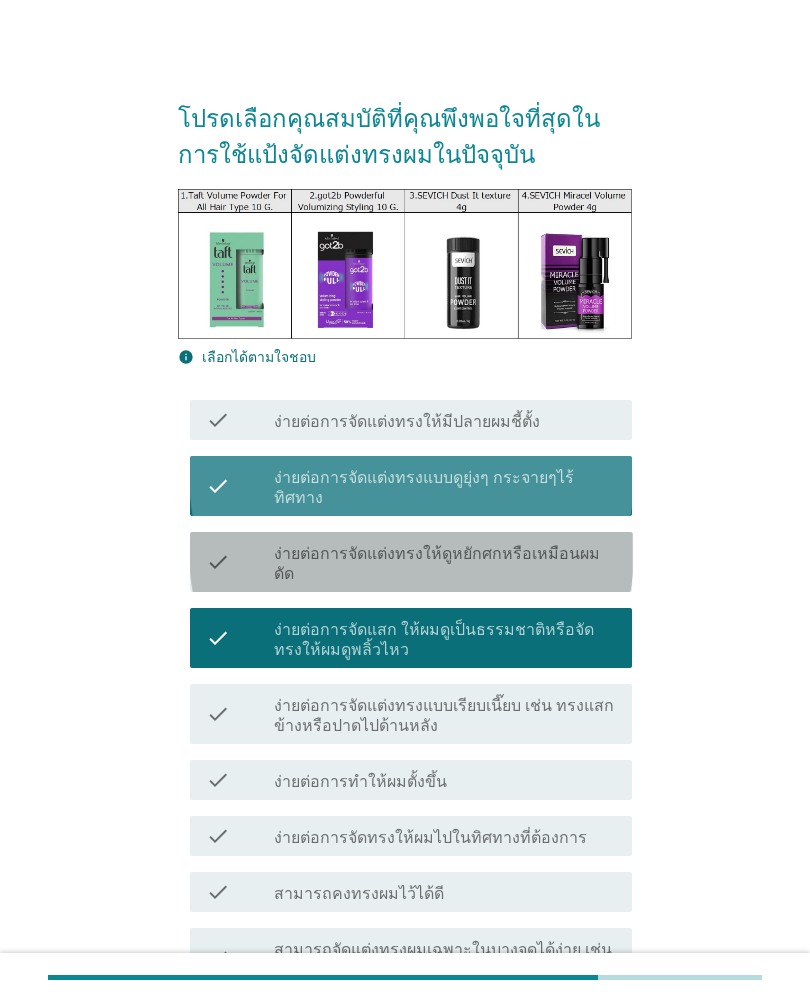 click on "ง่ายต่อการจัดแต่งทรงให้ดูหยักศกหรือเหมือนผมดัด" at bounding box center (445, 564) 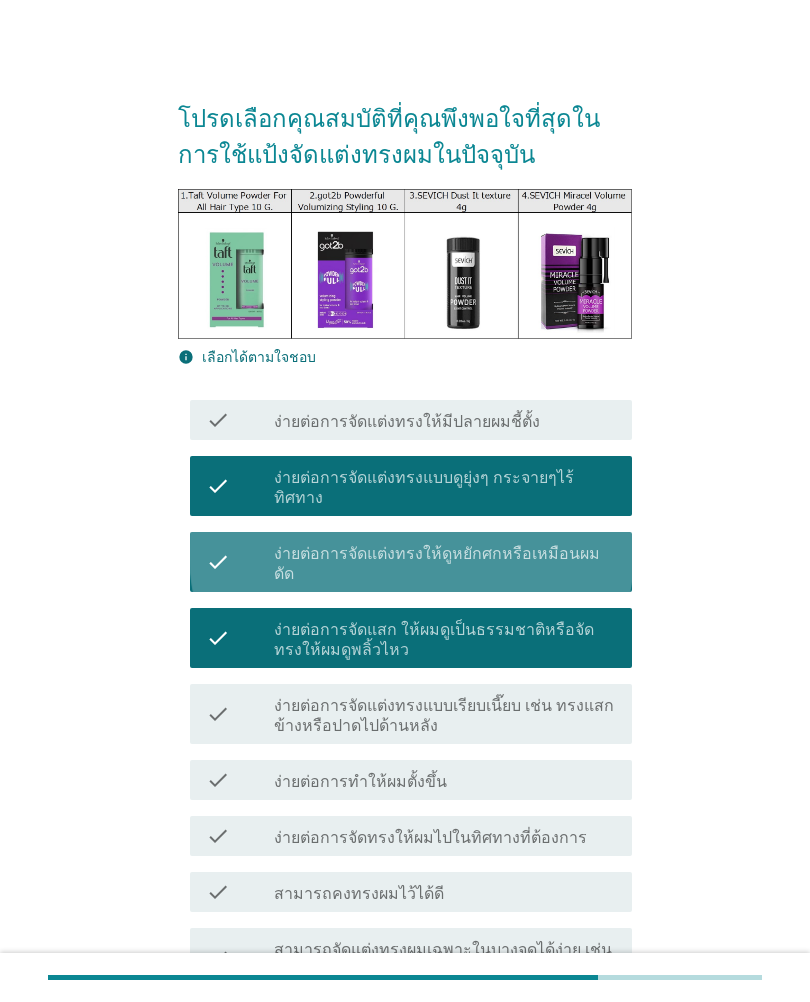 click on "check_box_outline_blank ง่ายต่อการจัดแต่งทรงให้มีปลายผมชี้ตั้ง" at bounding box center [445, 420] 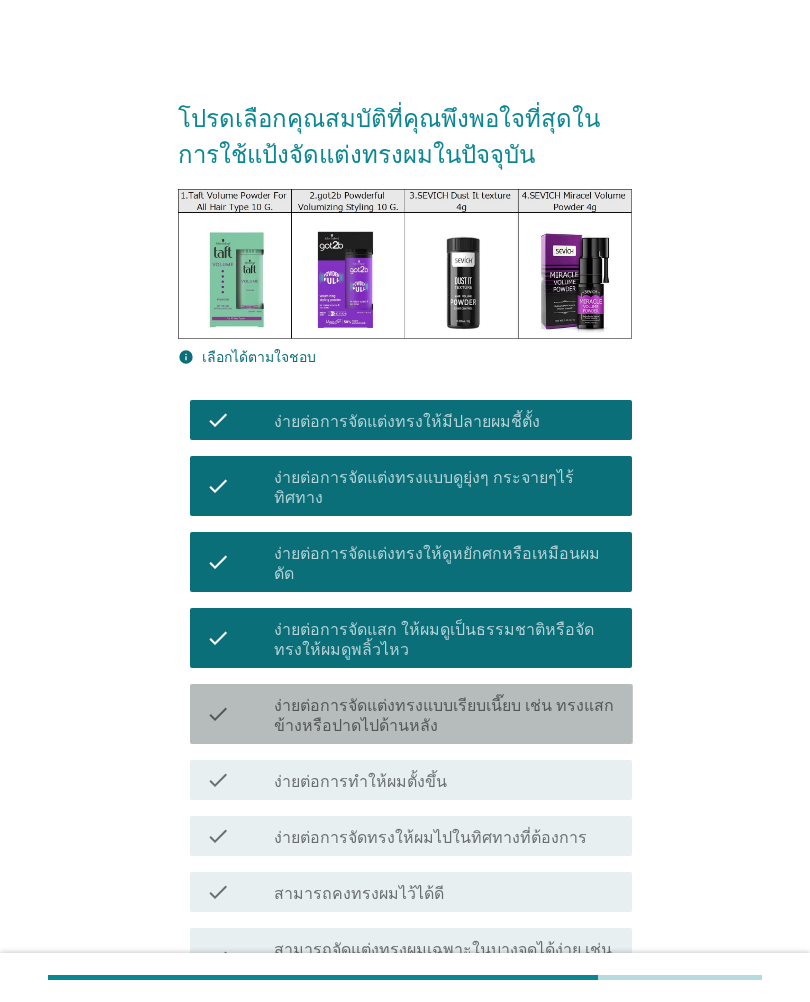 click on "ง่ายต่อการจัดแต่งทรงแบบเรียบเนี๊ยบ เช่น ทรงแสกข้างหรือปาดไปด้านหลัง" at bounding box center [445, 716] 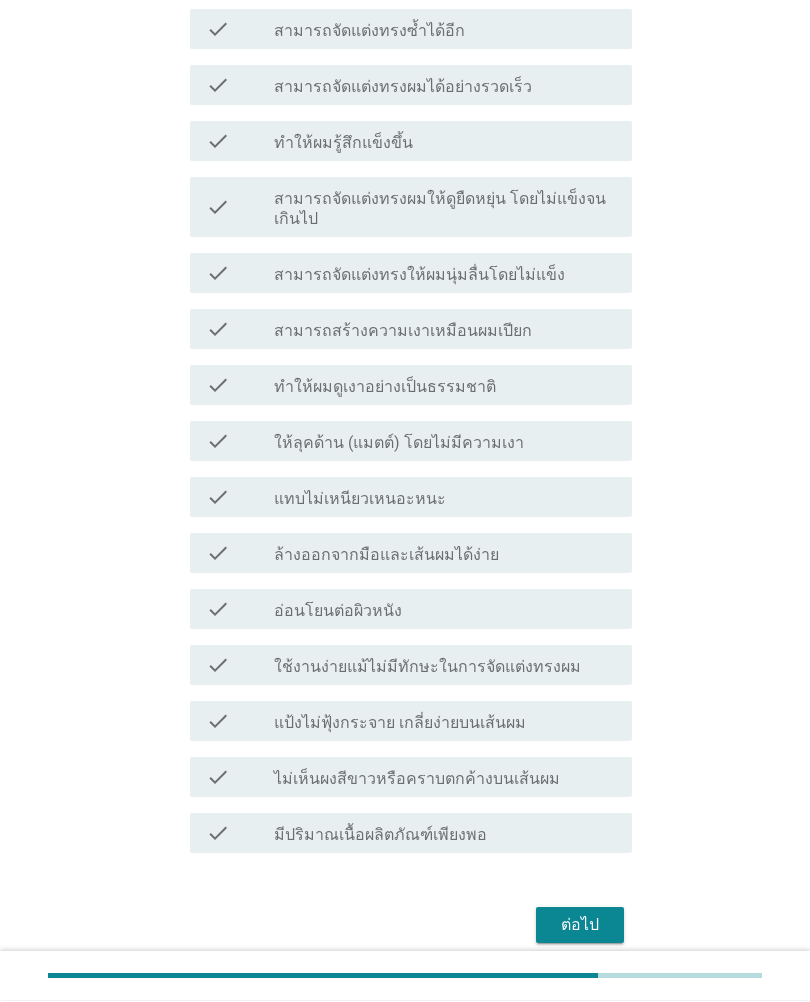 click on "ต่อไป" at bounding box center (580, 927) 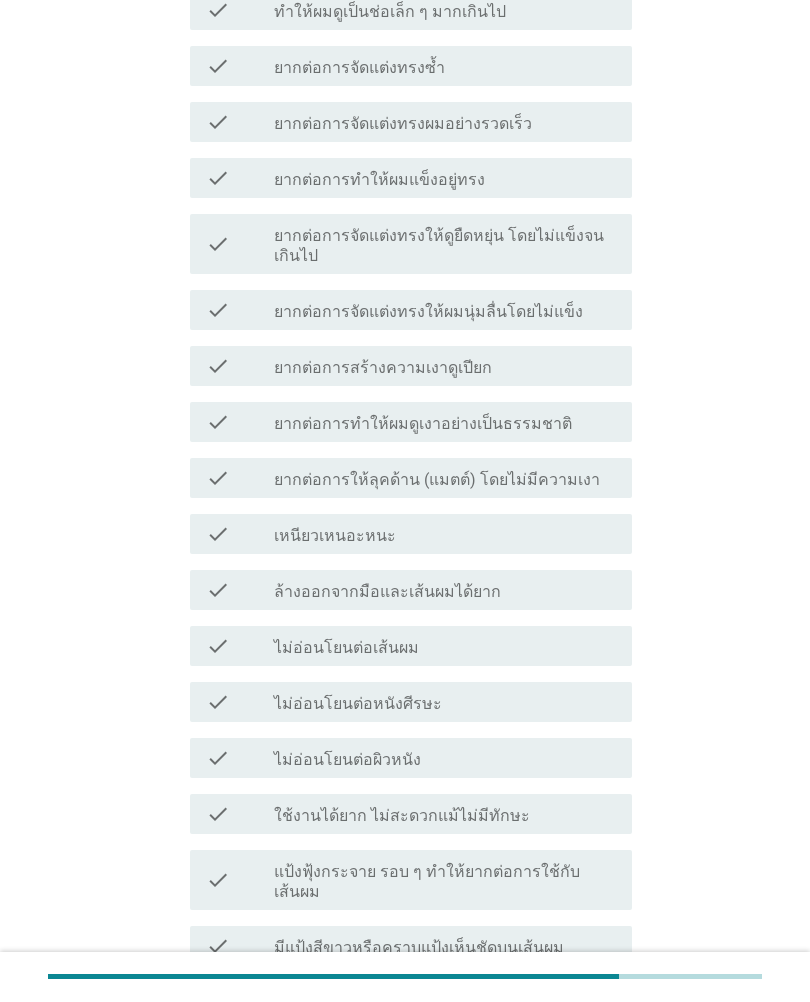scroll, scrollTop: 0, scrollLeft: 0, axis: both 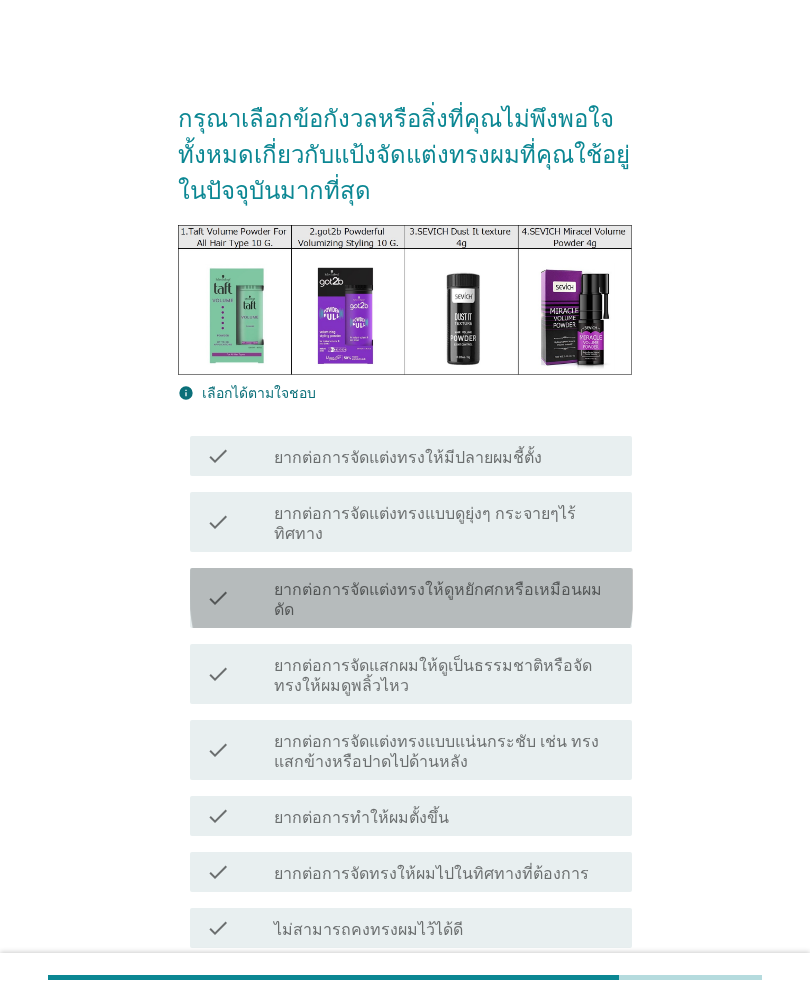 click on "check     check_box_outline_blank ยากต่อการจัดแต่งทรงให้ดูหยักศกหรือเหมือนผมดัด" at bounding box center (411, 598) 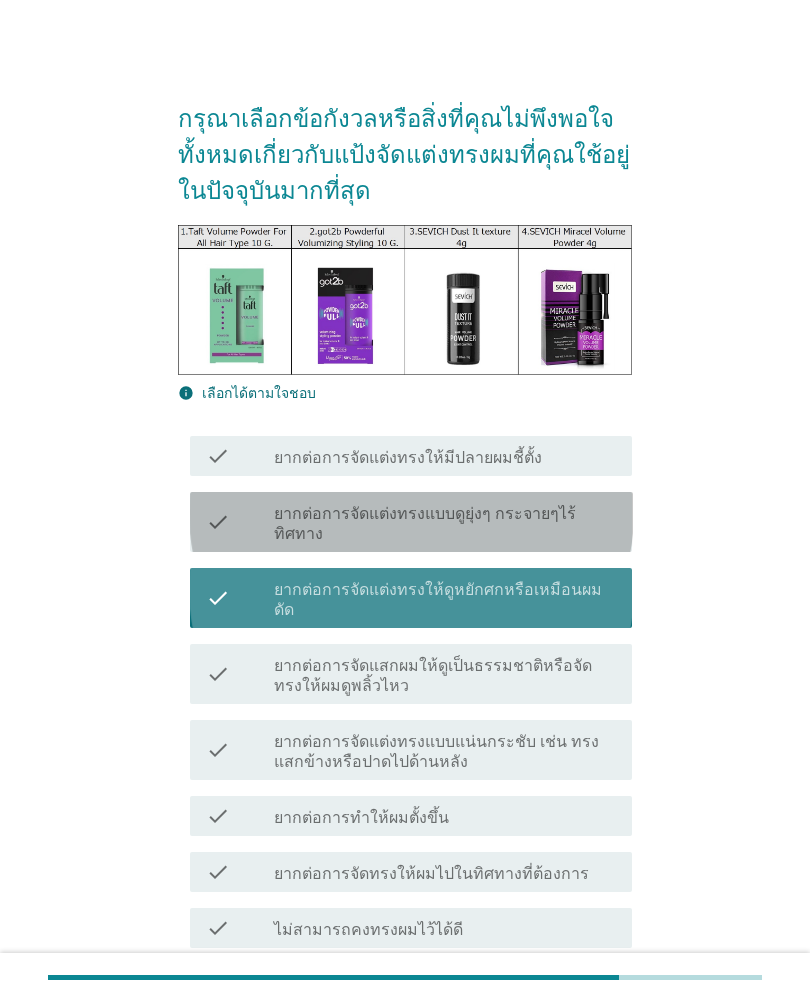click on "ยากต่อการจัดแต่งทรงแบบดูยุ่งๆ กระจายๆไร้ทิศทาง" at bounding box center [445, 524] 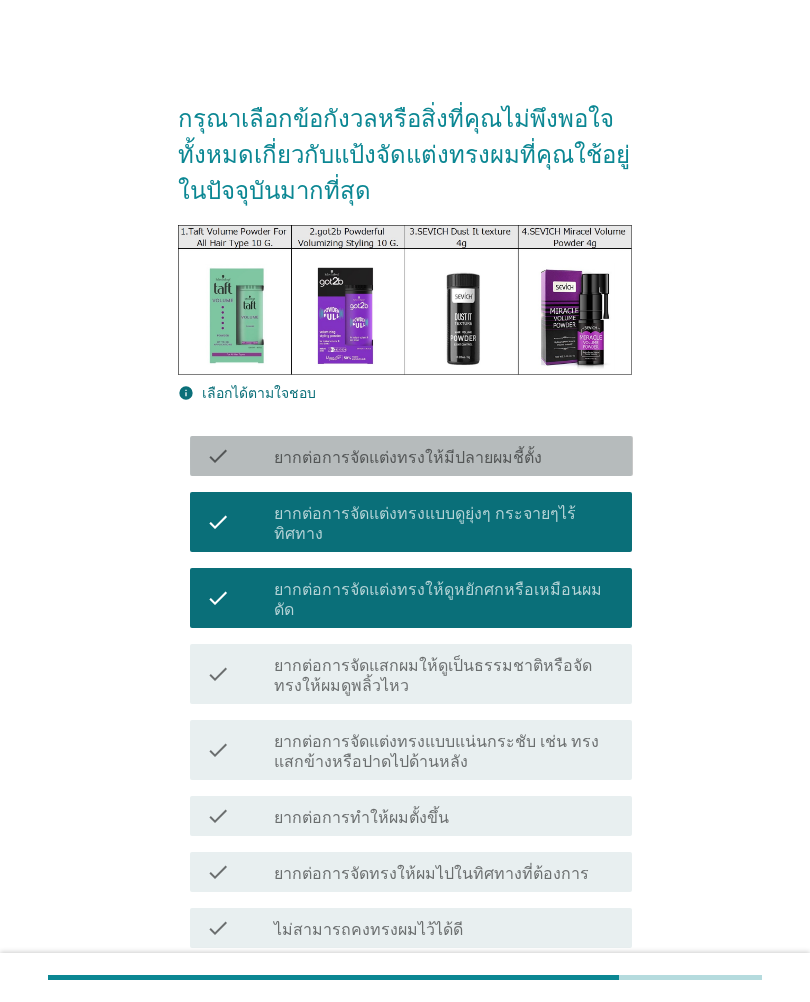click on "check_box_outline_blank ยากต่อการจัดแต่งทรงให้มีปลายผมชี้ตั้ง" at bounding box center (445, 456) 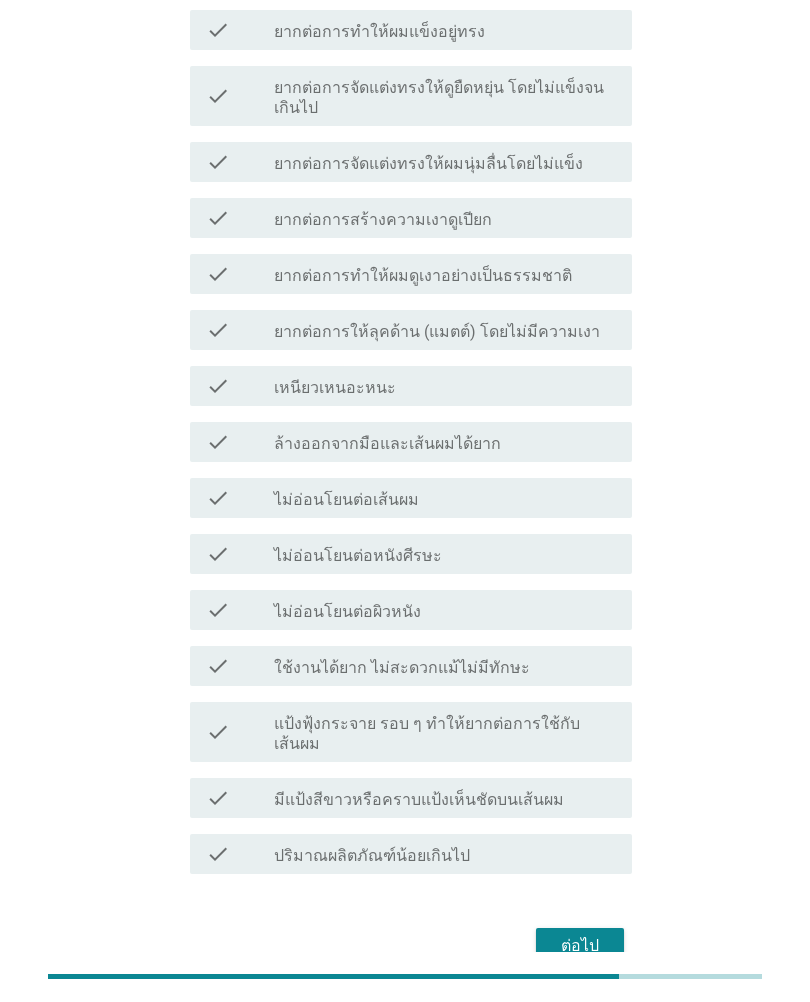scroll, scrollTop: 1253, scrollLeft: 0, axis: vertical 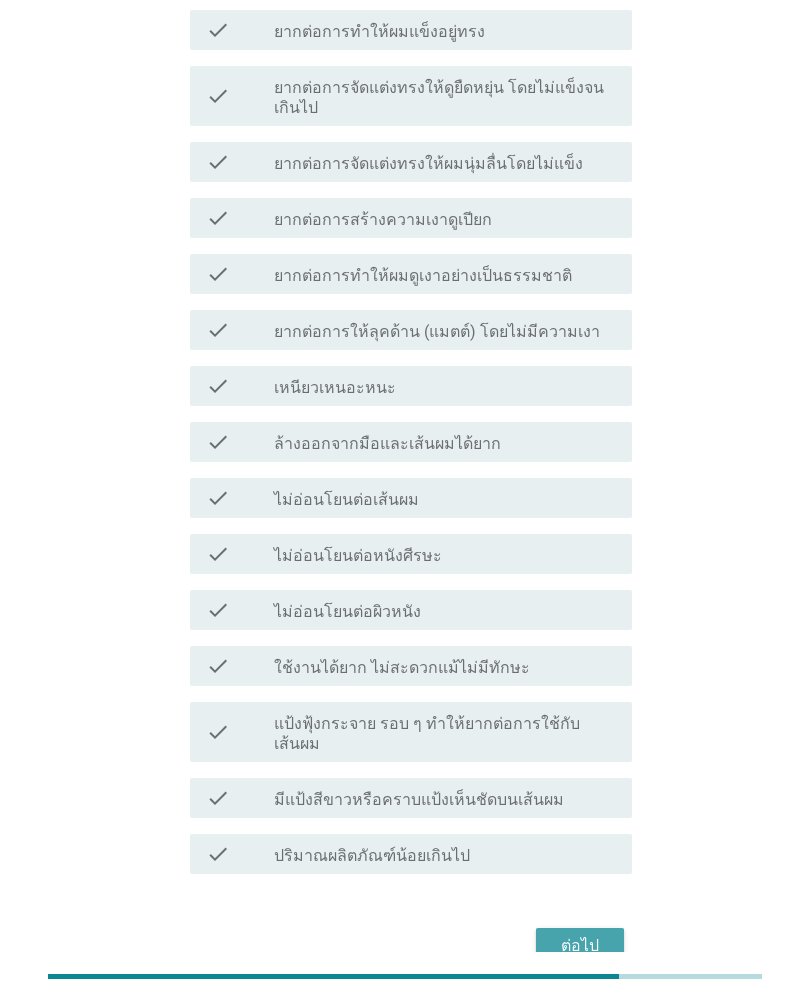 click on "ต่อไป" at bounding box center [580, 947] 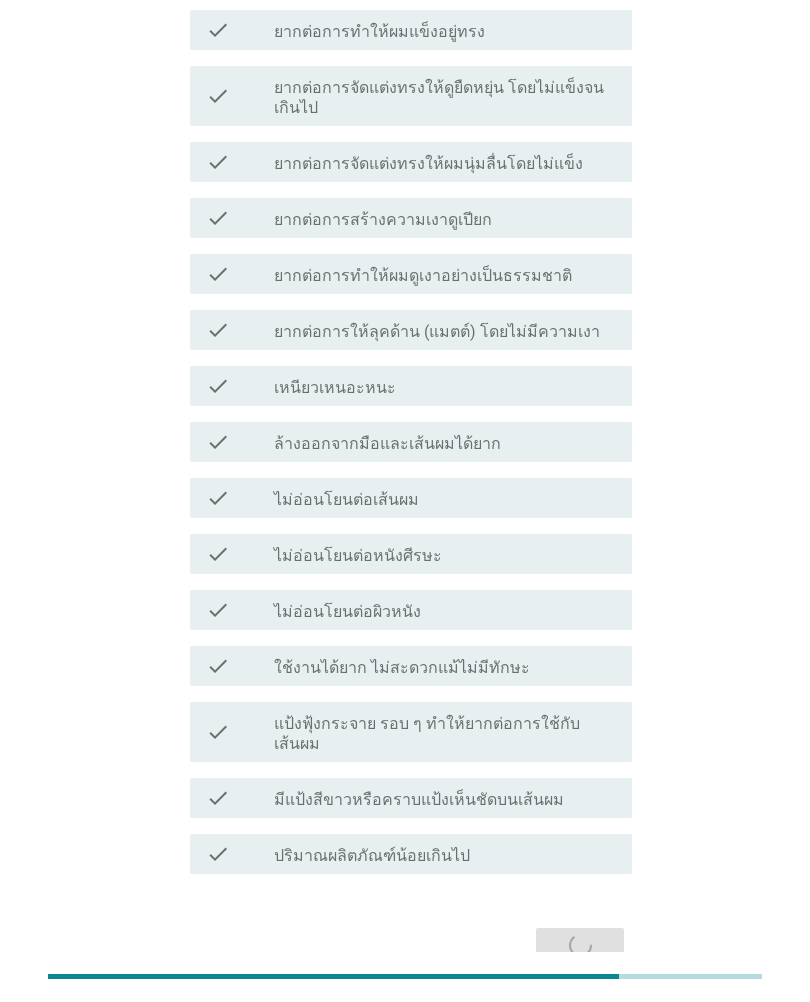 scroll, scrollTop: 0, scrollLeft: 0, axis: both 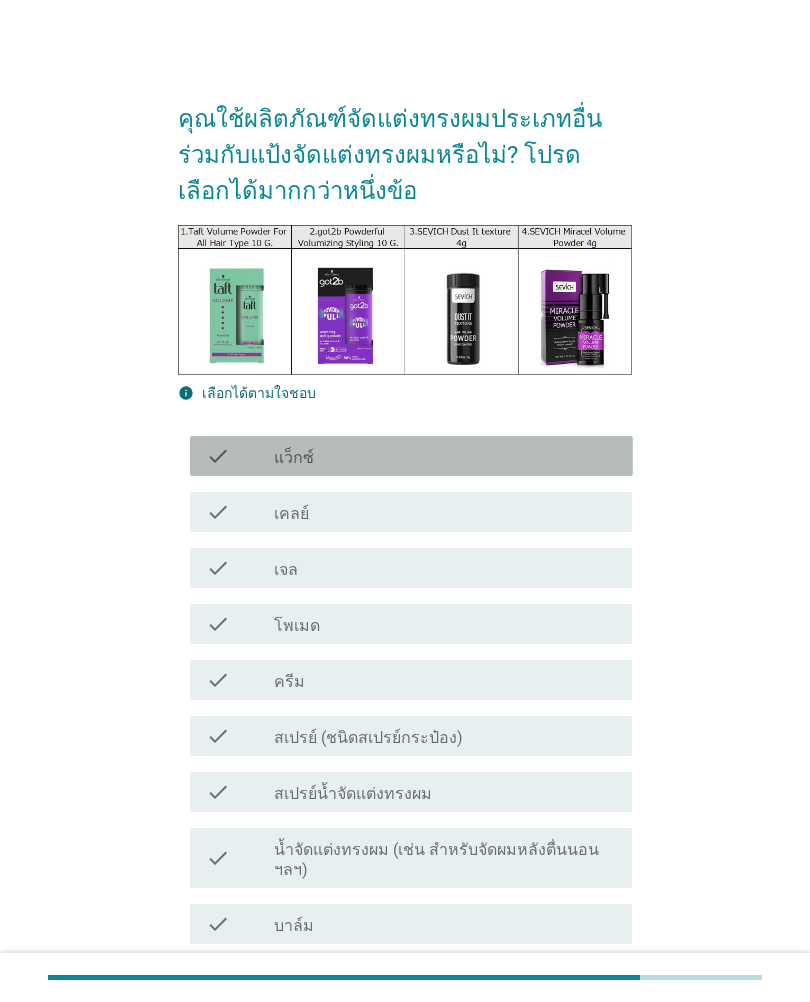 click on "check_box_outline_blank แว็กซ์" at bounding box center (445, 456) 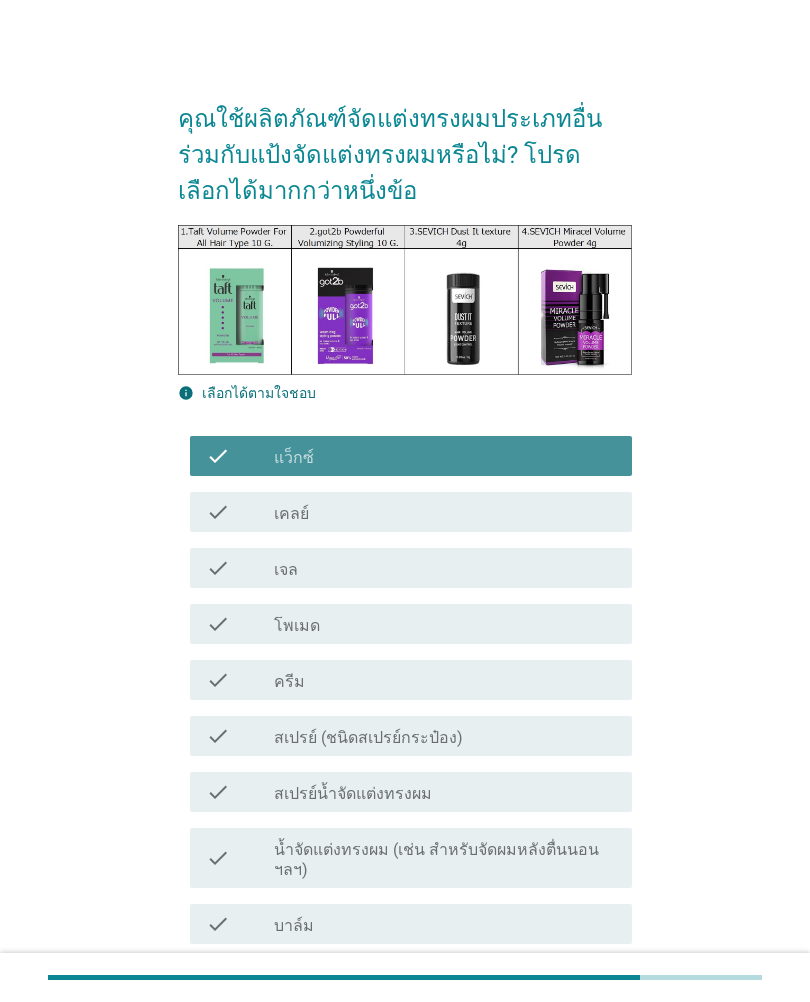 click on "check     check_box_outline_blank เจล" at bounding box center (411, 568) 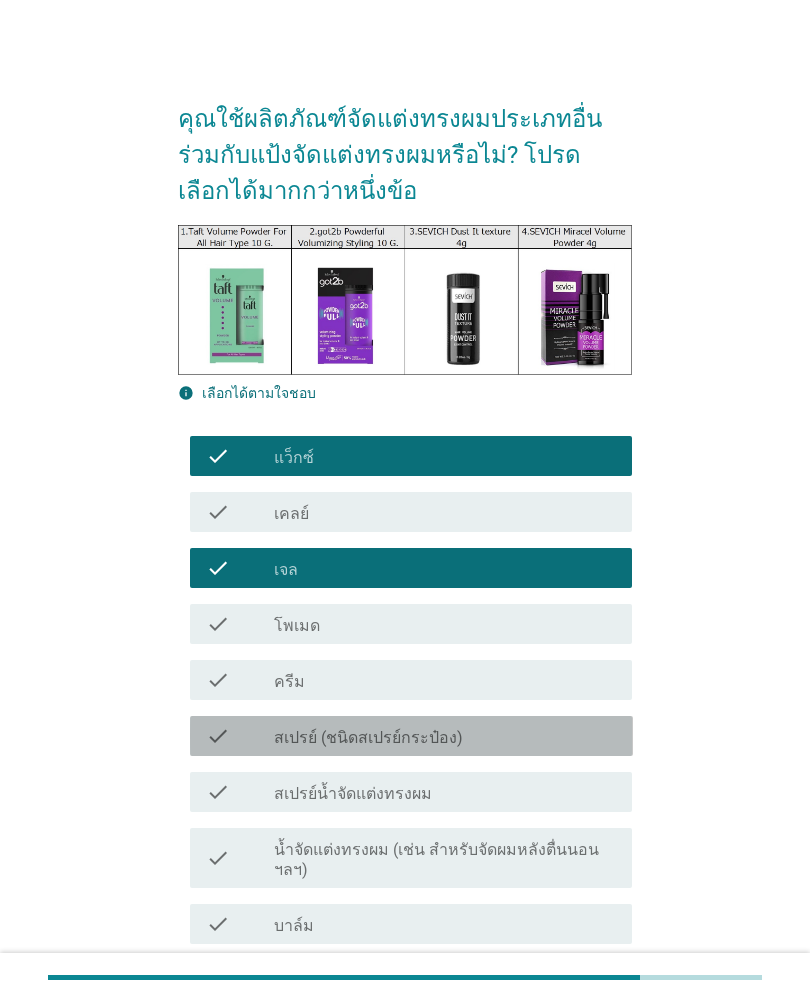 click on "check     check_box_outline_blank สเปรย์ (ชนิดสเปรย์กระป๋อง)" at bounding box center (411, 736) 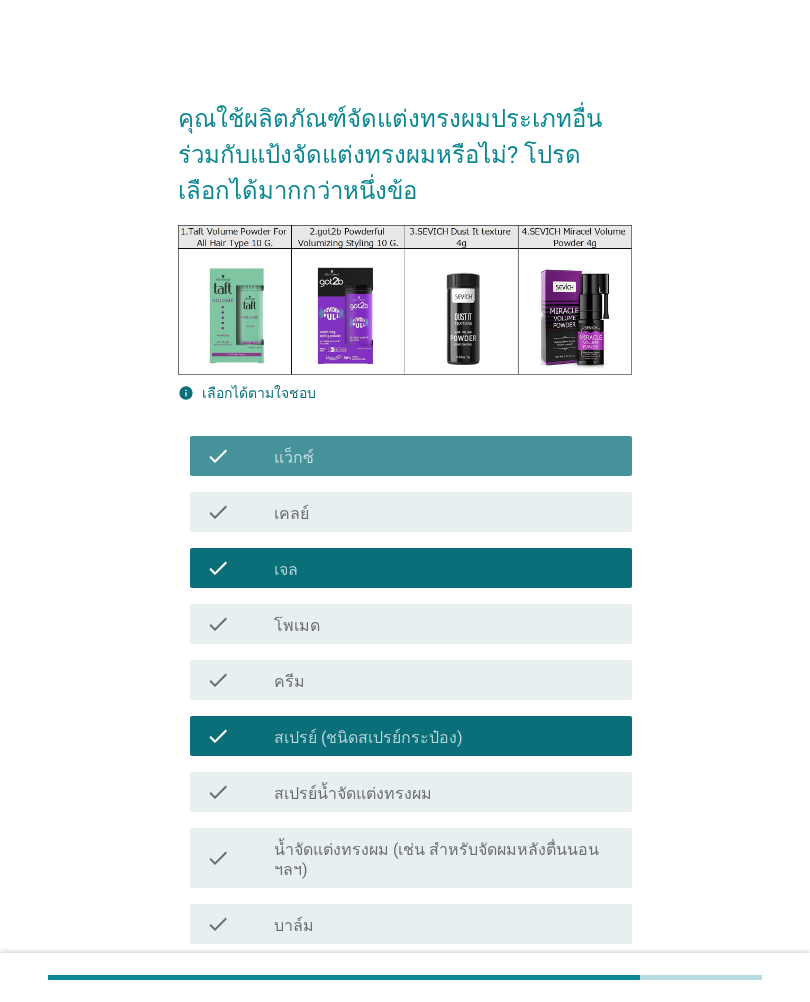 click on "check_box_outline_blank แว็กซ์" at bounding box center (445, 456) 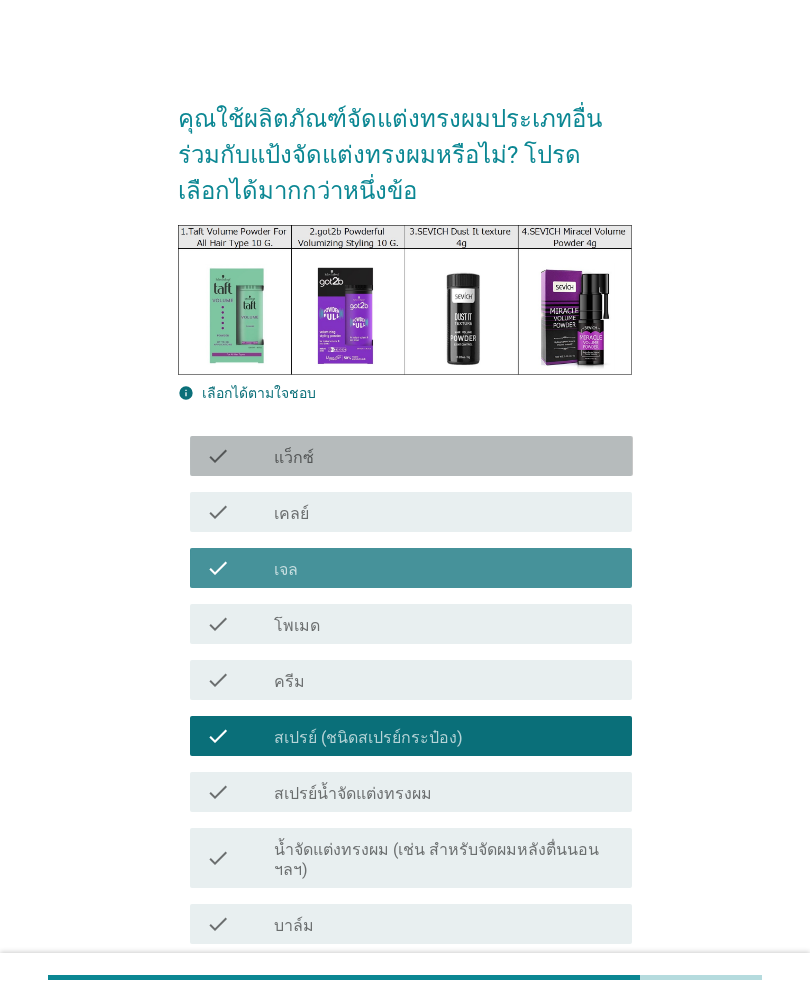 click on "check_box_outline_blank เจล" at bounding box center [445, 568] 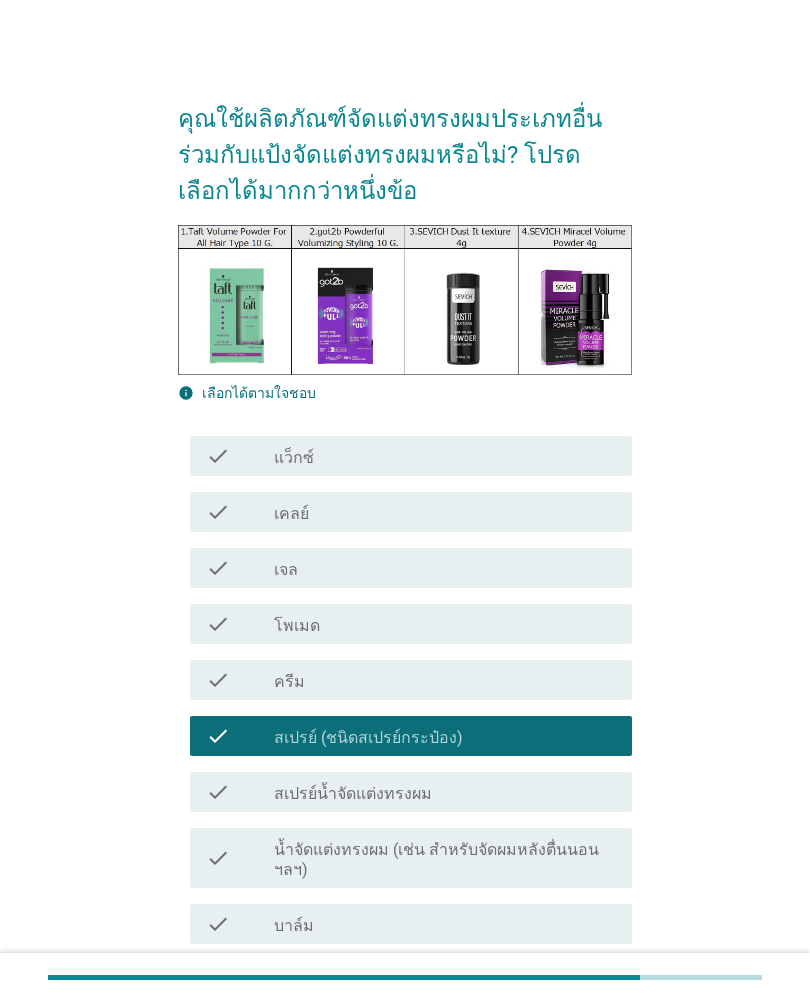 click on "check     check_box_outline_blank เจล" at bounding box center [411, 568] 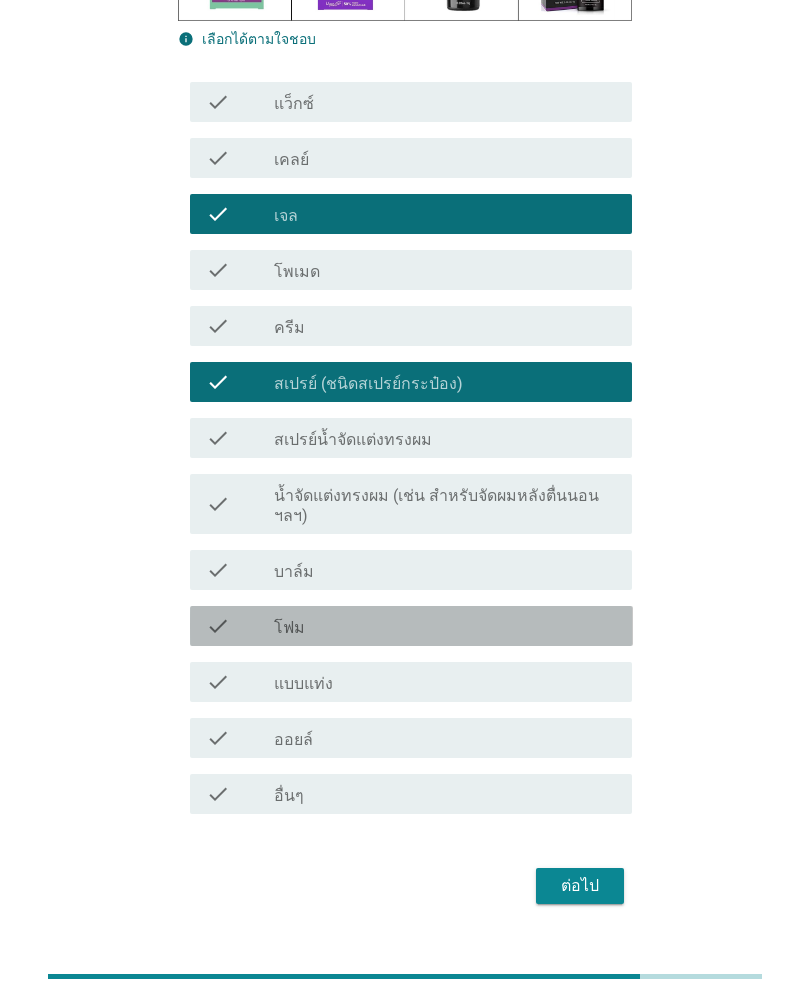 scroll, scrollTop: 353, scrollLeft: 0, axis: vertical 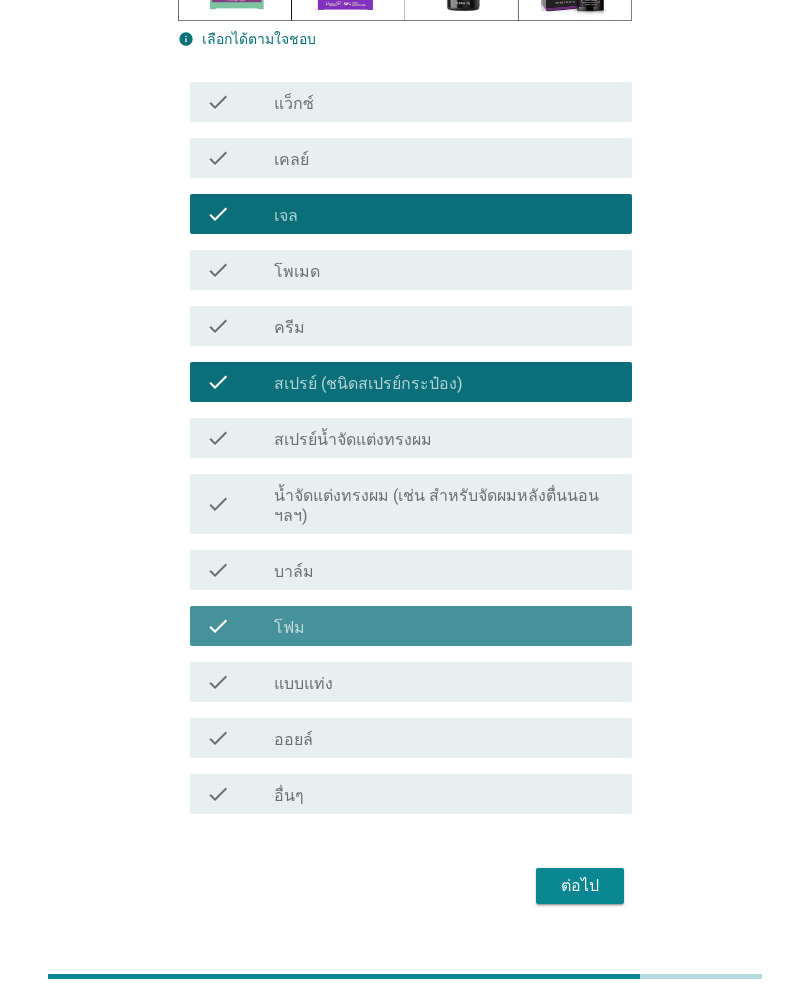 click on "check     check_box_outline_blank โฟม" at bounding box center (411, 627) 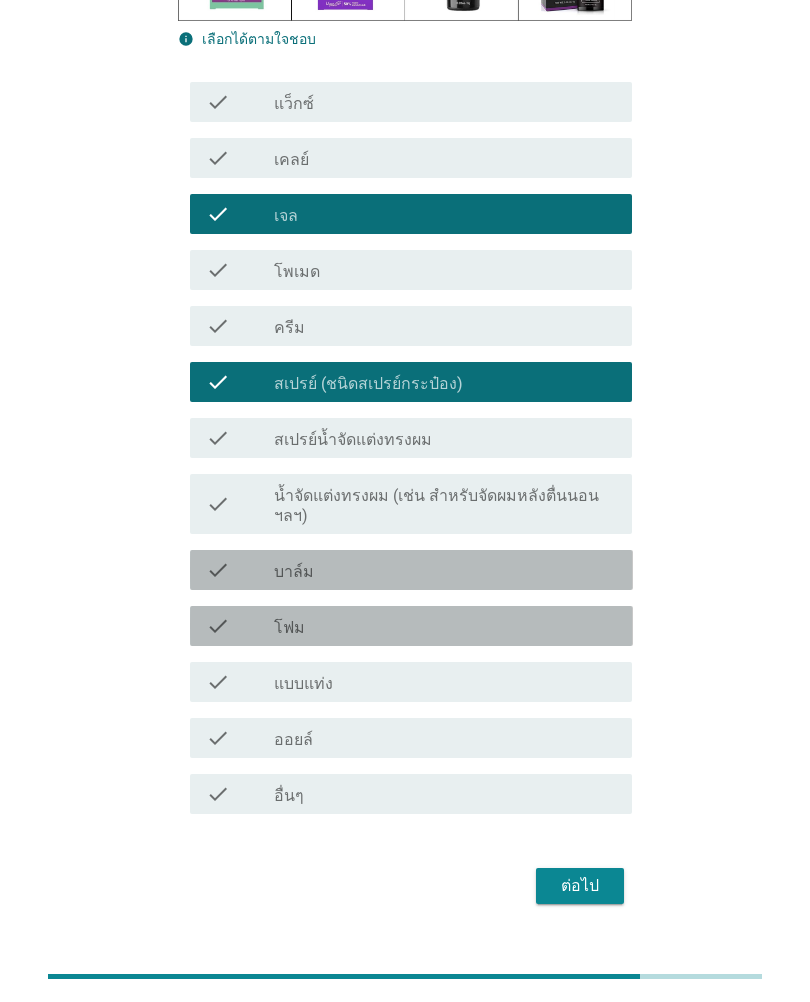 click on "check_box_outline_blank บาล์ม" at bounding box center (445, 571) 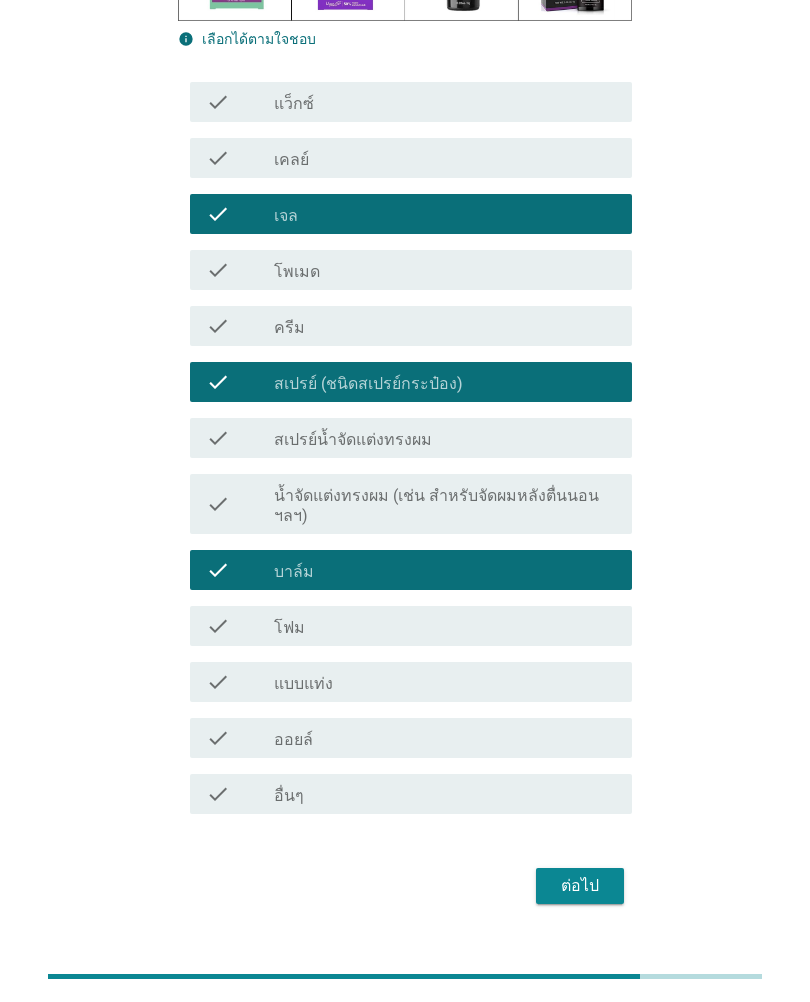 click on "ต่อไป" at bounding box center [580, 887] 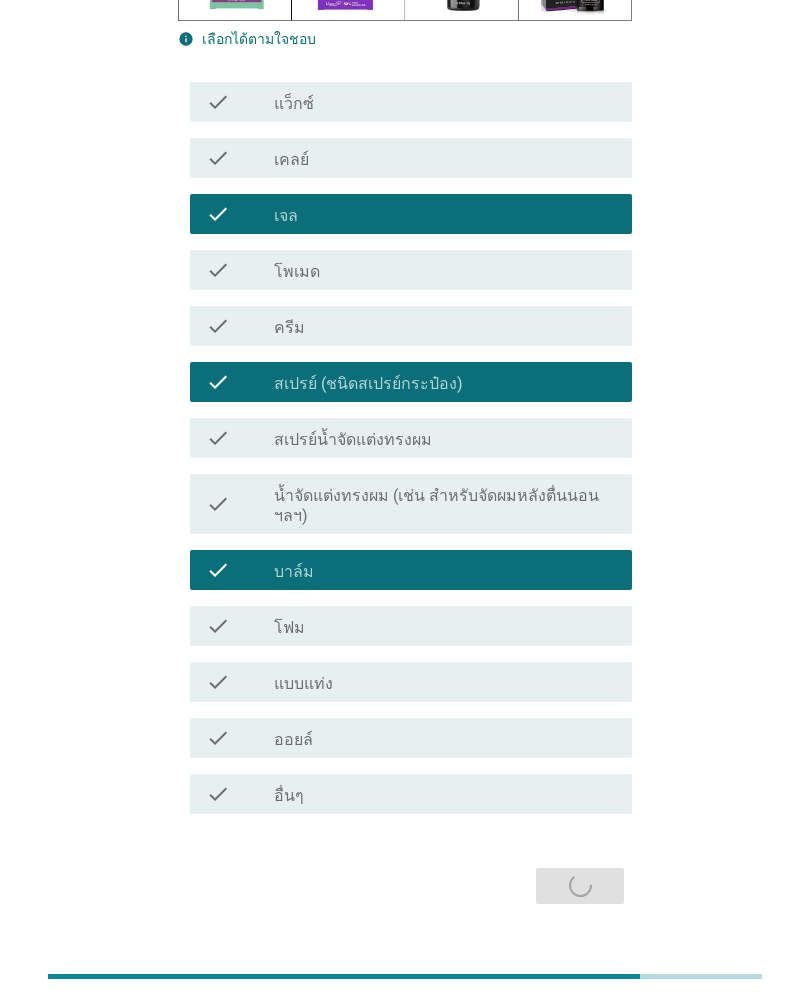 scroll, scrollTop: 0, scrollLeft: 0, axis: both 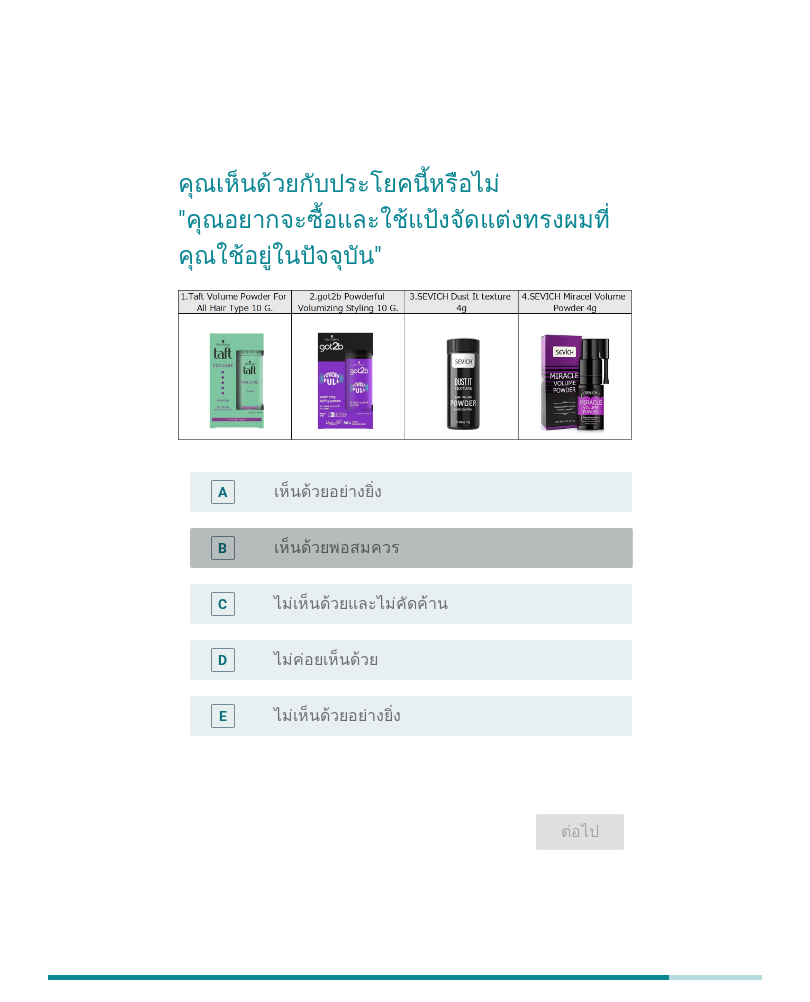 click on "radio_button_unchecked เห็นด้วยพอสมควร" at bounding box center (437, 548) 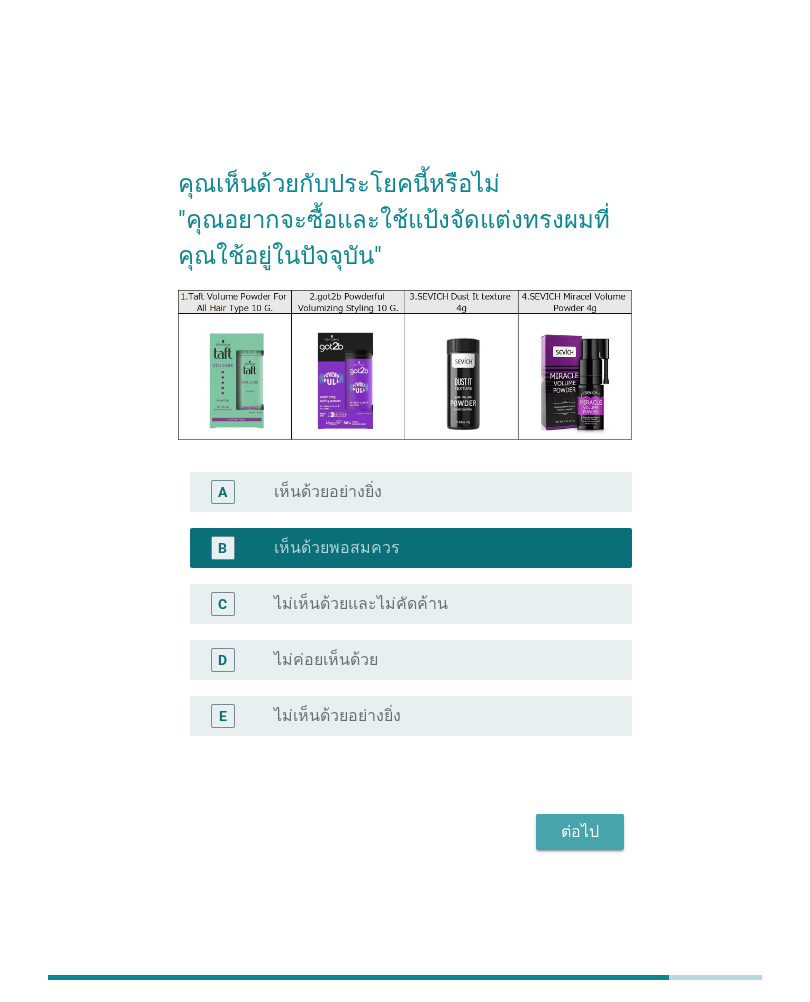 click on "ต่อไป" at bounding box center (580, 832) 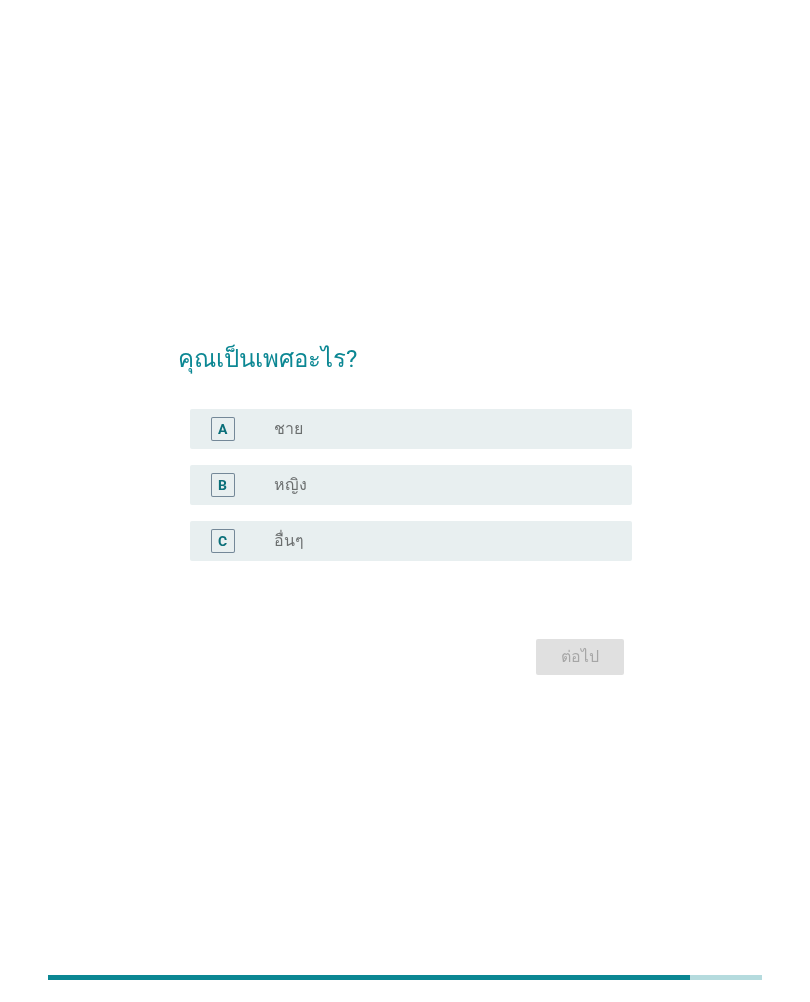 click on "คุณเป็นเพศอะไร?     A     radio_button_unchecked ชาย   B     radio_button_unchecked หญิง   C     radio_button_unchecked อื่นๆ     ต่อไป" at bounding box center (405, 501) 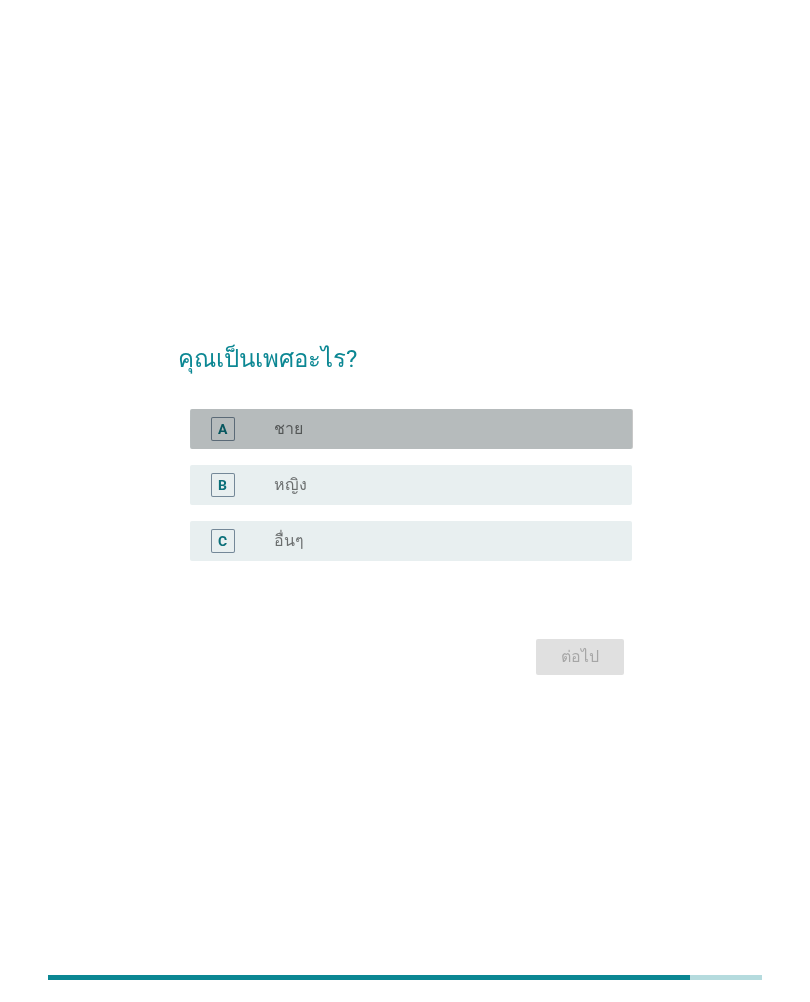 click on "radio_button_unchecked ชาย" at bounding box center [437, 429] 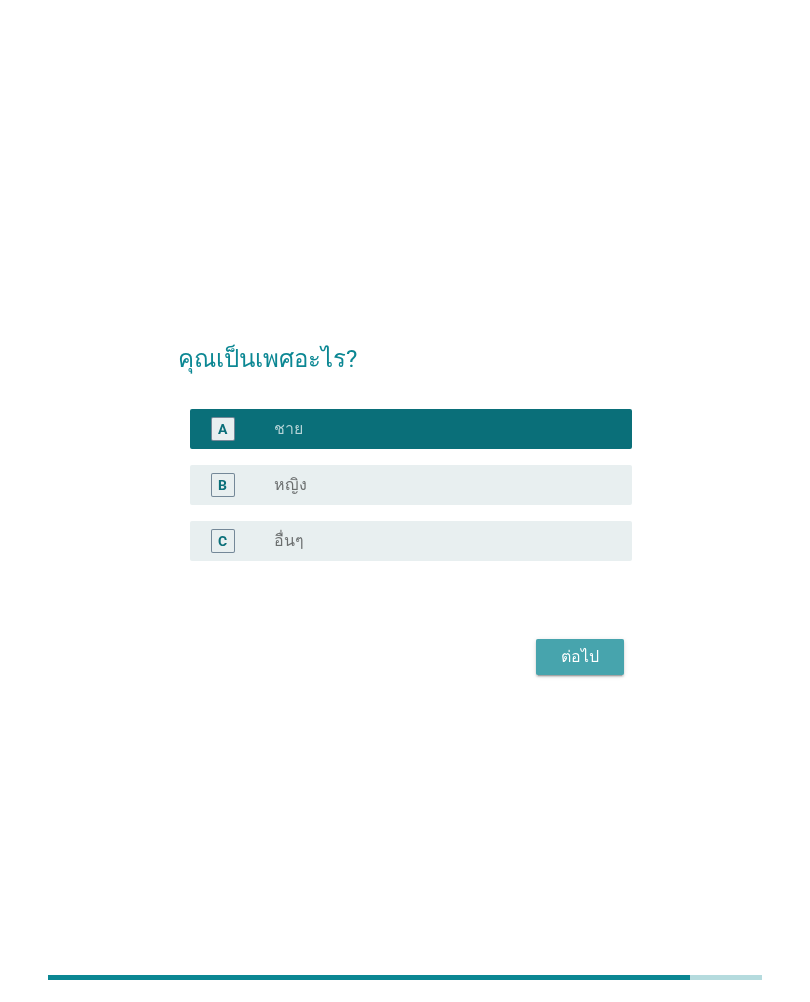 click on "ต่อไป" at bounding box center (580, 657) 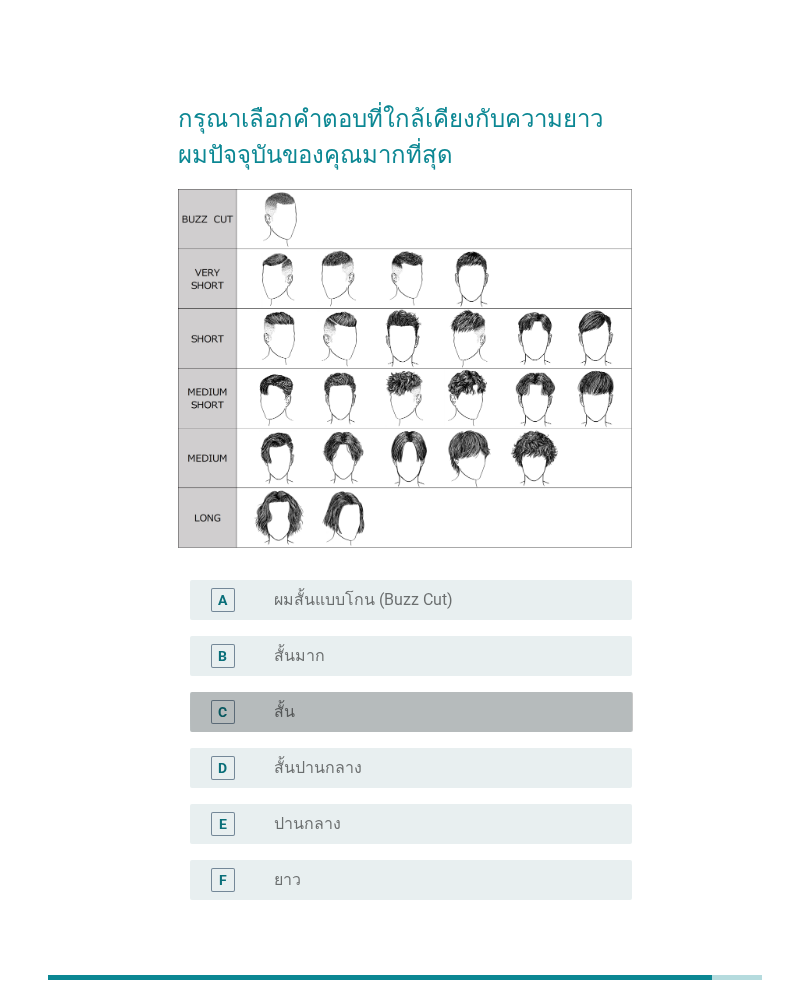 click on "C     radio_button_unchecked สั้น" at bounding box center [411, 712] 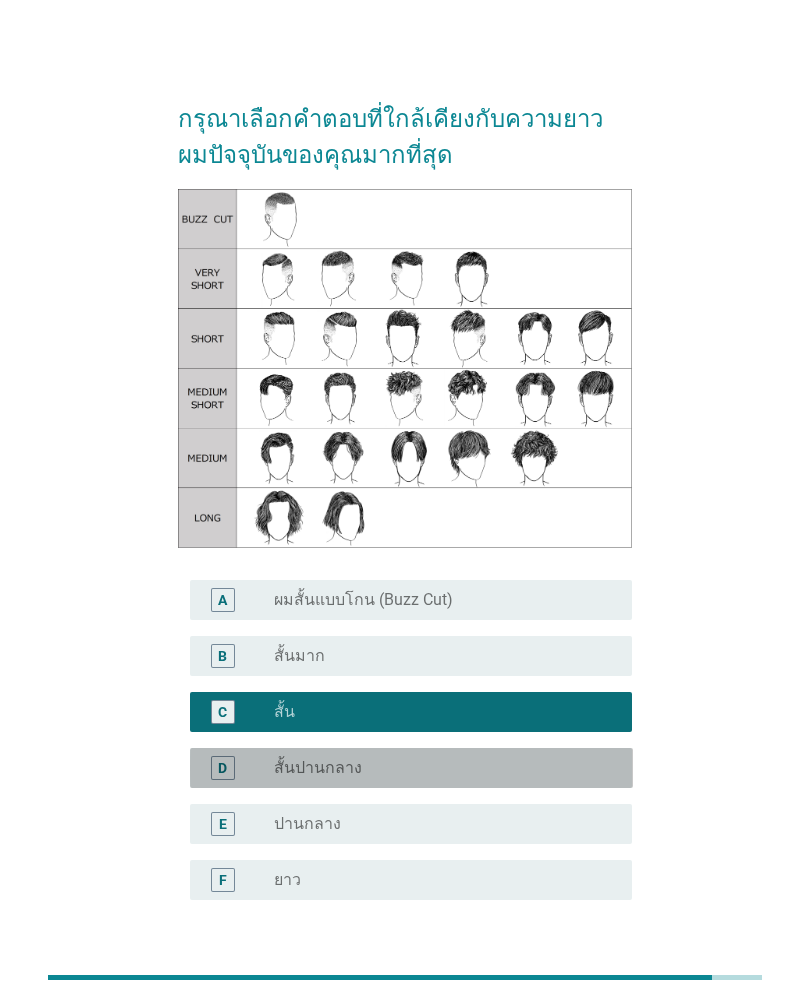 click on "D     radio_button_unchecked สั้นปานกลาง" at bounding box center [411, 768] 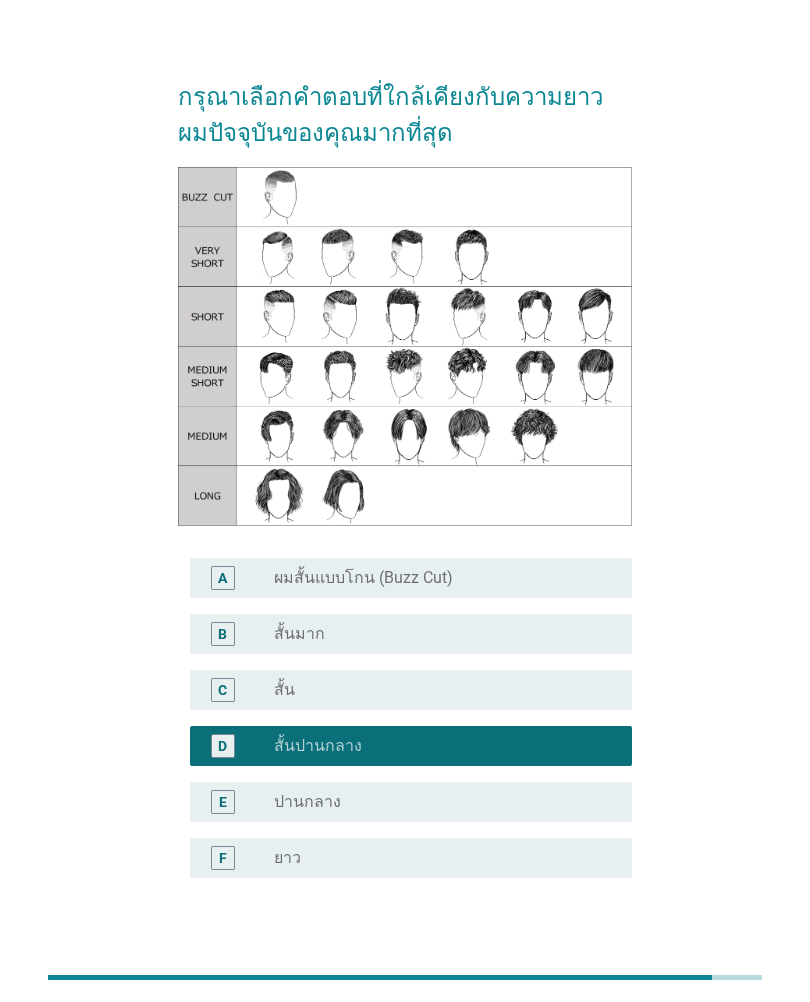 scroll, scrollTop: 37, scrollLeft: 0, axis: vertical 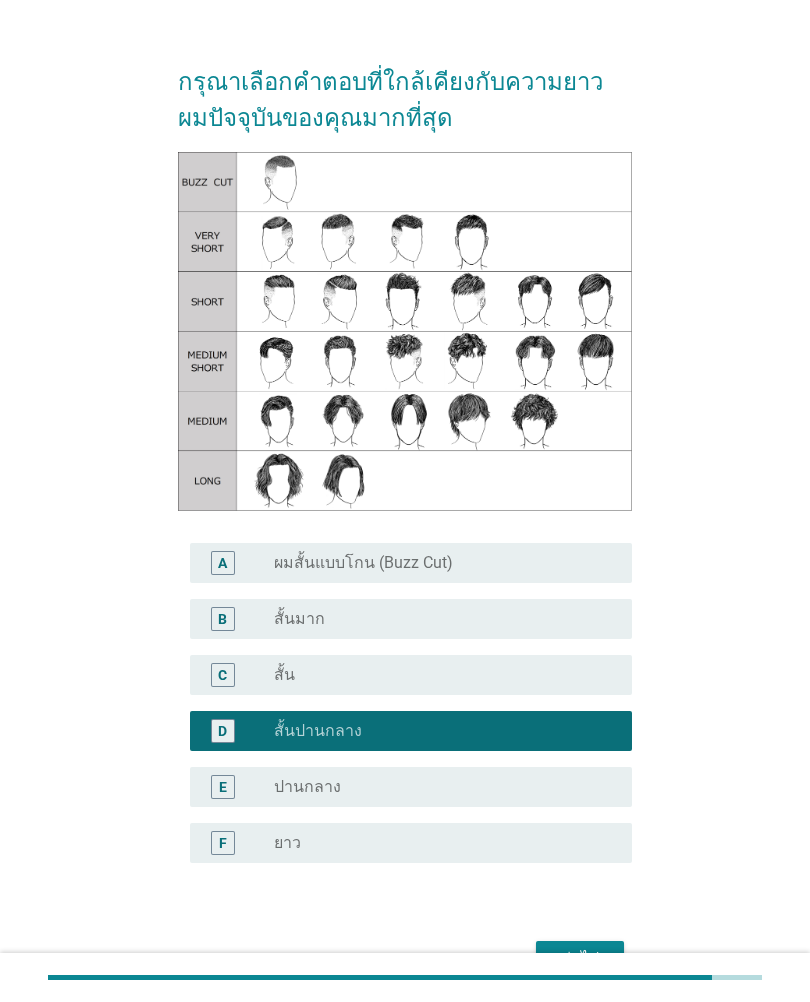 click on "B     radio_button_unchecked สั้นมาก" at bounding box center (411, 619) 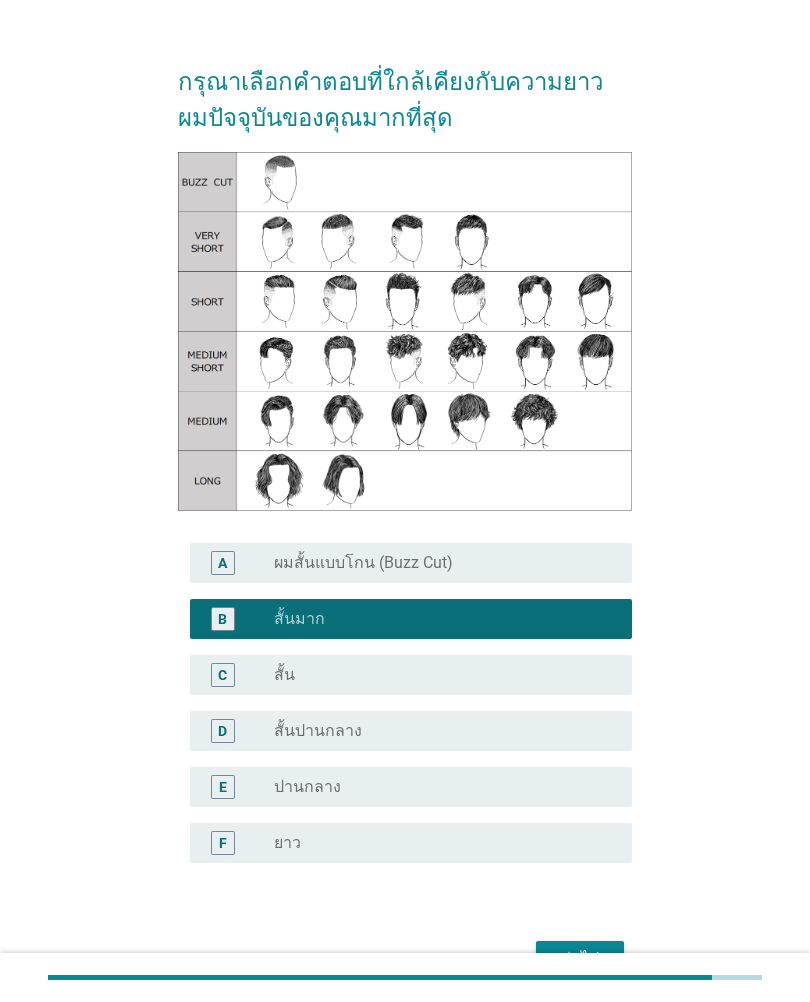 click on "D" at bounding box center [240, 731] 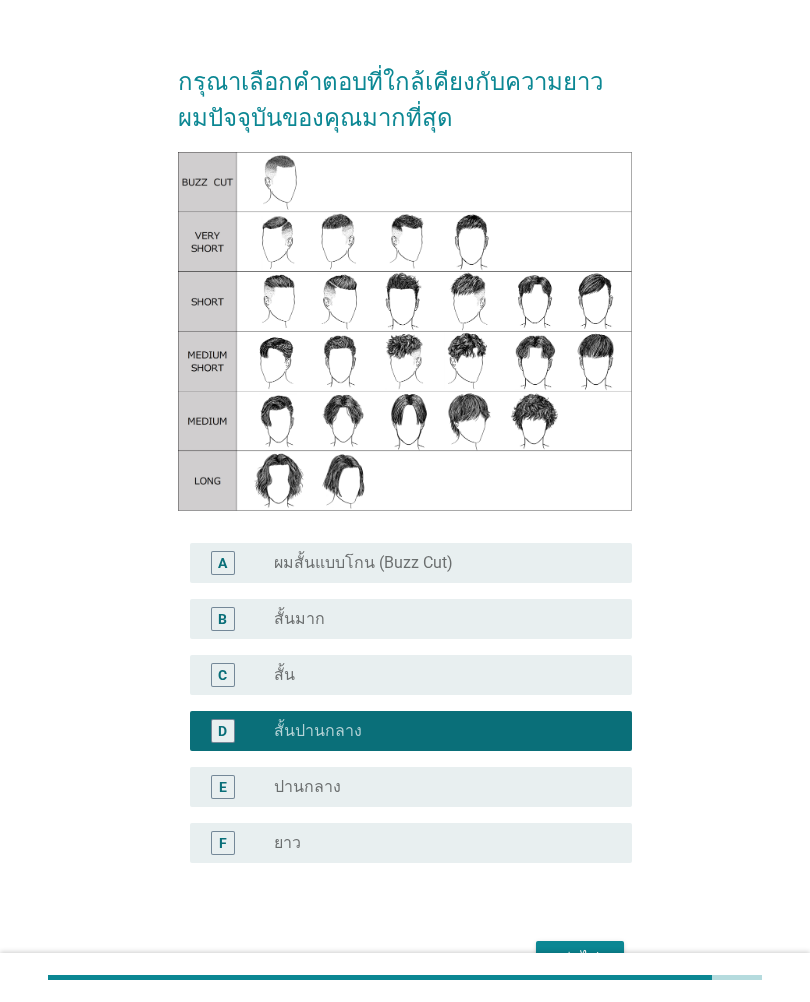 click on "ต่อไป" at bounding box center [580, 959] 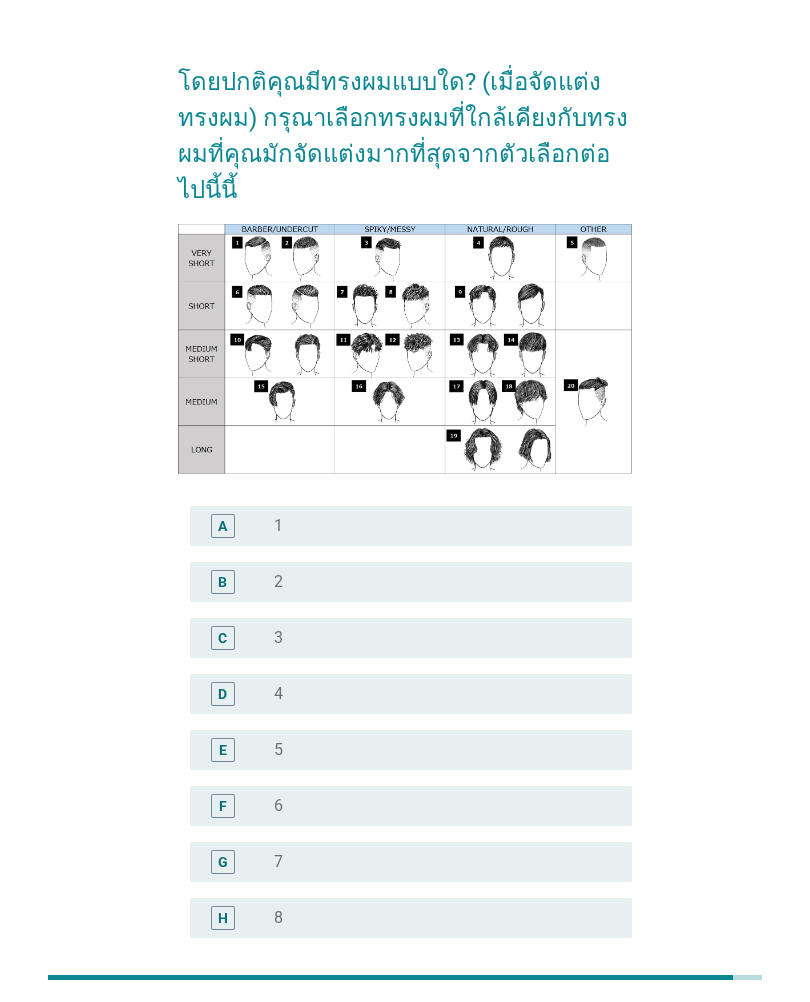 scroll, scrollTop: 0, scrollLeft: 0, axis: both 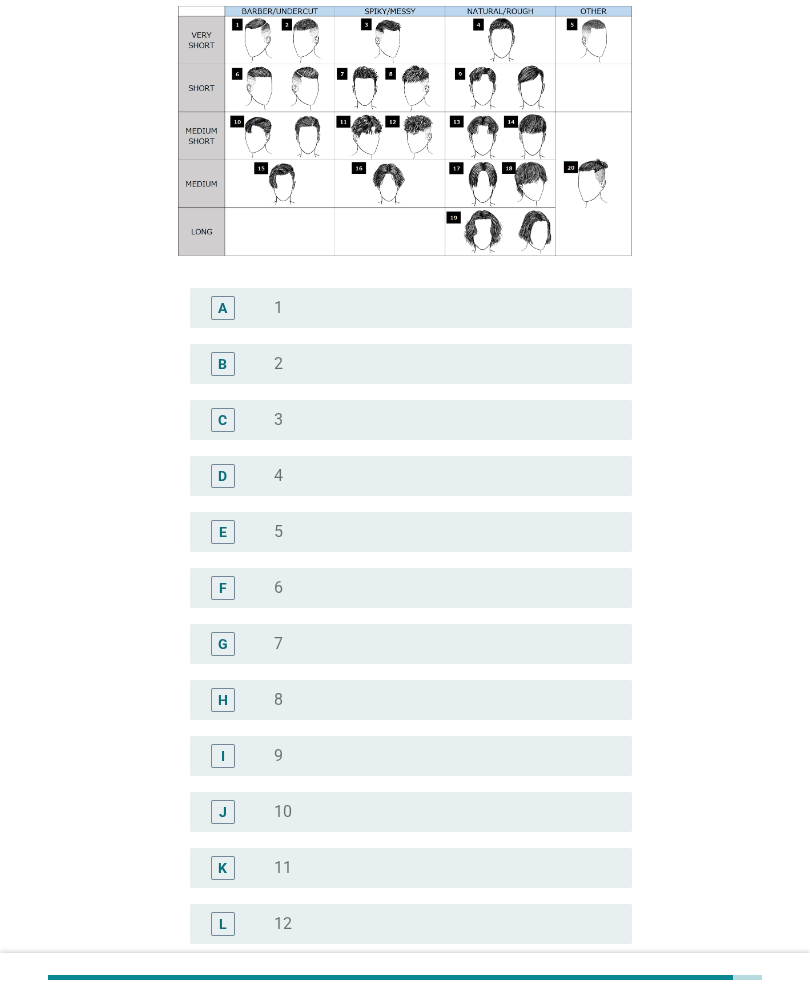 click on "I     radio_button_unchecked 9" at bounding box center [411, 756] 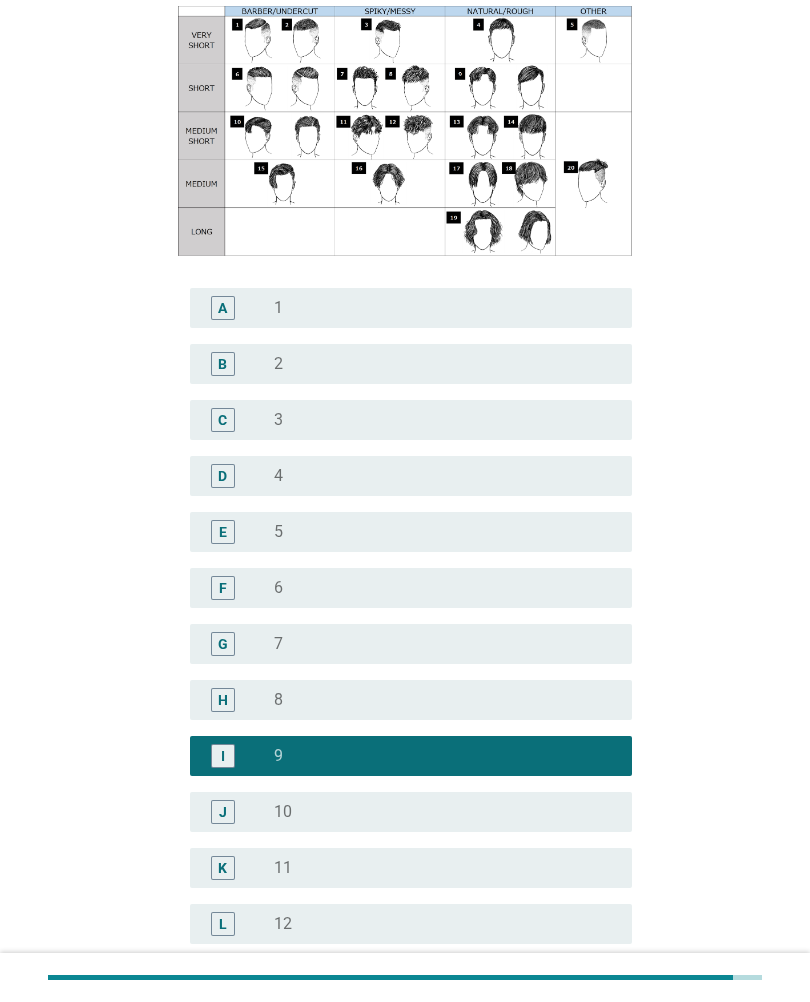click on "K     radio_button_unchecked 11" at bounding box center [411, 868] 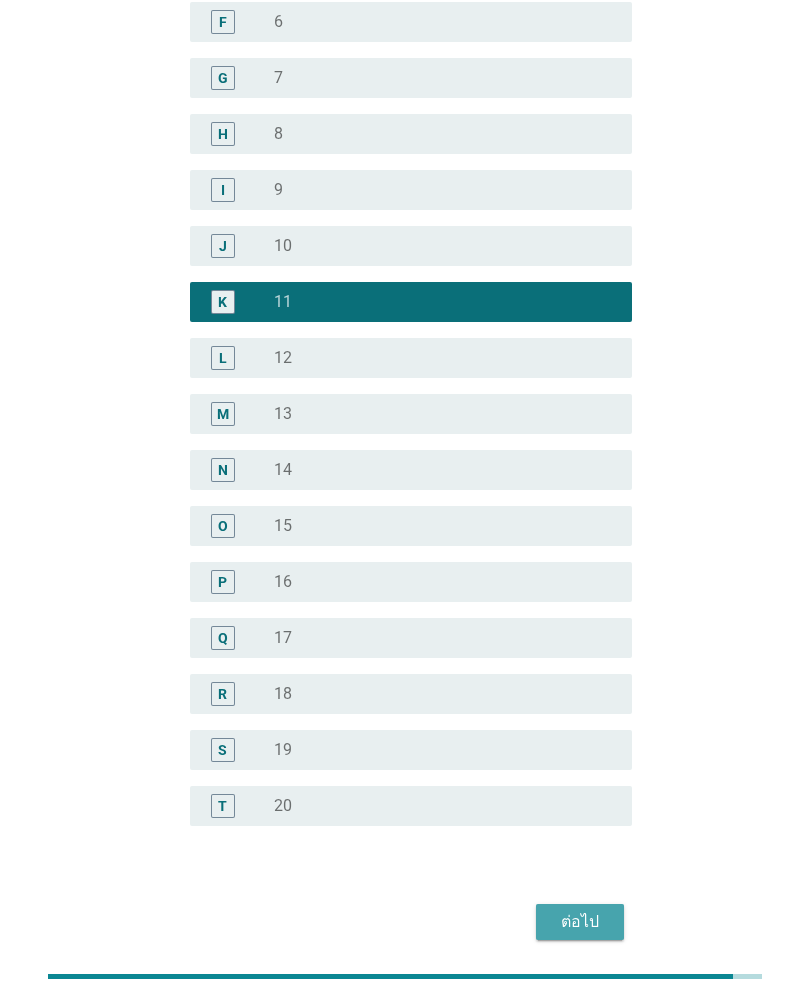 scroll, scrollTop: 820, scrollLeft: 0, axis: vertical 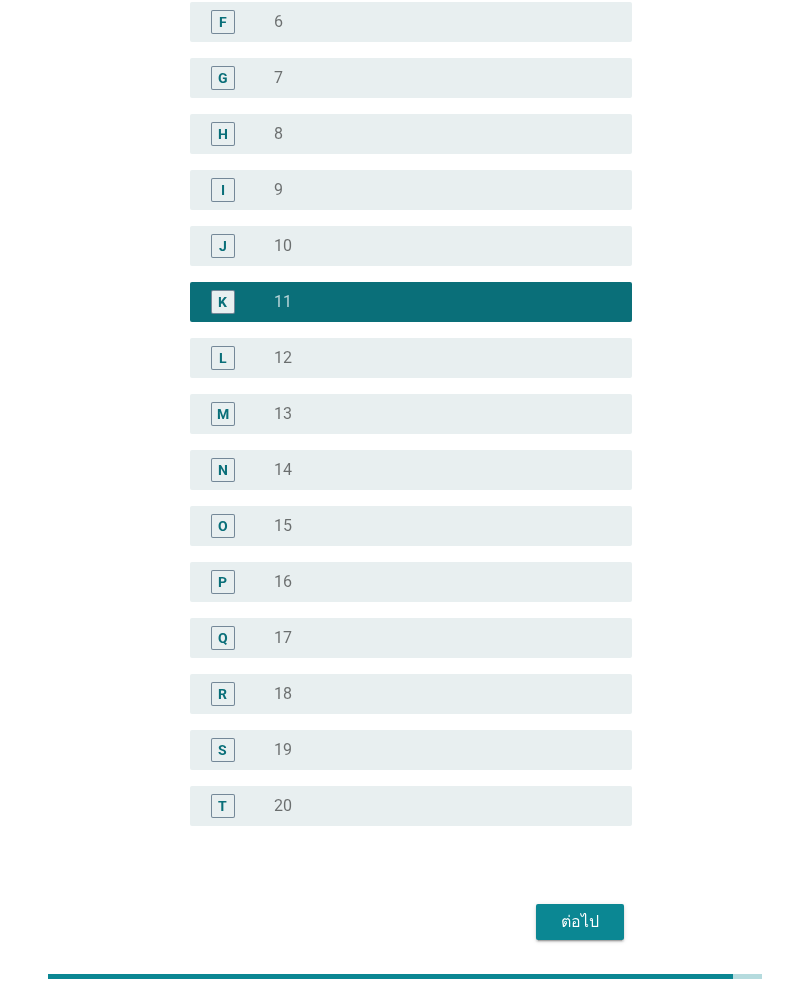 click on "ต่อไป" at bounding box center (580, 923) 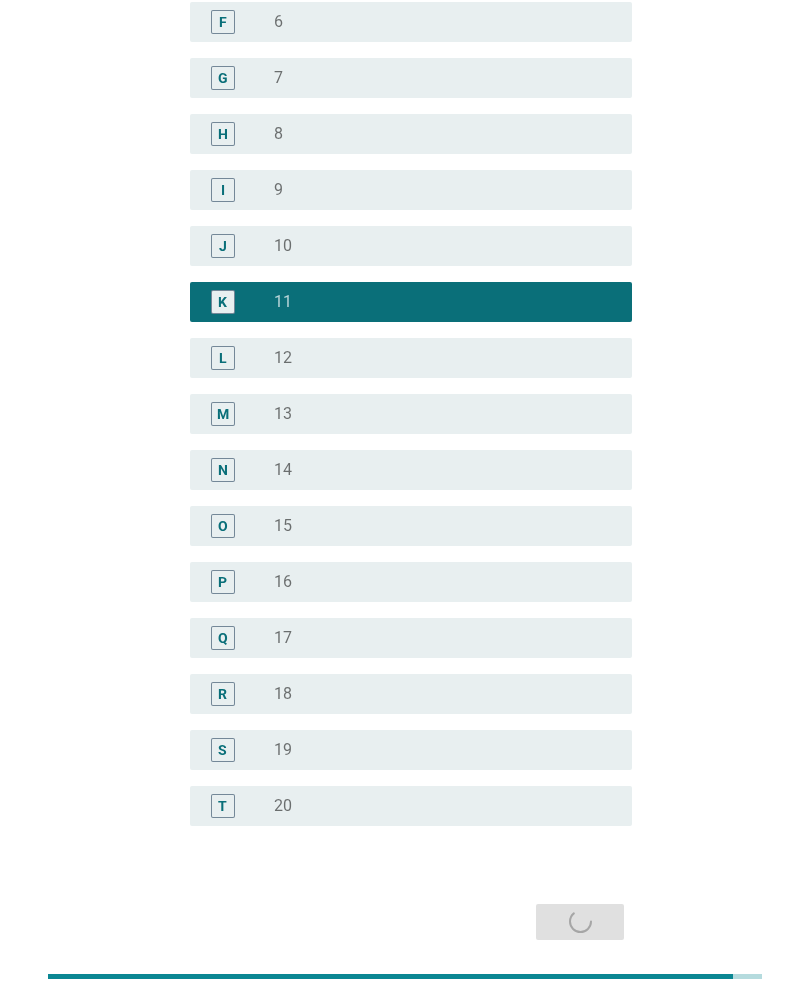 scroll, scrollTop: 830, scrollLeft: 0, axis: vertical 